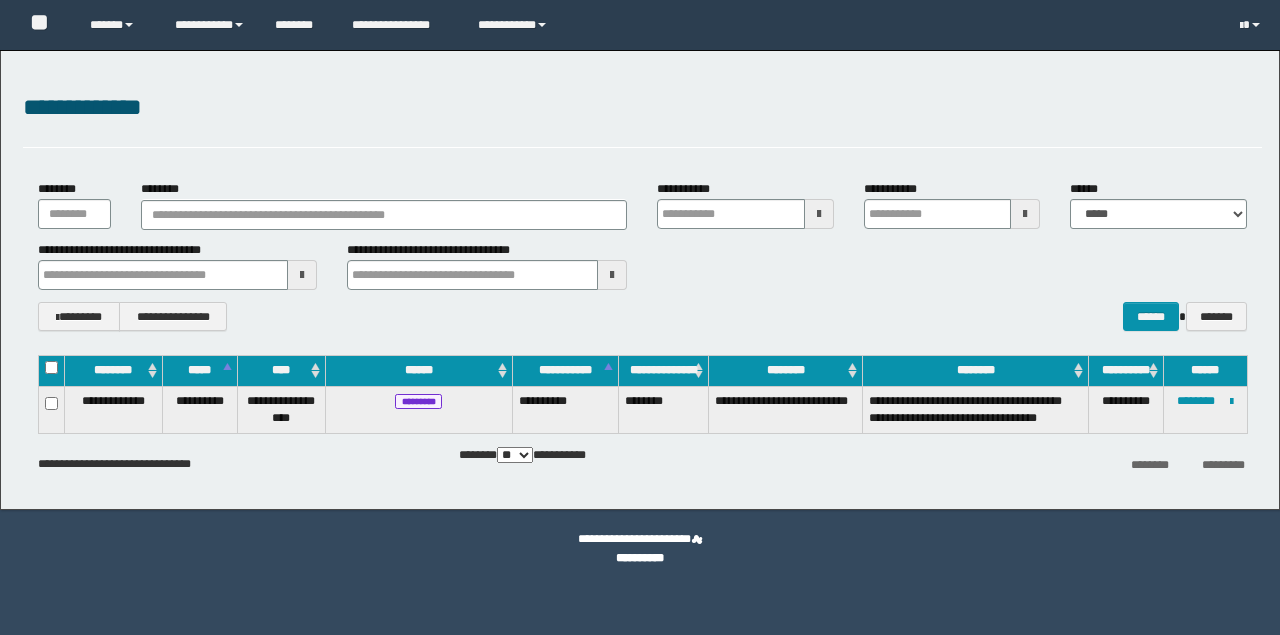 scroll, scrollTop: 0, scrollLeft: 0, axis: both 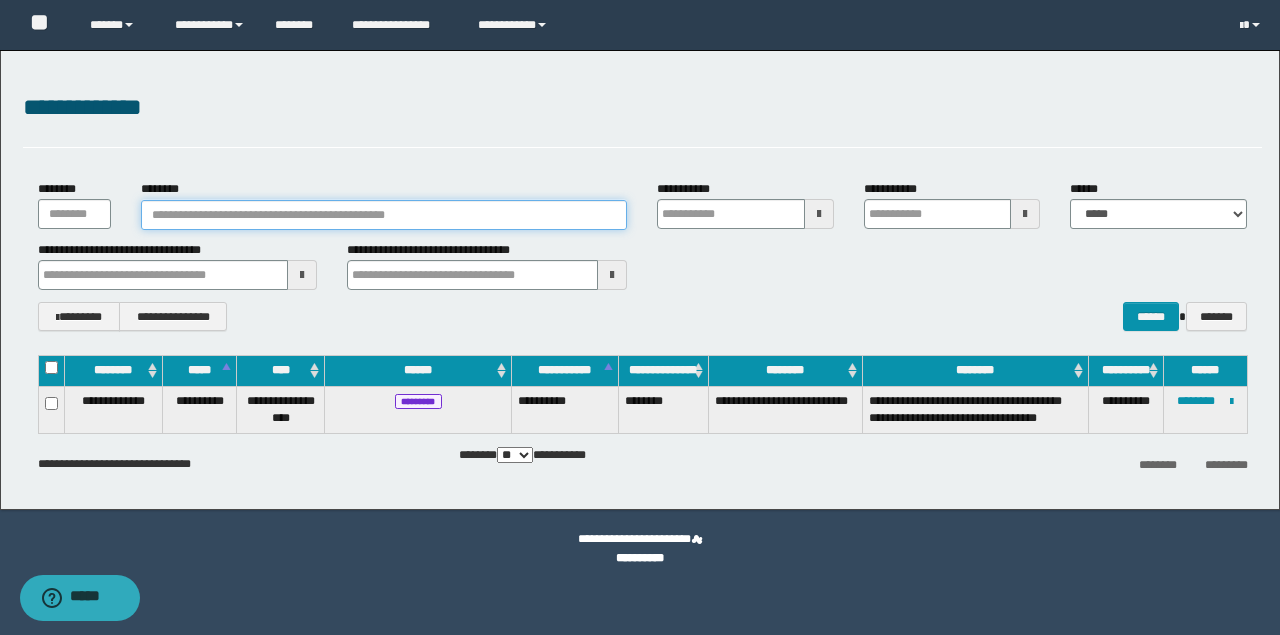 click on "********" at bounding box center (384, 215) 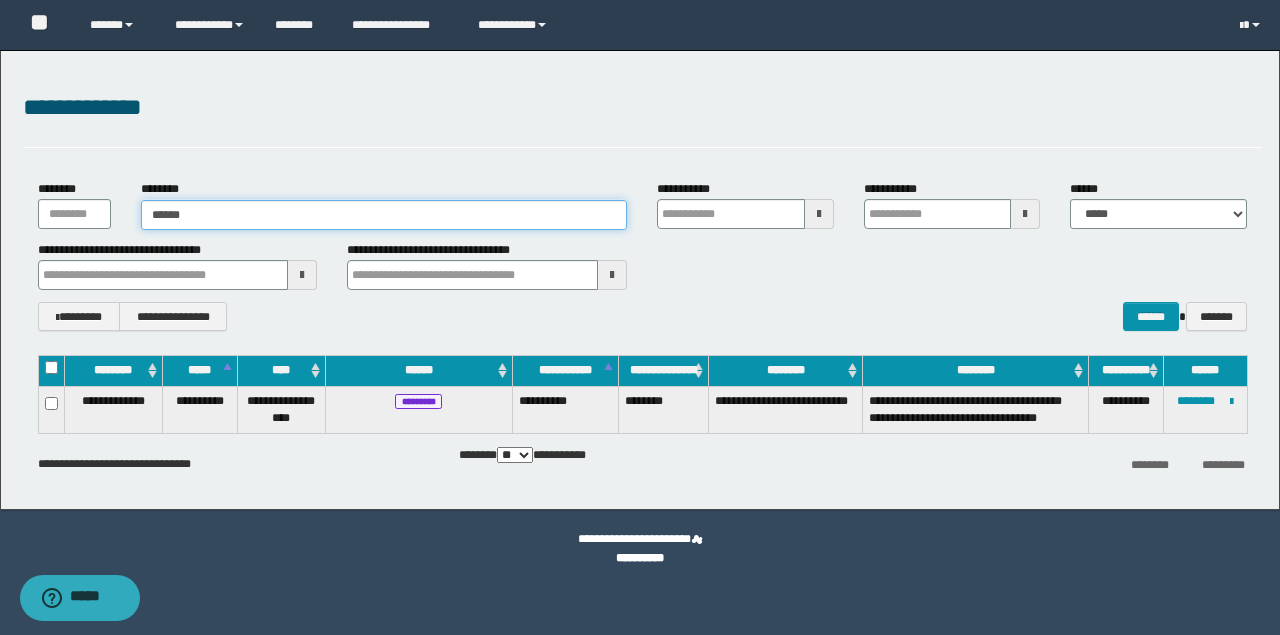 type on "*******" 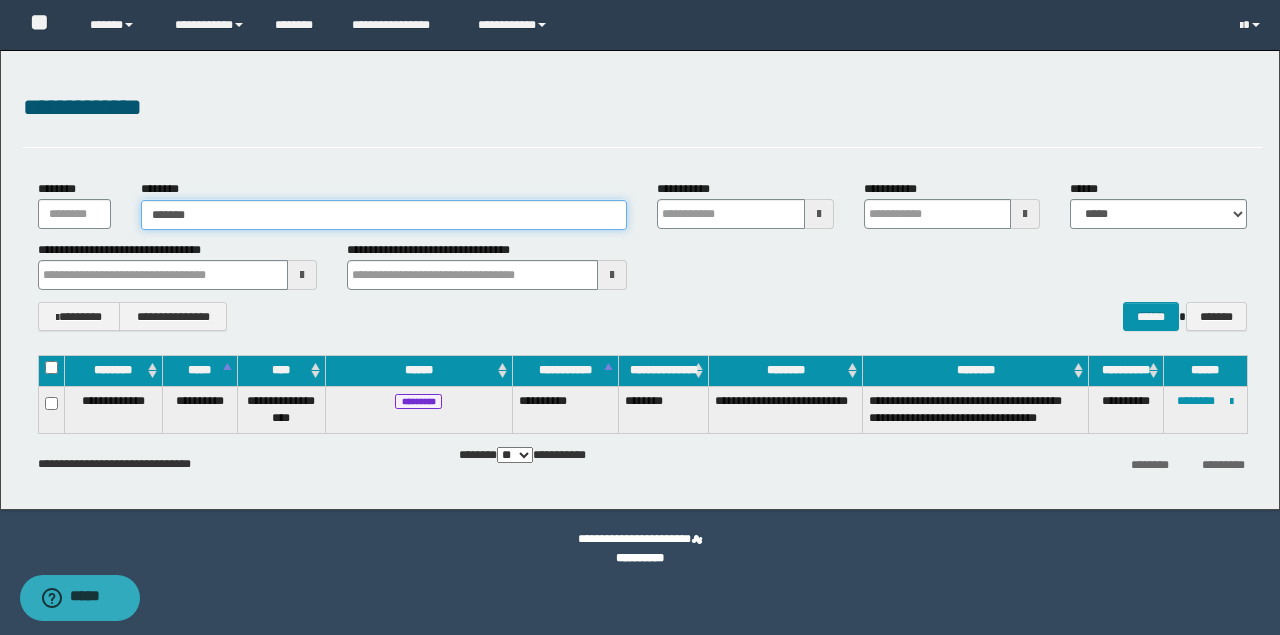 type on "*******" 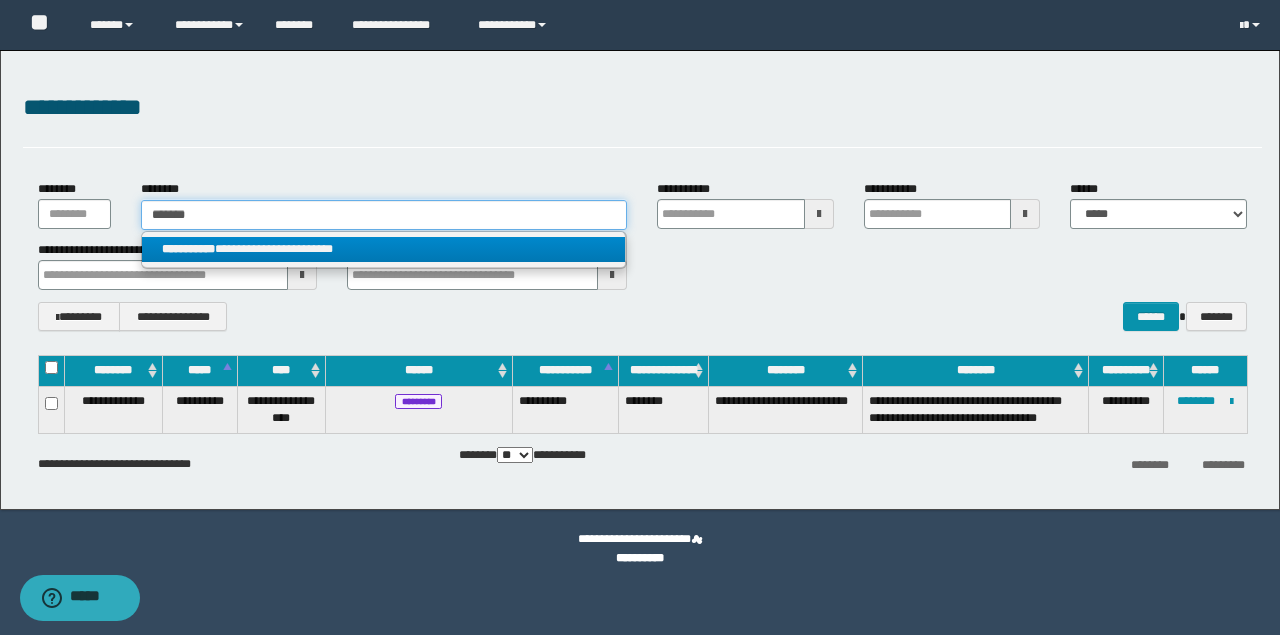 type on "*******" 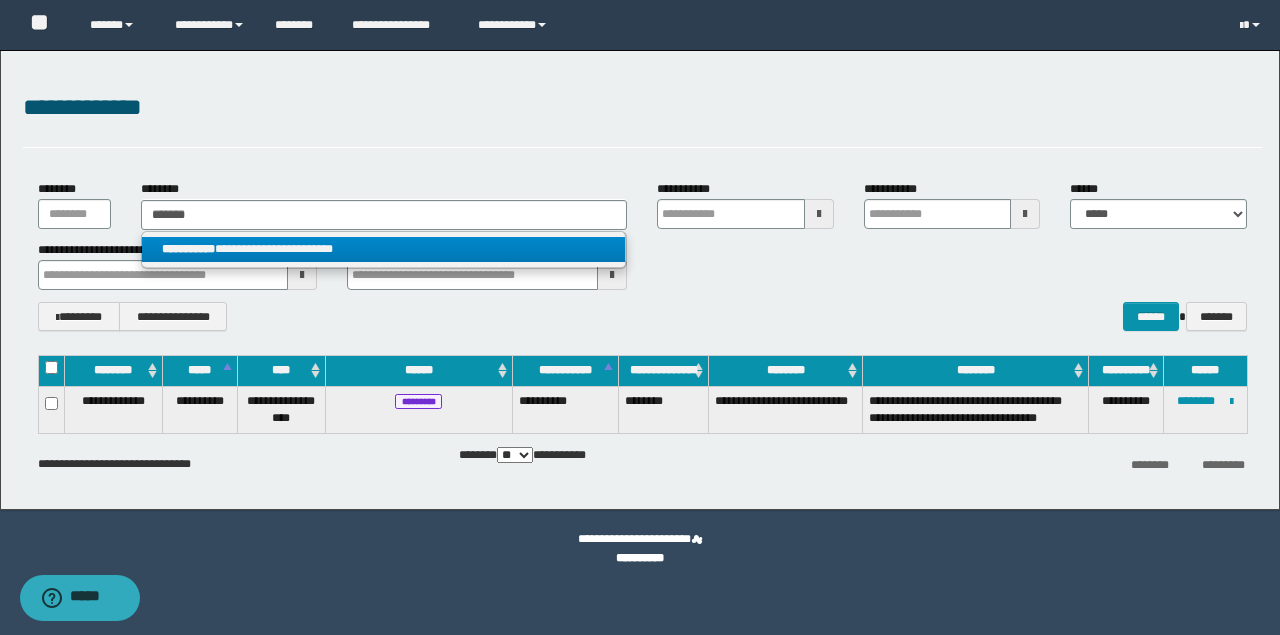 drag, startPoint x: 306, startPoint y: 252, endPoint x: 947, endPoint y: 276, distance: 641.44916 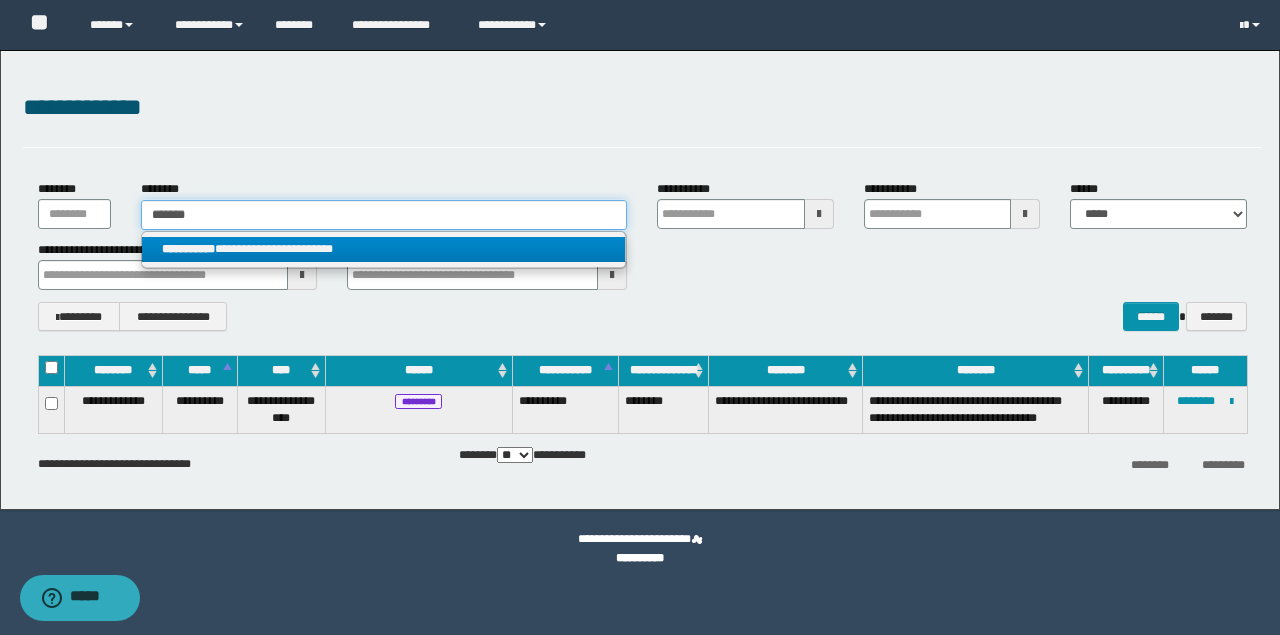 type 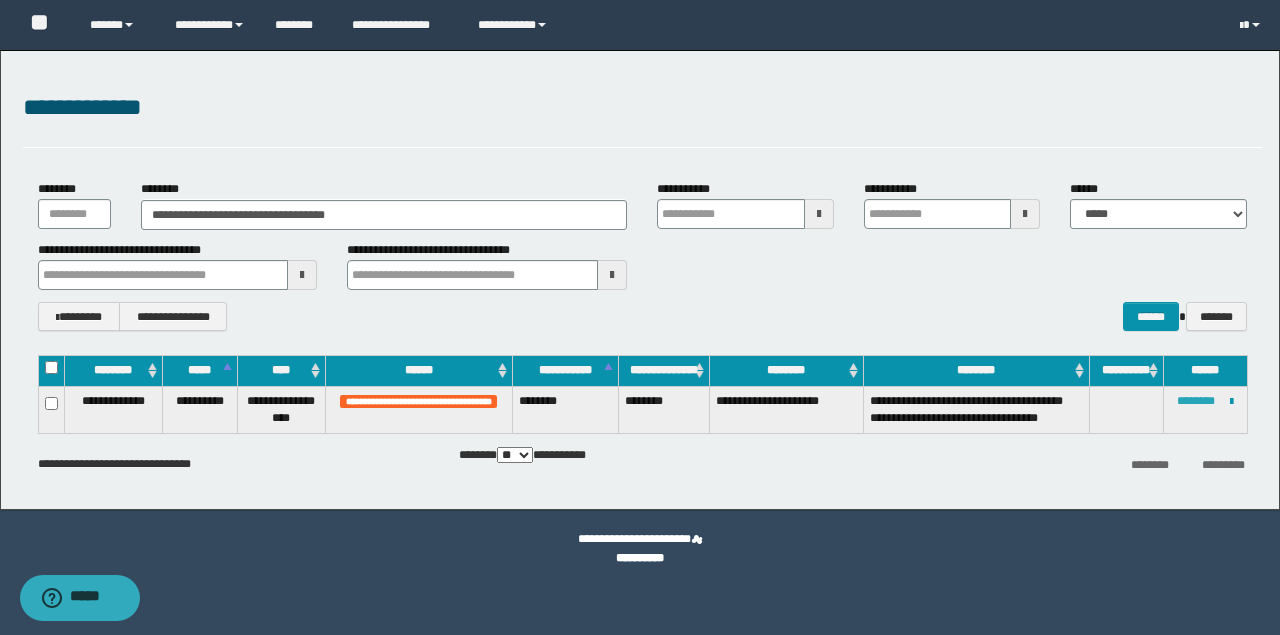 click on "********" at bounding box center (1196, 401) 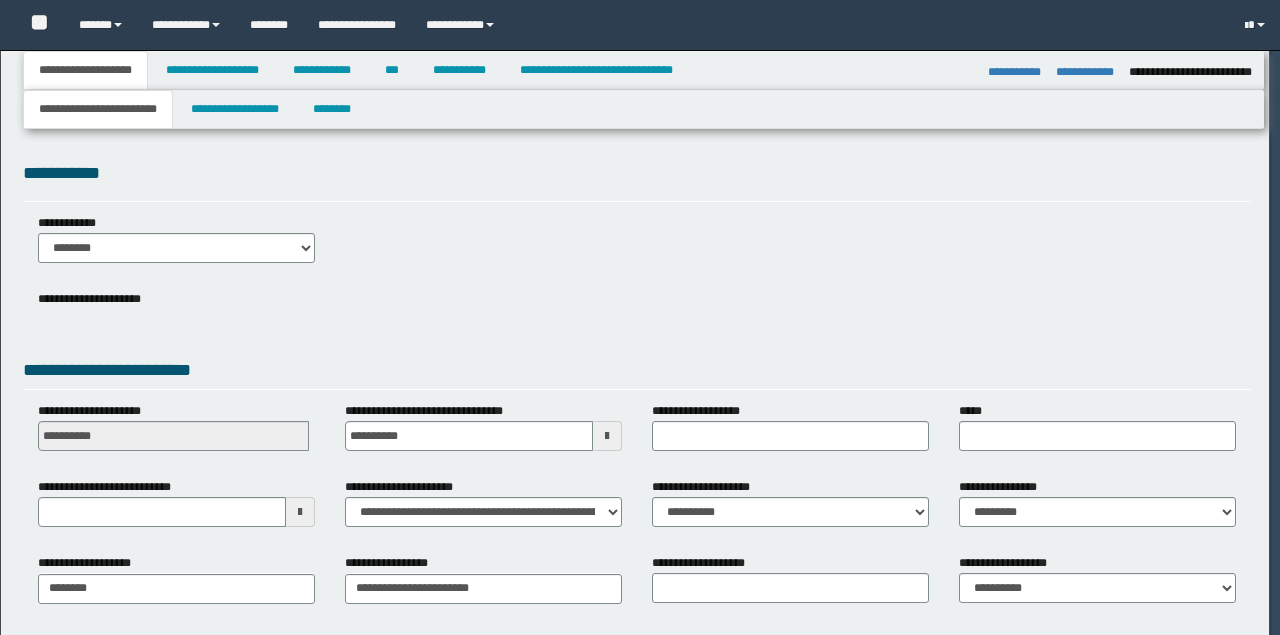 select on "*" 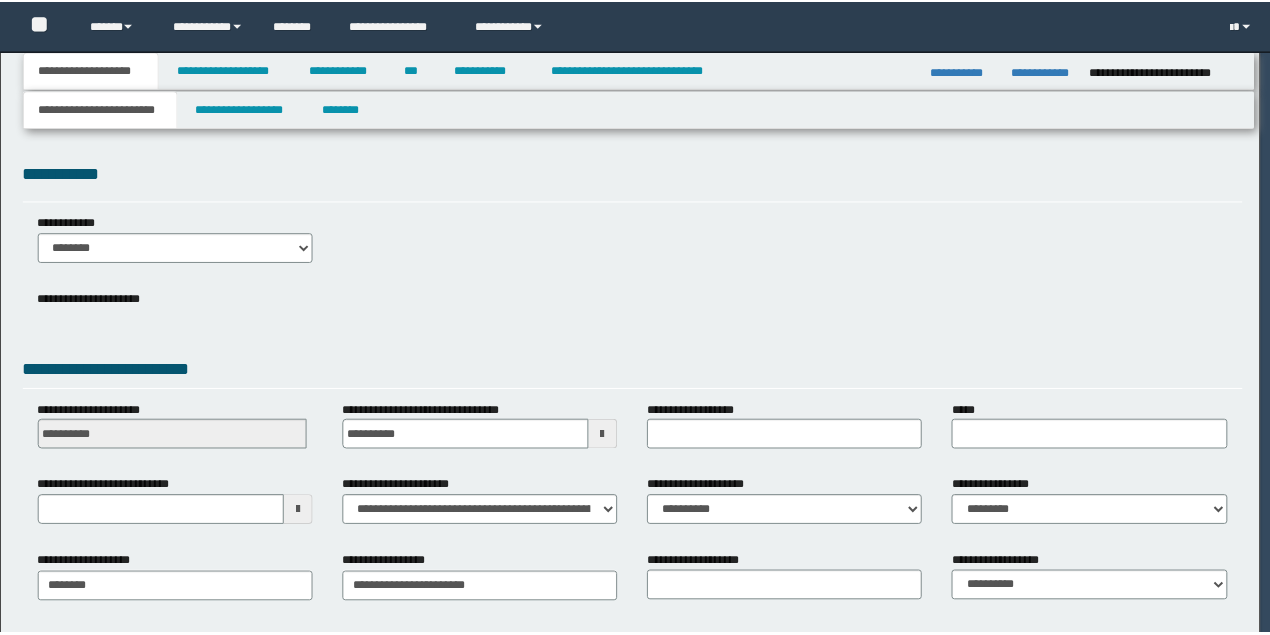 scroll, scrollTop: 0, scrollLeft: 0, axis: both 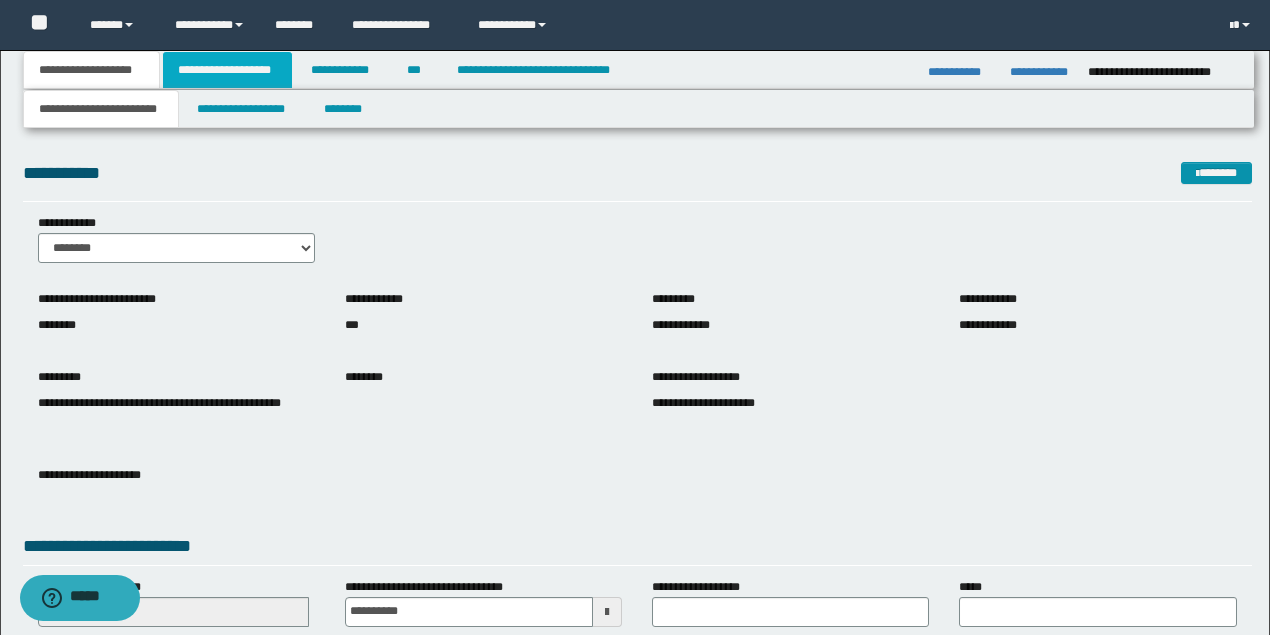 click on "**********" at bounding box center [227, 70] 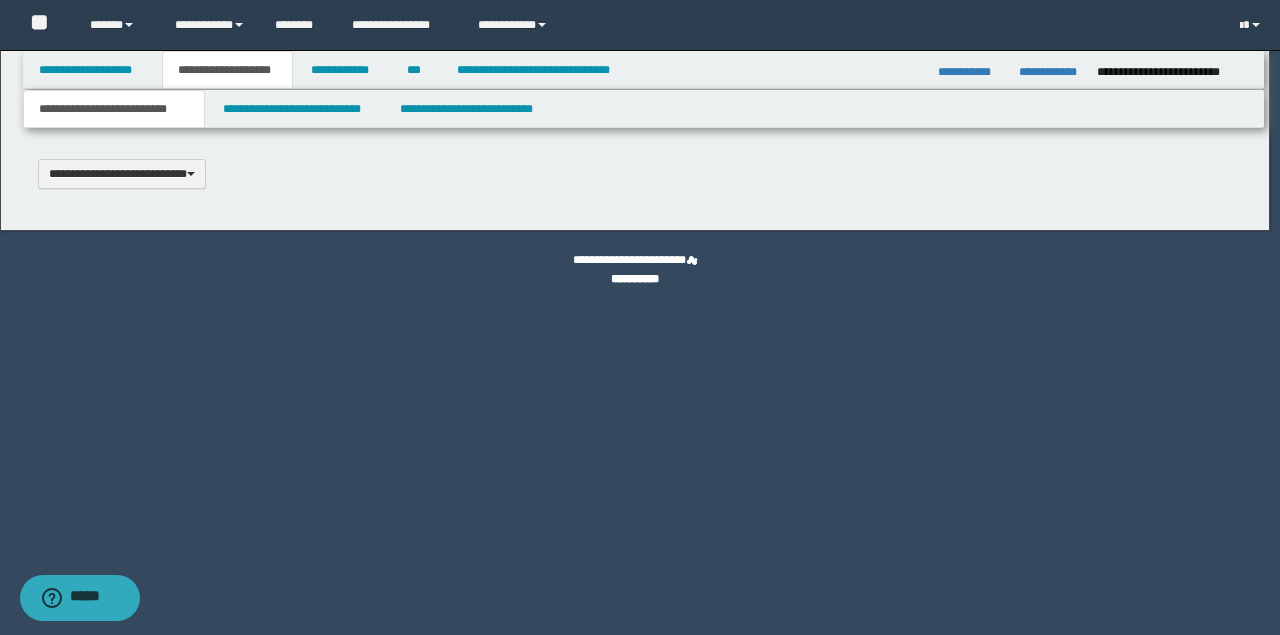 type 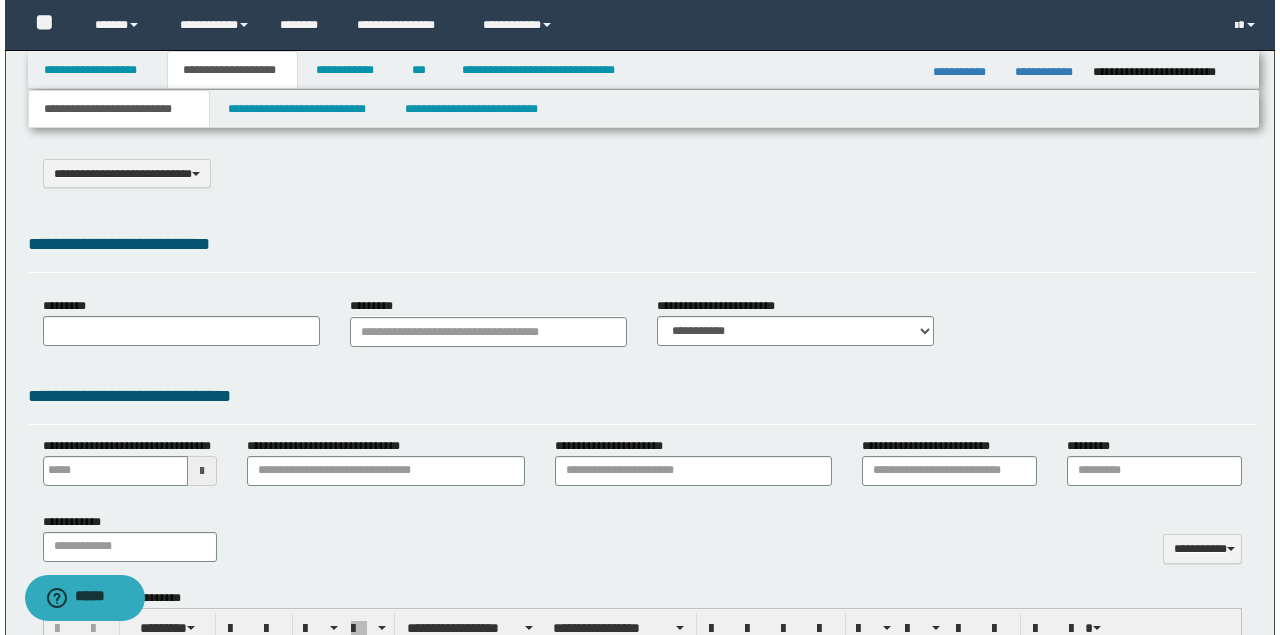 scroll, scrollTop: 0, scrollLeft: 0, axis: both 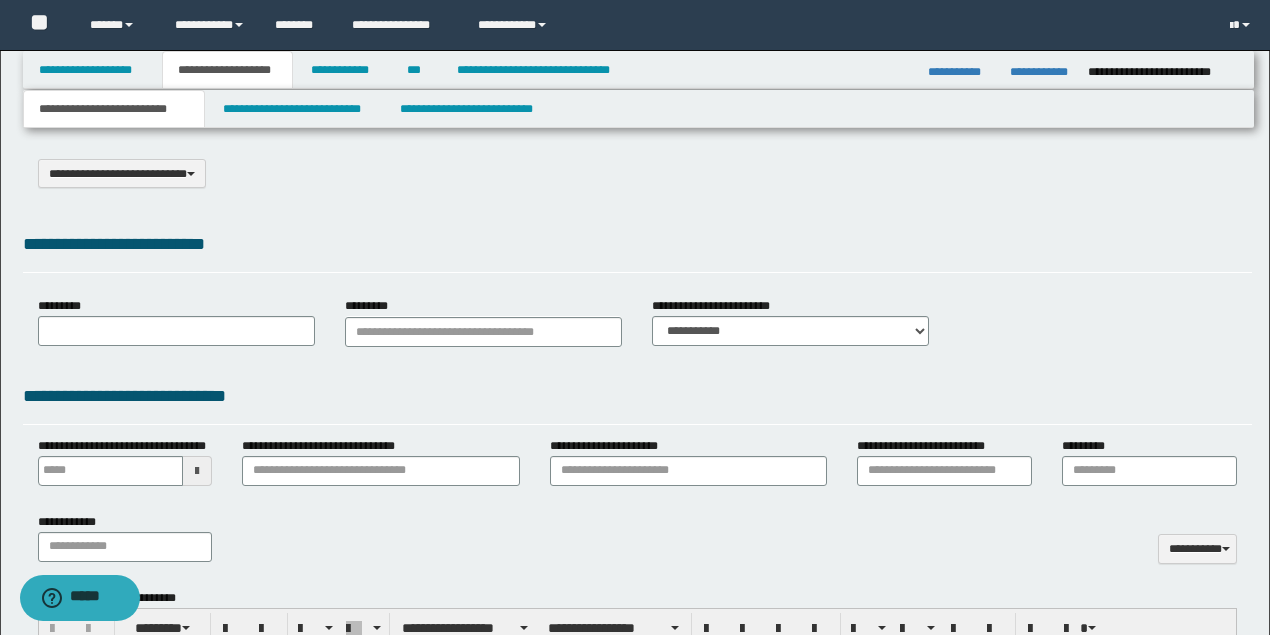 type on "**********" 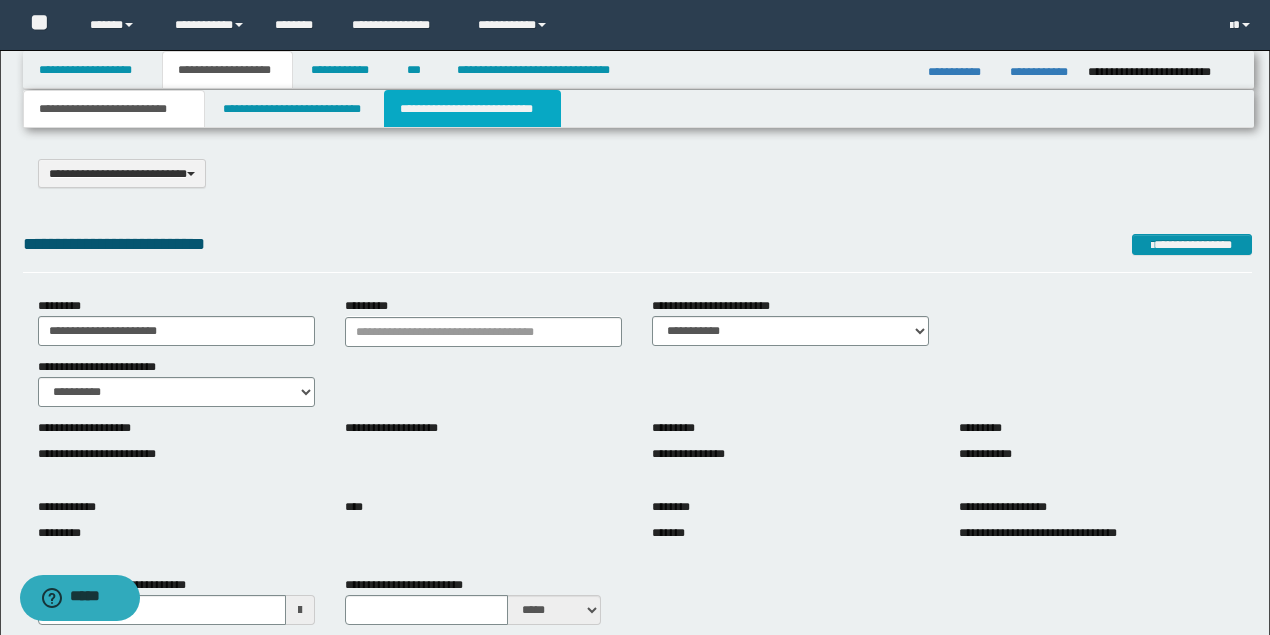 click on "**********" at bounding box center [472, 109] 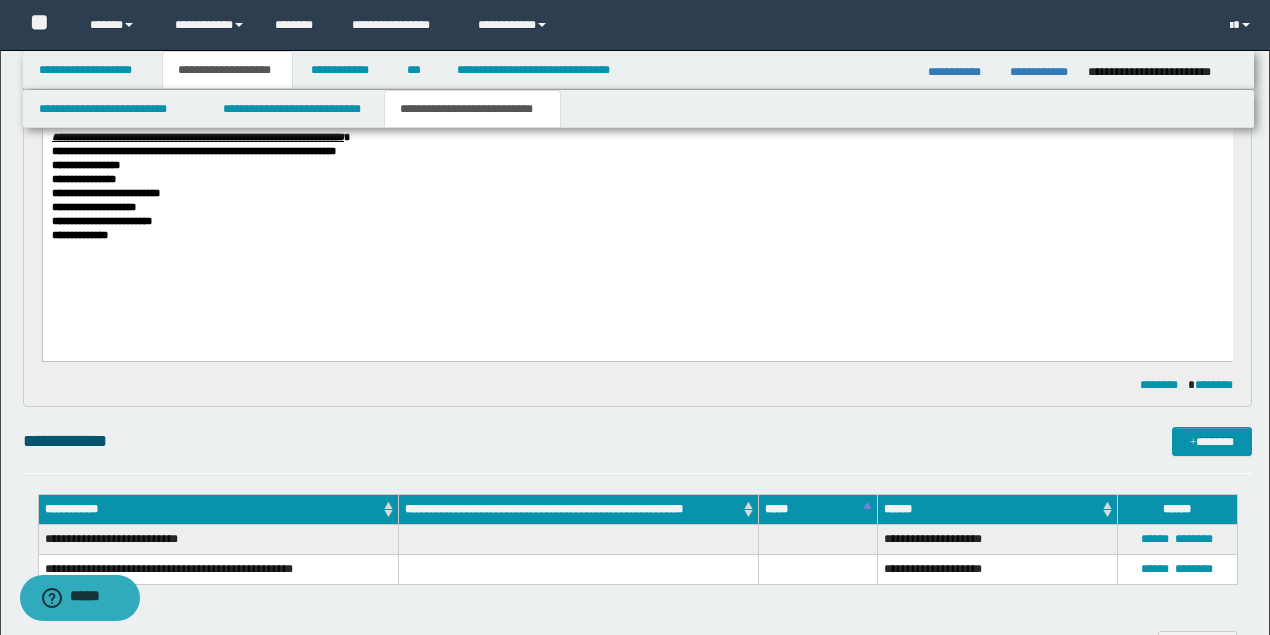 scroll, scrollTop: 800, scrollLeft: 0, axis: vertical 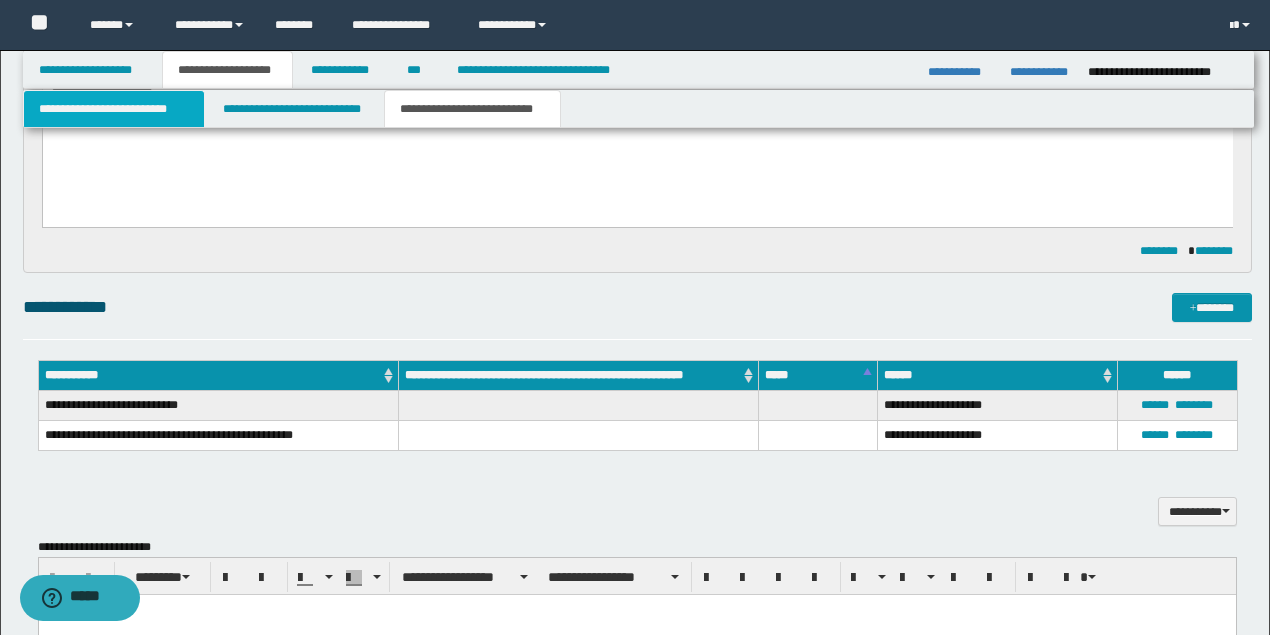 click on "**********" at bounding box center (114, 109) 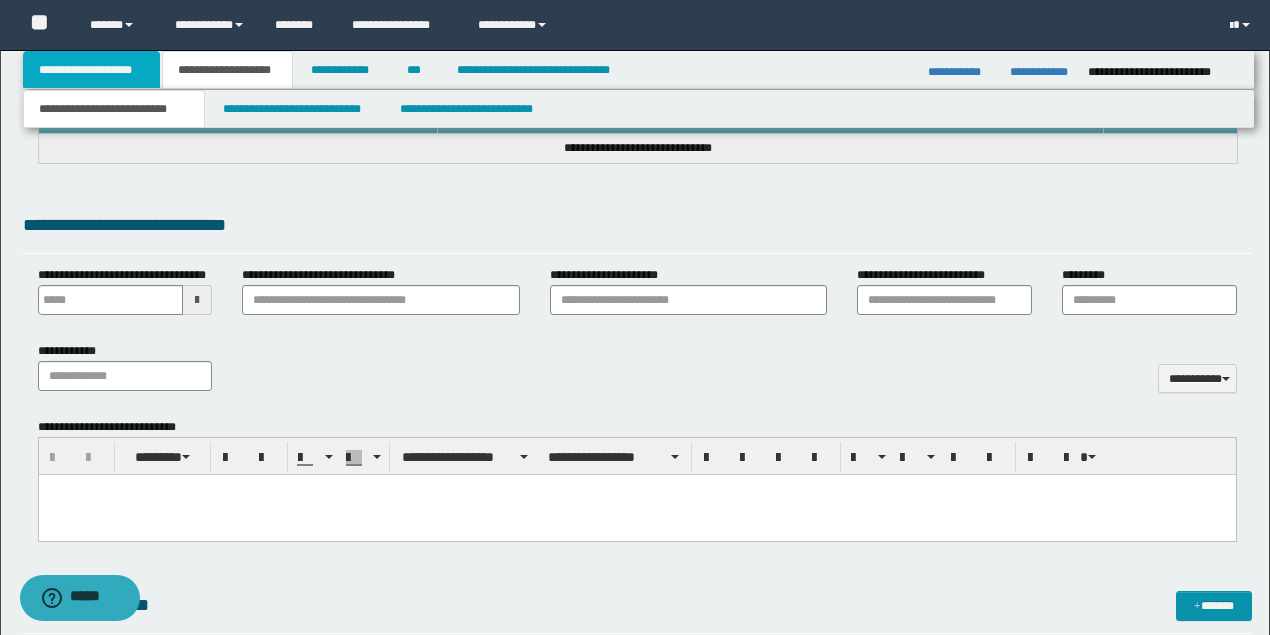 click on "**********" at bounding box center [92, 70] 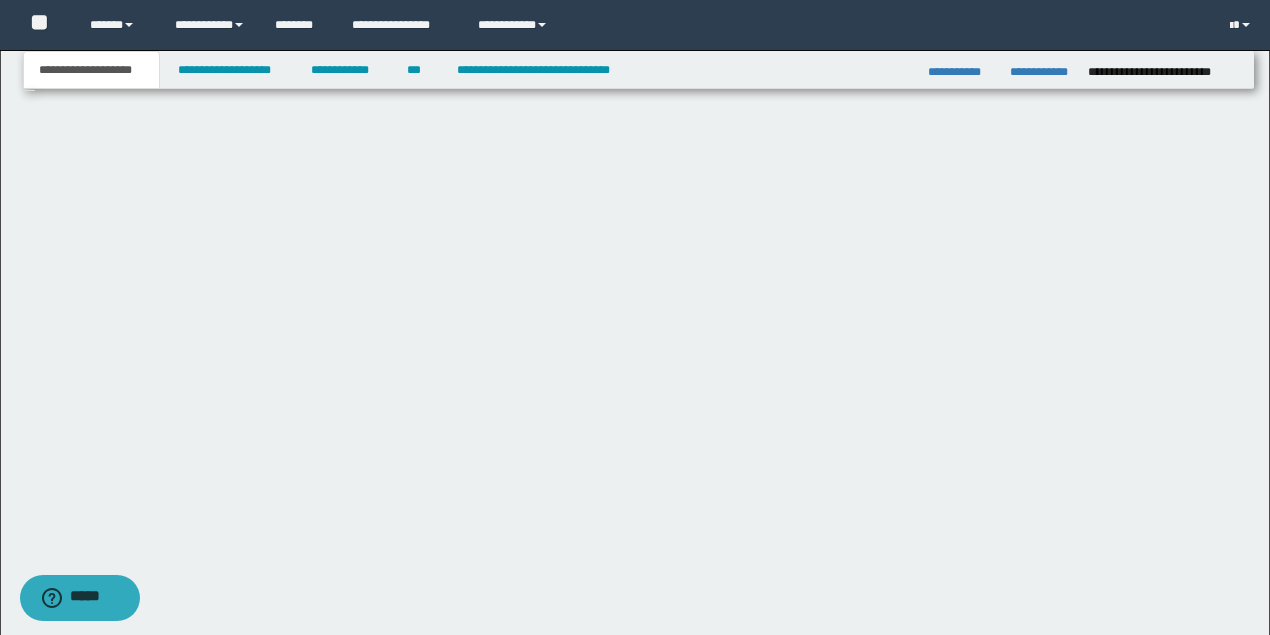 scroll, scrollTop: 266, scrollLeft: 0, axis: vertical 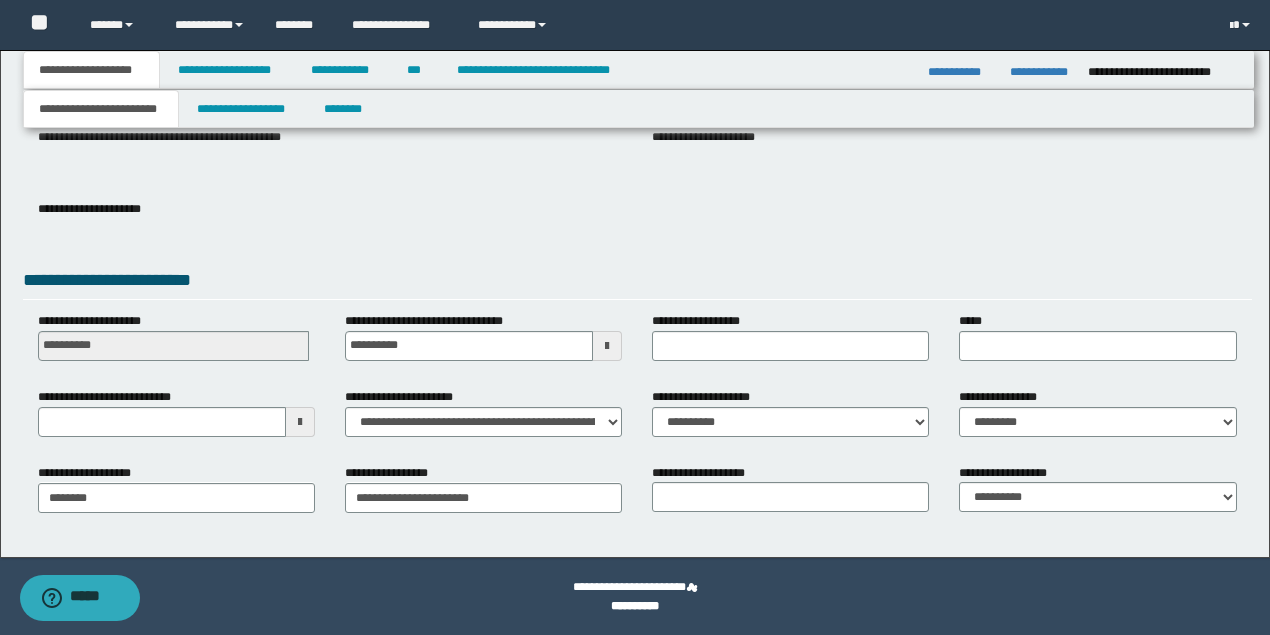 click at bounding box center [300, 422] 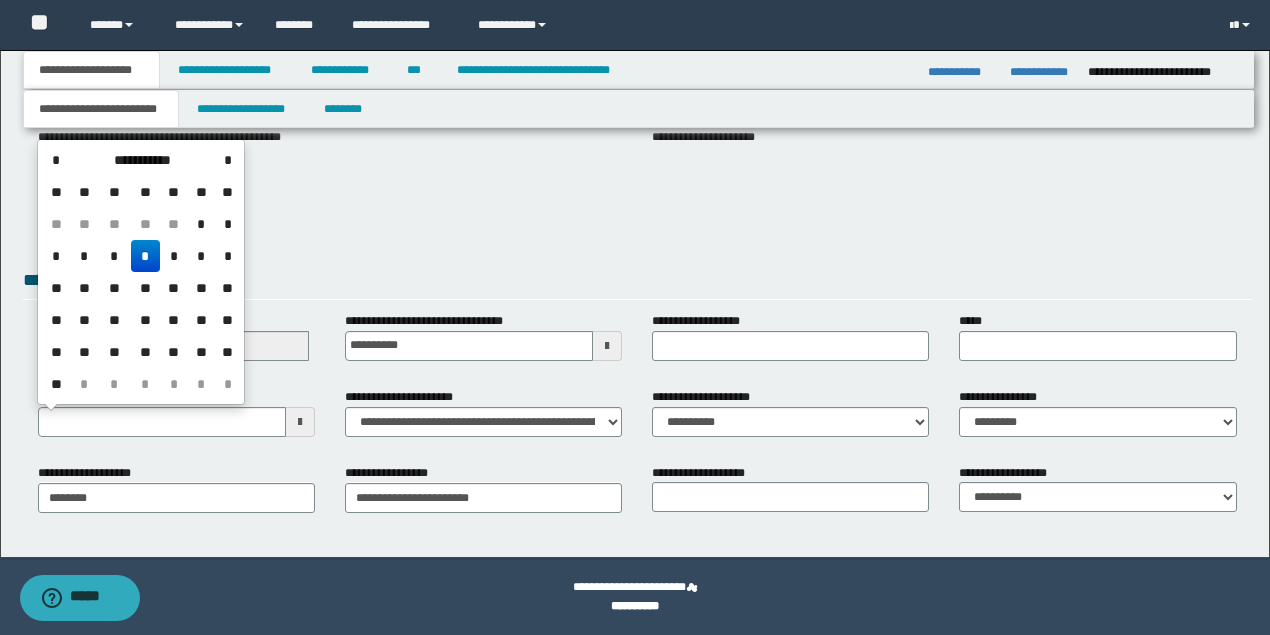 click on "*" at bounding box center (145, 256) 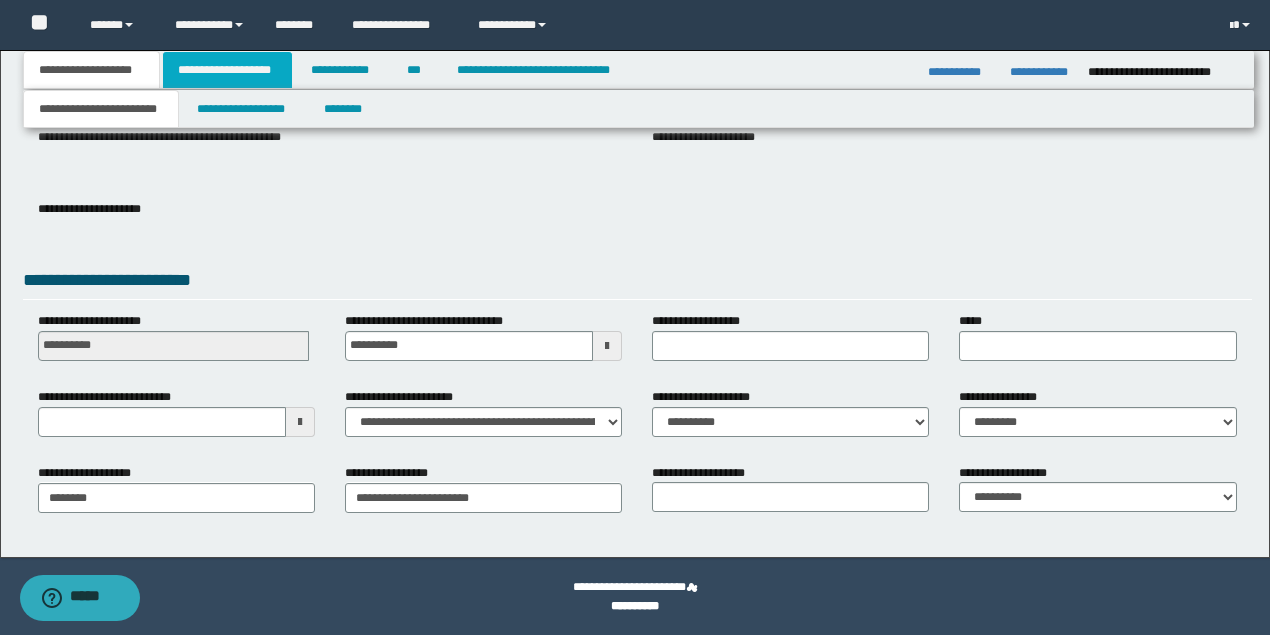 click on "**********" at bounding box center (227, 70) 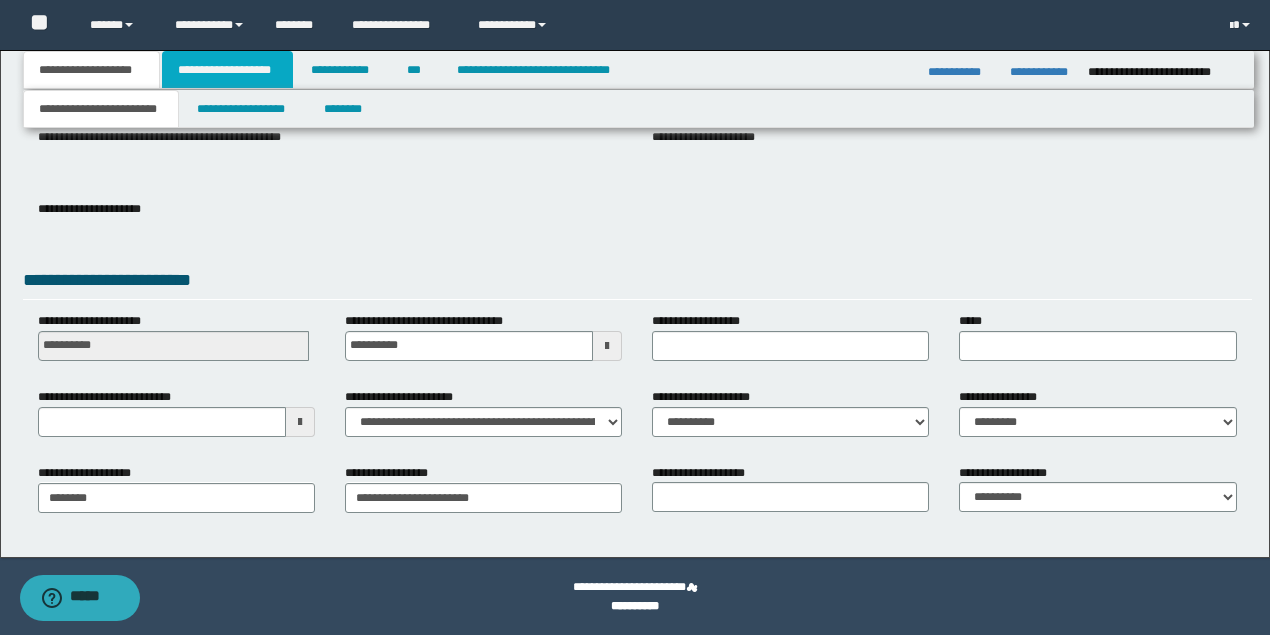 type 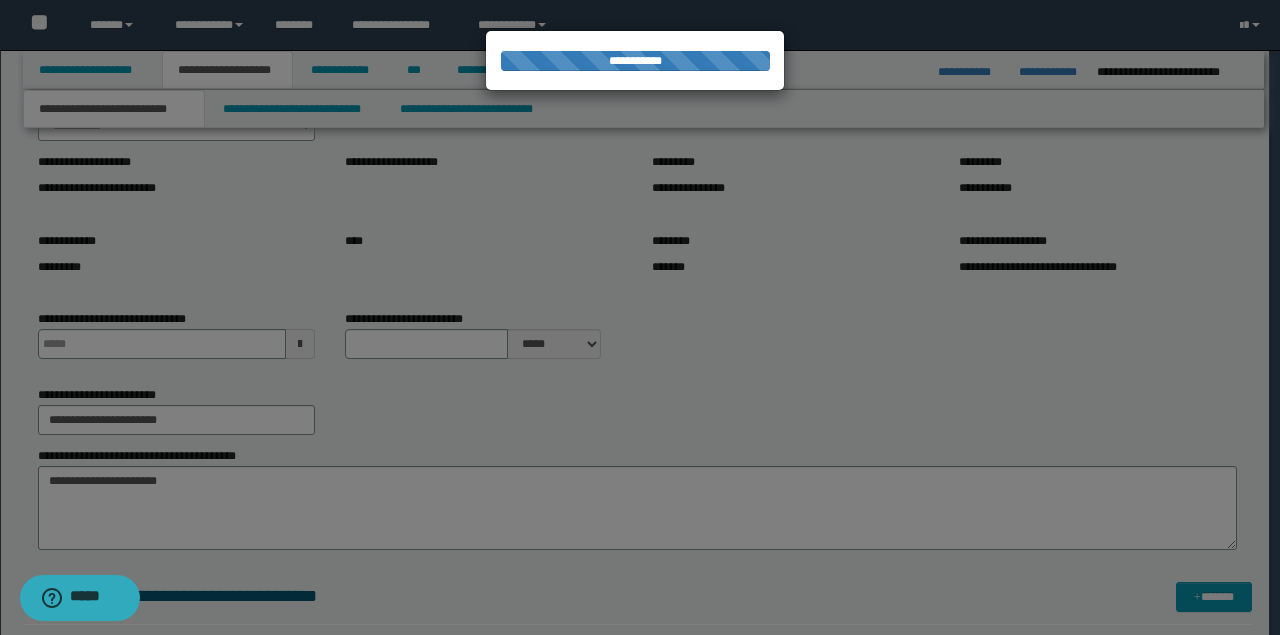 type 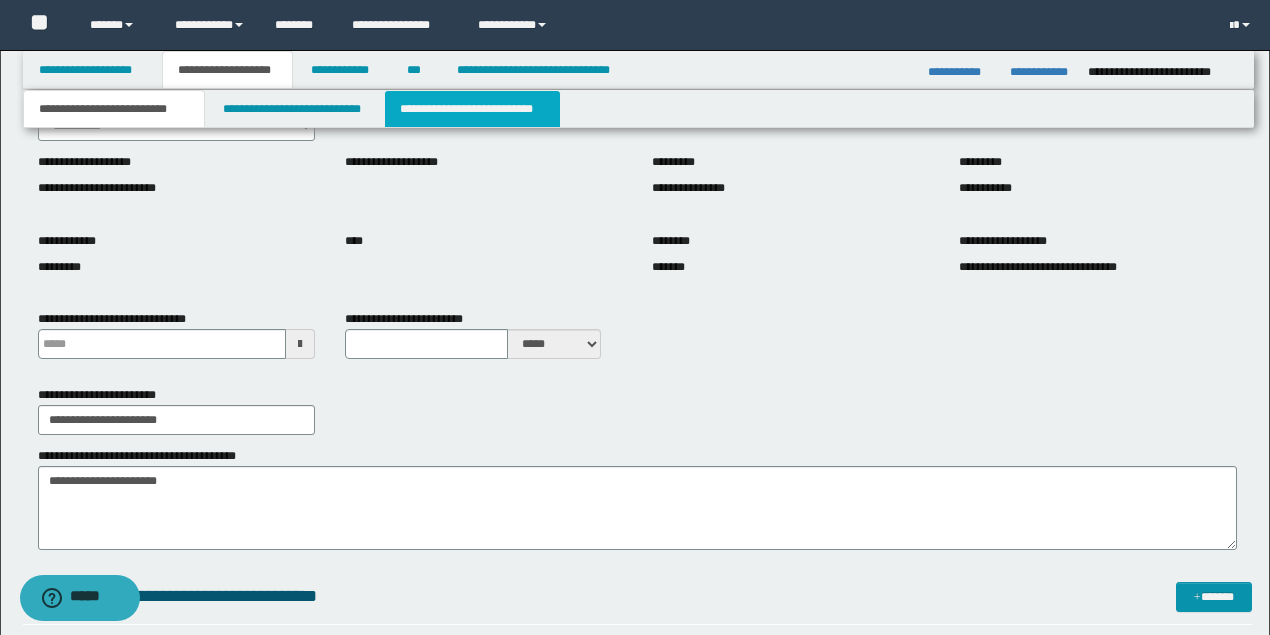 click on "**********" at bounding box center [472, 109] 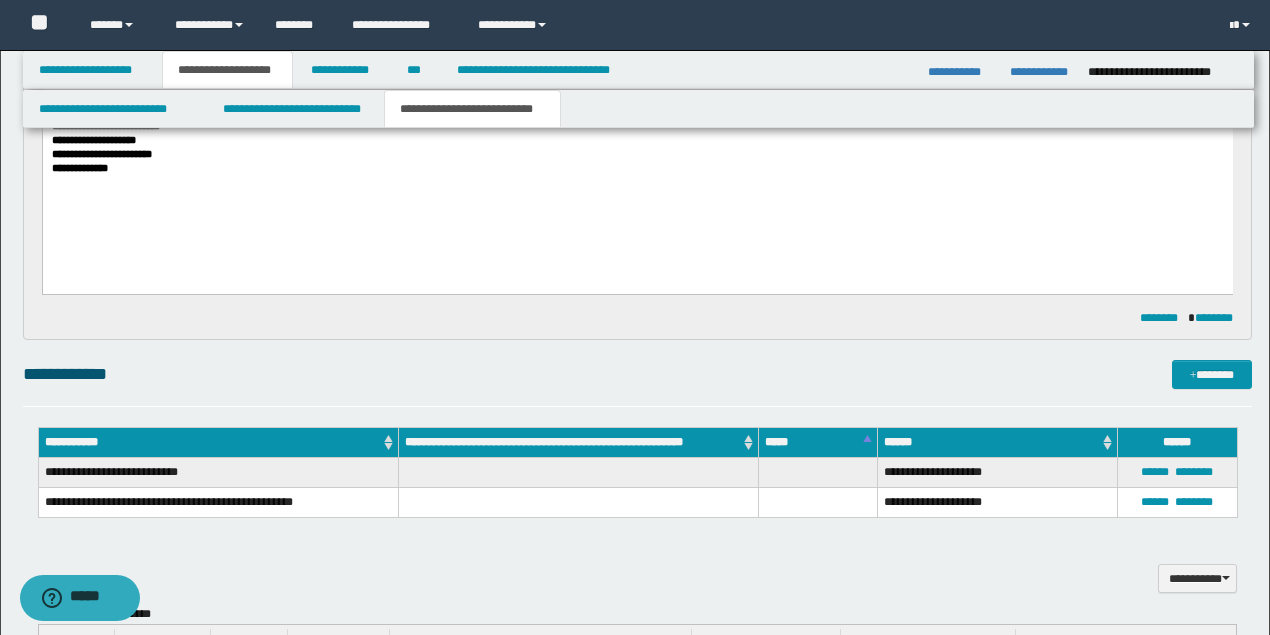 scroll, scrollTop: 533, scrollLeft: 0, axis: vertical 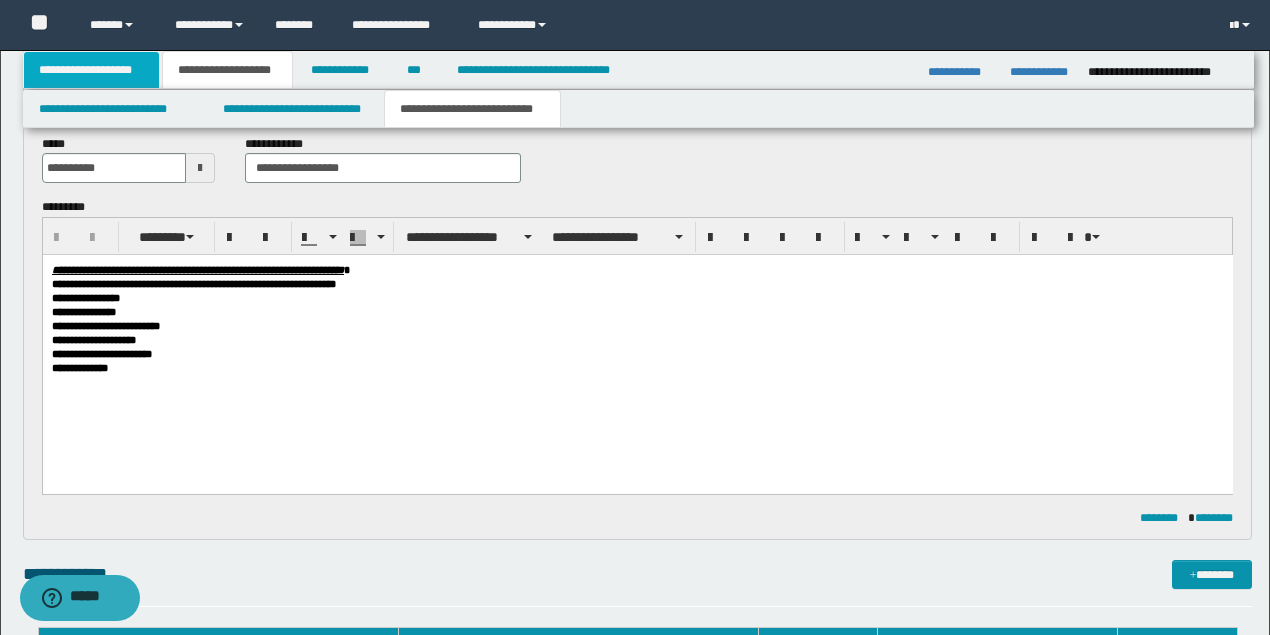 click on "**********" at bounding box center [92, 70] 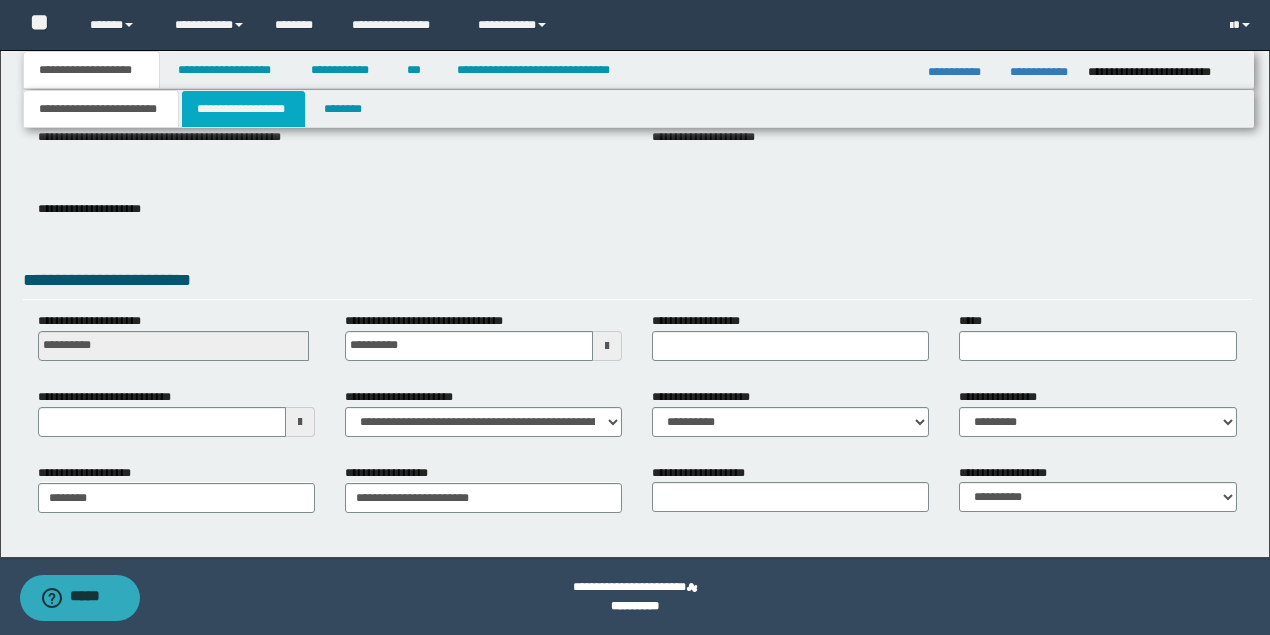 click on "**********" at bounding box center [243, 109] 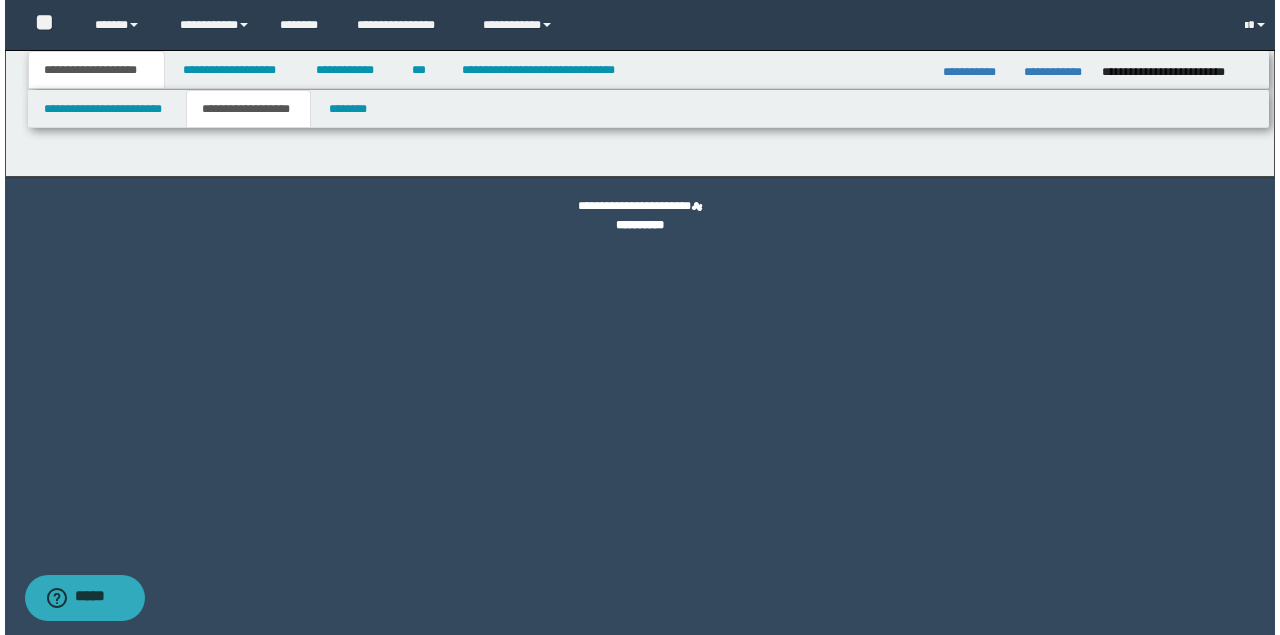 scroll, scrollTop: 0, scrollLeft: 0, axis: both 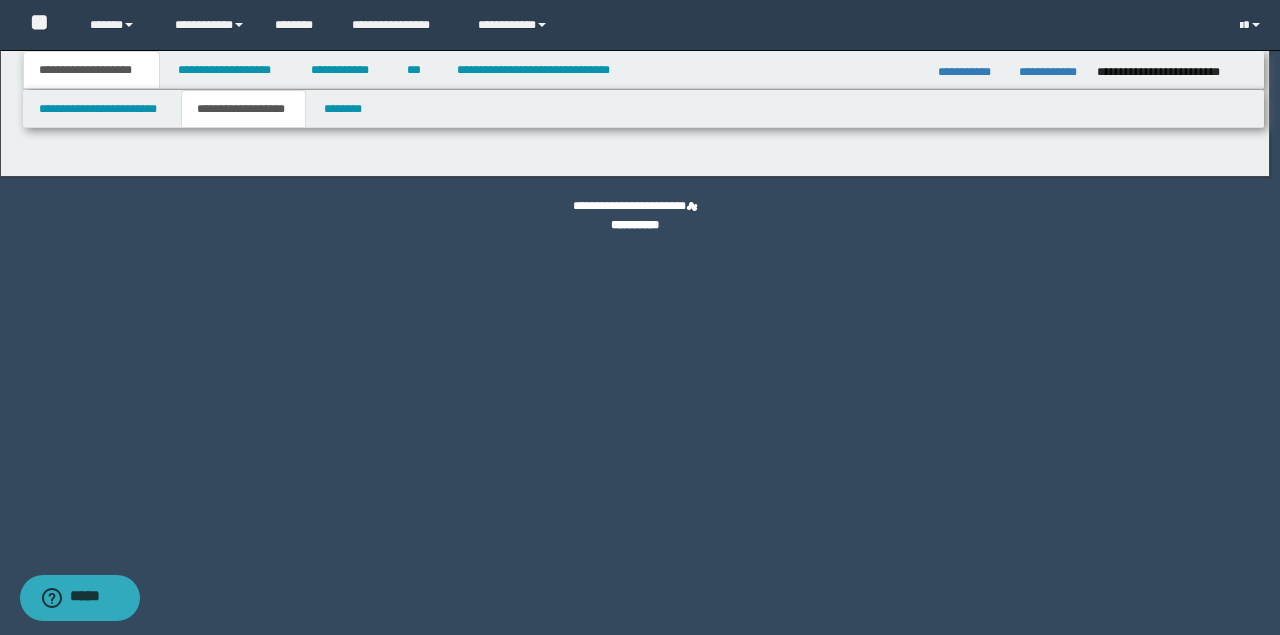 type on "********" 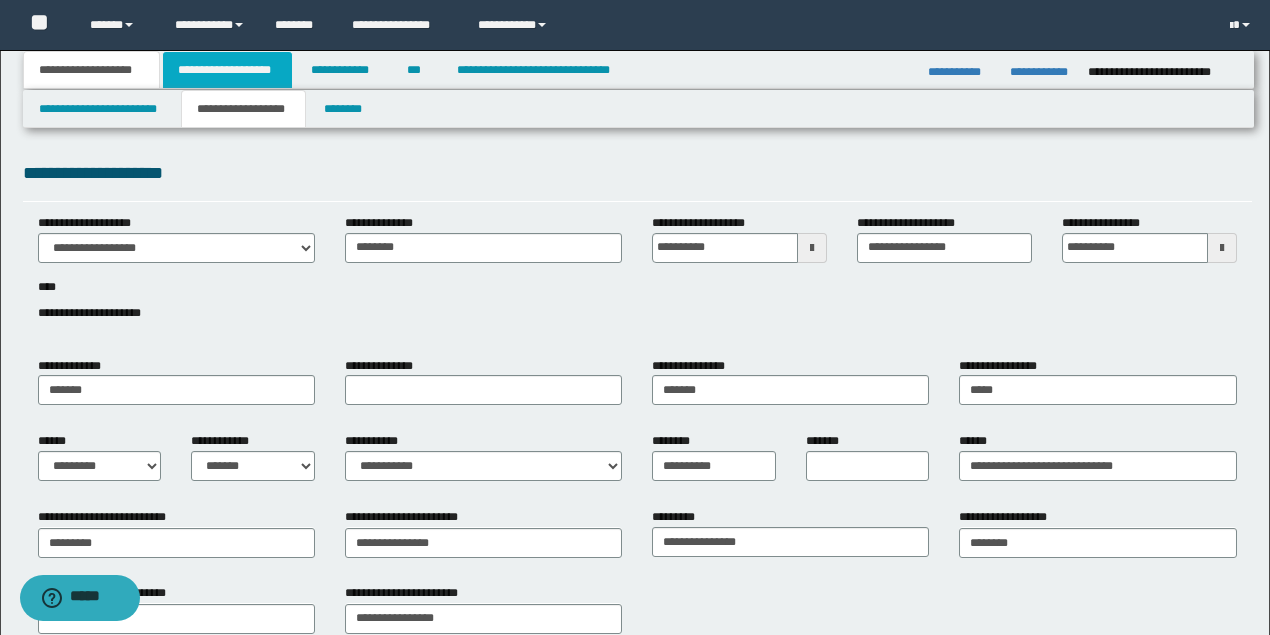 click on "**********" at bounding box center (227, 70) 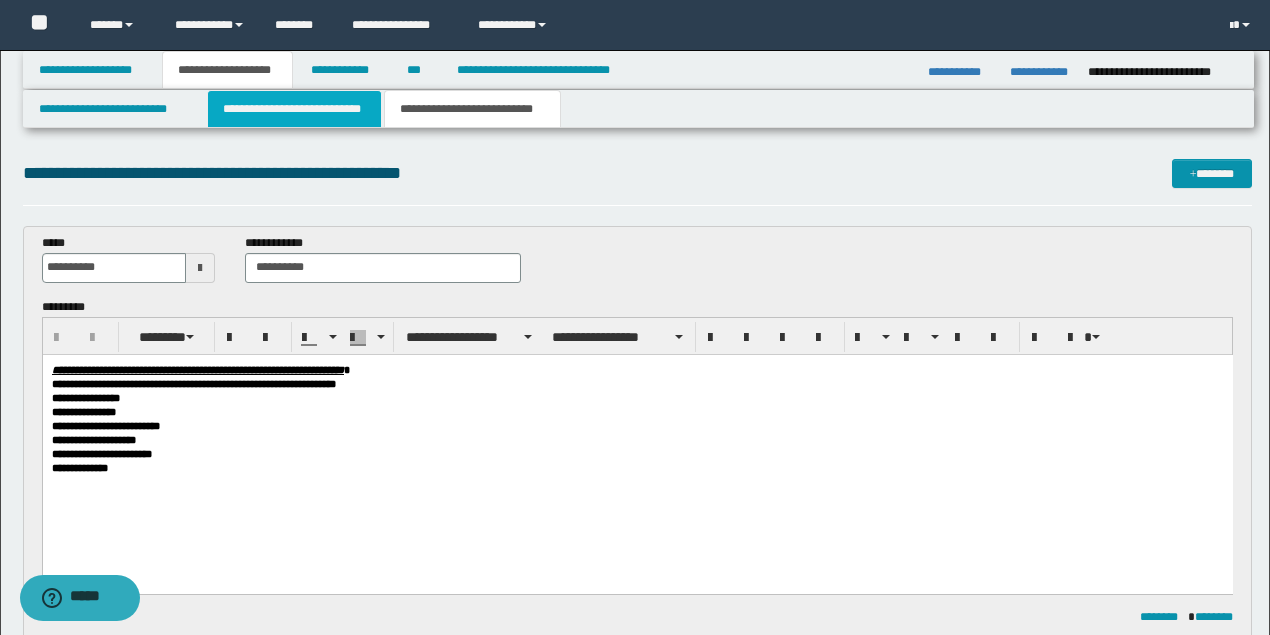 click on "**********" at bounding box center (294, 109) 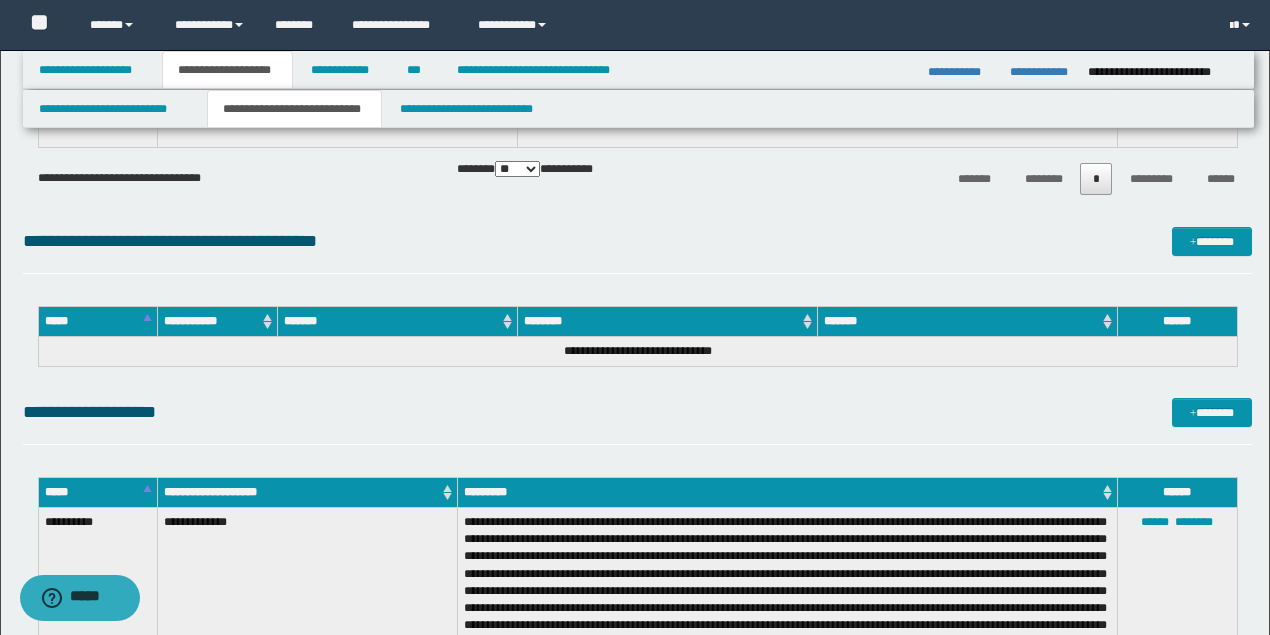 scroll, scrollTop: 3933, scrollLeft: 0, axis: vertical 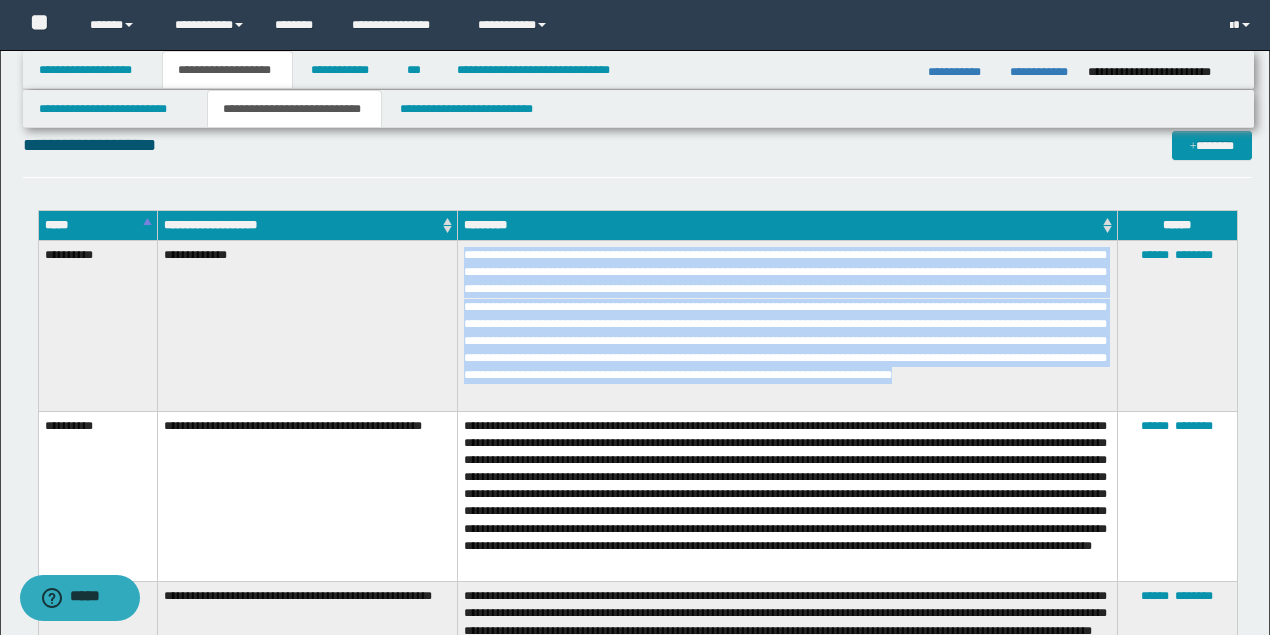 drag, startPoint x: 636, startPoint y: 384, endPoint x: 506, endPoint y: 264, distance: 176.91806 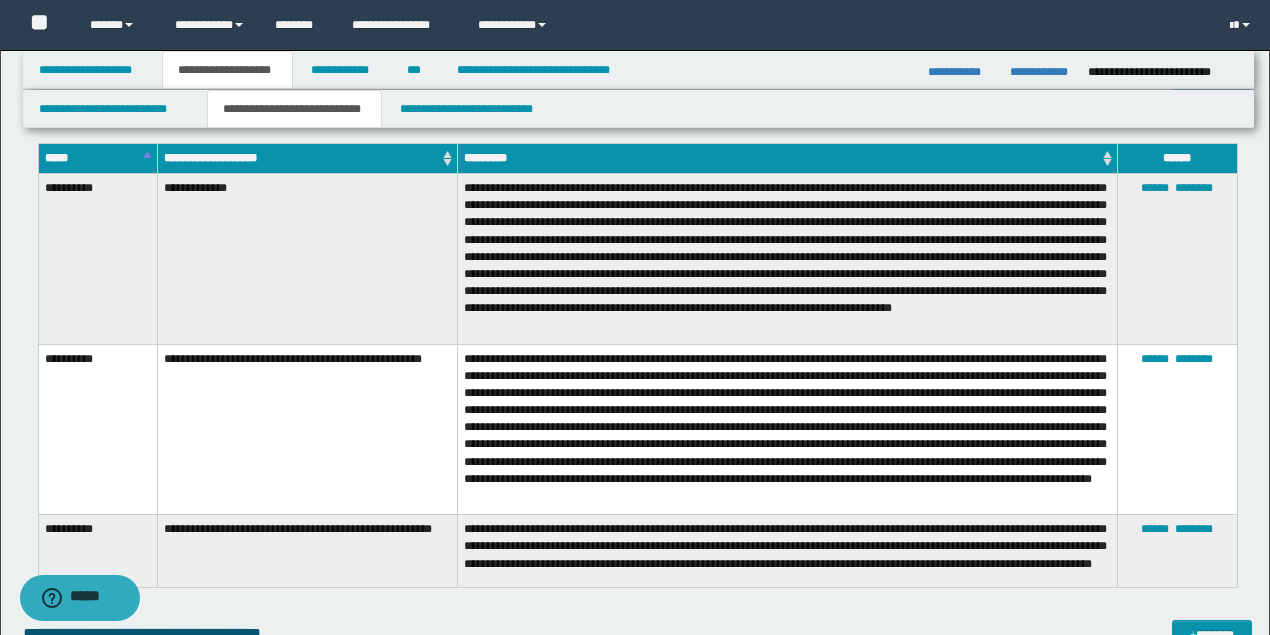 click at bounding box center [787, 429] 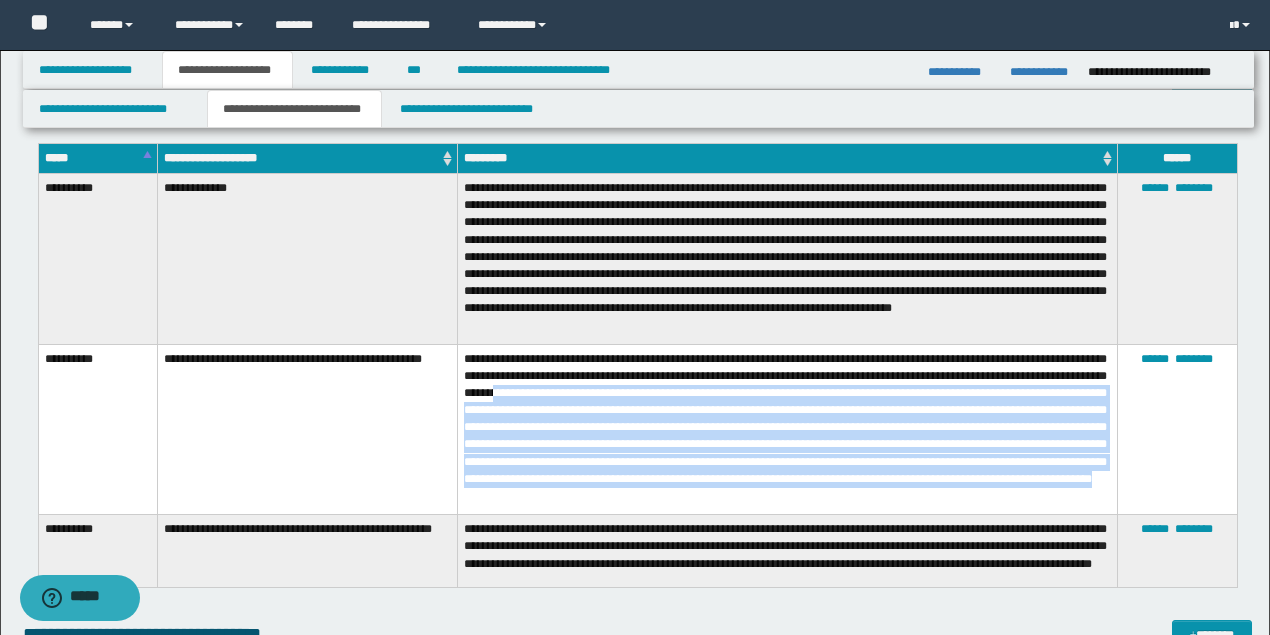 drag, startPoint x: 598, startPoint y: 401, endPoint x: 948, endPoint y: 505, distance: 365.12463 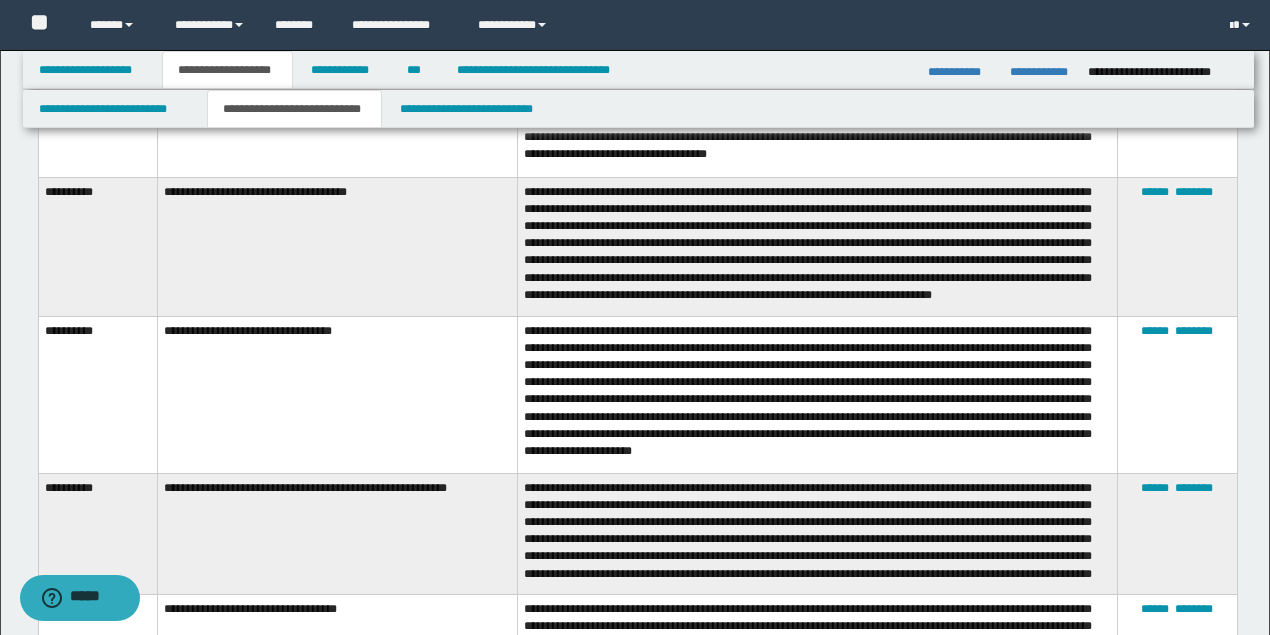 scroll, scrollTop: 2733, scrollLeft: 0, axis: vertical 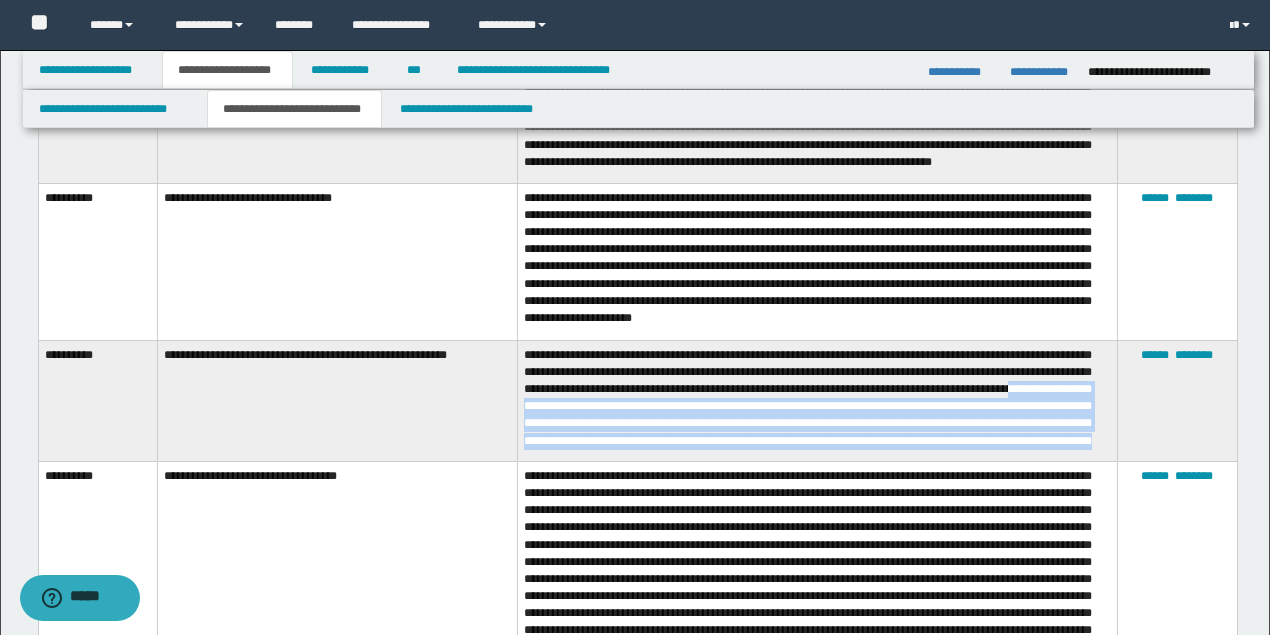 drag, startPoint x: 568, startPoint y: 384, endPoint x: 685, endPoint y: 424, distance: 123.6487 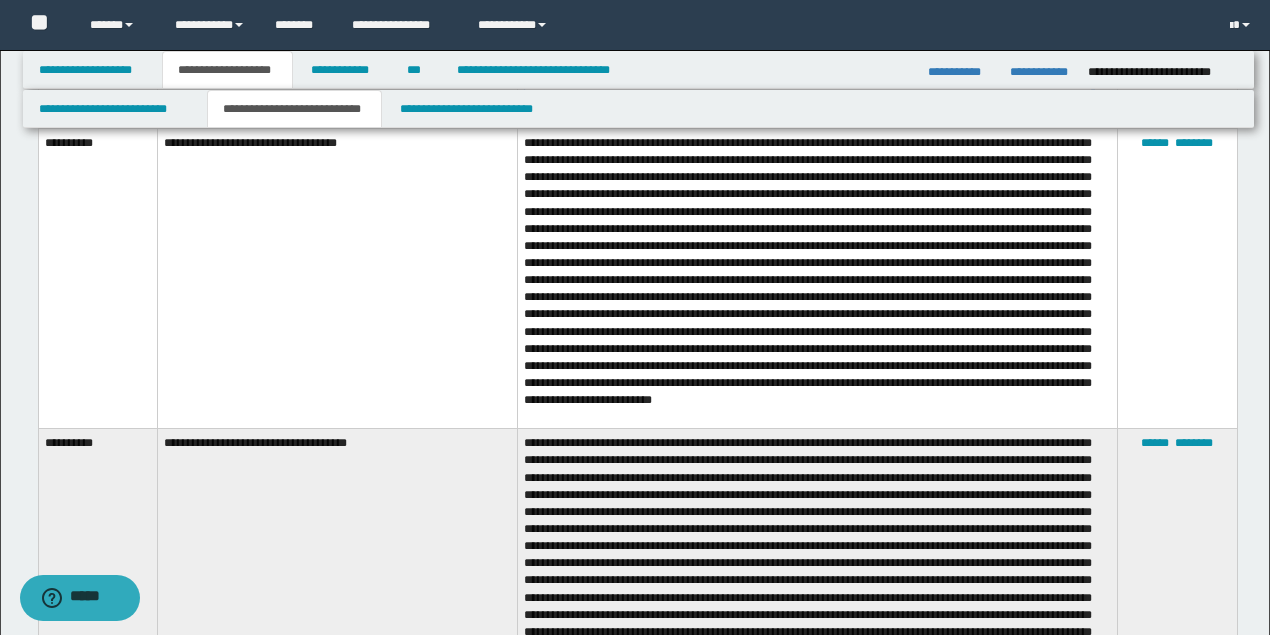scroll, scrollTop: 3000, scrollLeft: 0, axis: vertical 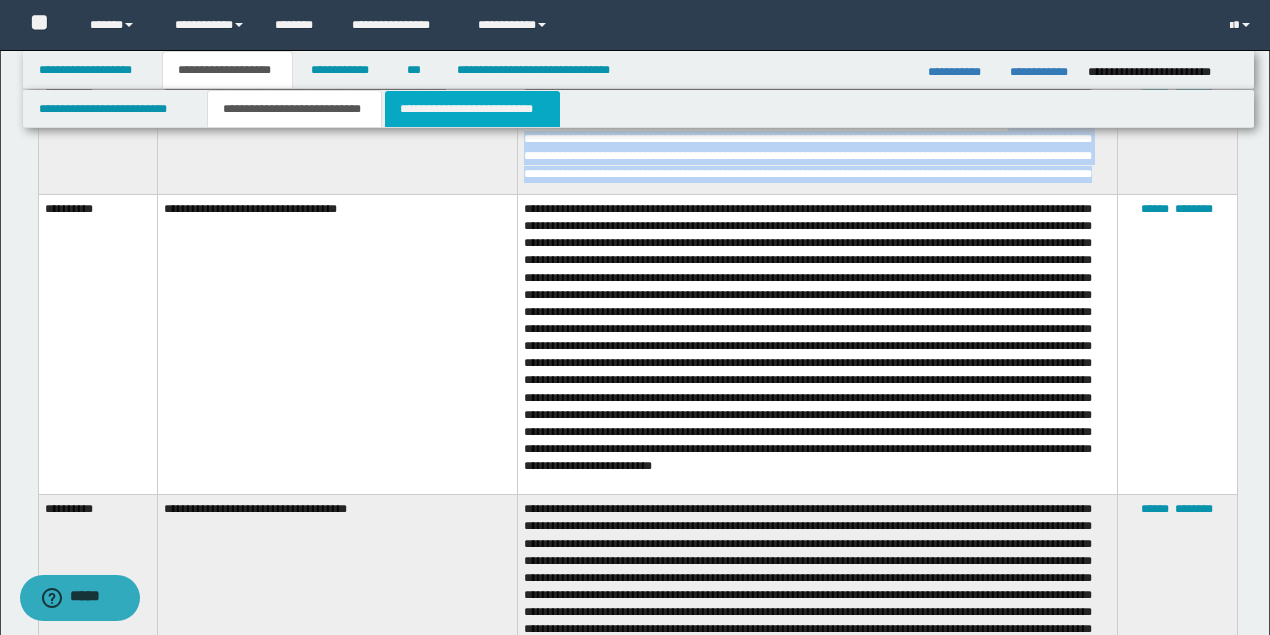 click on "**********" at bounding box center (472, 109) 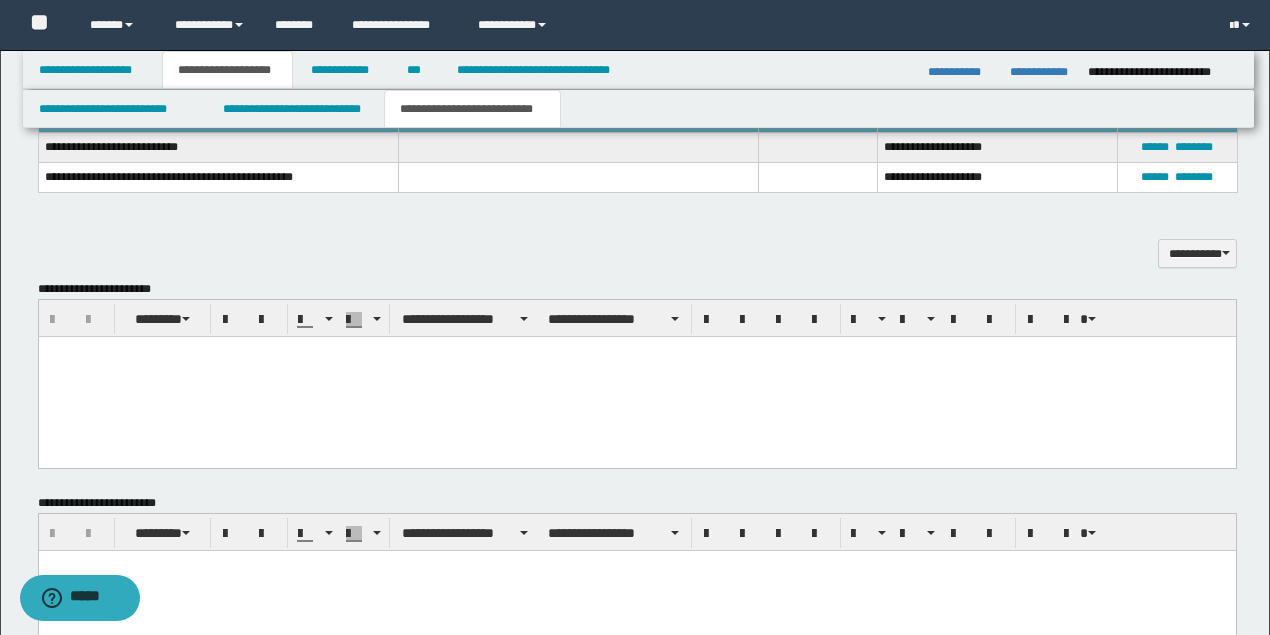 scroll, scrollTop: 1125, scrollLeft: 0, axis: vertical 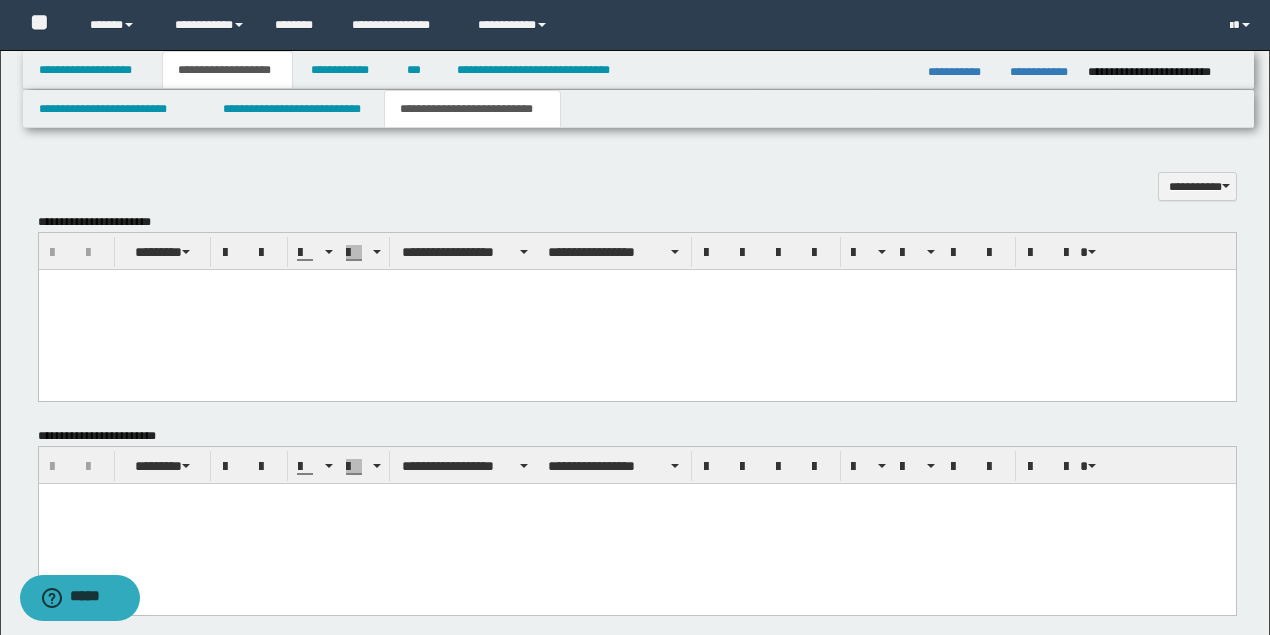 click at bounding box center (636, 309) 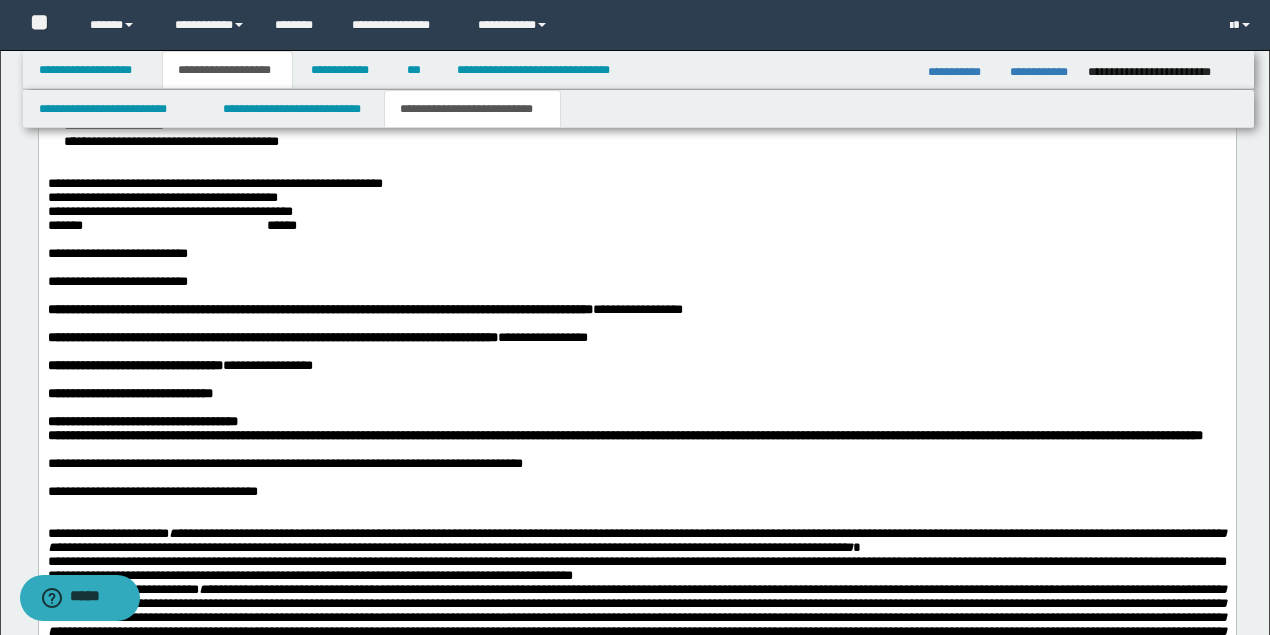 scroll, scrollTop: 1858, scrollLeft: 0, axis: vertical 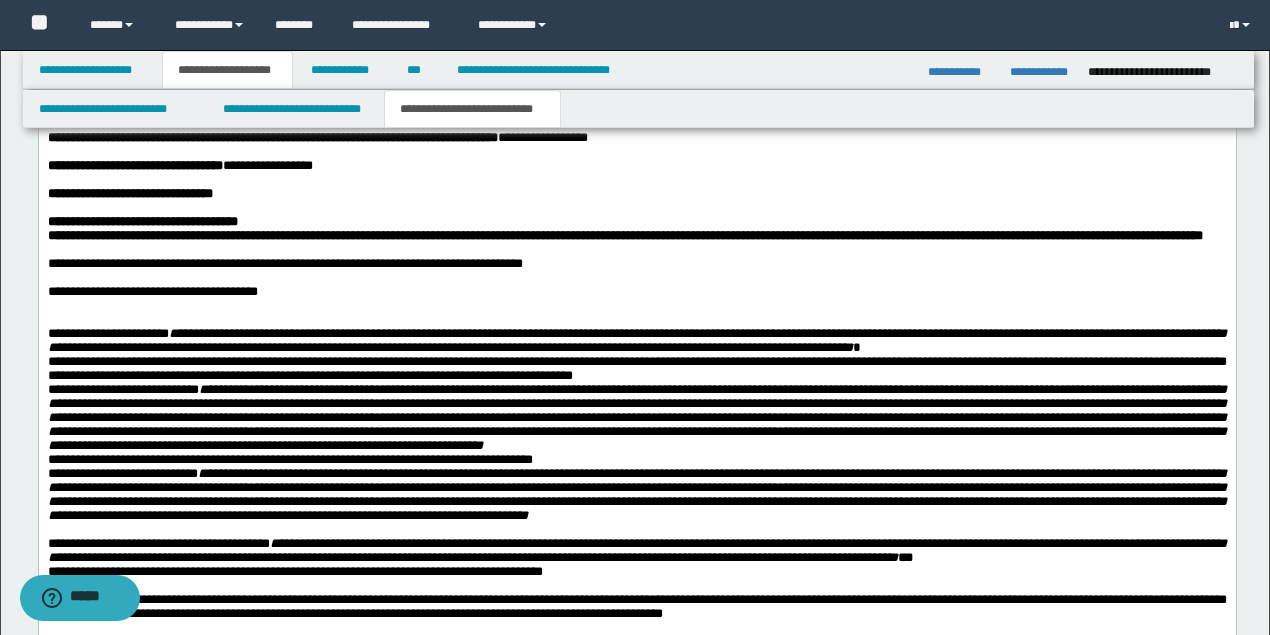 click at bounding box center (636, 208) 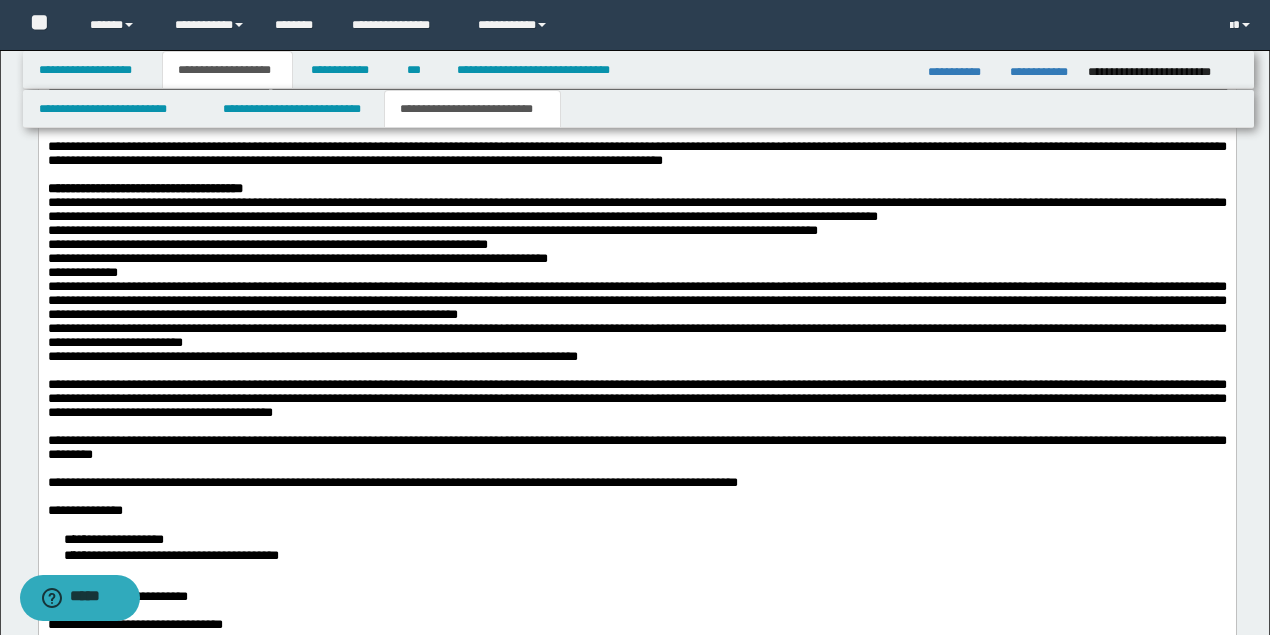 scroll, scrollTop: 2458, scrollLeft: 0, axis: vertical 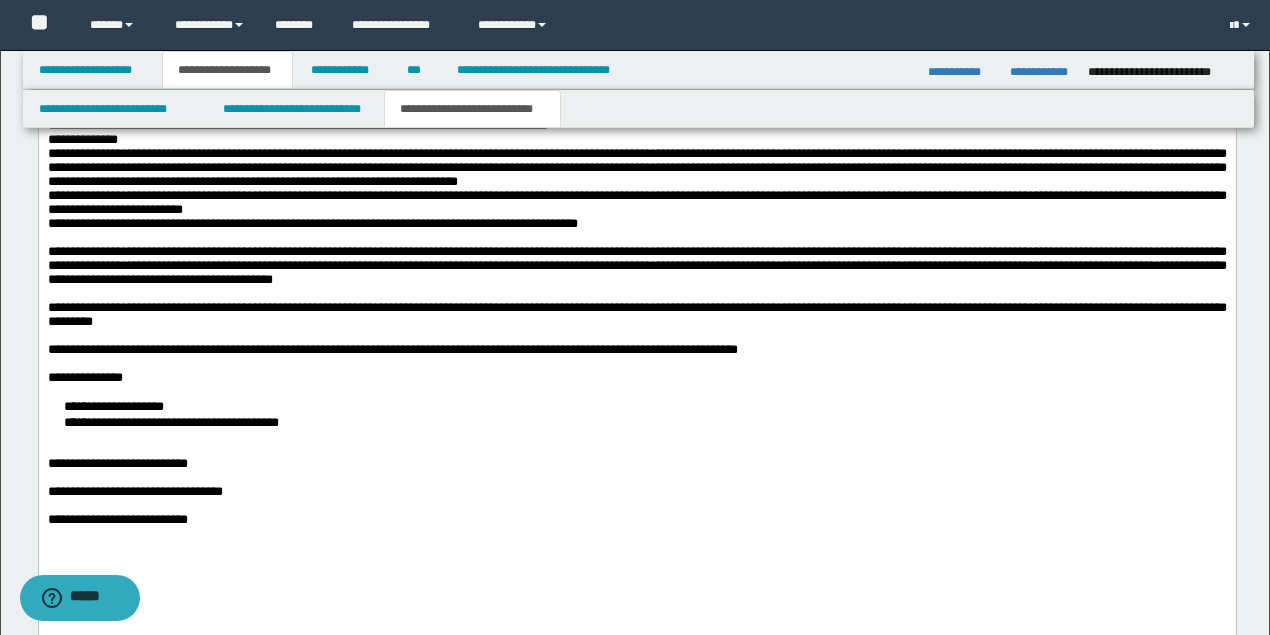 click on "**********" at bounding box center (636, 56) 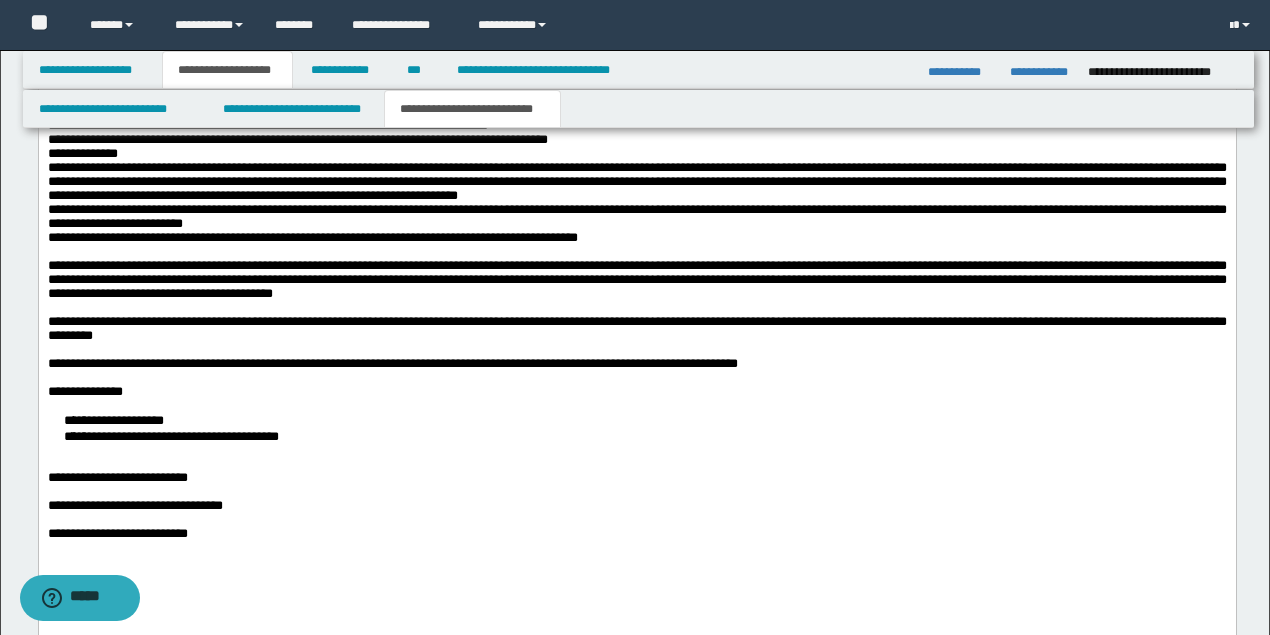 click on "**********" at bounding box center [636, 91] 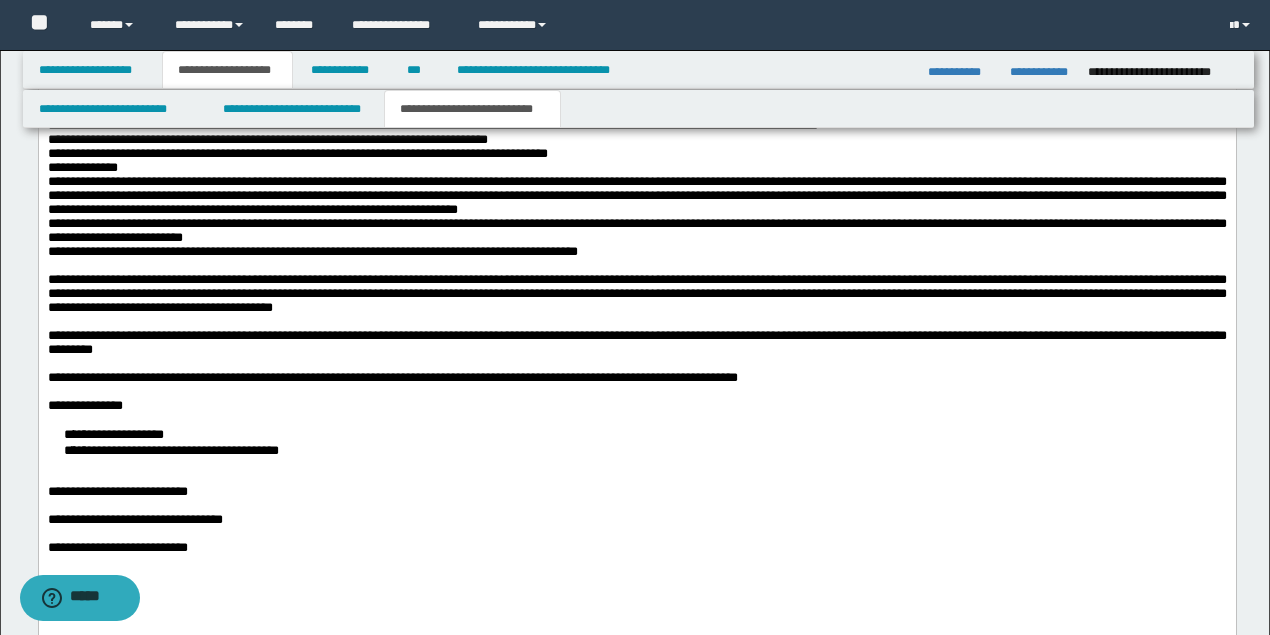 click on "**********" at bounding box center (636, 126) 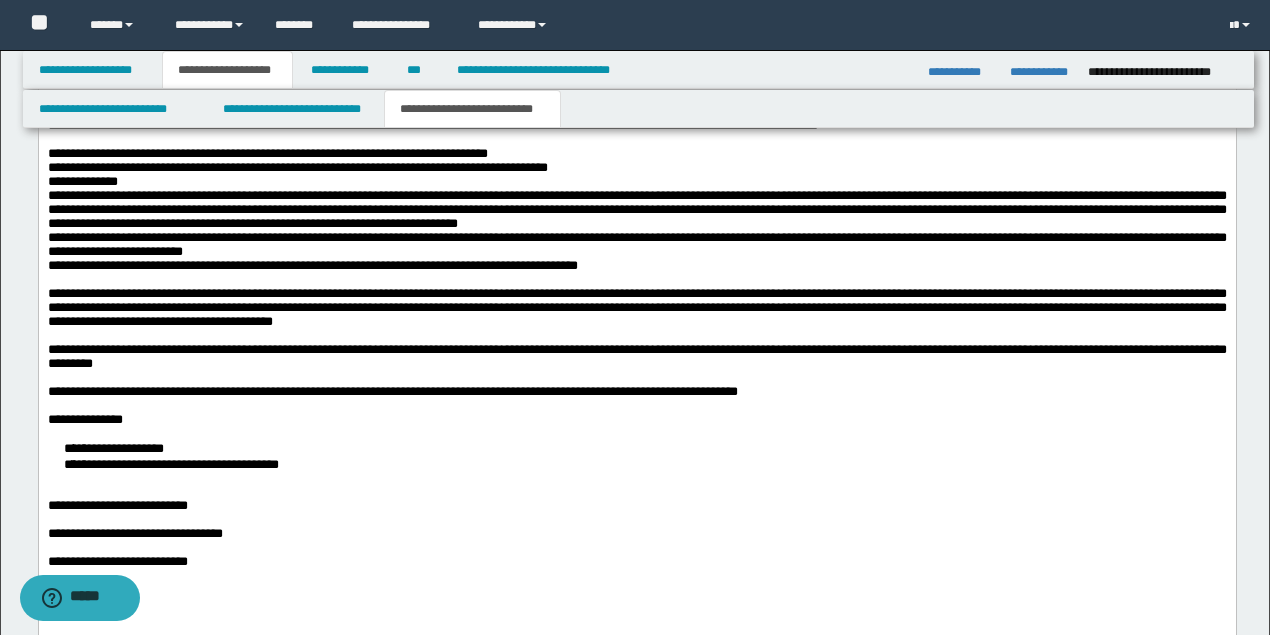 scroll, scrollTop: 2525, scrollLeft: 0, axis: vertical 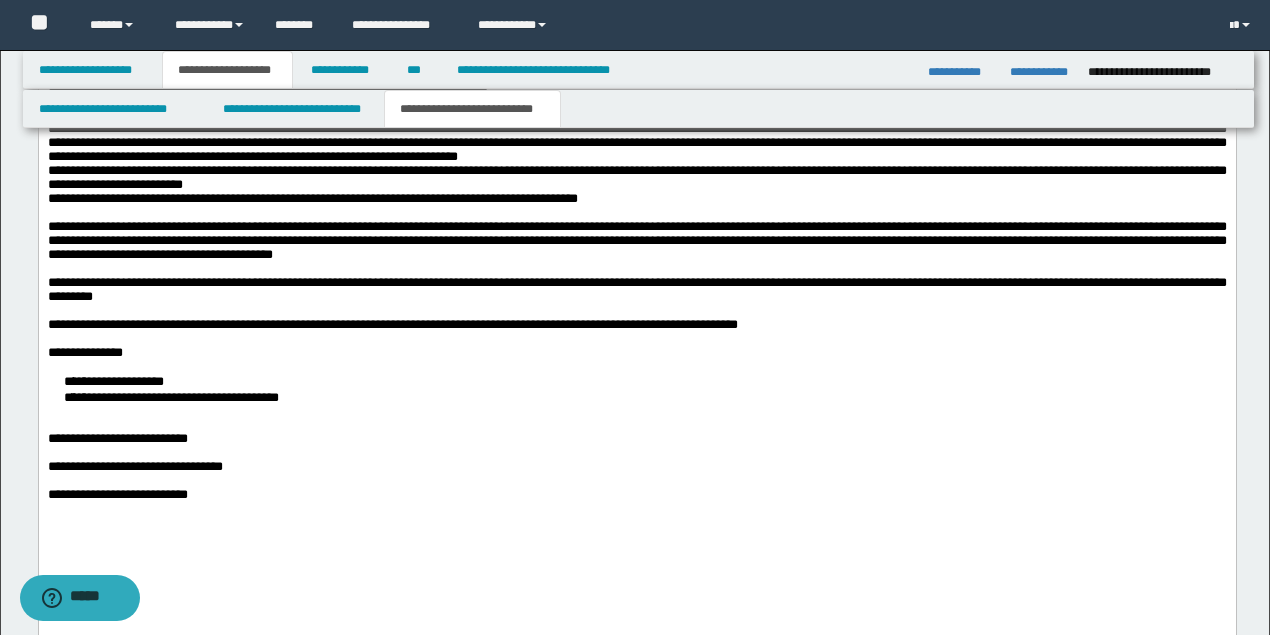 click on "**********" at bounding box center [297, 100] 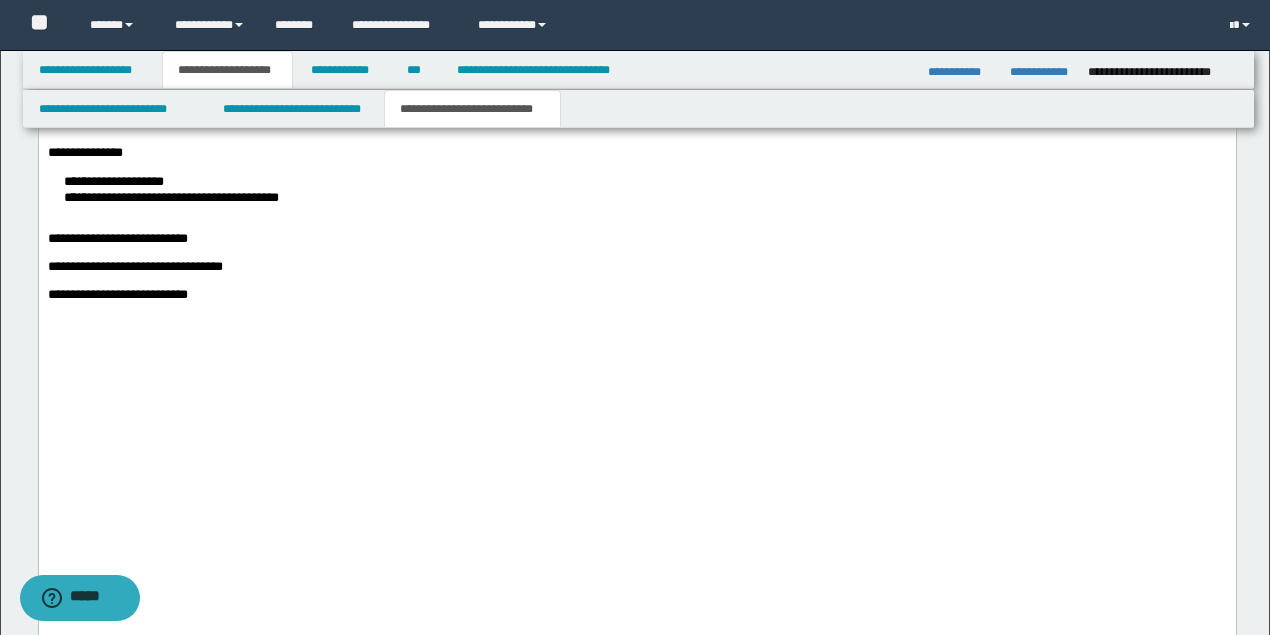 scroll, scrollTop: 2858, scrollLeft: 0, axis: vertical 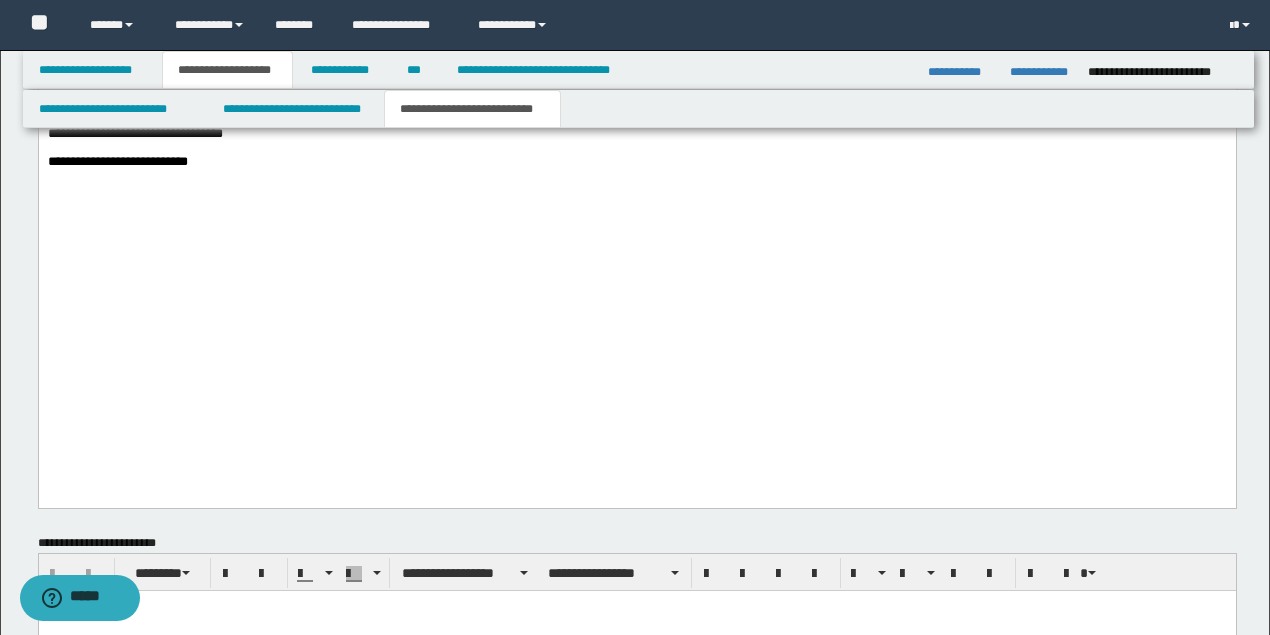 click on "**********" at bounding box center [636, 162] 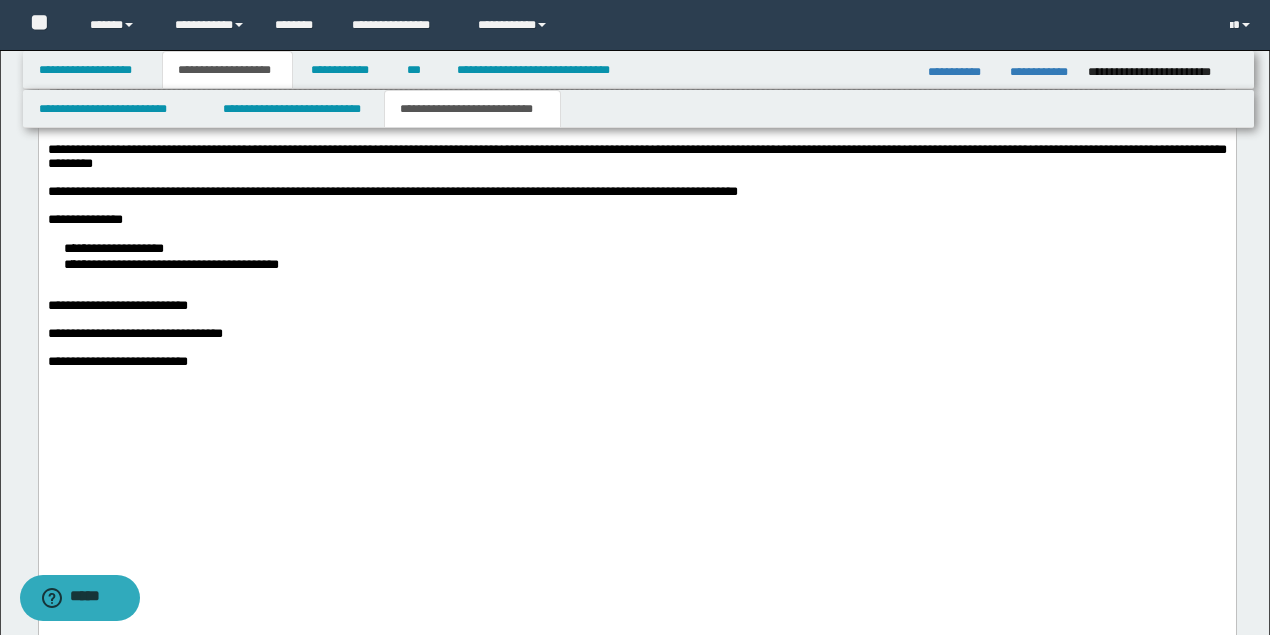 scroll, scrollTop: 2592, scrollLeft: 0, axis: vertical 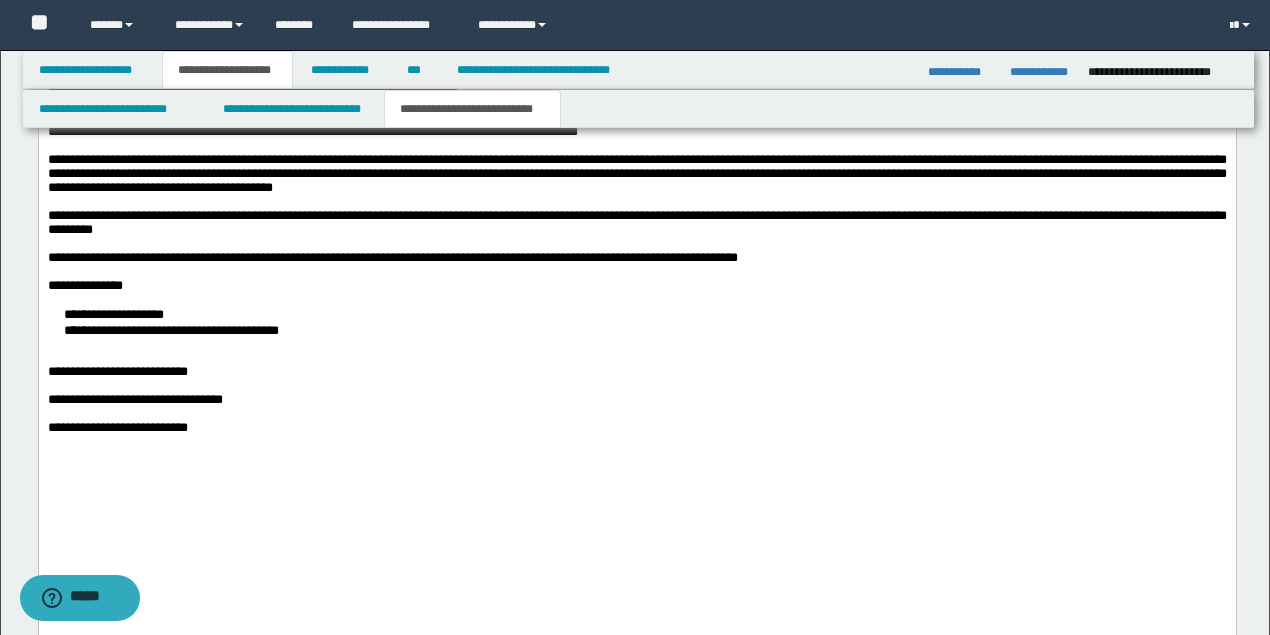 click on "**********" at bounding box center (636, 76) 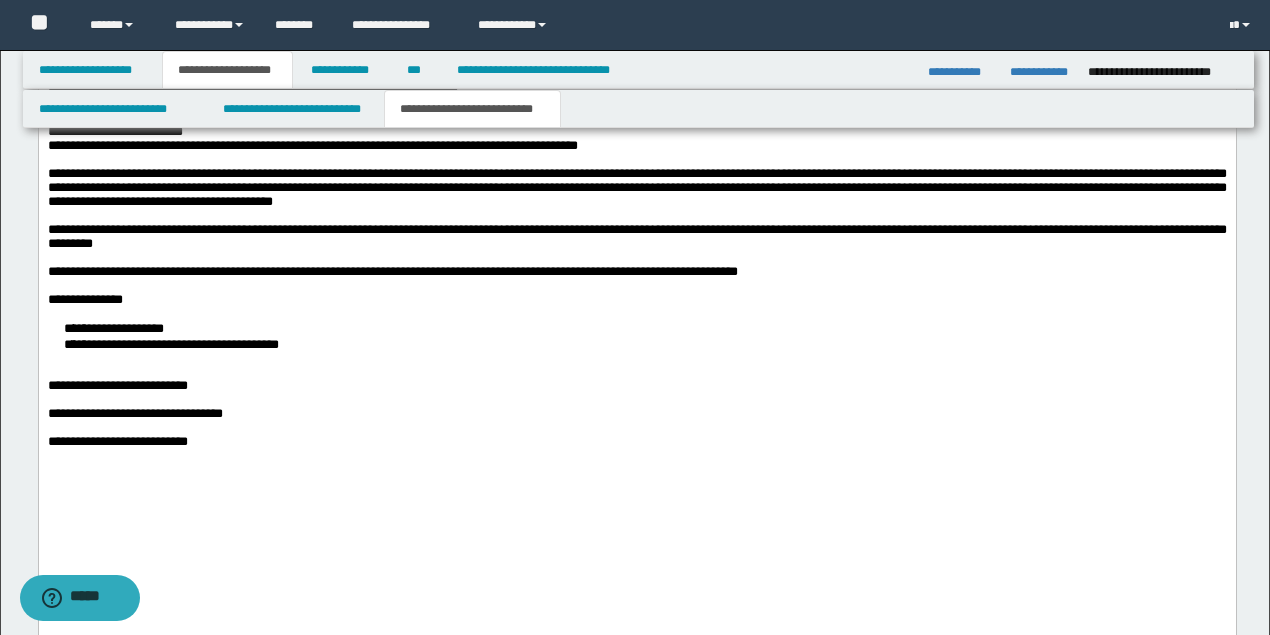 click on "**********" at bounding box center [636, -331] 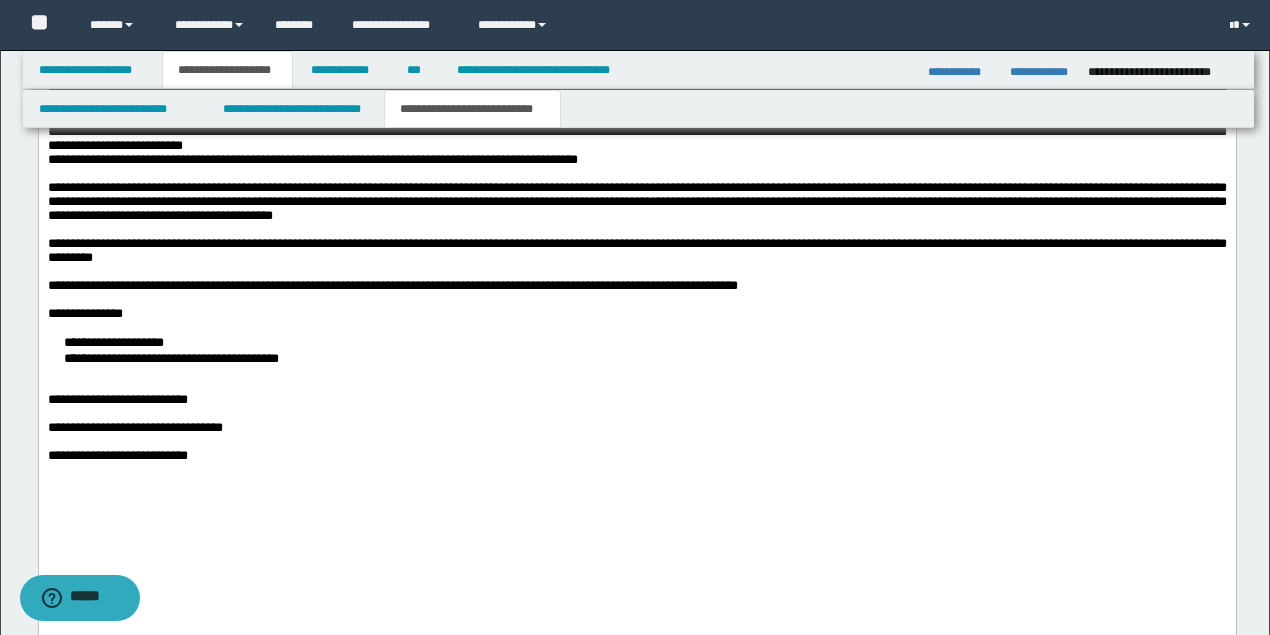 click on "**********" at bounding box center [636, 62] 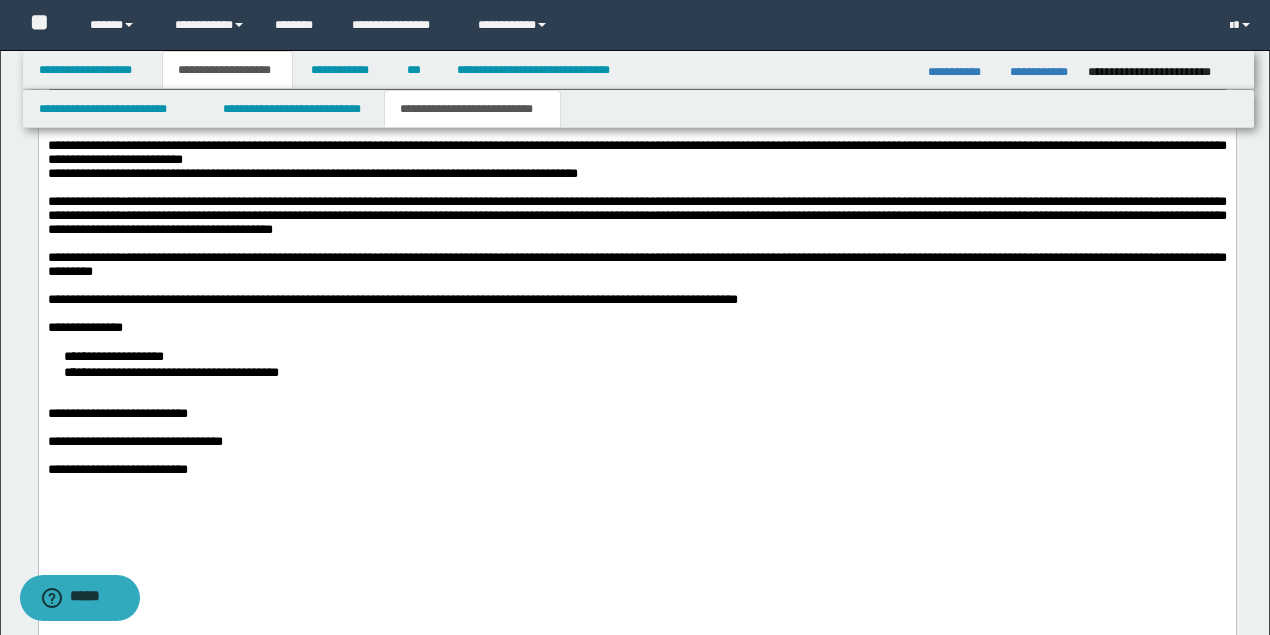 click on "**********" at bounding box center (82, 61) 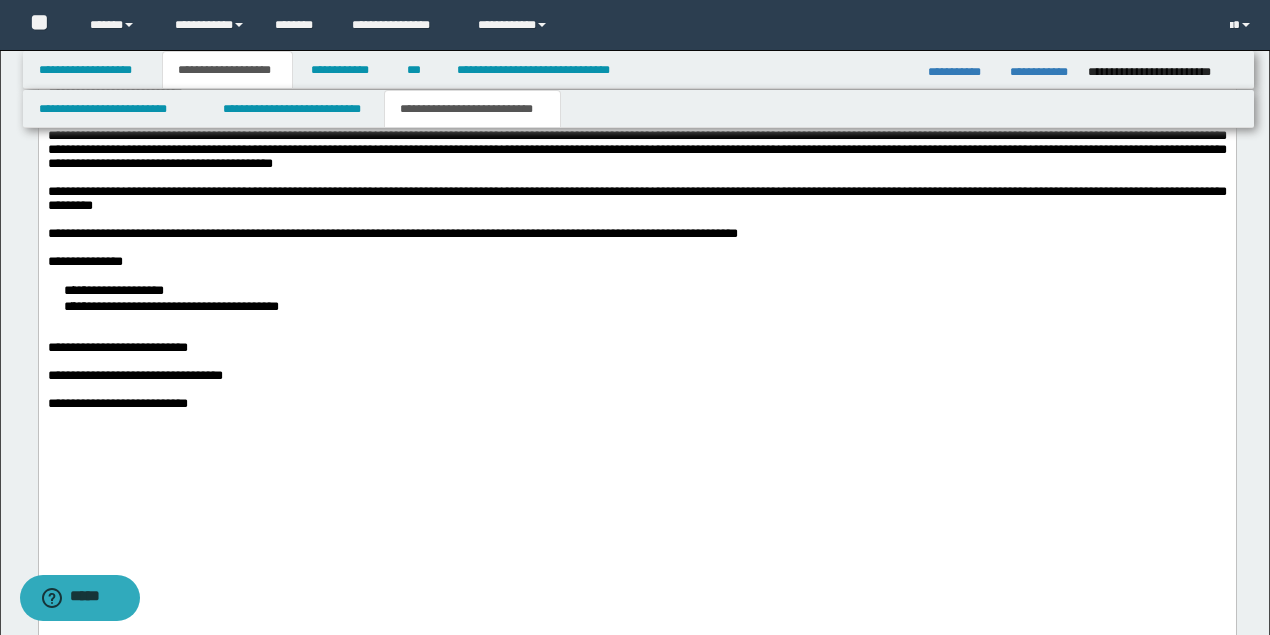 click on "**********" at bounding box center (636, 87) 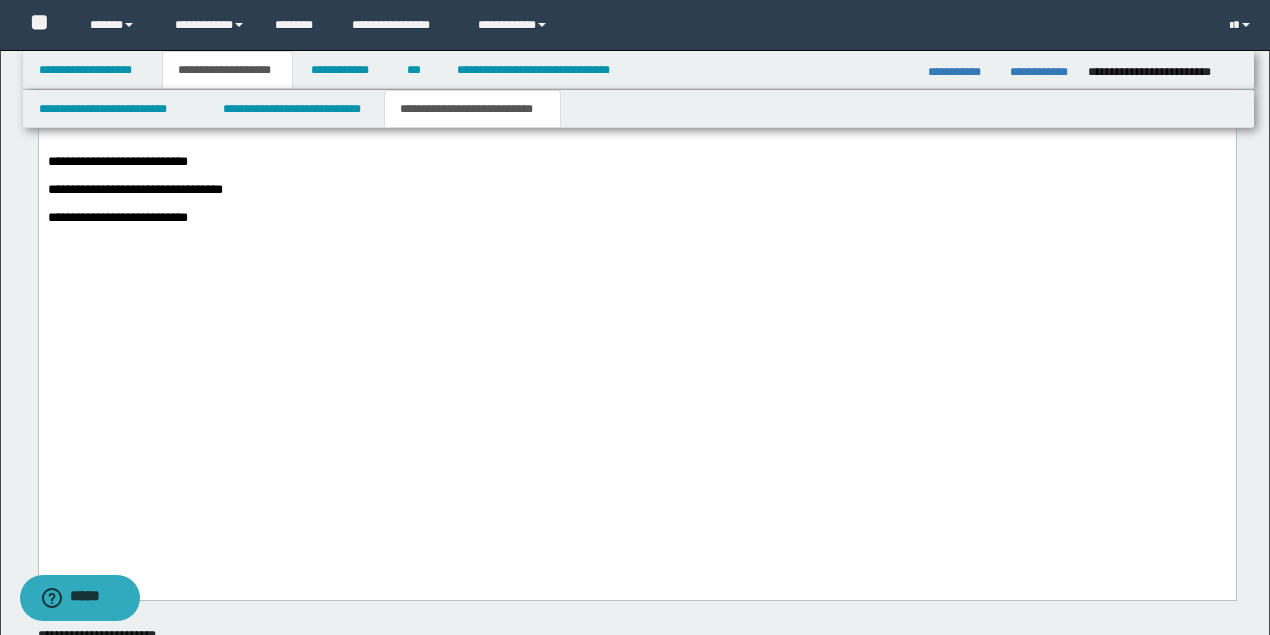 scroll, scrollTop: 3058, scrollLeft: 0, axis: vertical 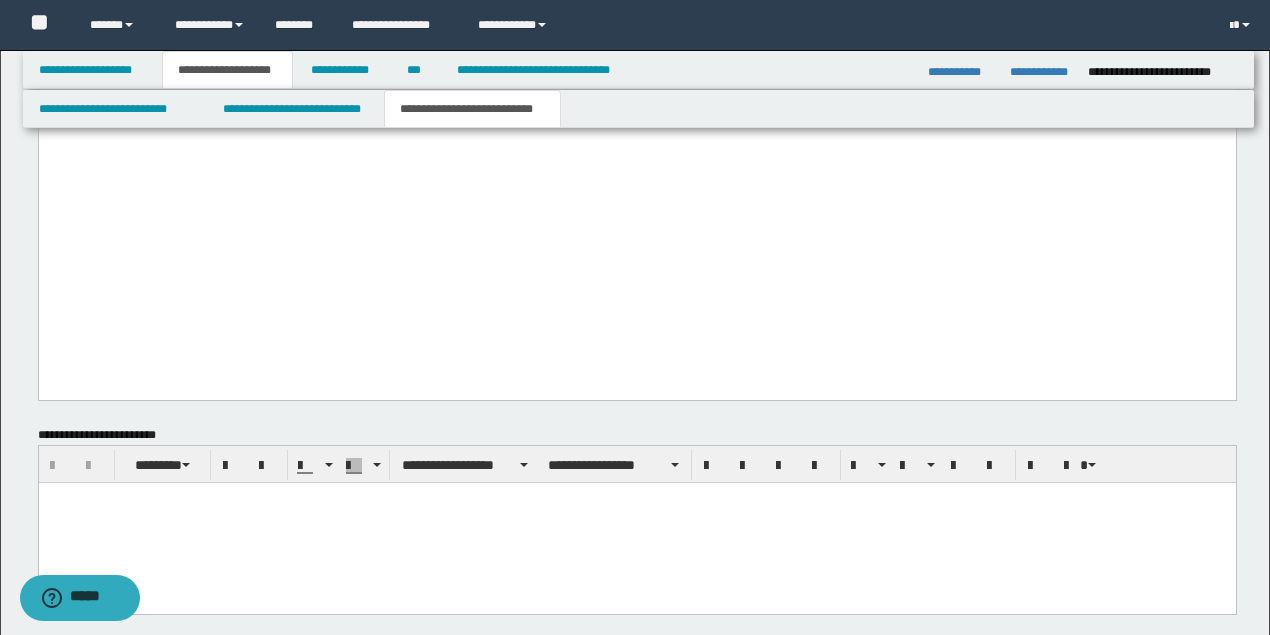 click at bounding box center [636, 32] 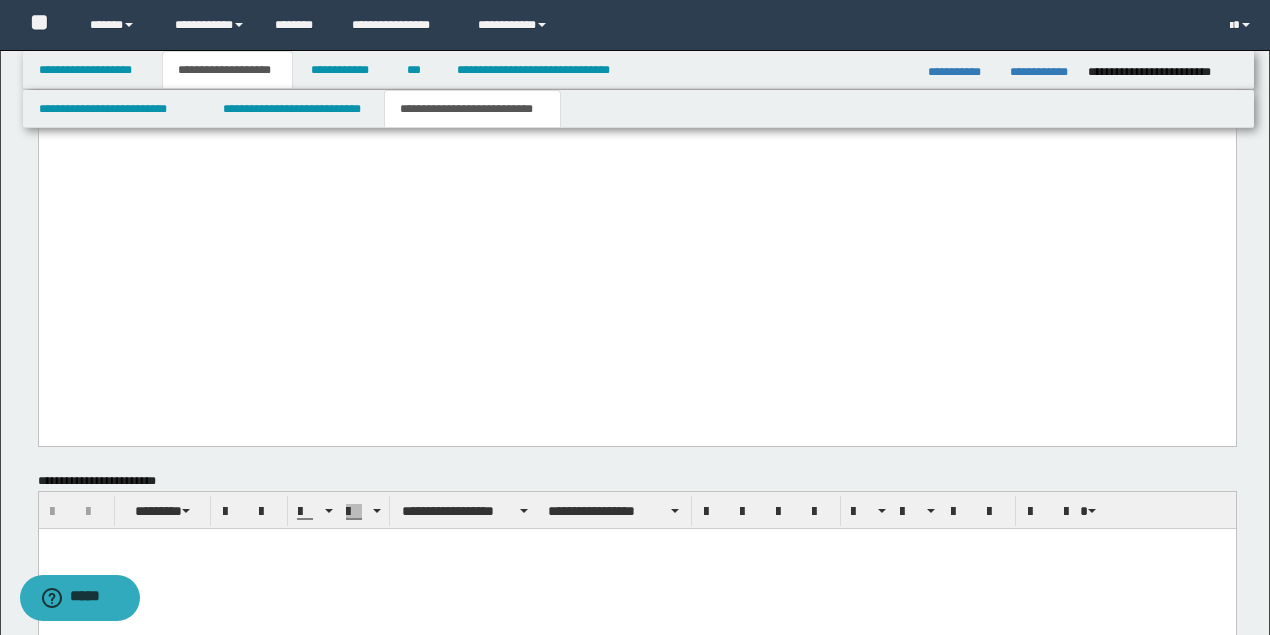click on "**********" at bounding box center (637, 68) 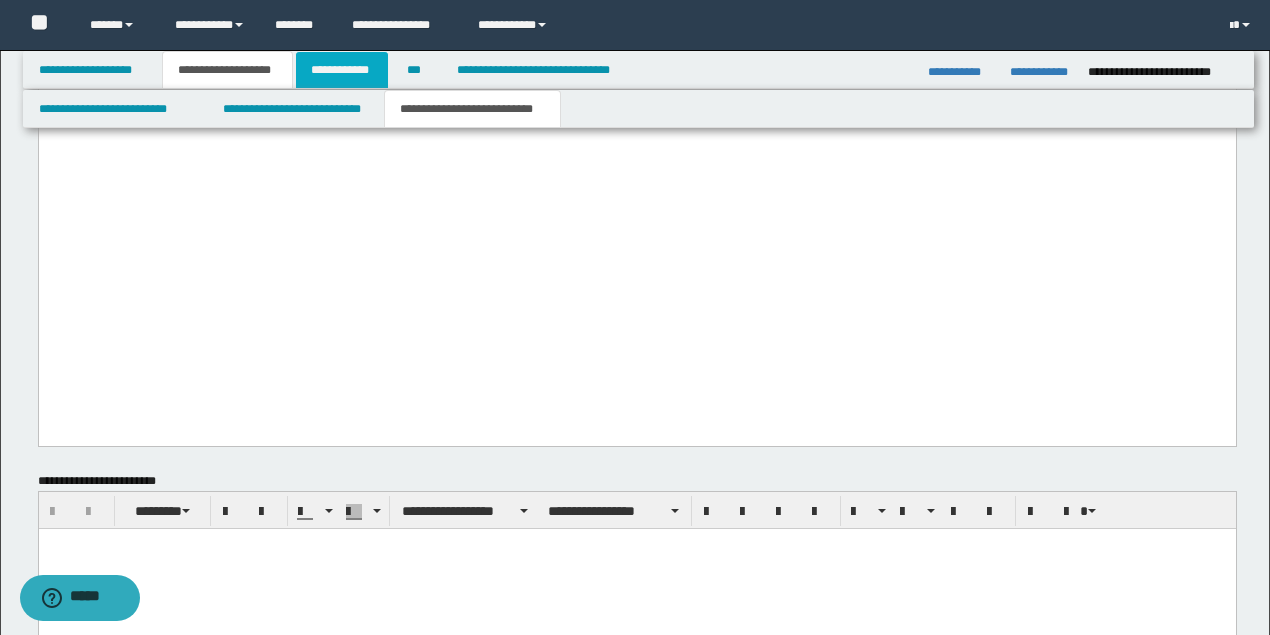 click on "**********" at bounding box center [342, 70] 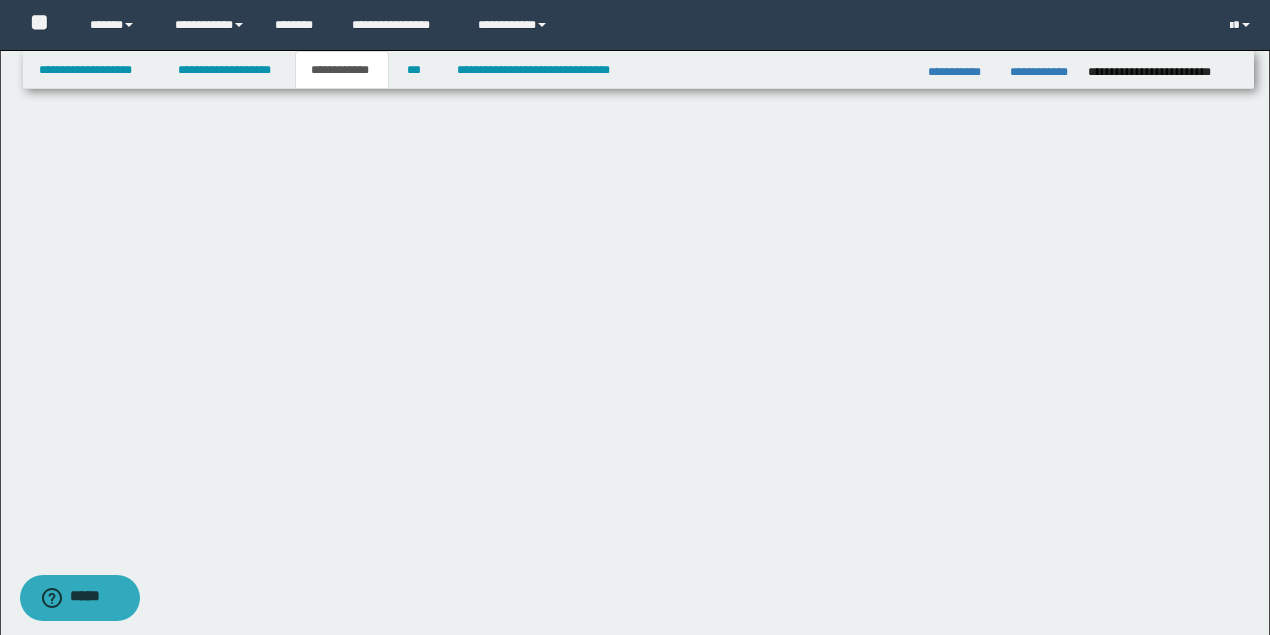 scroll, scrollTop: 513, scrollLeft: 0, axis: vertical 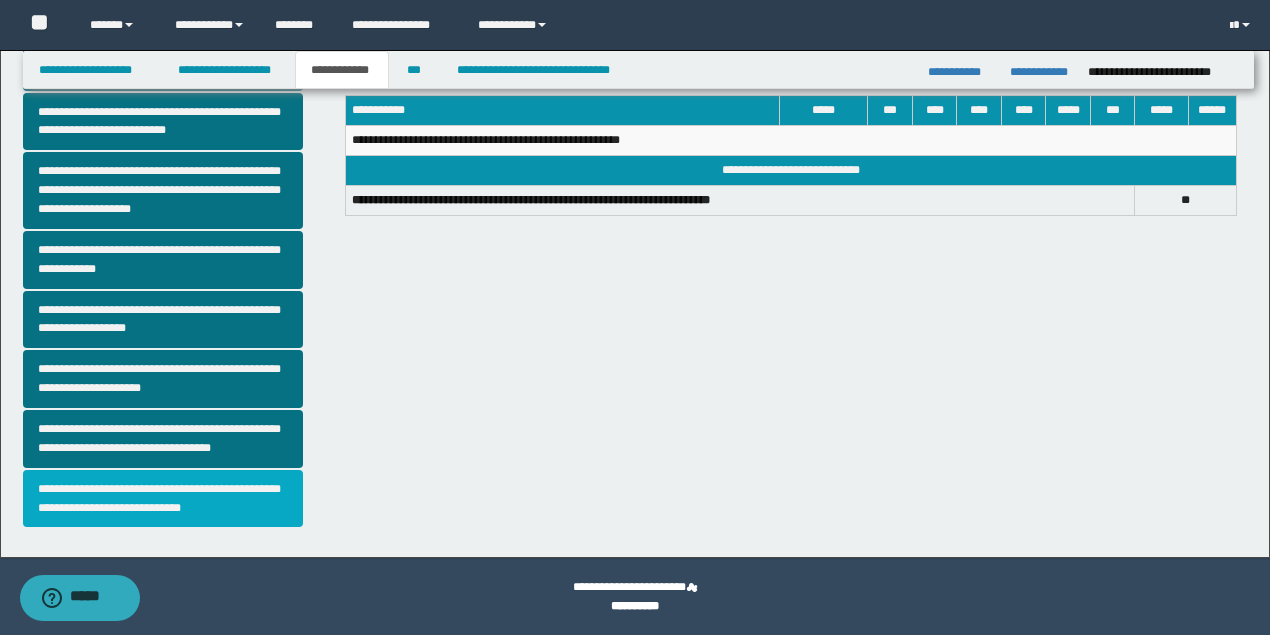 drag, startPoint x: 136, startPoint y: 489, endPoint x: 157, endPoint y: 484, distance: 21.587032 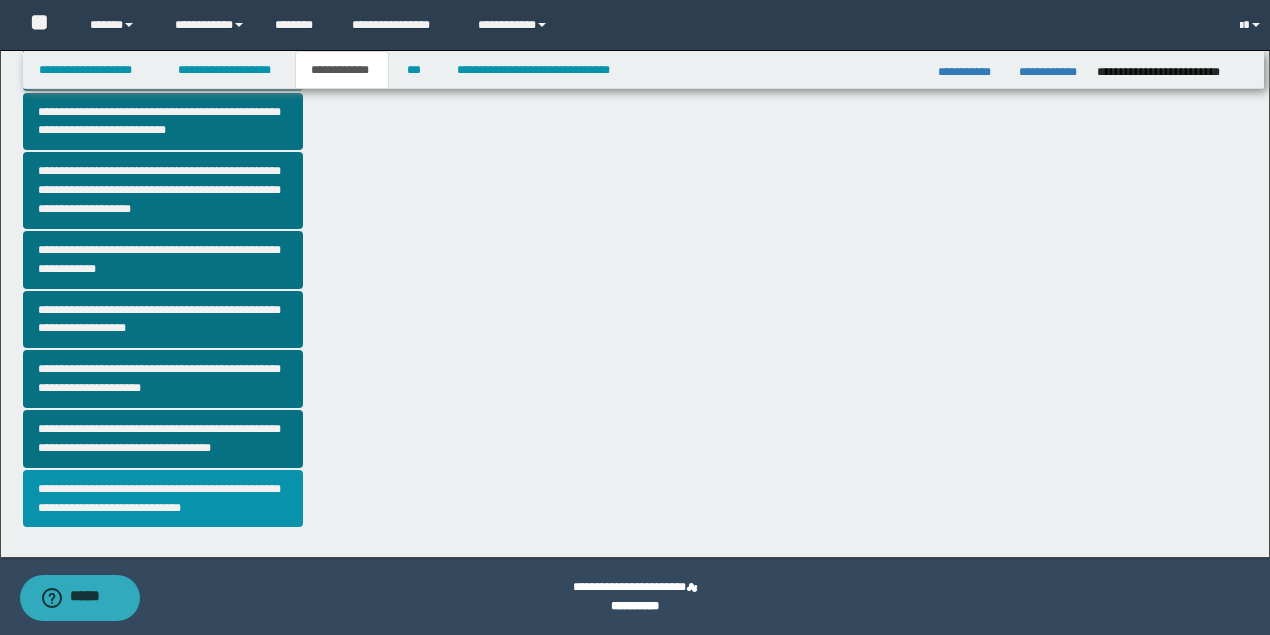 scroll, scrollTop: 0, scrollLeft: 0, axis: both 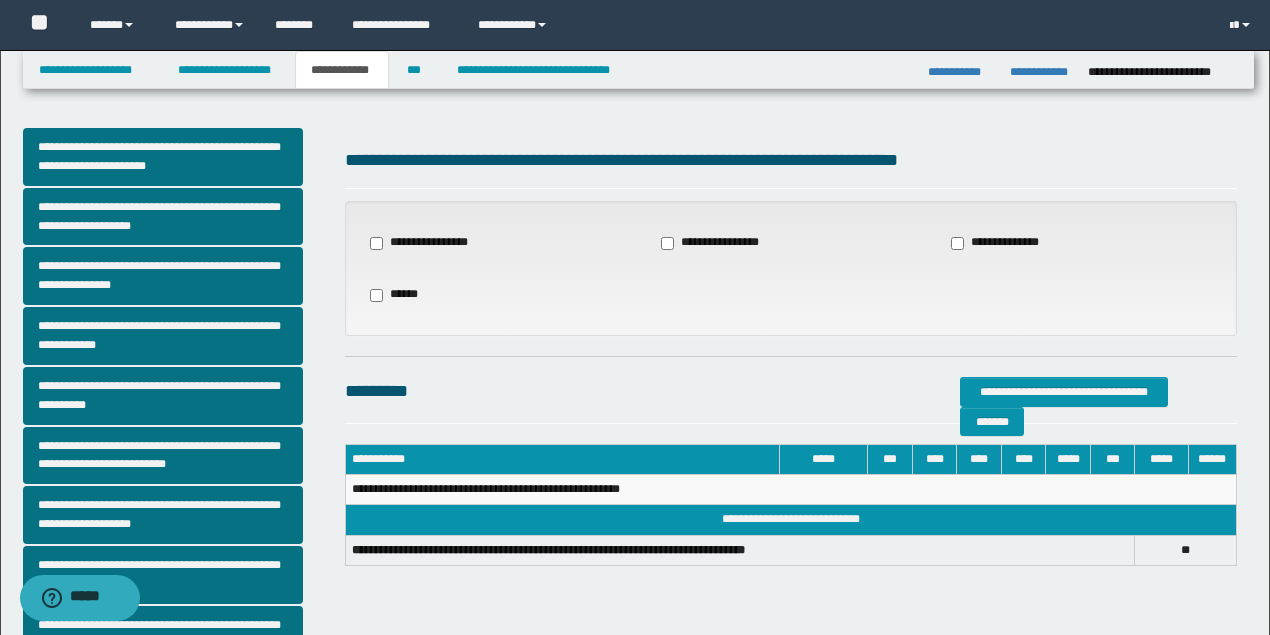 click on "**********" at bounding box center (1005, 243) 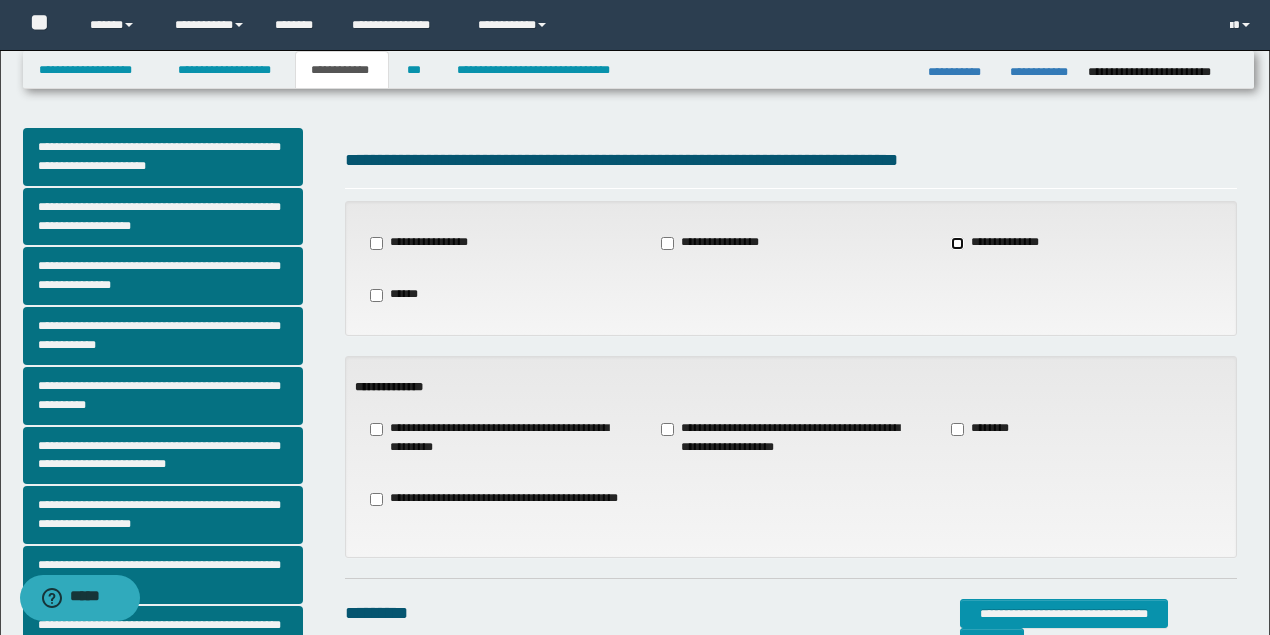 scroll, scrollTop: 200, scrollLeft: 0, axis: vertical 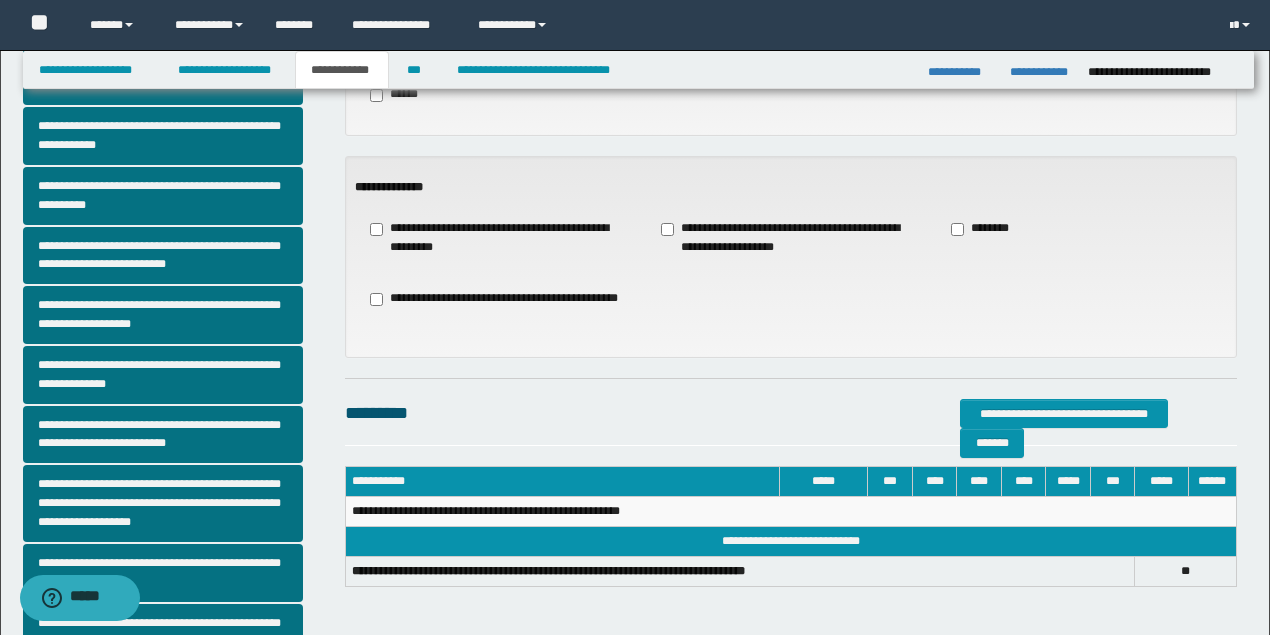click on "**********" at bounding box center [500, 238] 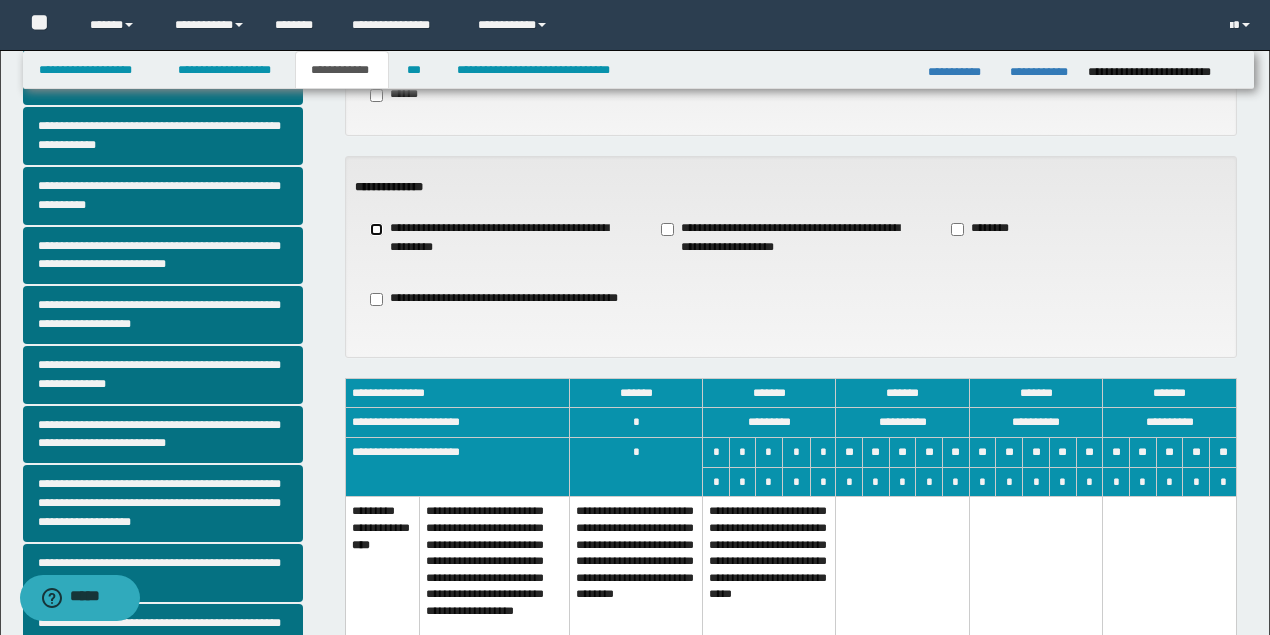 scroll, scrollTop: 533, scrollLeft: 0, axis: vertical 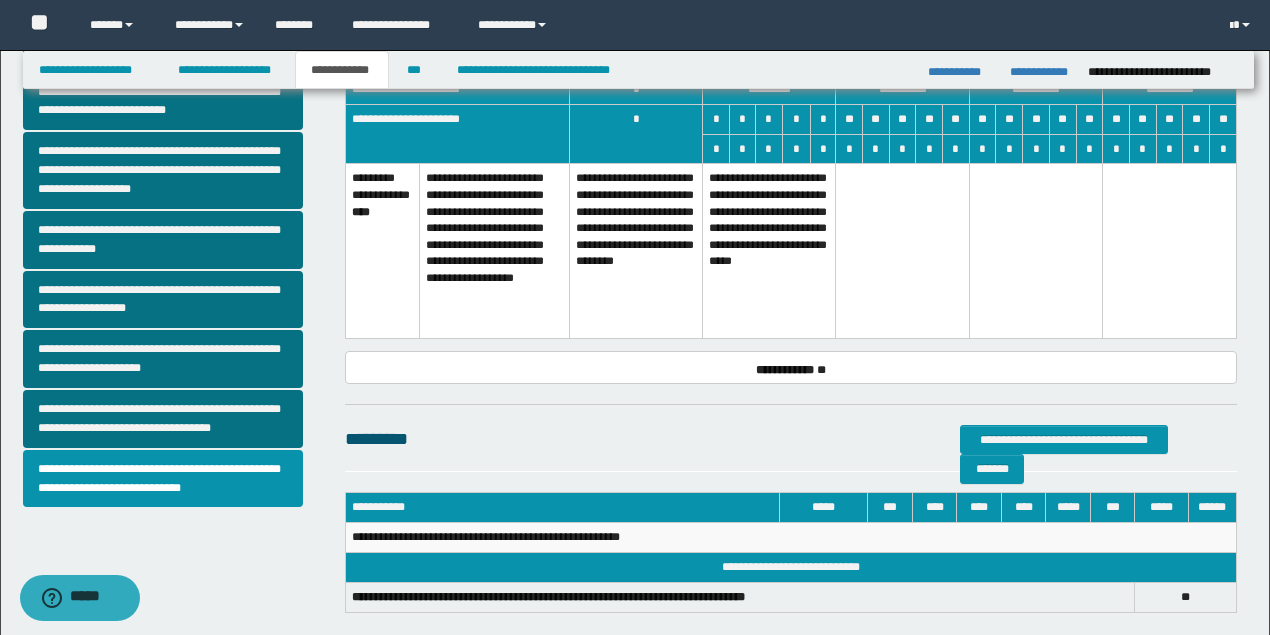 click on "**********" at bounding box center (494, 251) 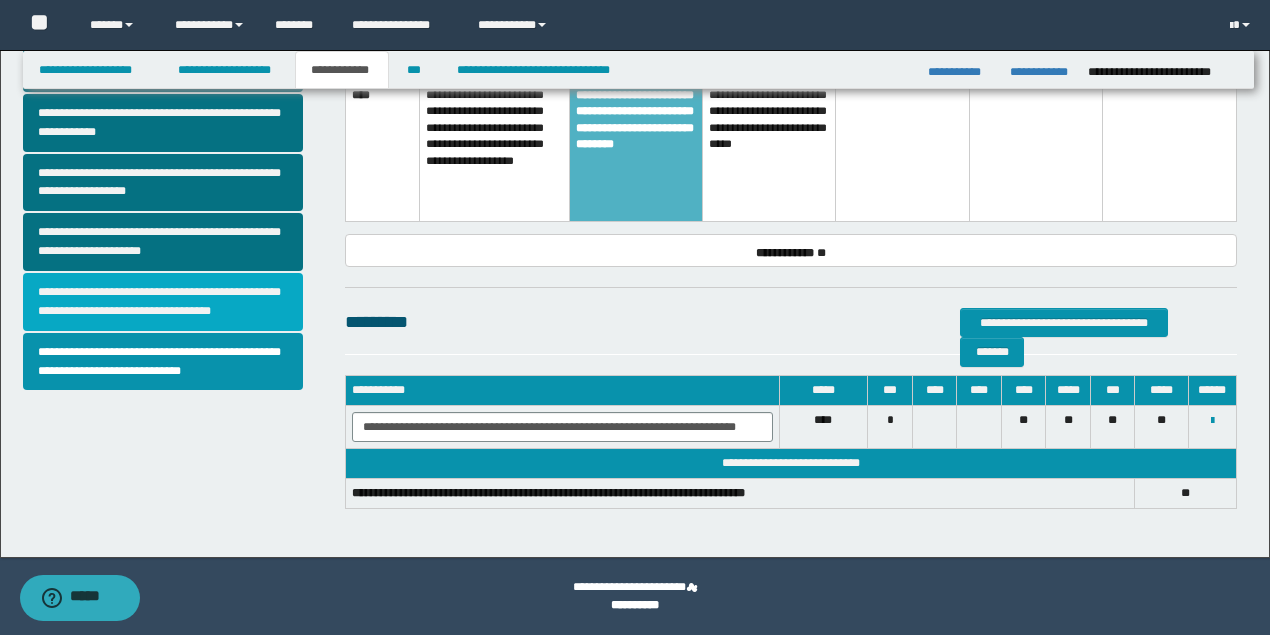 scroll, scrollTop: 516, scrollLeft: 0, axis: vertical 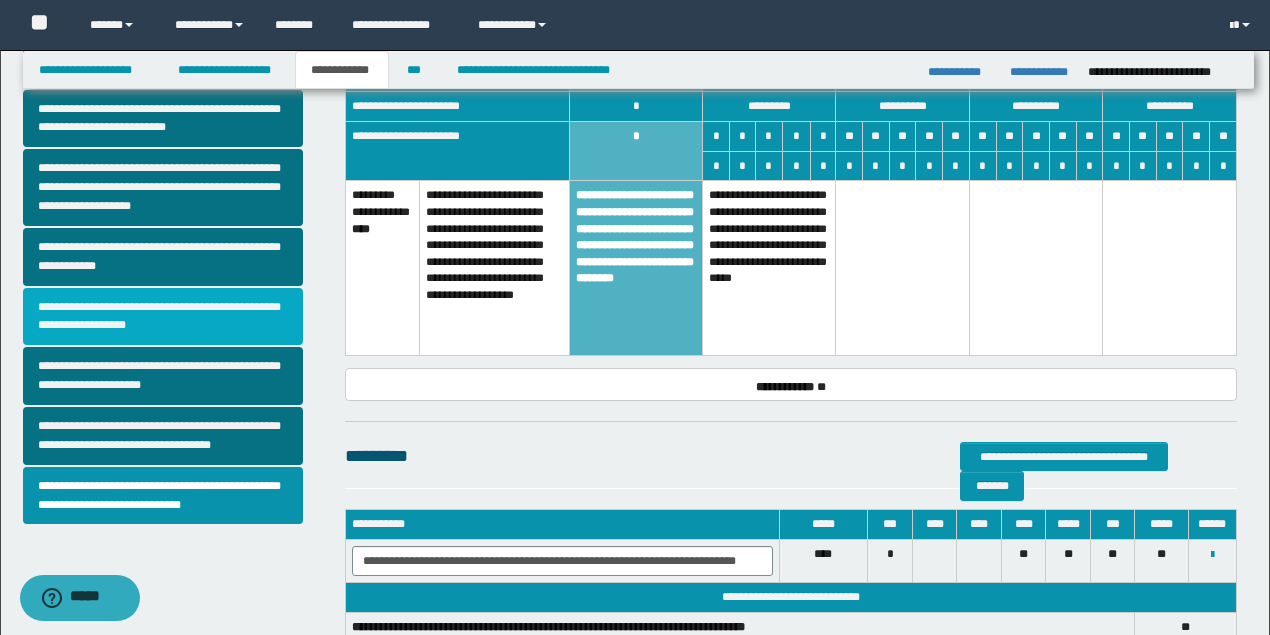 click on "**********" at bounding box center (163, 317) 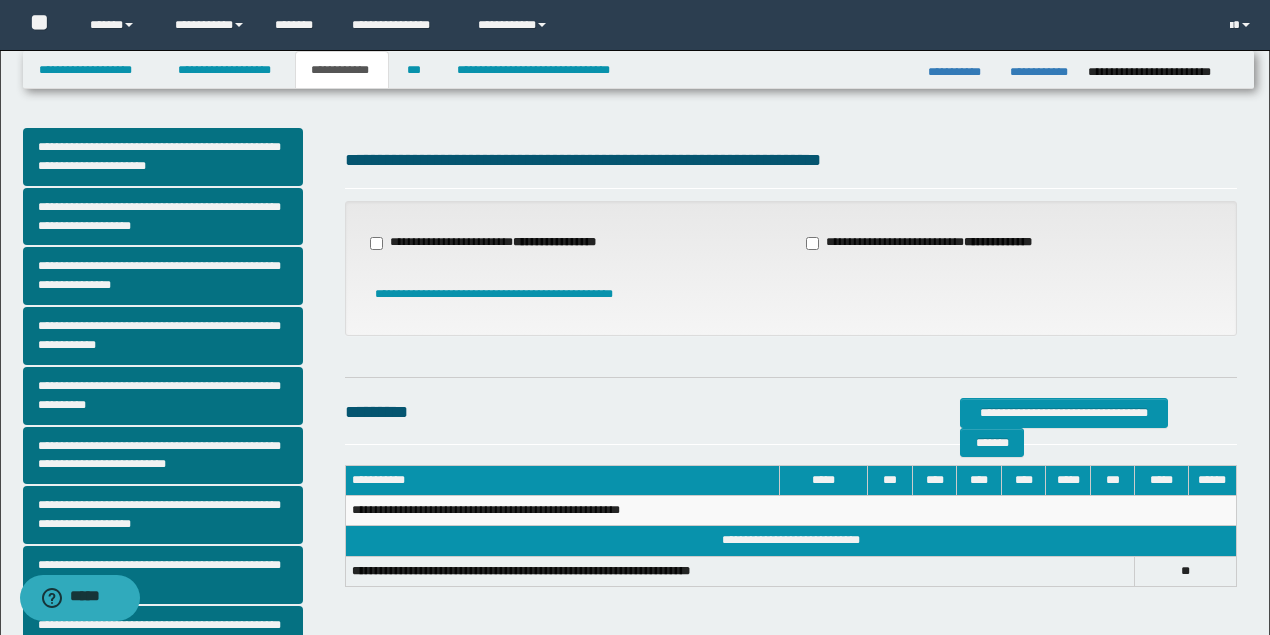 click on "**********" at bounding box center [931, 243] 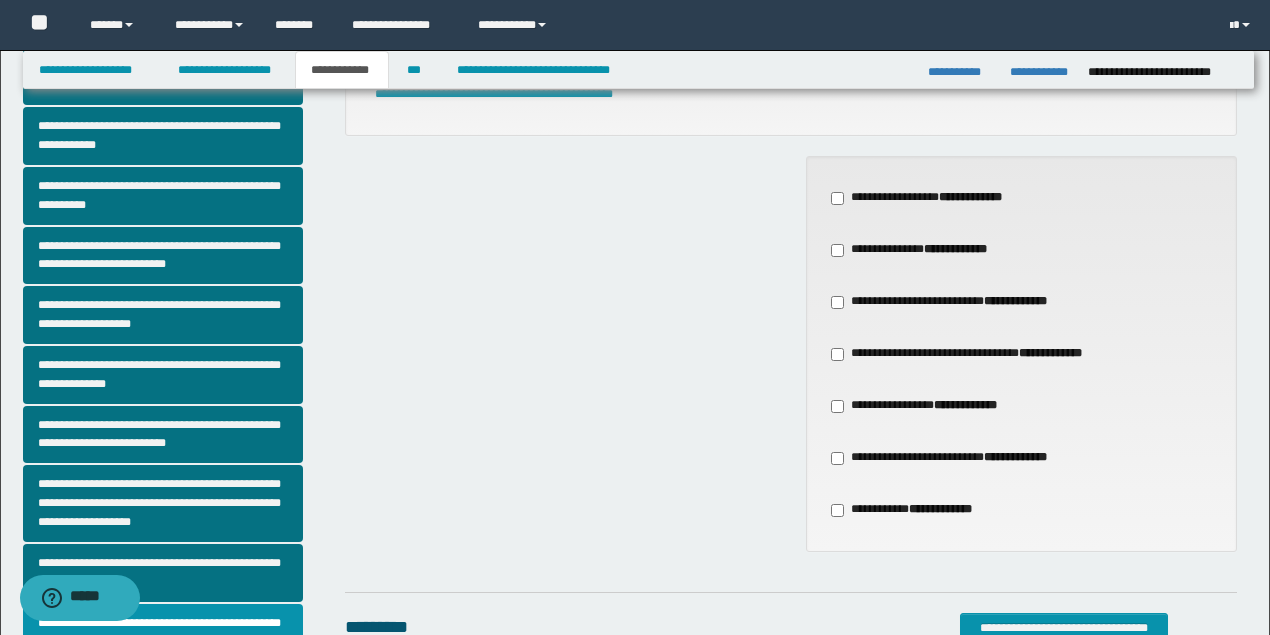 scroll, scrollTop: 66, scrollLeft: 0, axis: vertical 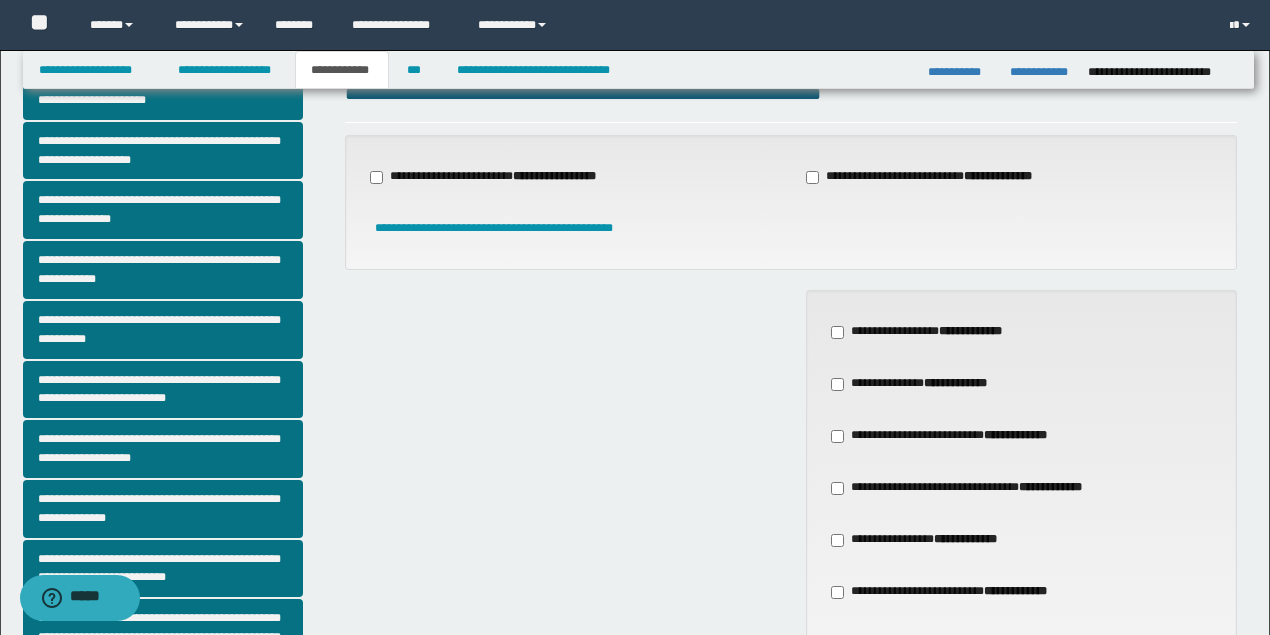 click on "**********" at bounding box center [495, 177] 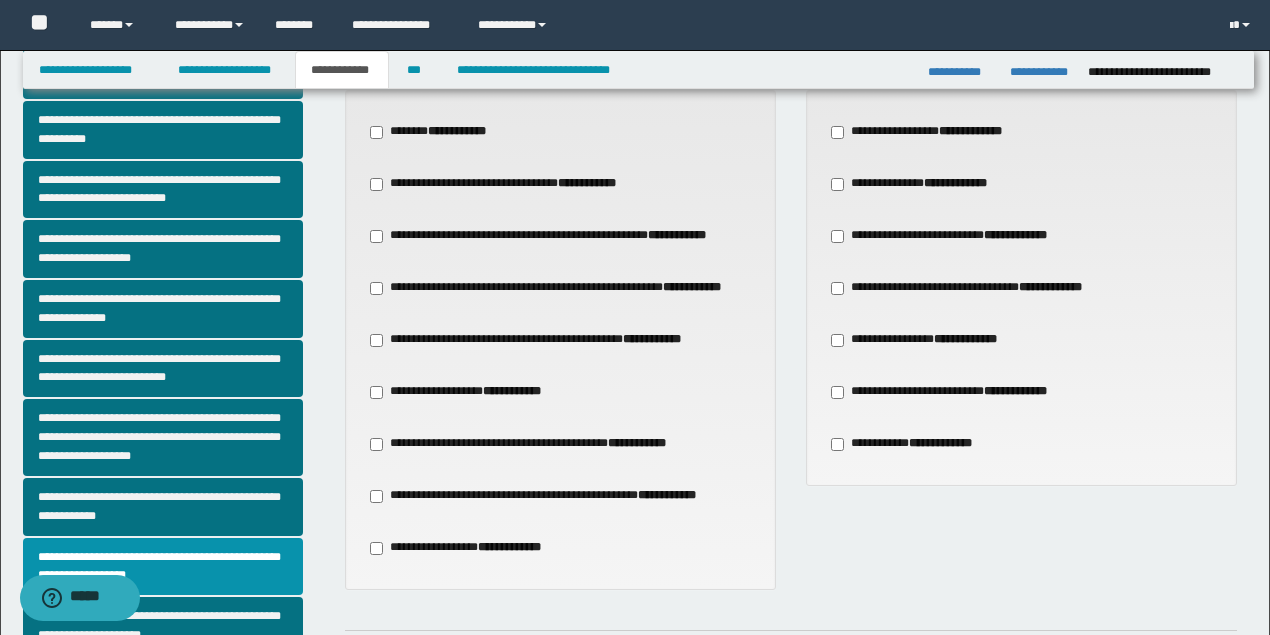 scroll, scrollTop: 200, scrollLeft: 0, axis: vertical 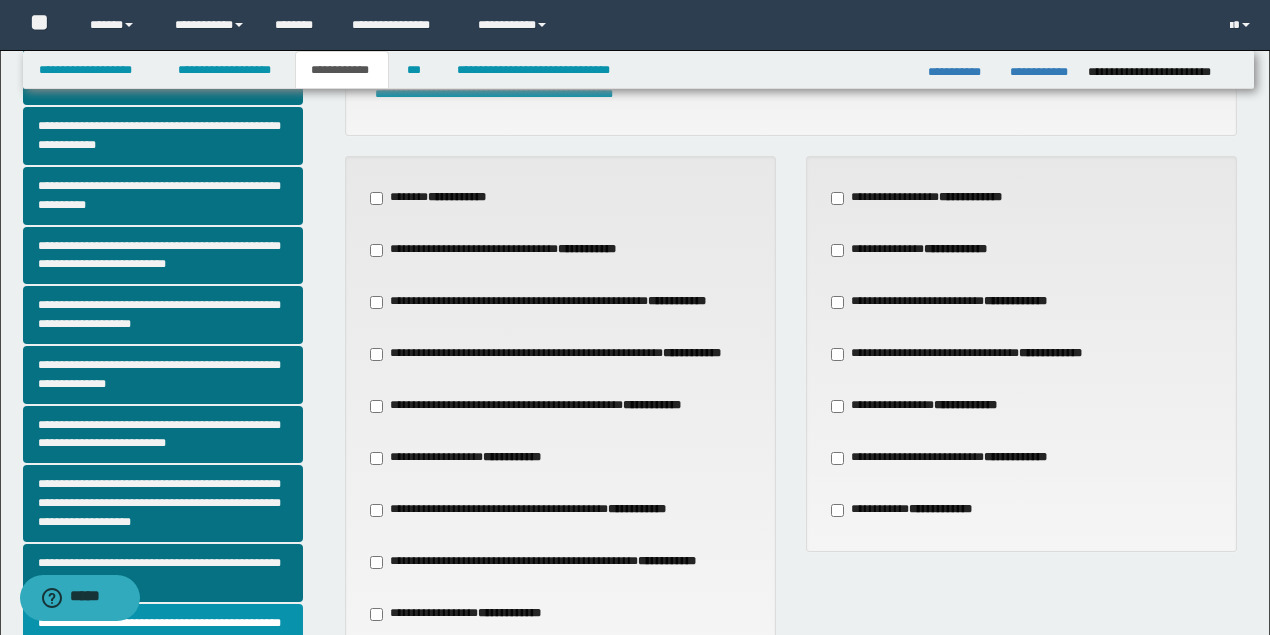 click on "**********" at bounding box center (951, 302) 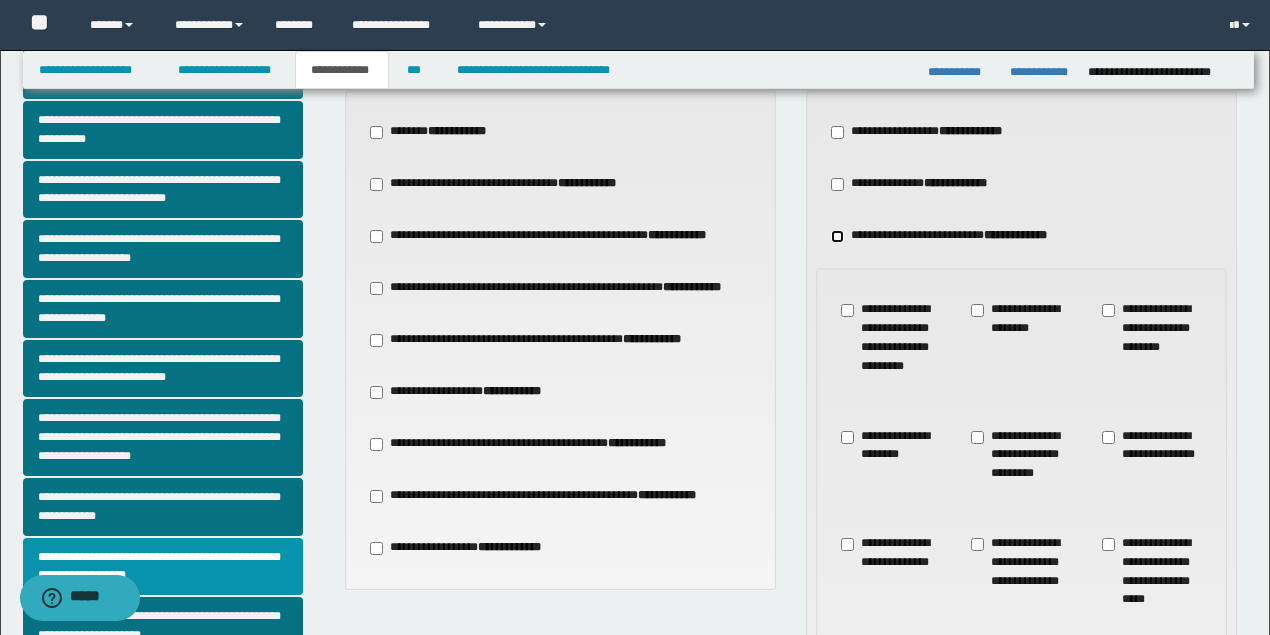 scroll, scrollTop: 133, scrollLeft: 0, axis: vertical 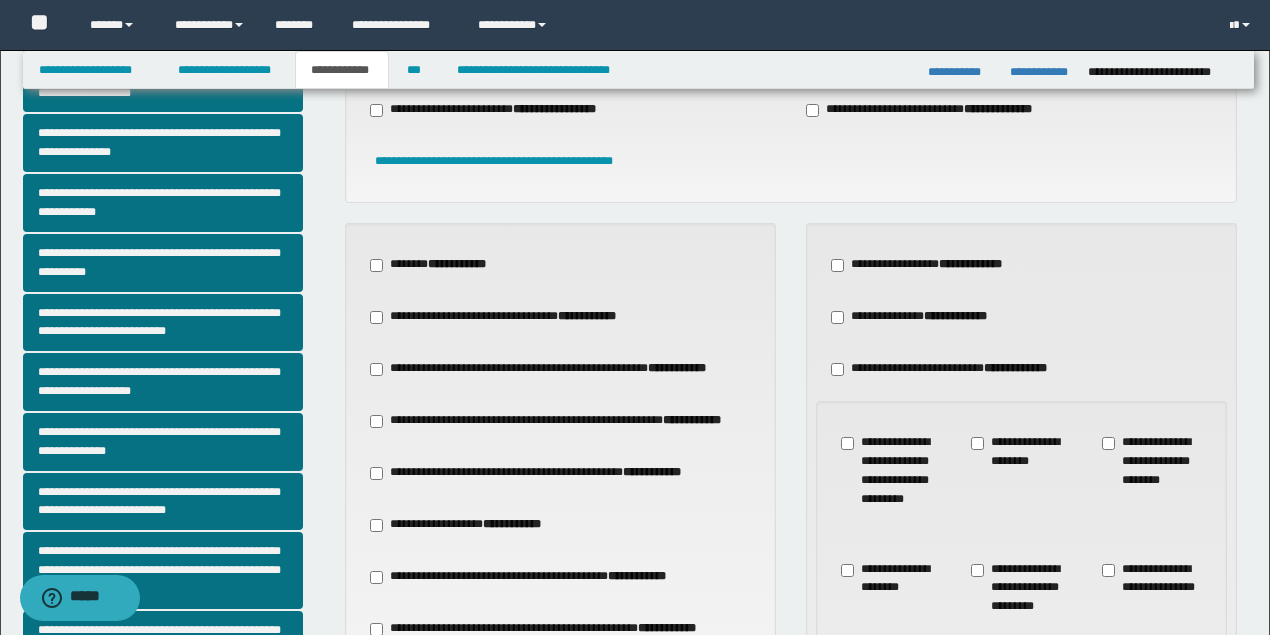 click on "**********" at bounding box center (951, 369) 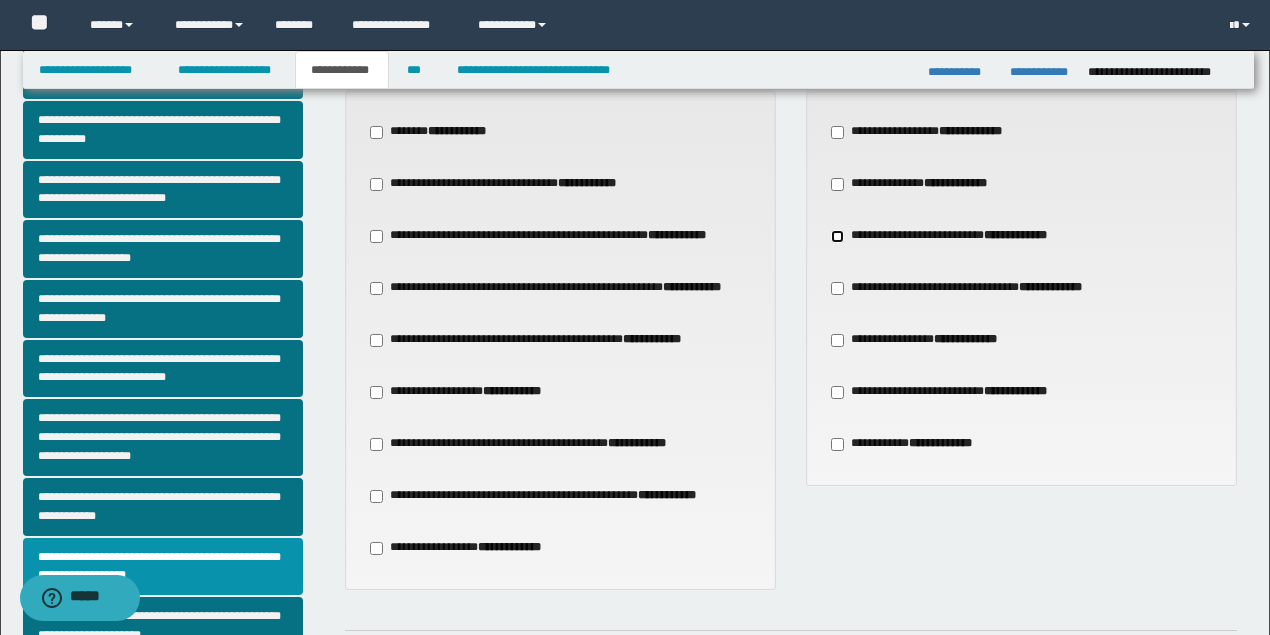 scroll, scrollTop: 333, scrollLeft: 0, axis: vertical 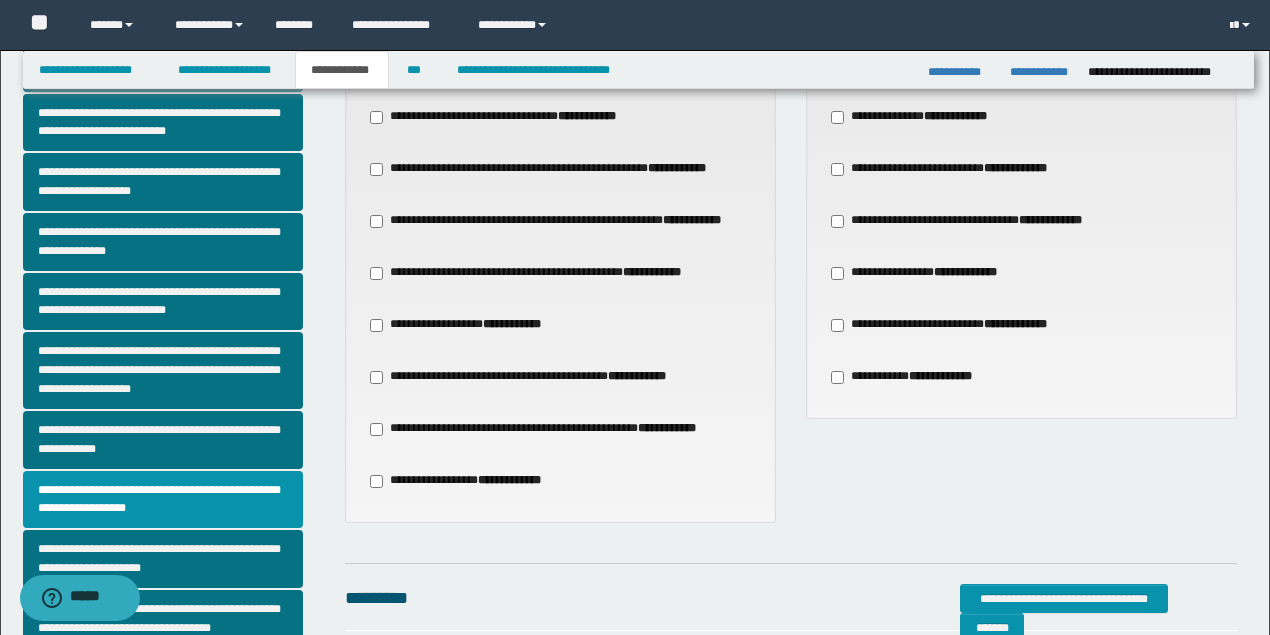 click on "**********" at bounding box center (545, 429) 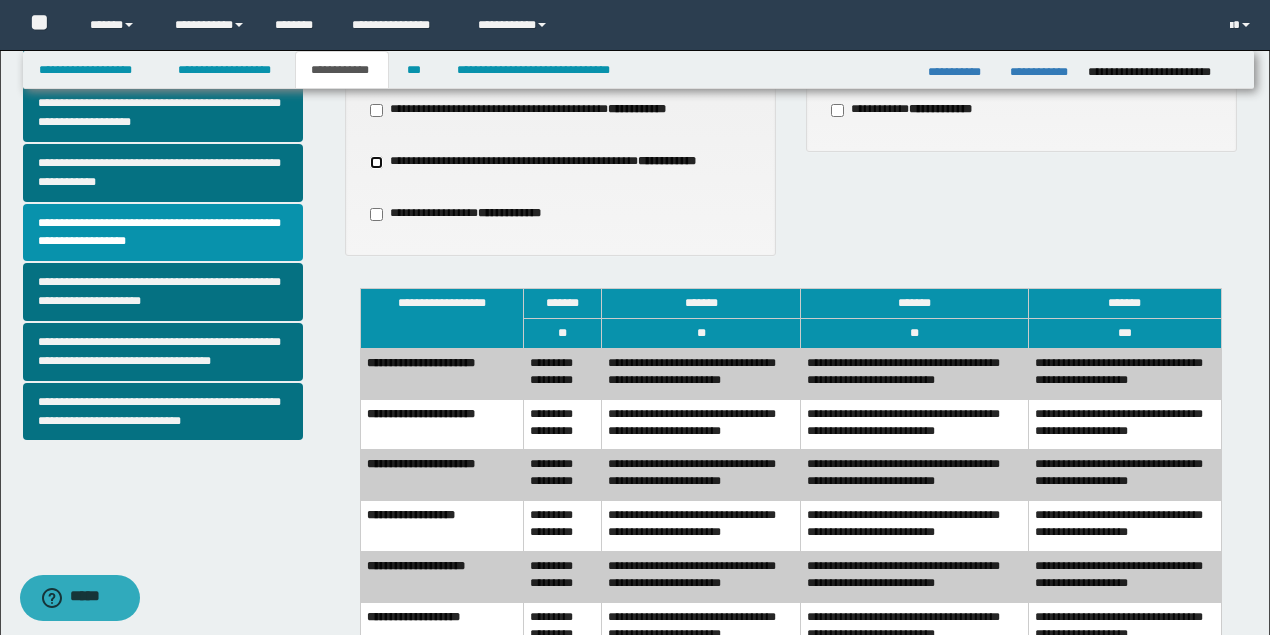 scroll, scrollTop: 733, scrollLeft: 0, axis: vertical 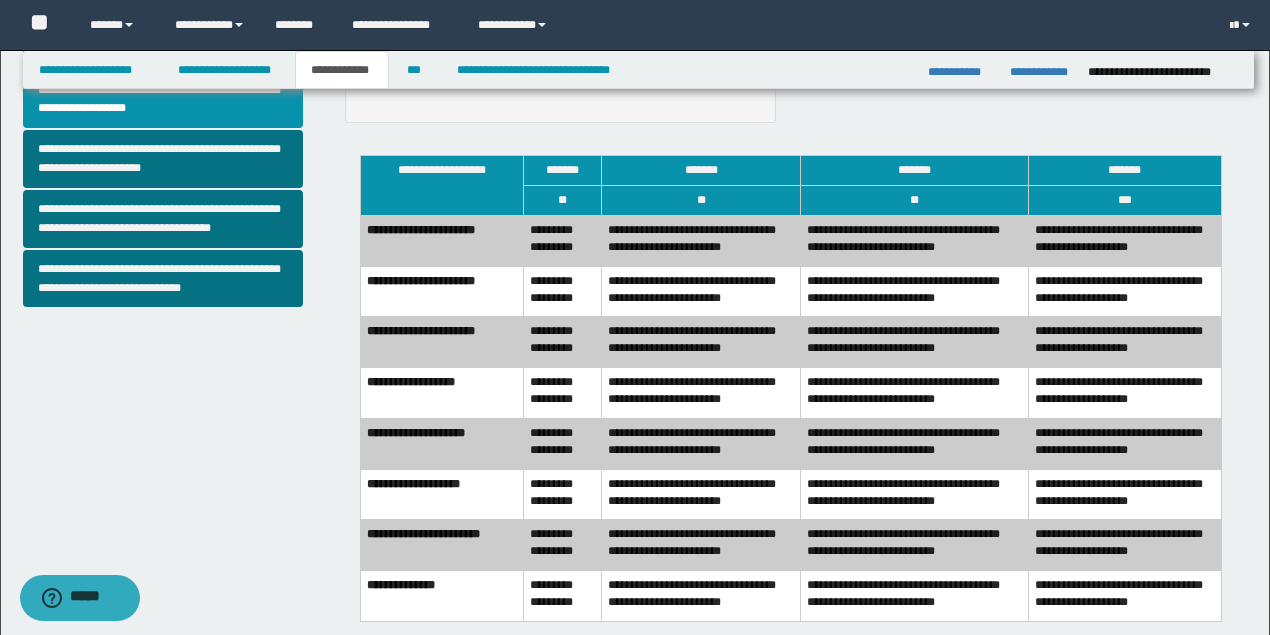 click on "**********" at bounding box center (563, 393) 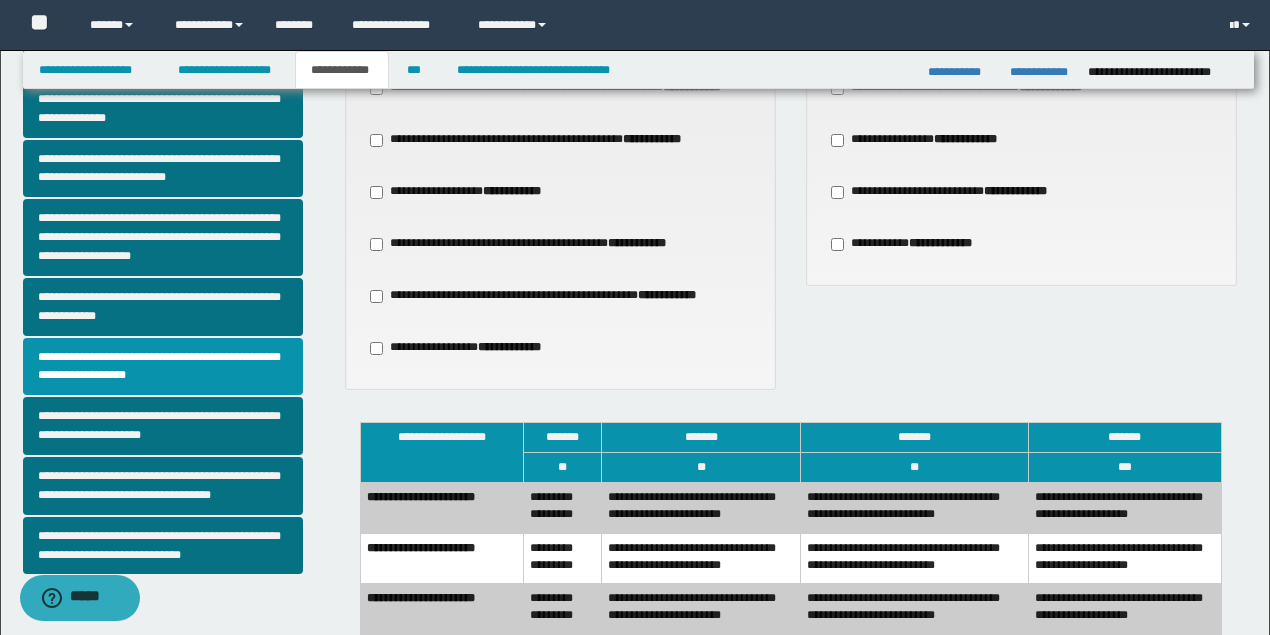 scroll, scrollTop: 333, scrollLeft: 0, axis: vertical 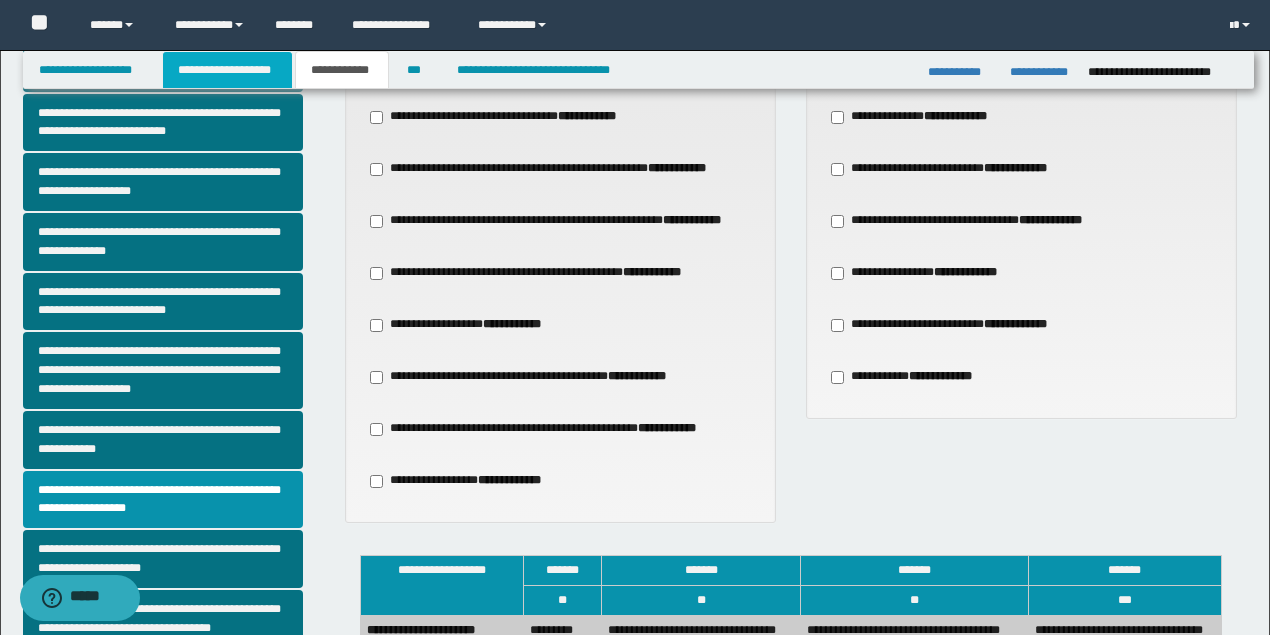 click on "**********" at bounding box center [227, 70] 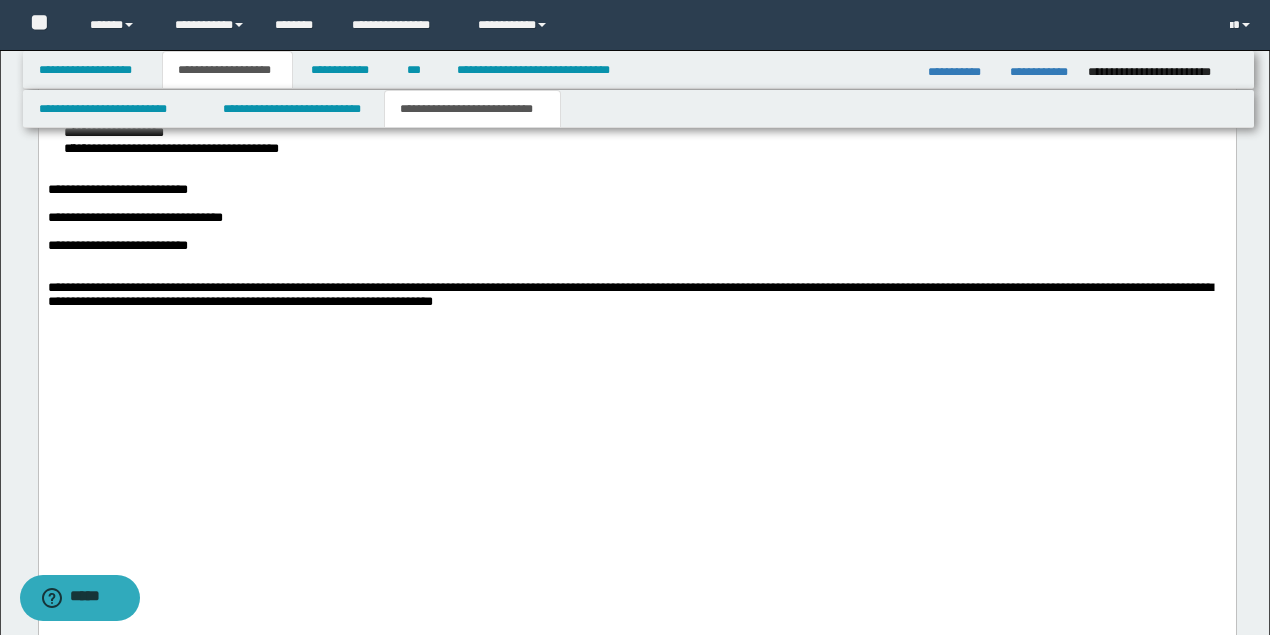 scroll, scrollTop: 2764, scrollLeft: 0, axis: vertical 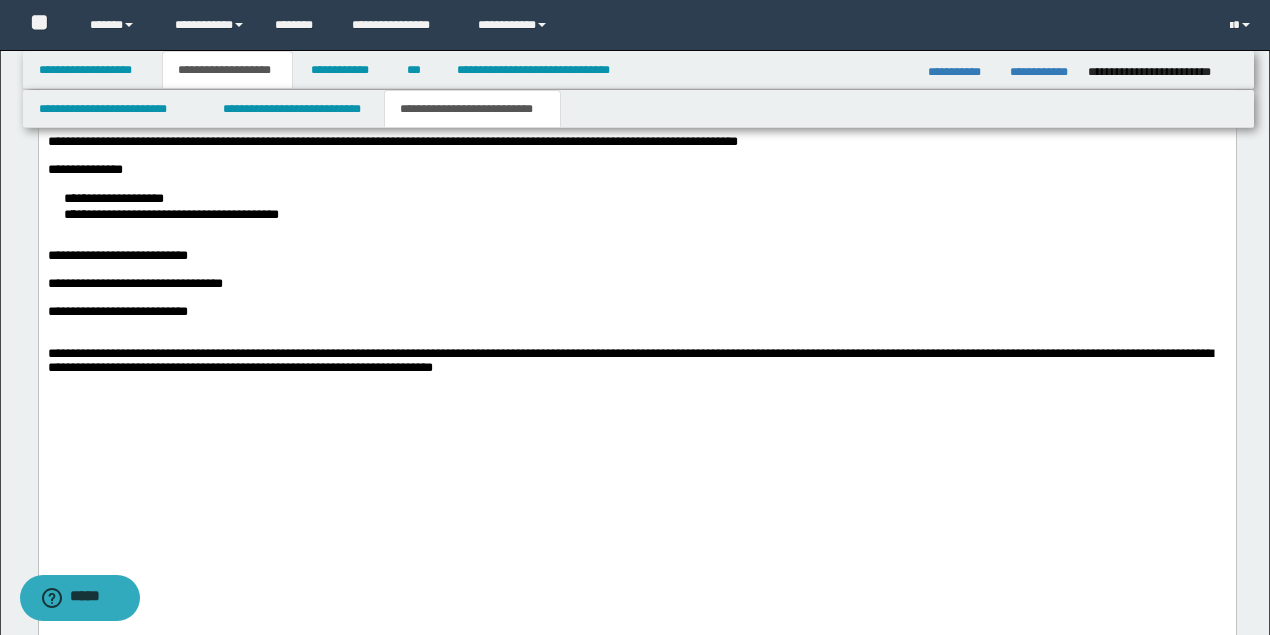 click on "**********" at bounding box center (656, 198) 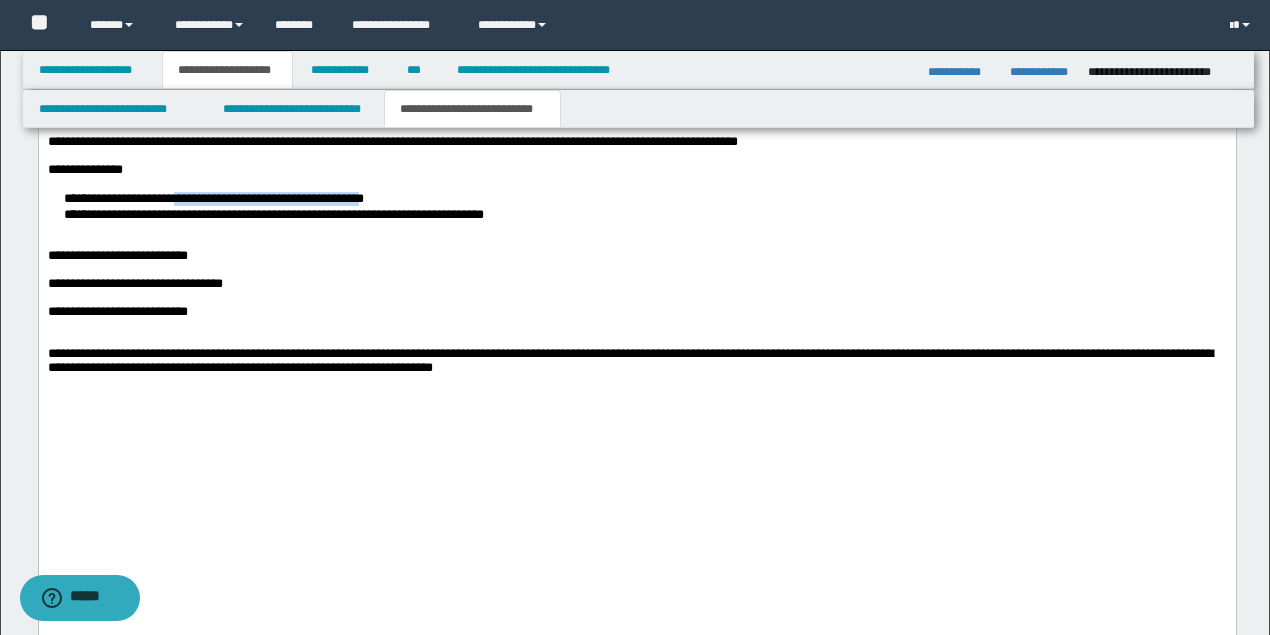 drag, startPoint x: 184, startPoint y: 425, endPoint x: 378, endPoint y: 431, distance: 194.09276 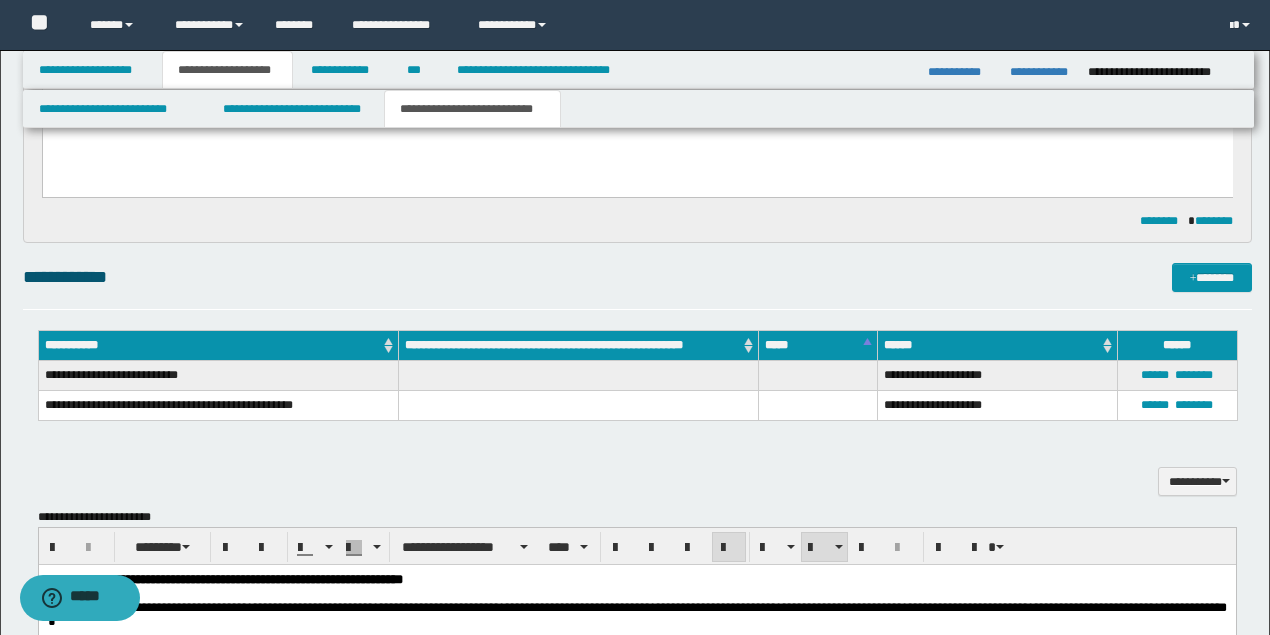 scroll, scrollTop: 897, scrollLeft: 0, axis: vertical 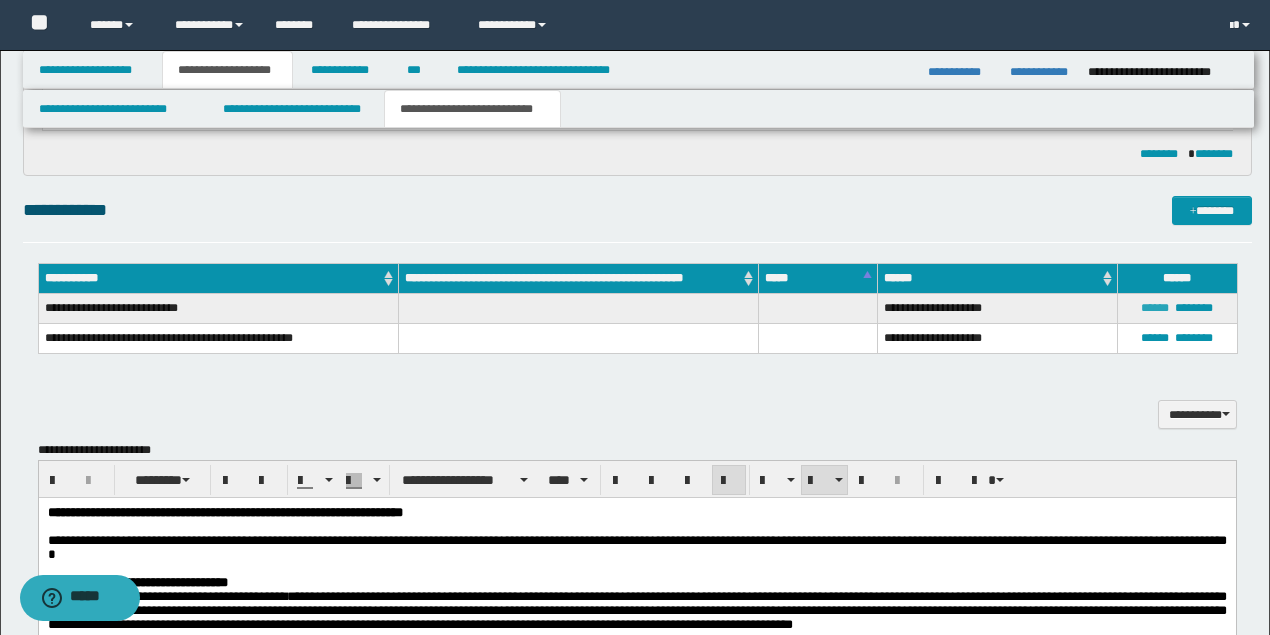 click on "******" at bounding box center (1155, 308) 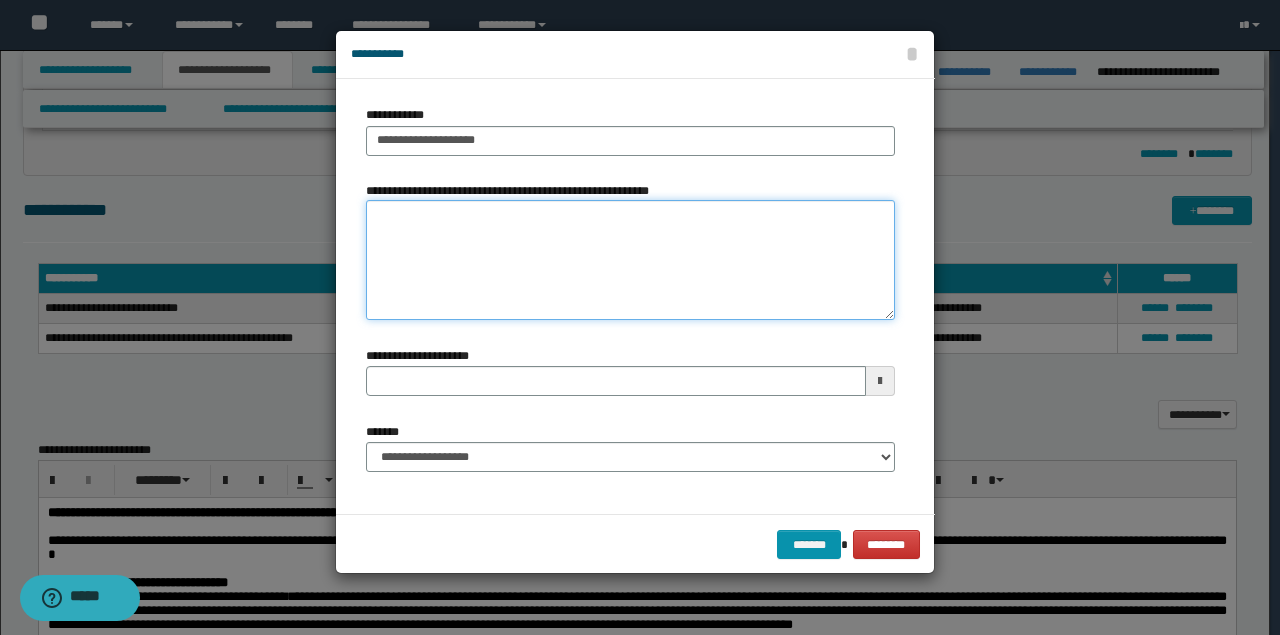 click on "**********" at bounding box center [630, 260] 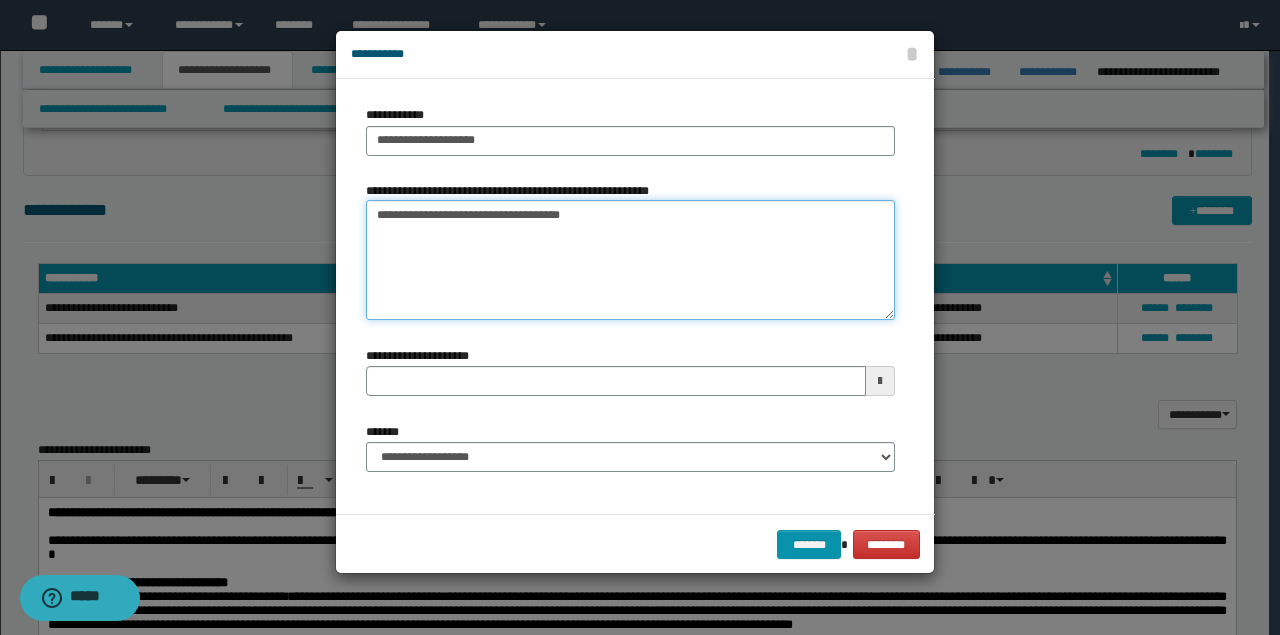 drag, startPoint x: 585, startPoint y: 210, endPoint x: 572, endPoint y: 213, distance: 13.341664 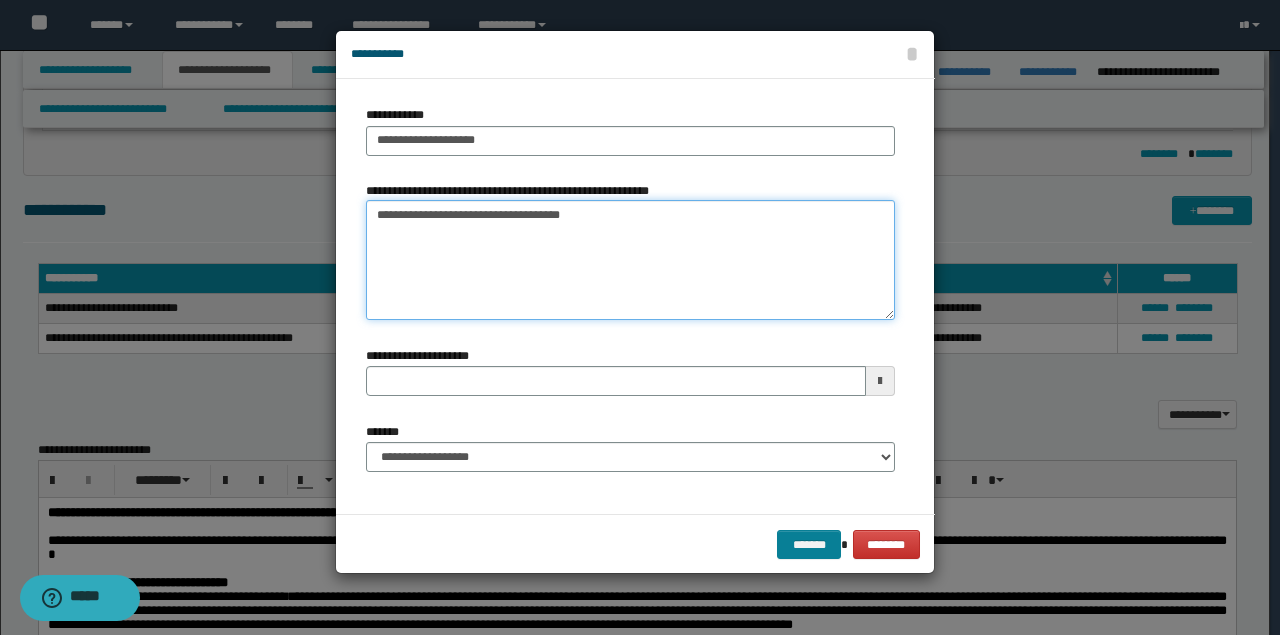 type on "**********" 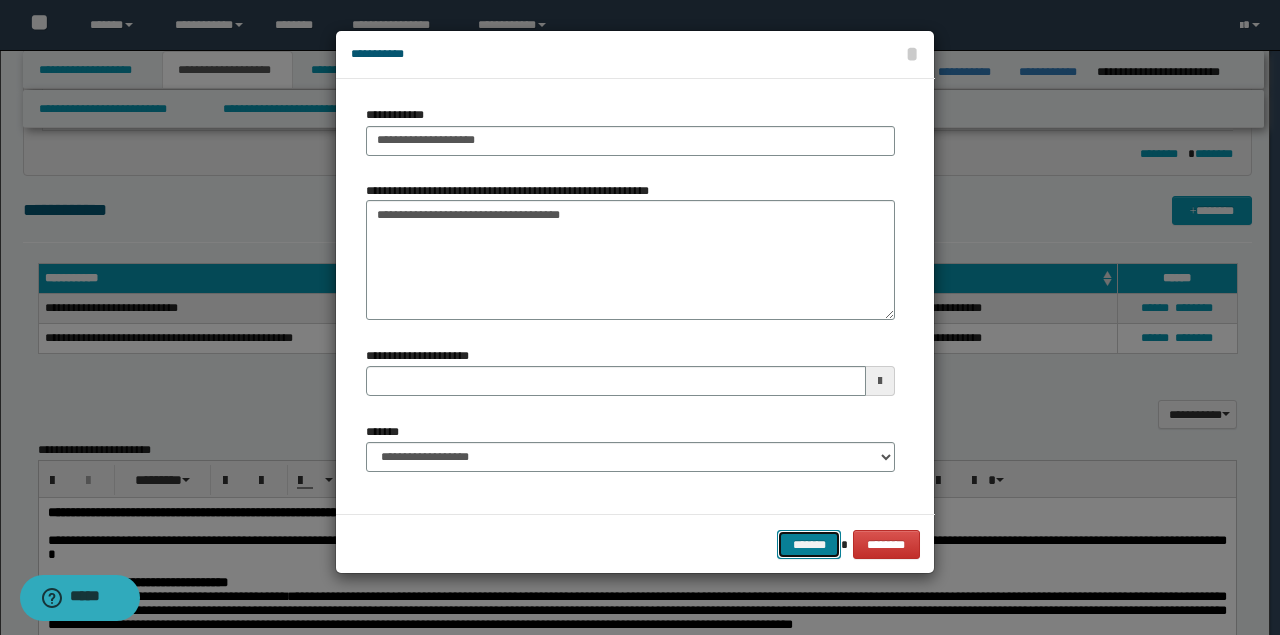 click on "*******" at bounding box center [809, 544] 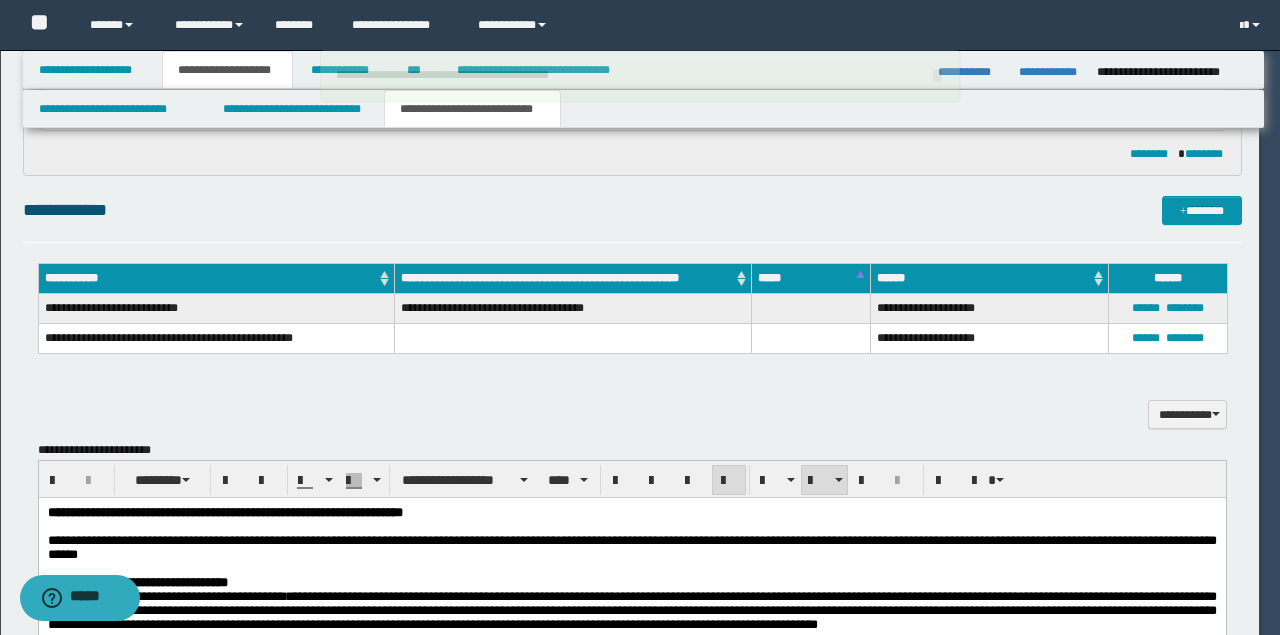 type 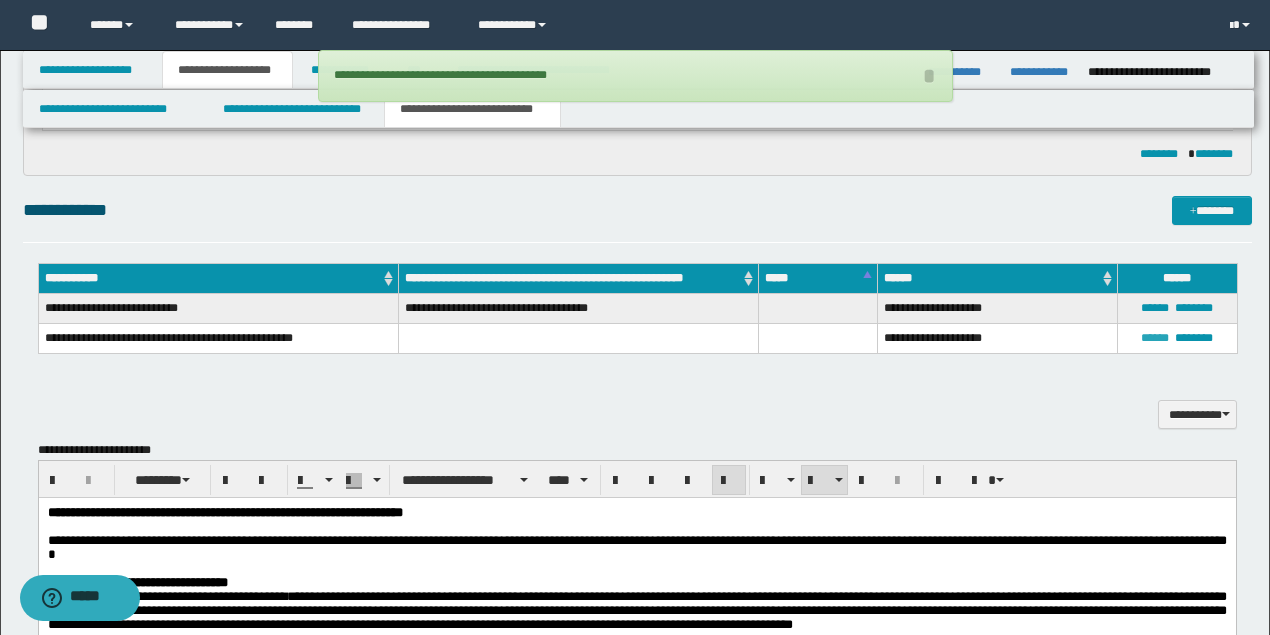 click on "******" at bounding box center [1155, 338] 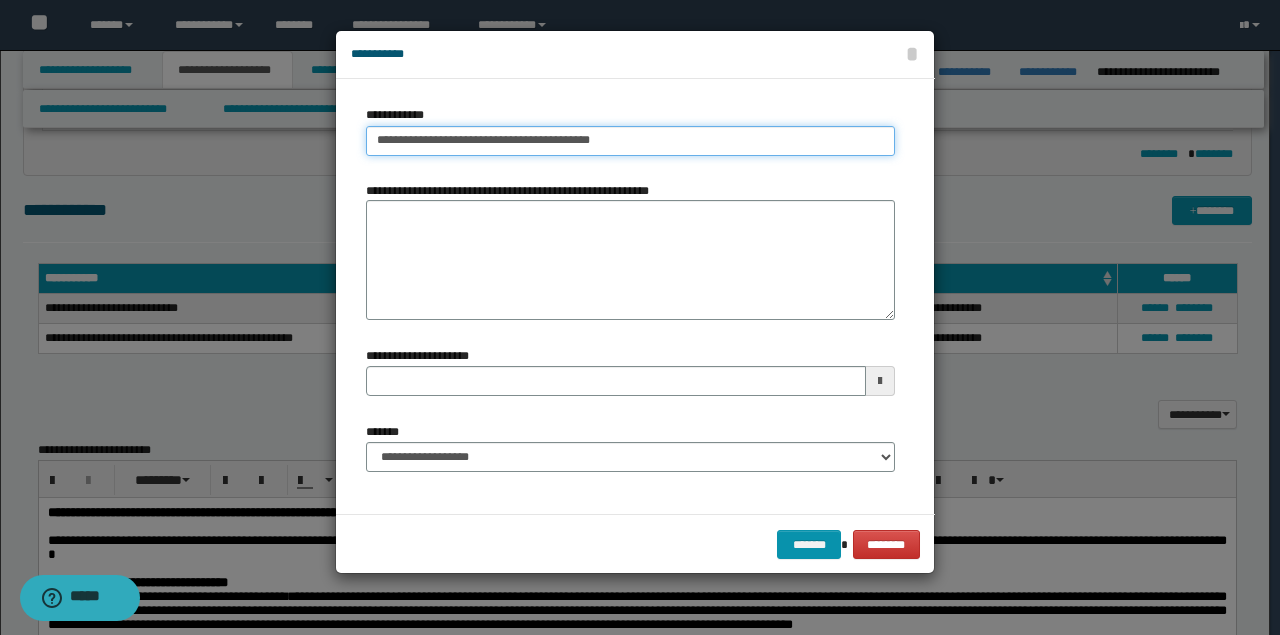 type on "**********" 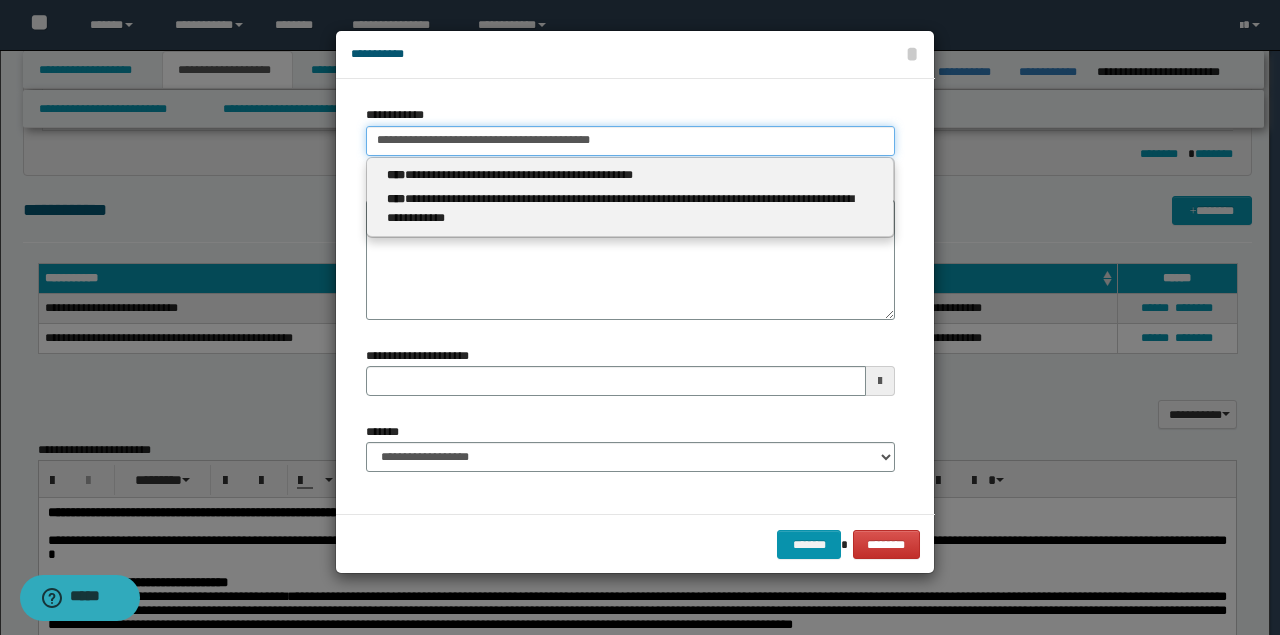 drag, startPoint x: 373, startPoint y: 138, endPoint x: 698, endPoint y: 138, distance: 325 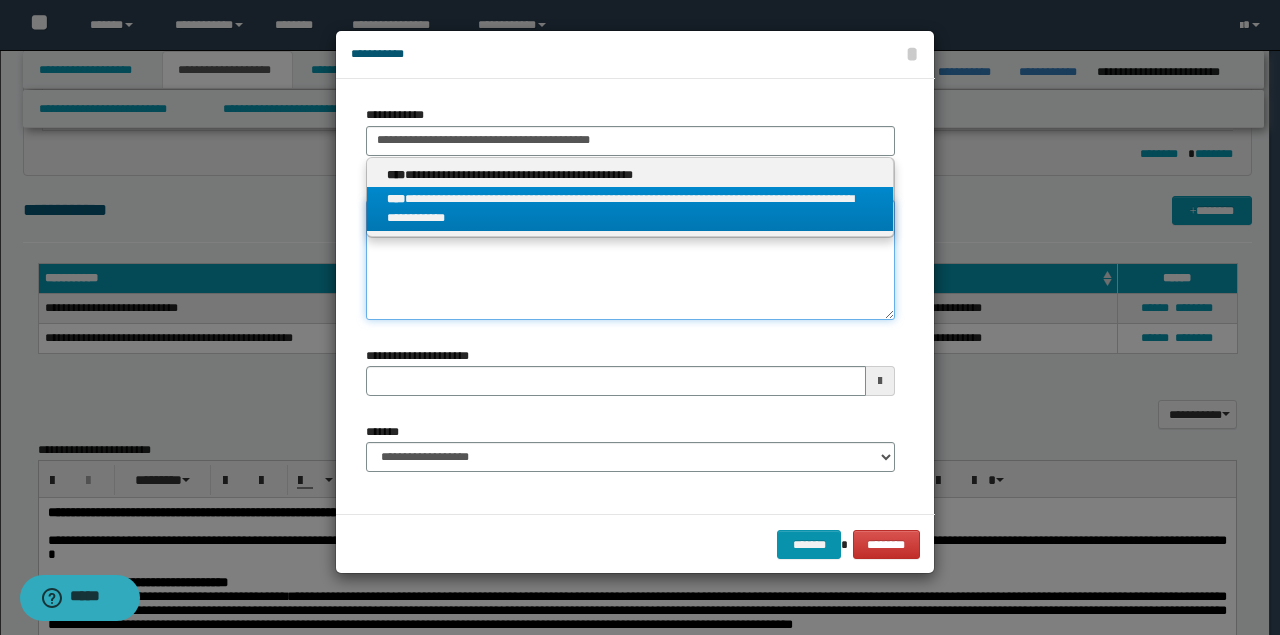 type 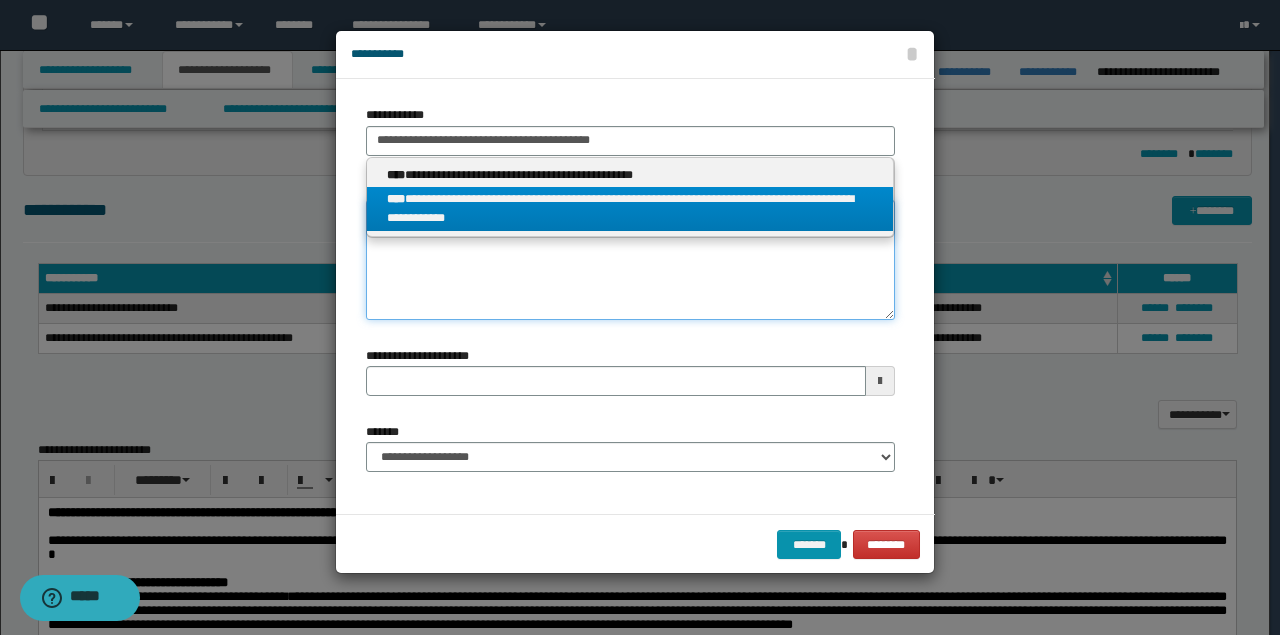 click on "**********" at bounding box center (630, 260) 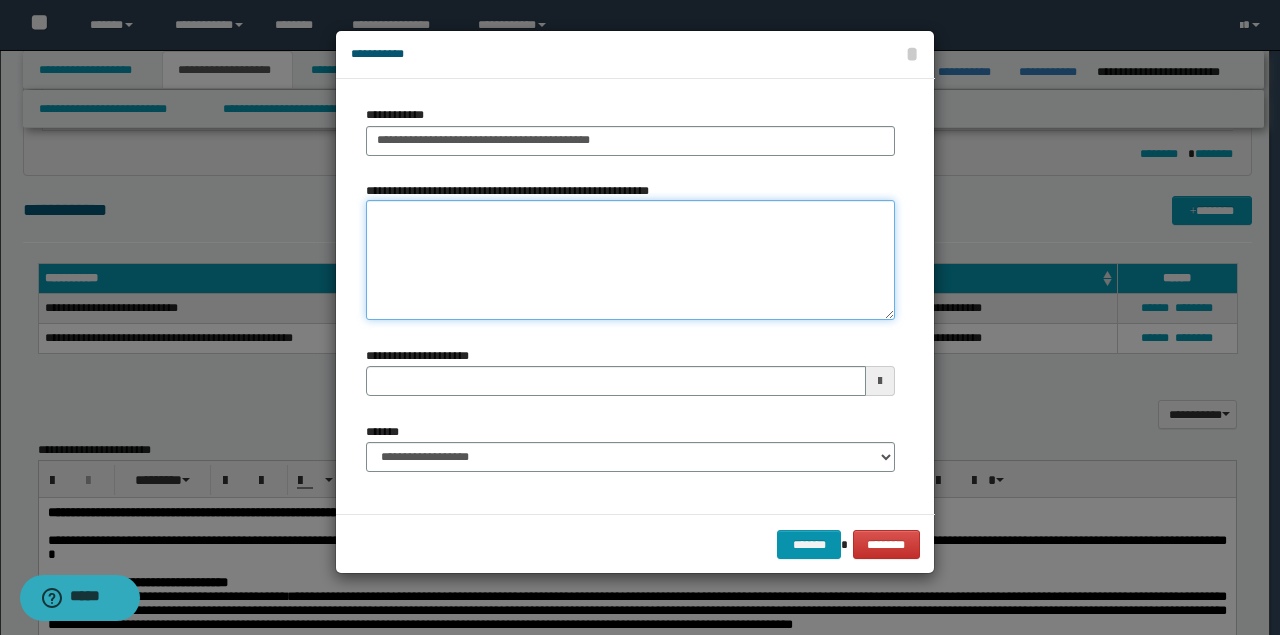 paste on "**********" 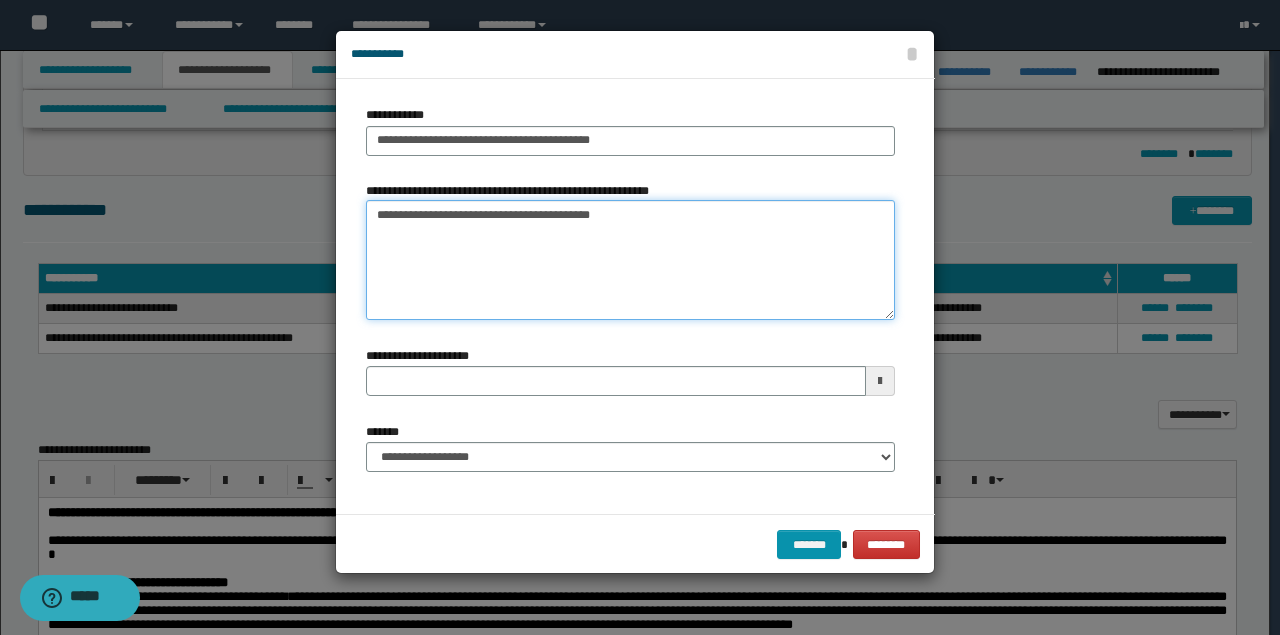 drag, startPoint x: 432, startPoint y: 218, endPoint x: 494, endPoint y: 214, distance: 62.1289 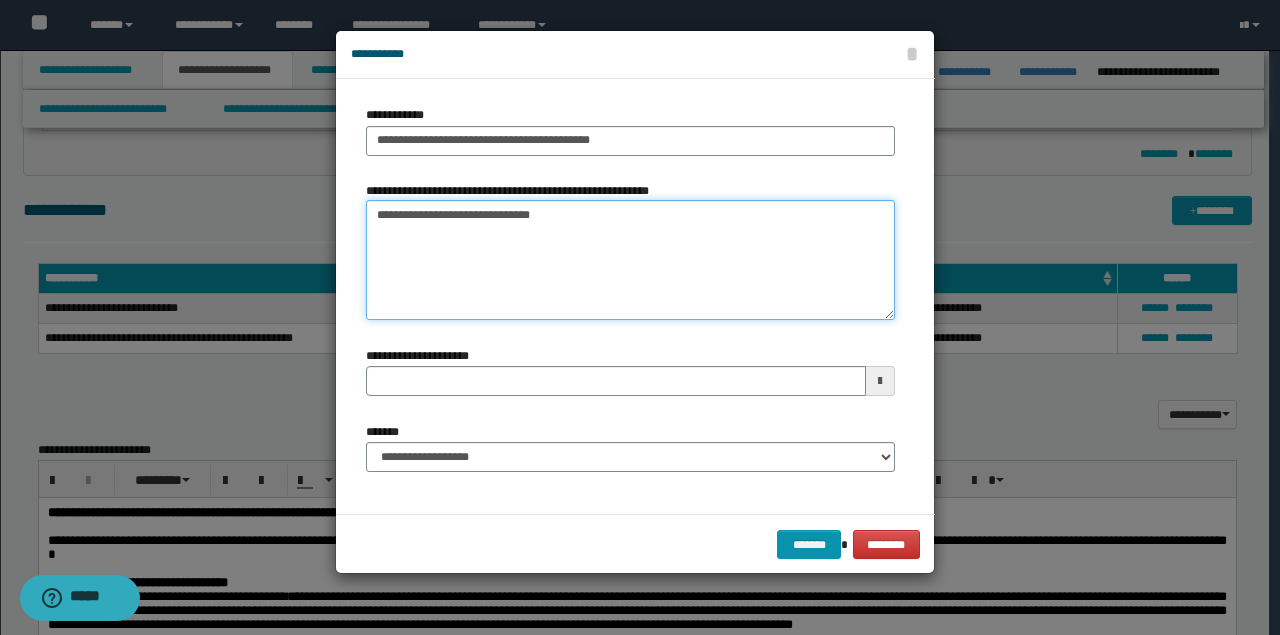 click on "**********" at bounding box center [630, 260] 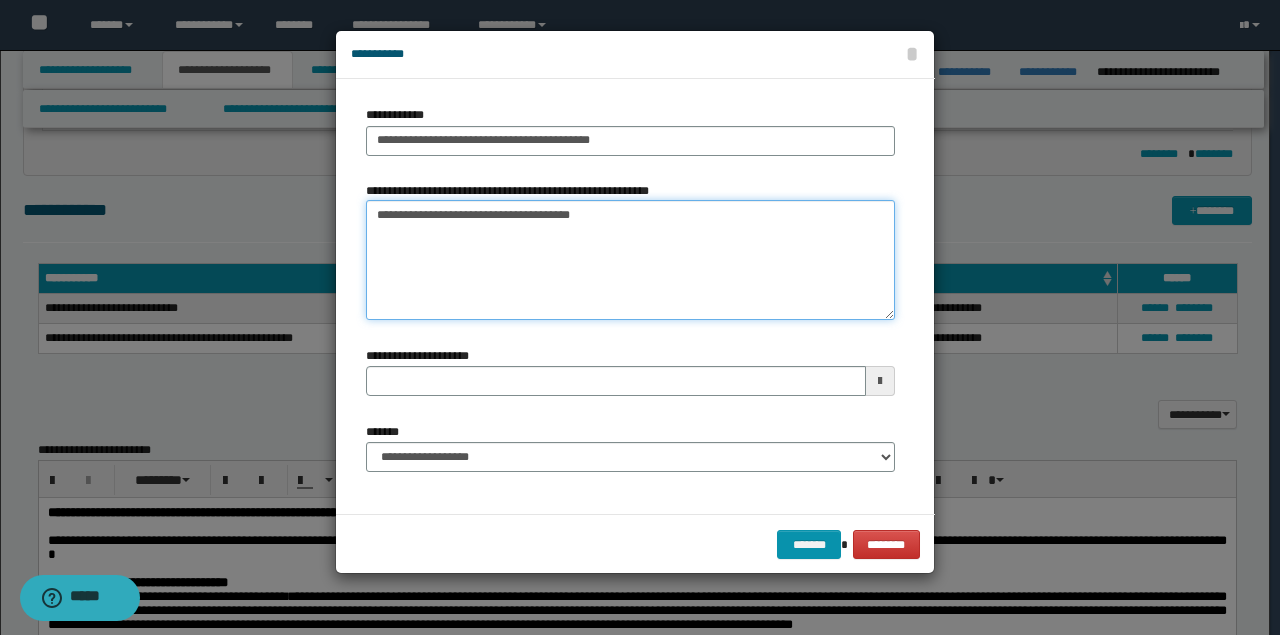 type on "**********" 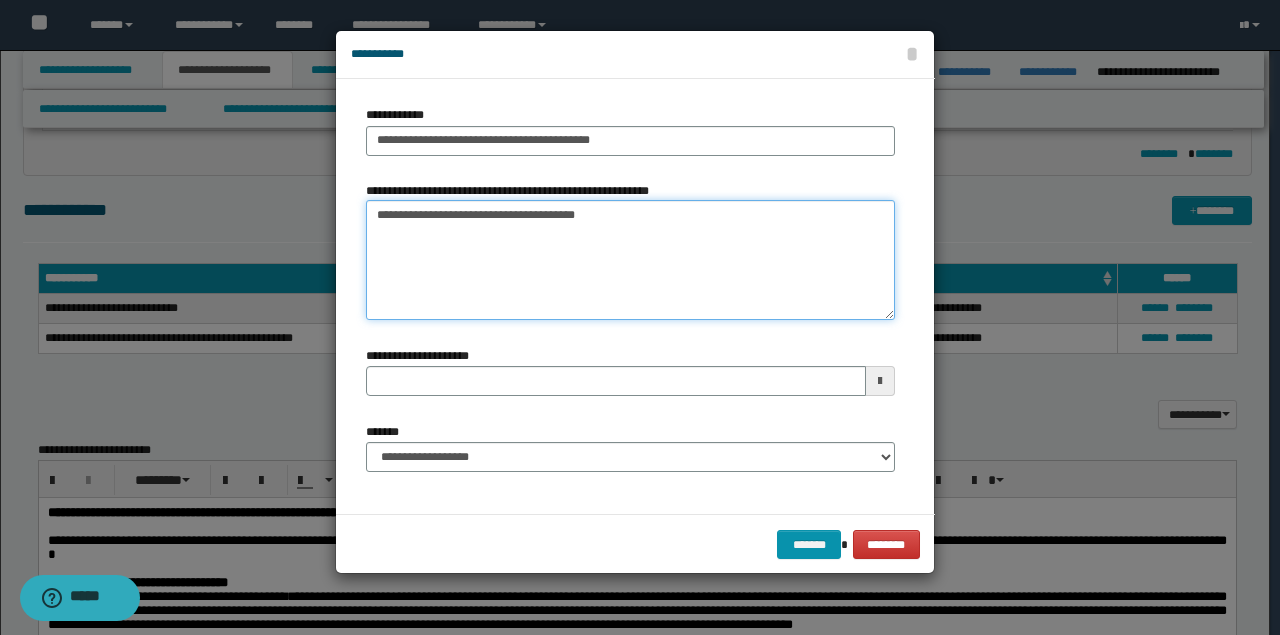 type 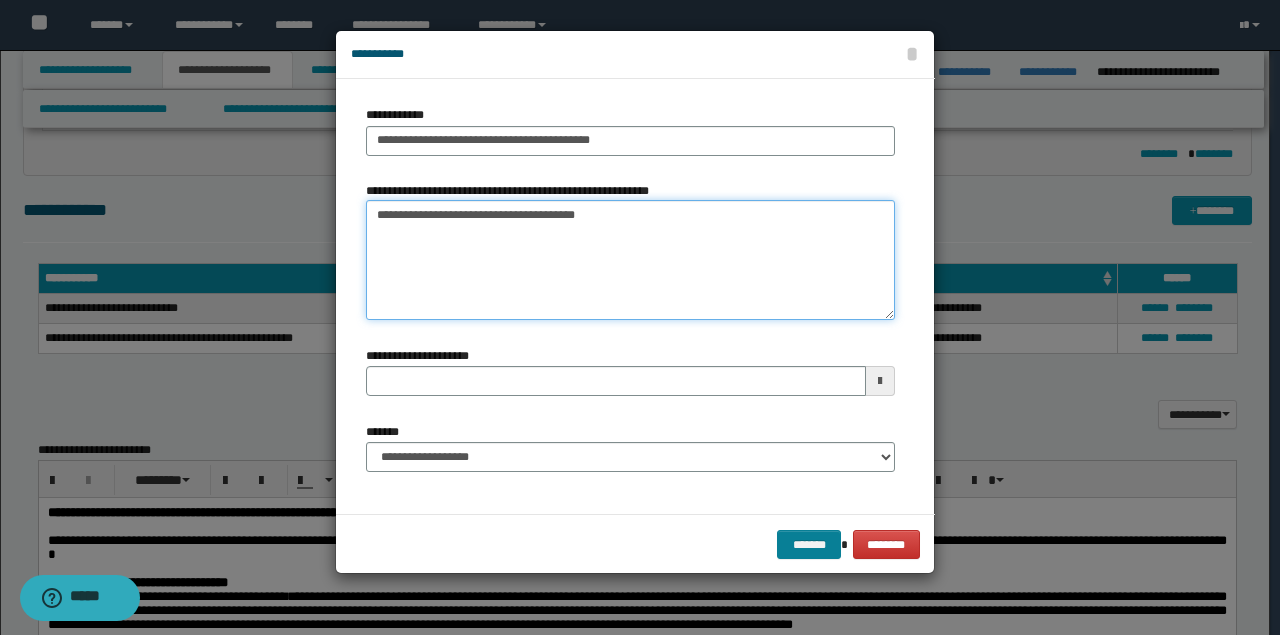 type on "**********" 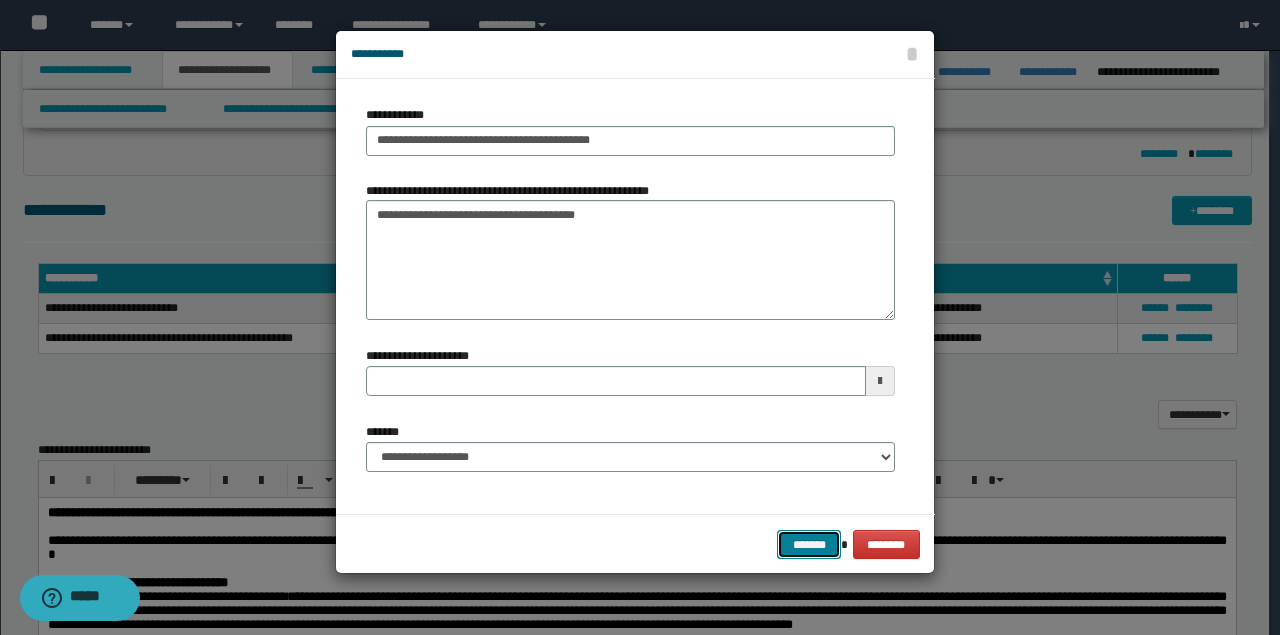 click on "*******" at bounding box center [809, 544] 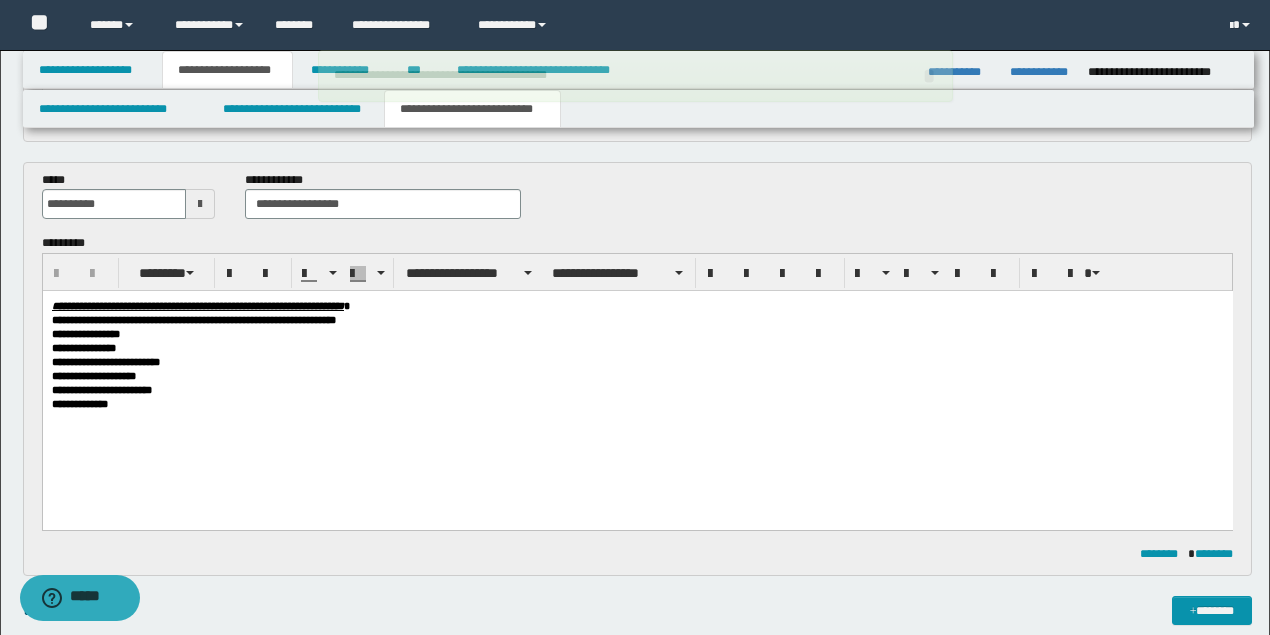 scroll, scrollTop: 430, scrollLeft: 0, axis: vertical 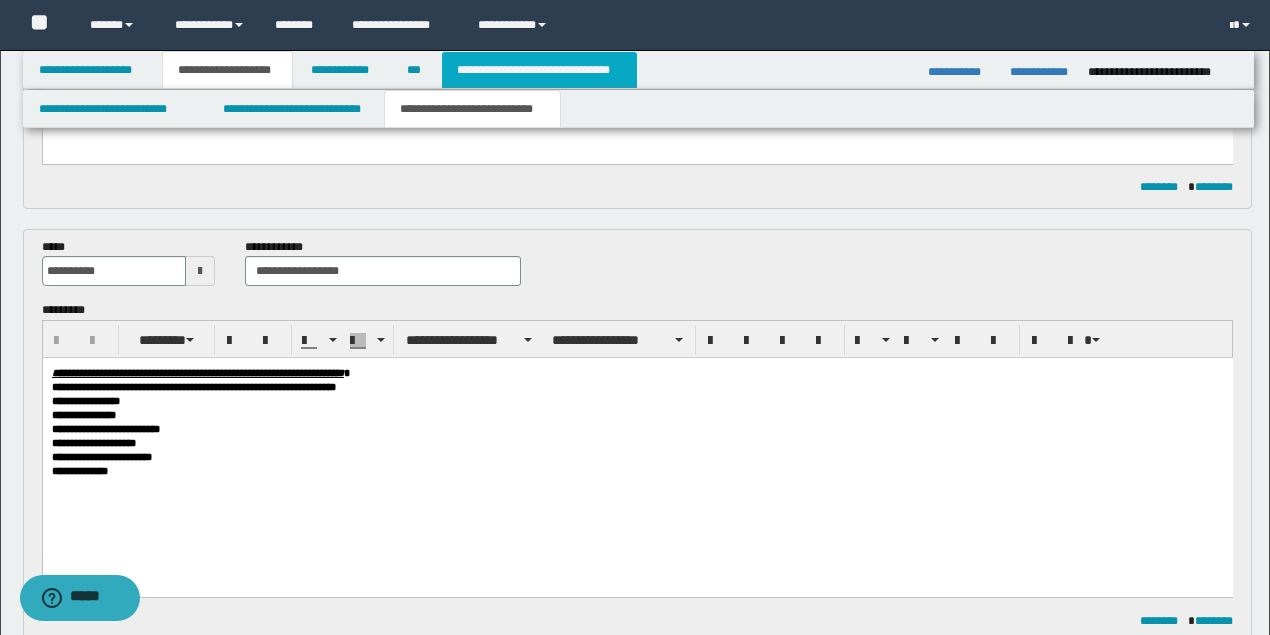 click on "**********" at bounding box center (539, 70) 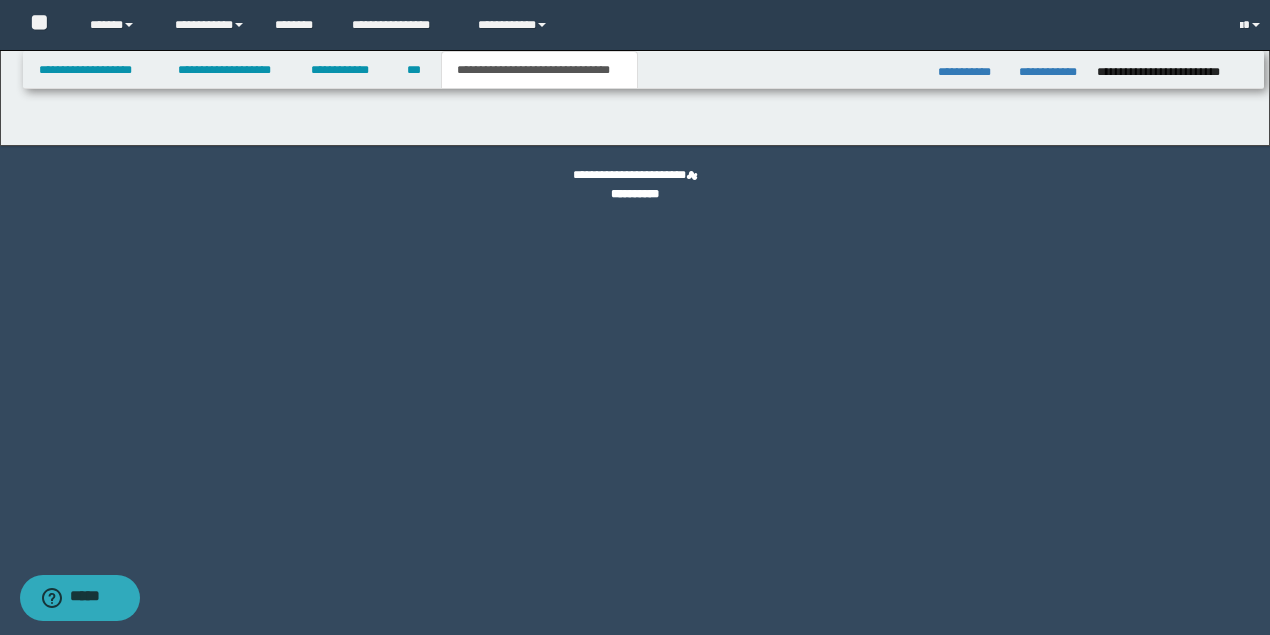 scroll, scrollTop: 0, scrollLeft: 0, axis: both 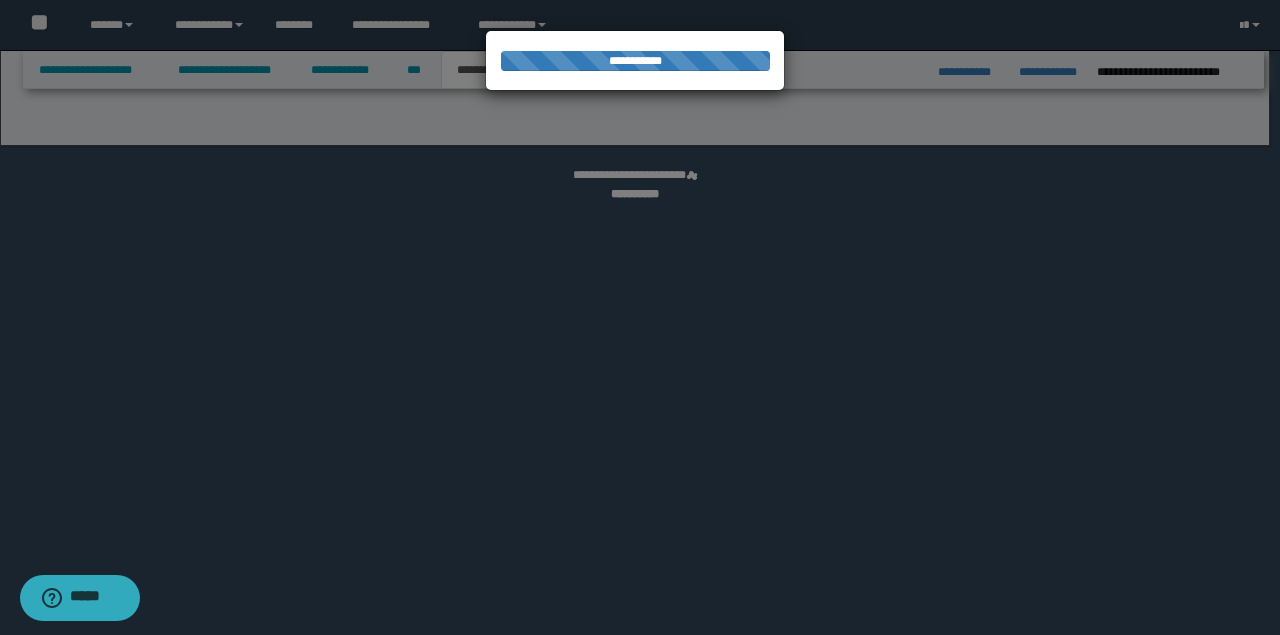 select on "*" 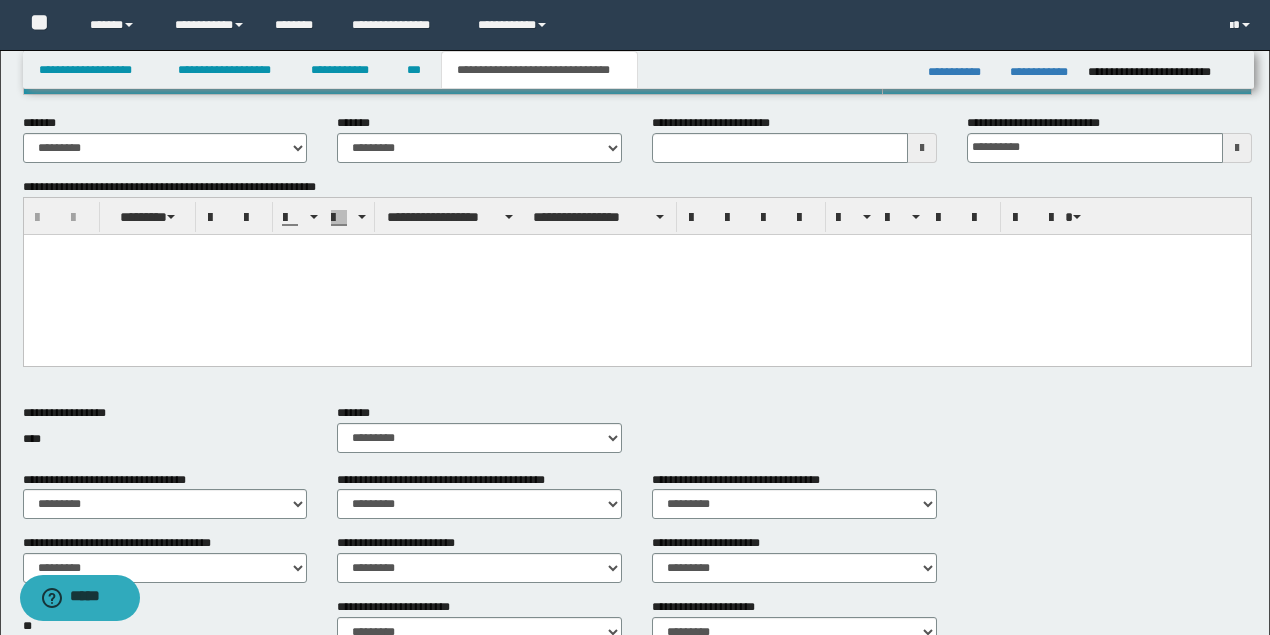 scroll, scrollTop: 600, scrollLeft: 0, axis: vertical 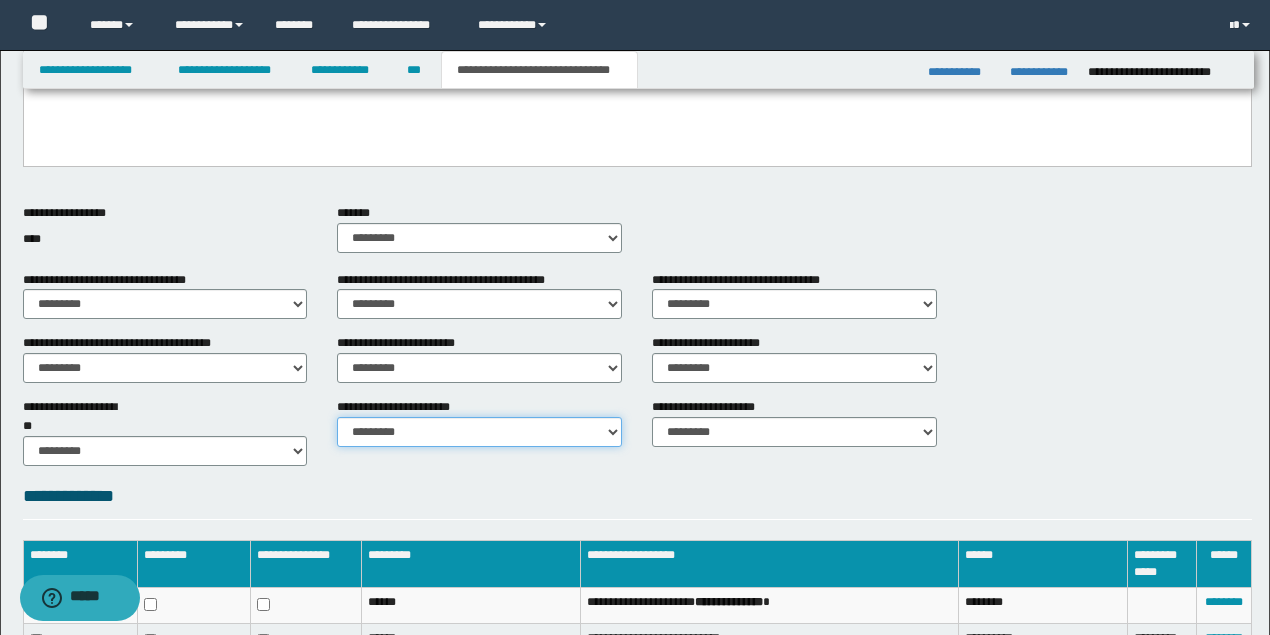 click on "*********
*********
*********" at bounding box center [479, 432] 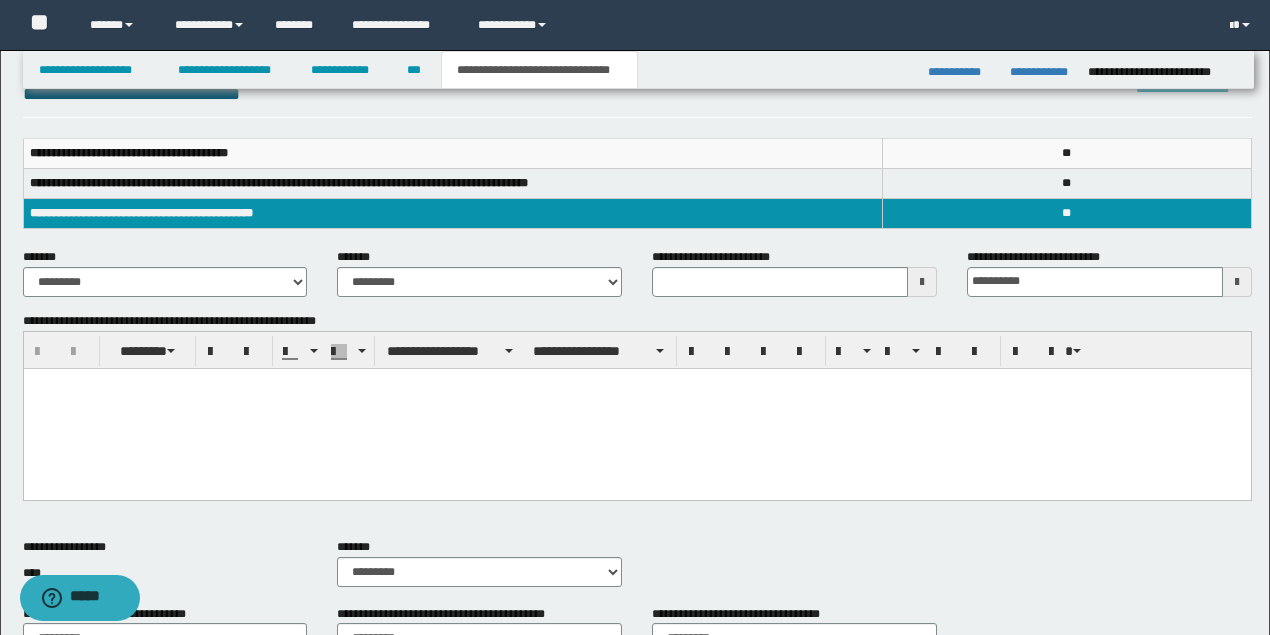 scroll, scrollTop: 466, scrollLeft: 0, axis: vertical 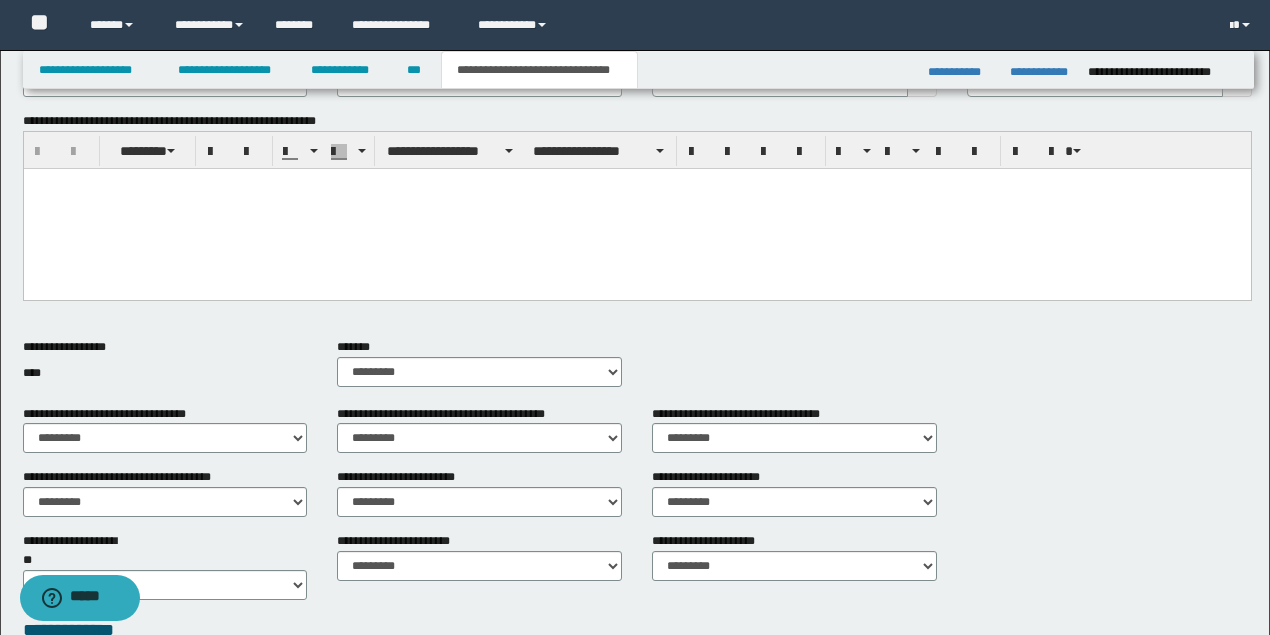 click at bounding box center [636, 208] 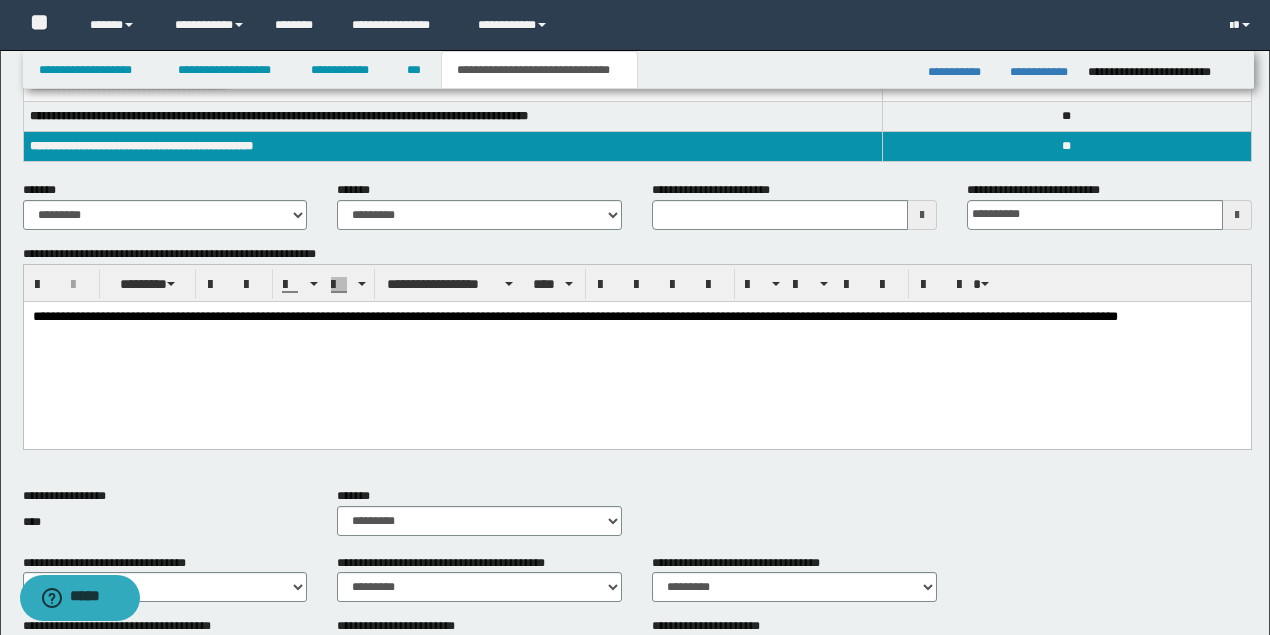 scroll, scrollTop: 133, scrollLeft: 0, axis: vertical 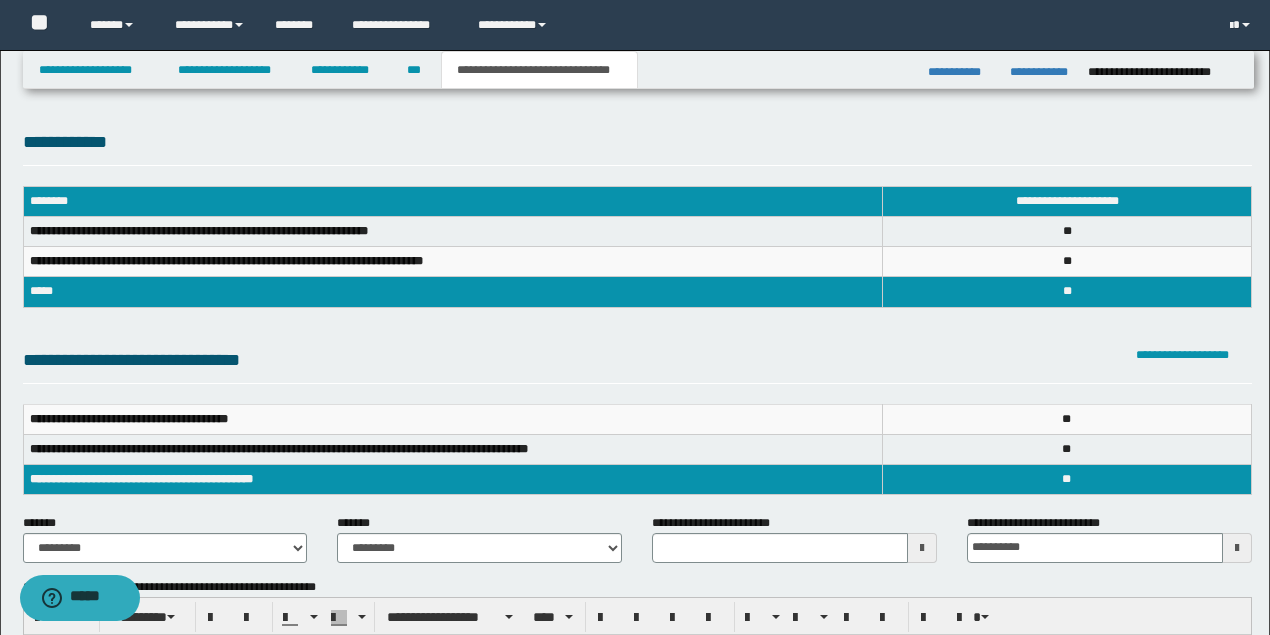 click on "**********" at bounding box center [637, 321] 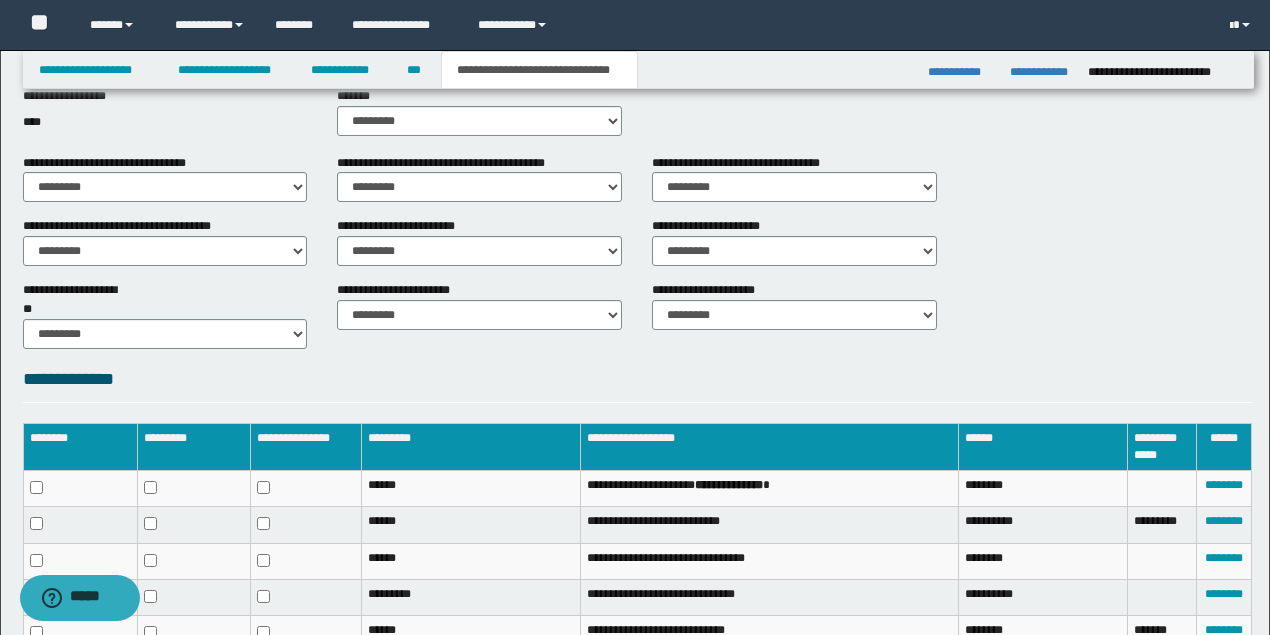 scroll, scrollTop: 903, scrollLeft: 0, axis: vertical 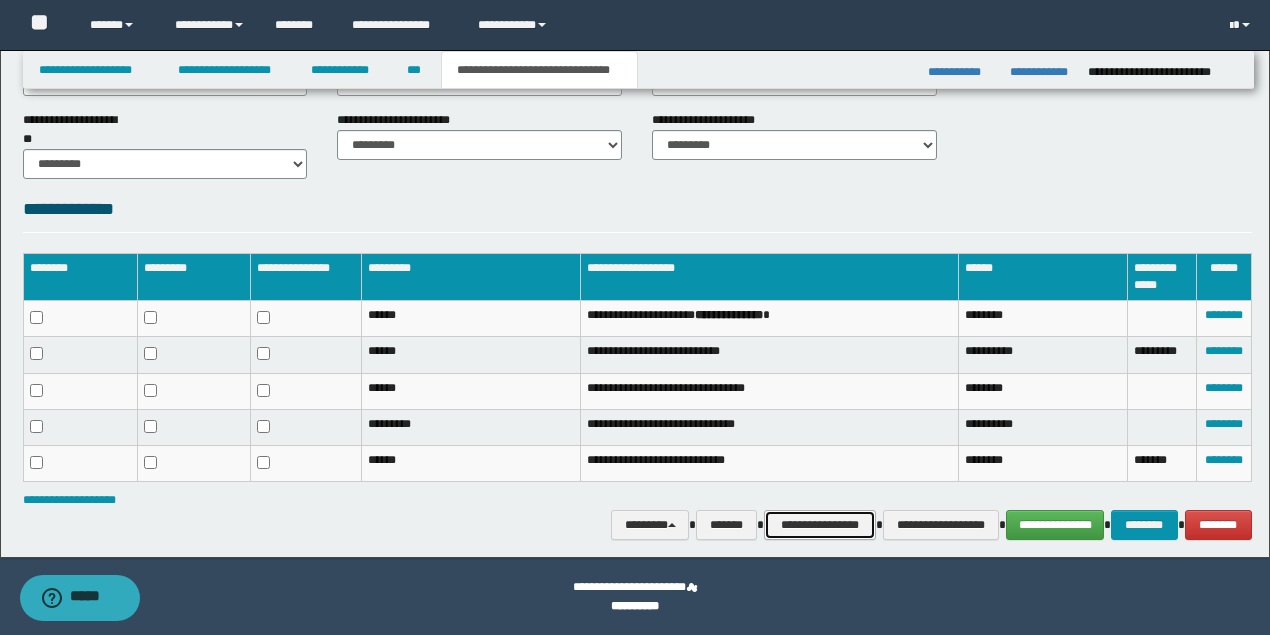 click on "**********" at bounding box center (820, 524) 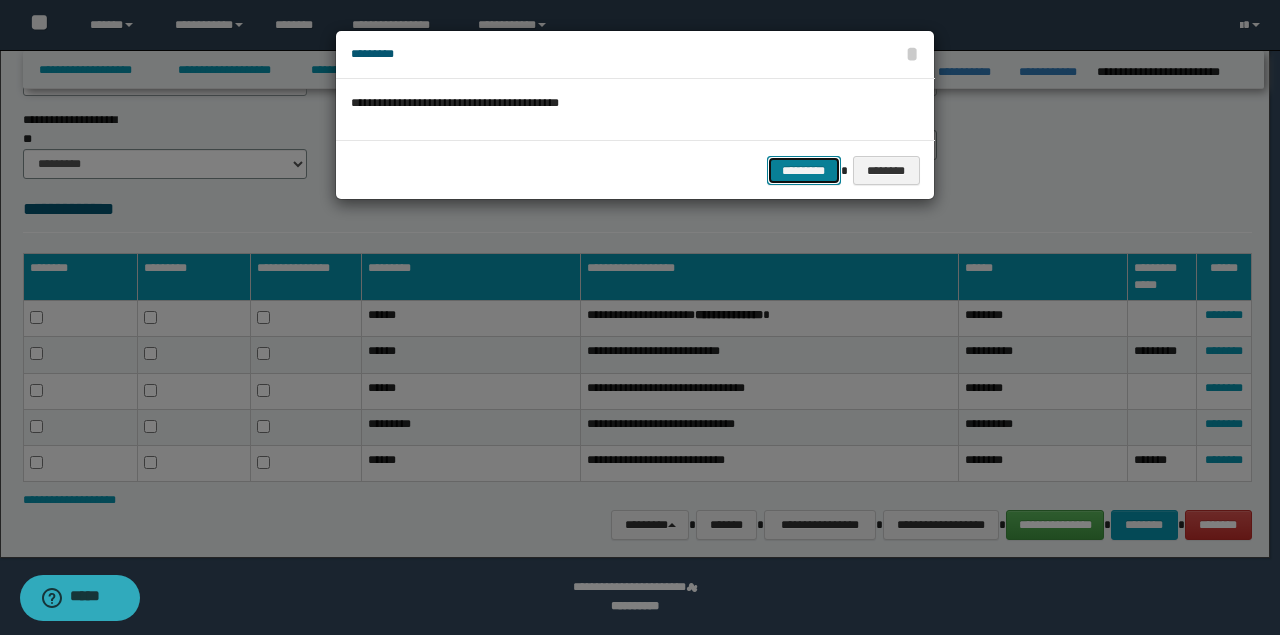 click on "*********" at bounding box center [804, 170] 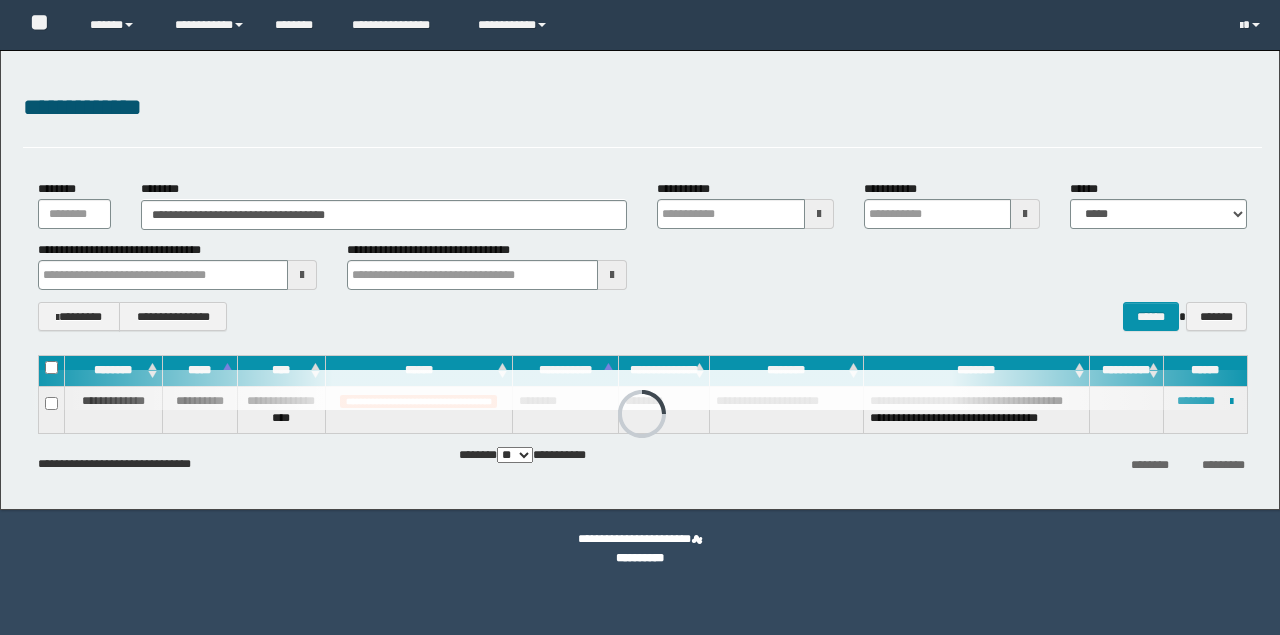 scroll, scrollTop: 0, scrollLeft: 0, axis: both 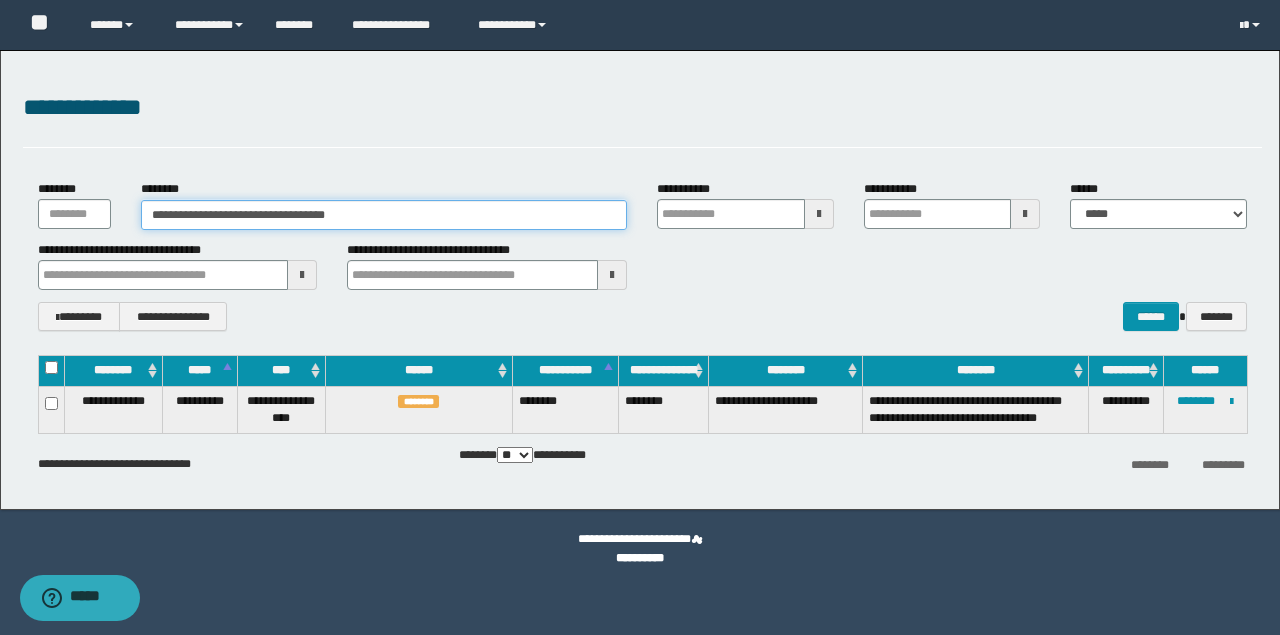 drag, startPoint x: 0, startPoint y: 0, endPoint x: 136, endPoint y: 216, distance: 255.2489 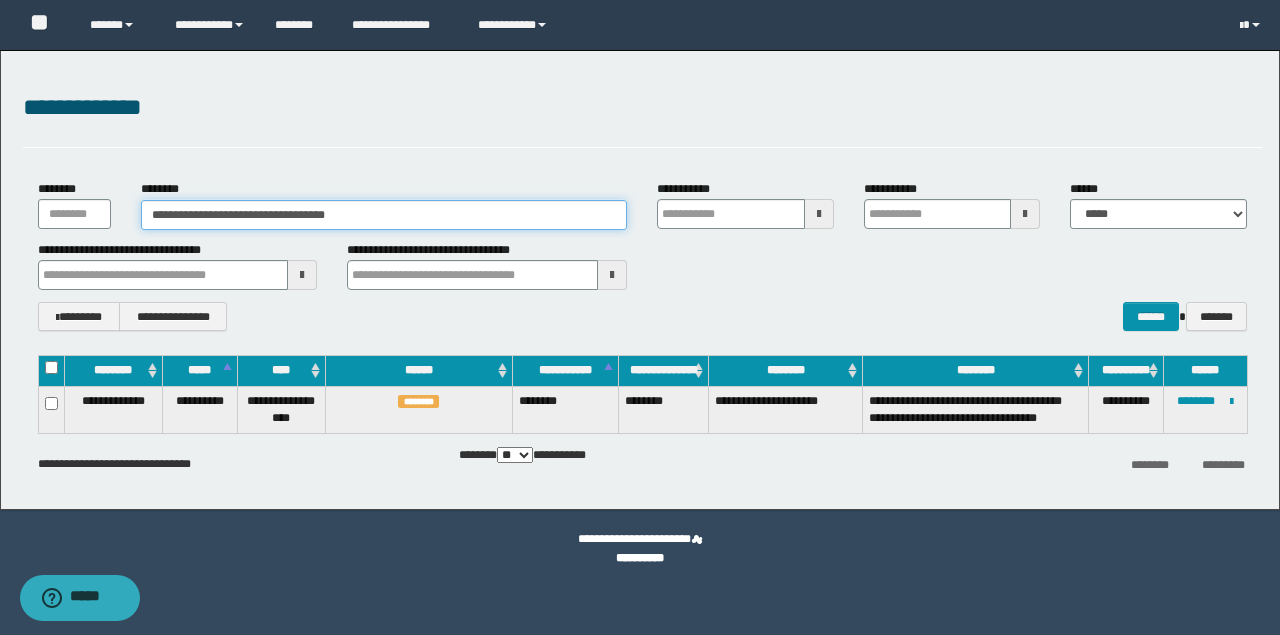 paste 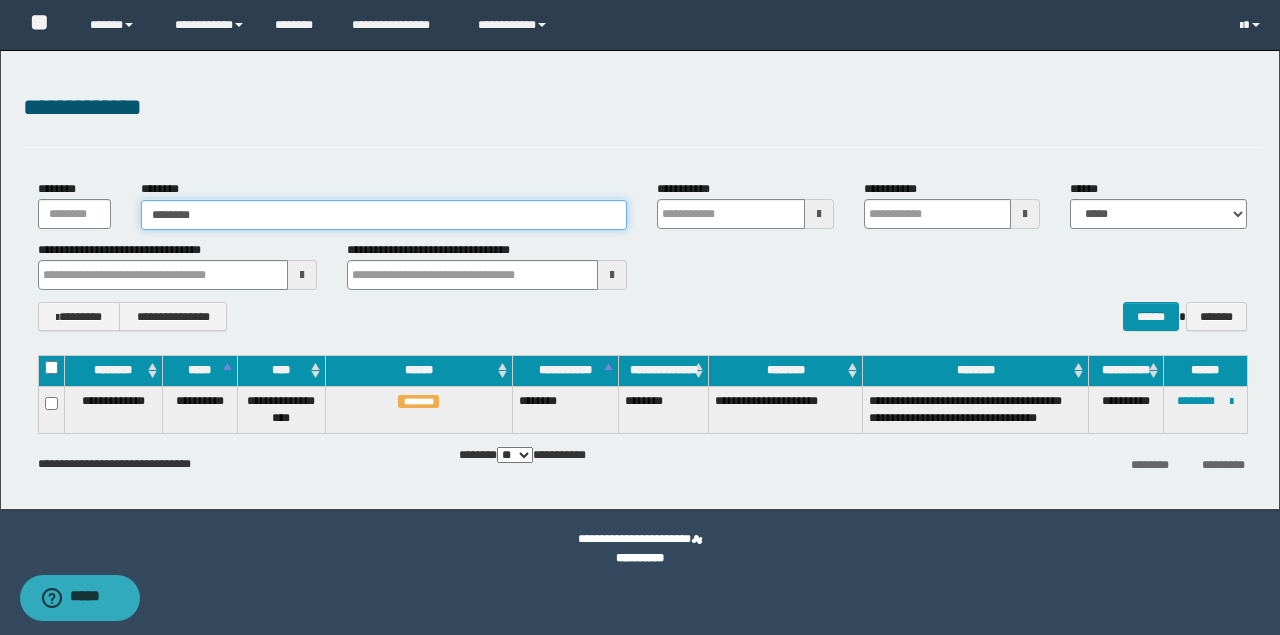 type on "********" 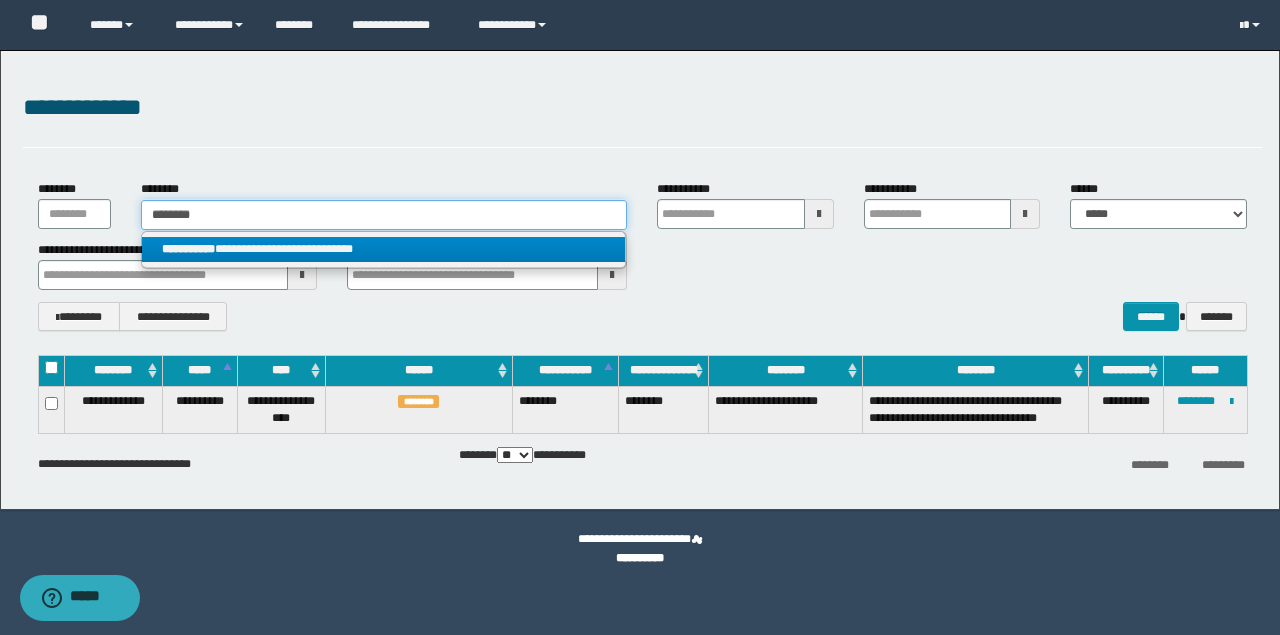 type on "********" 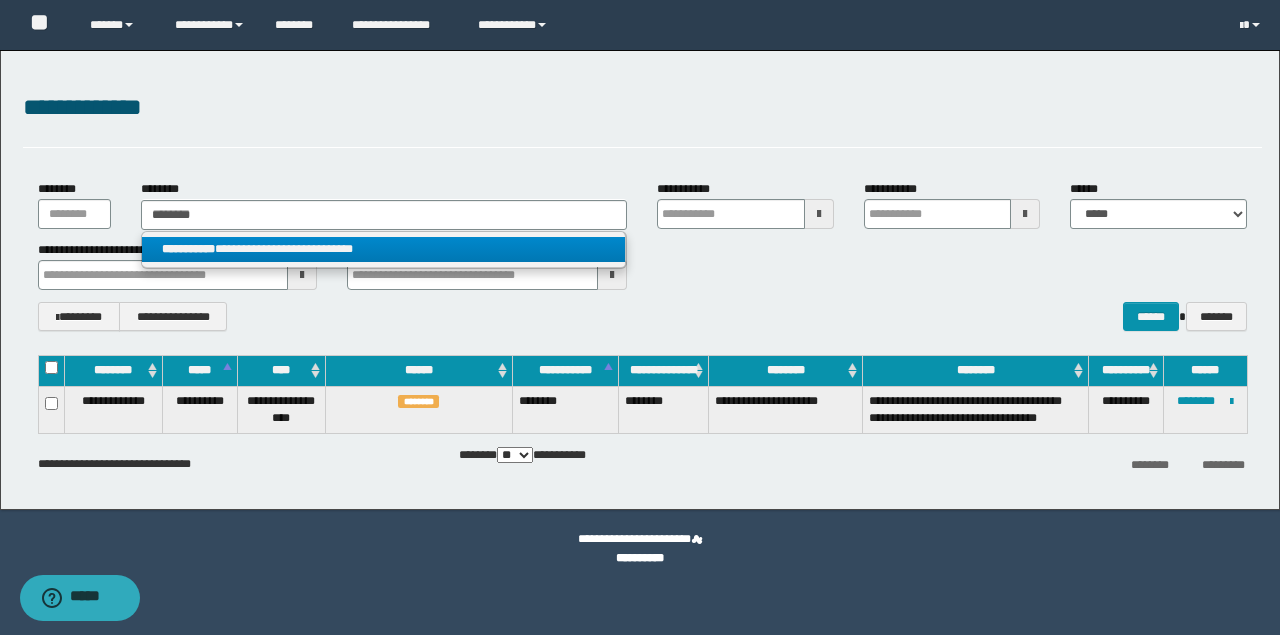 drag, startPoint x: 335, startPoint y: 257, endPoint x: 889, endPoint y: 318, distance: 557.3482 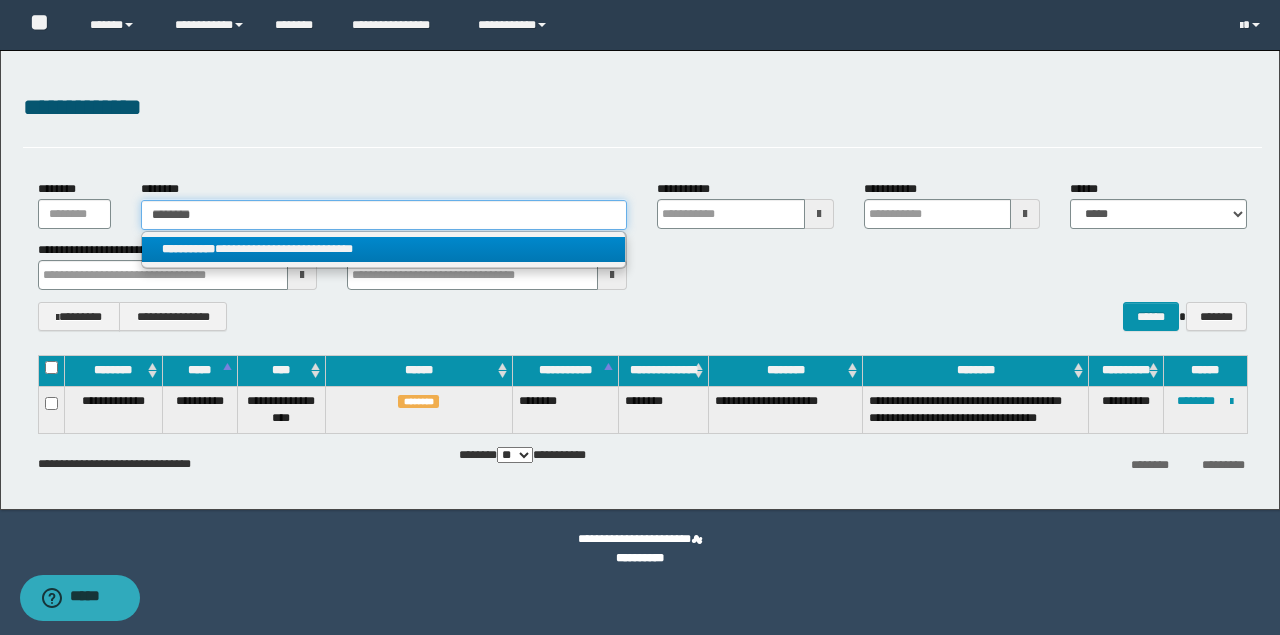 type 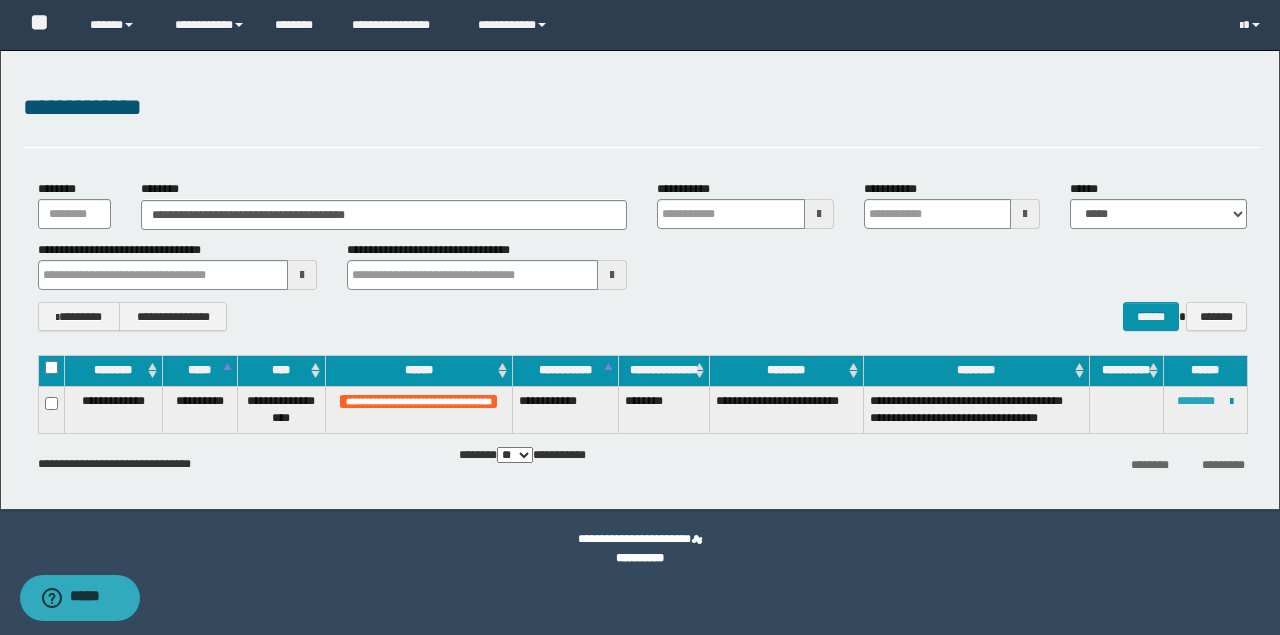click on "********" at bounding box center [1196, 401] 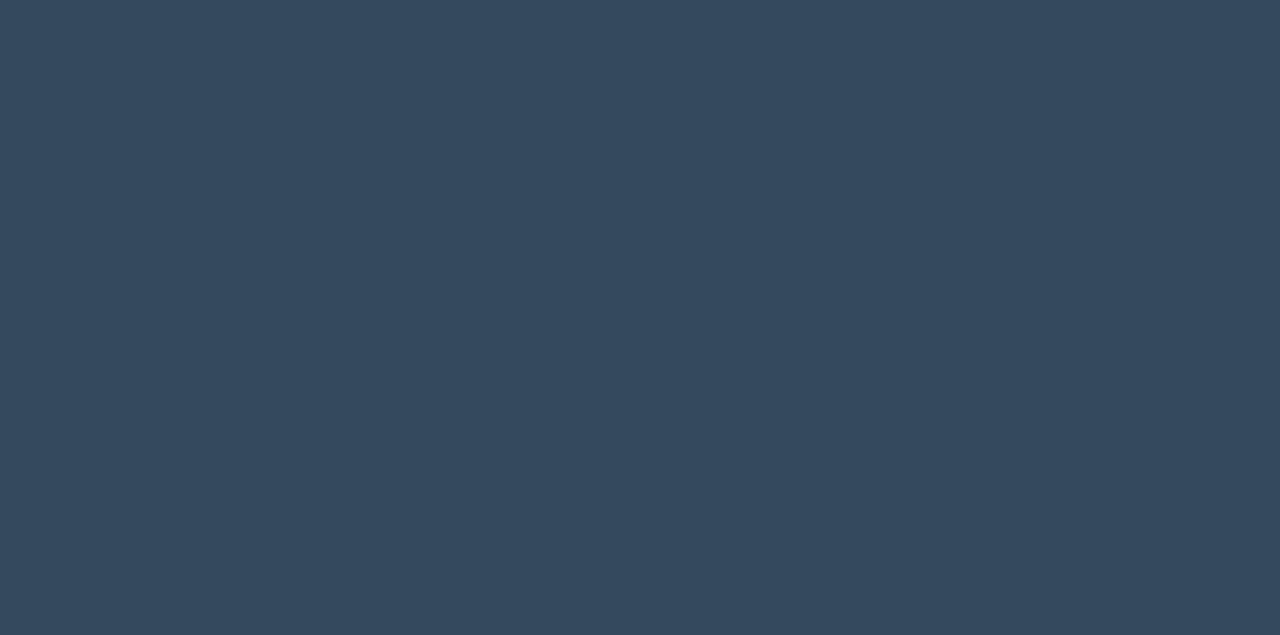 scroll, scrollTop: 0, scrollLeft: 0, axis: both 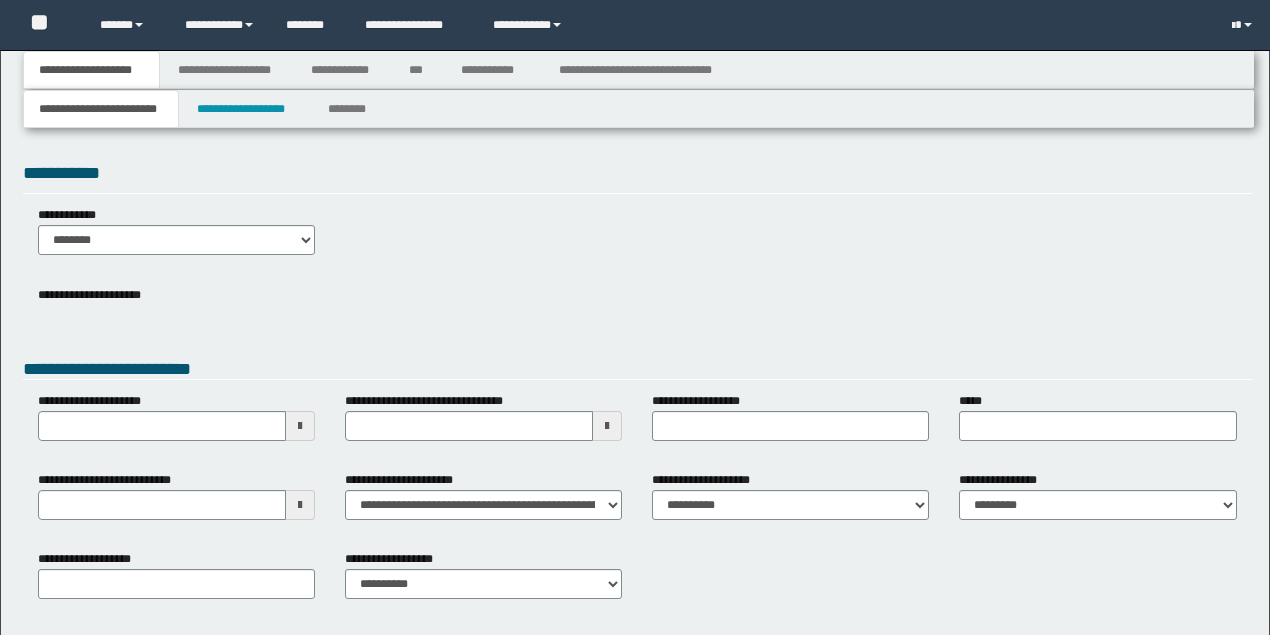 type 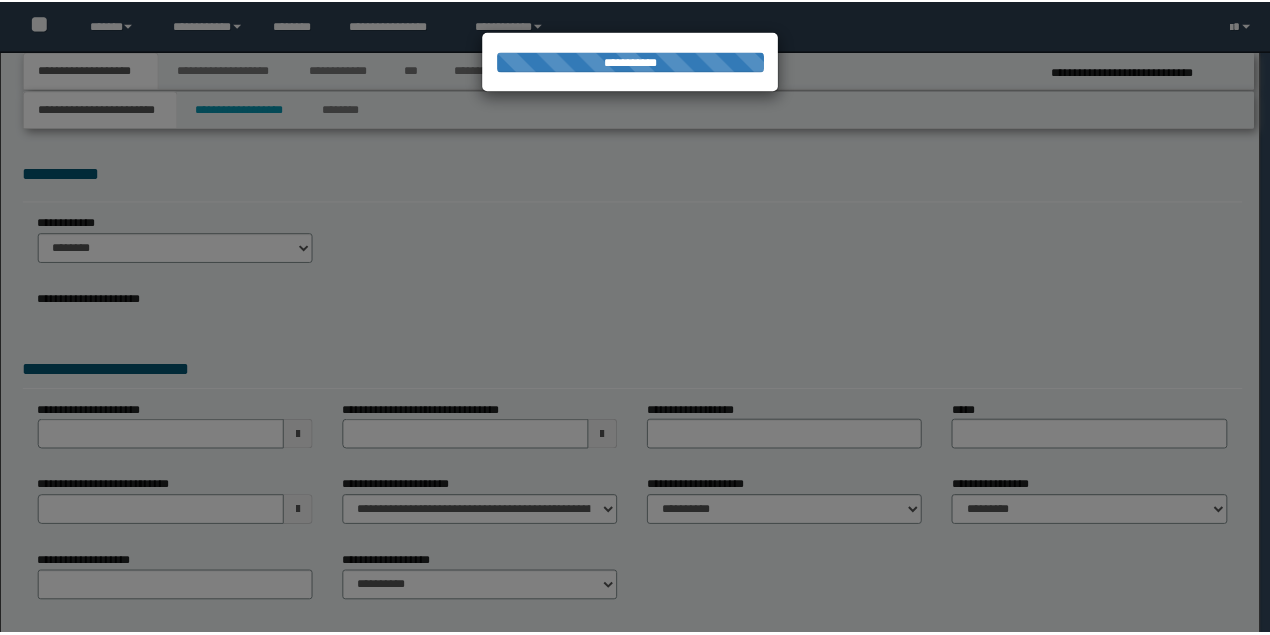 scroll, scrollTop: 0, scrollLeft: 0, axis: both 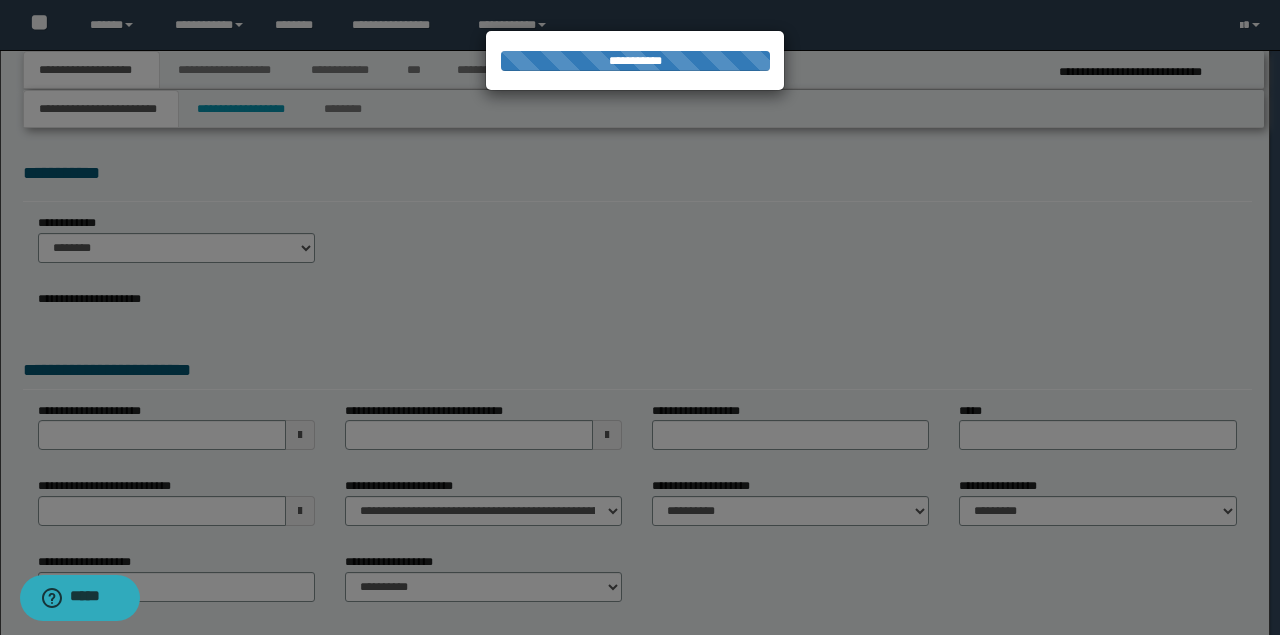type on "**********" 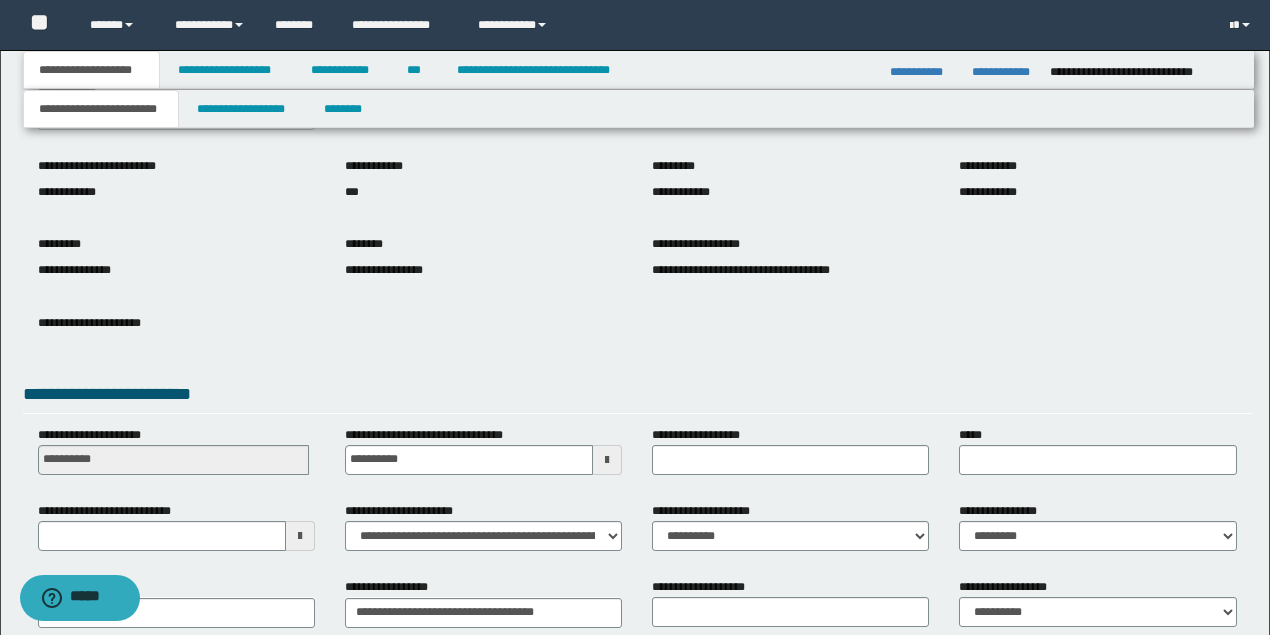 scroll, scrollTop: 247, scrollLeft: 0, axis: vertical 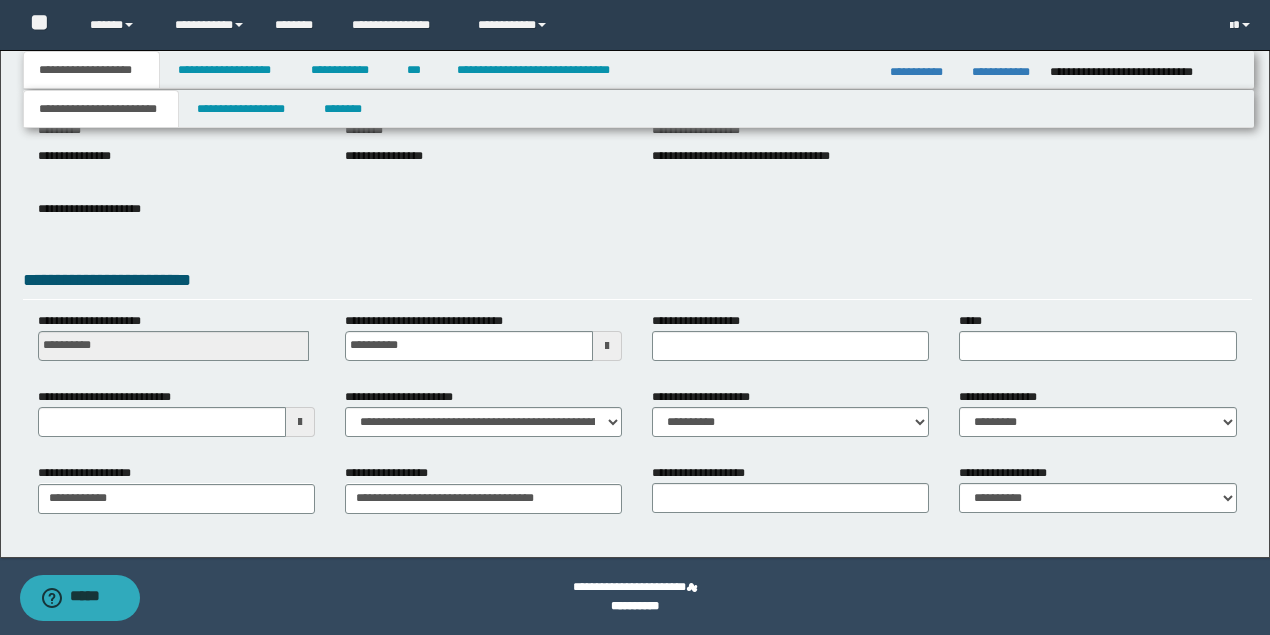 click at bounding box center [300, 422] 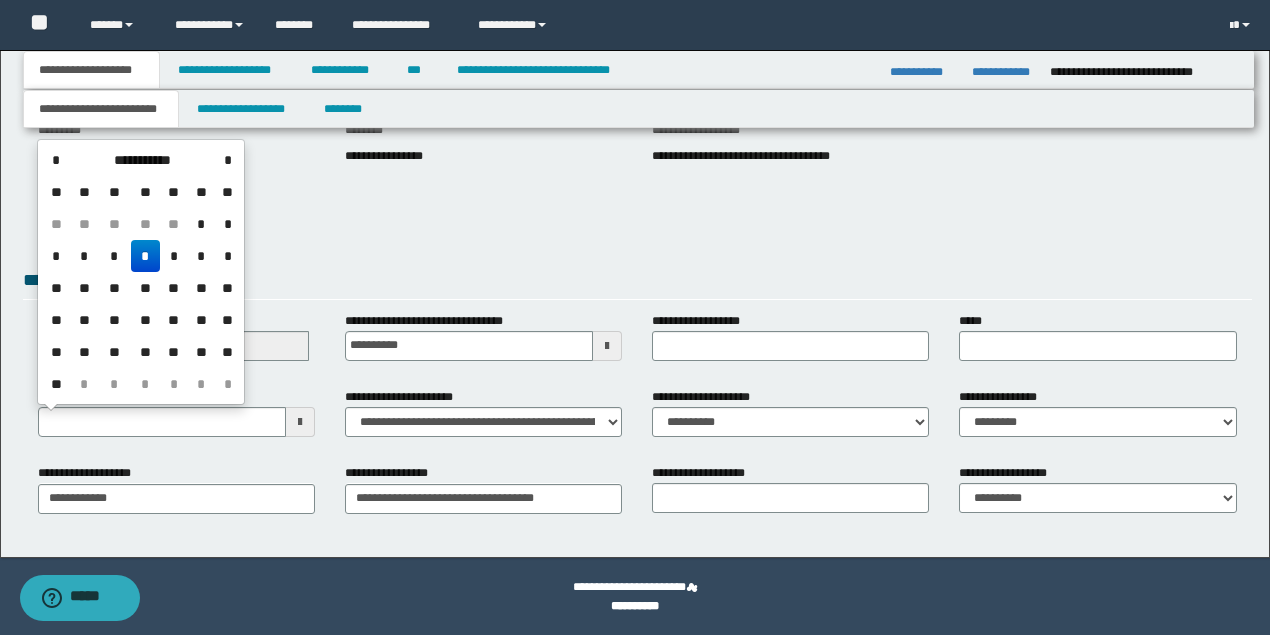 click on "*" at bounding box center (145, 256) 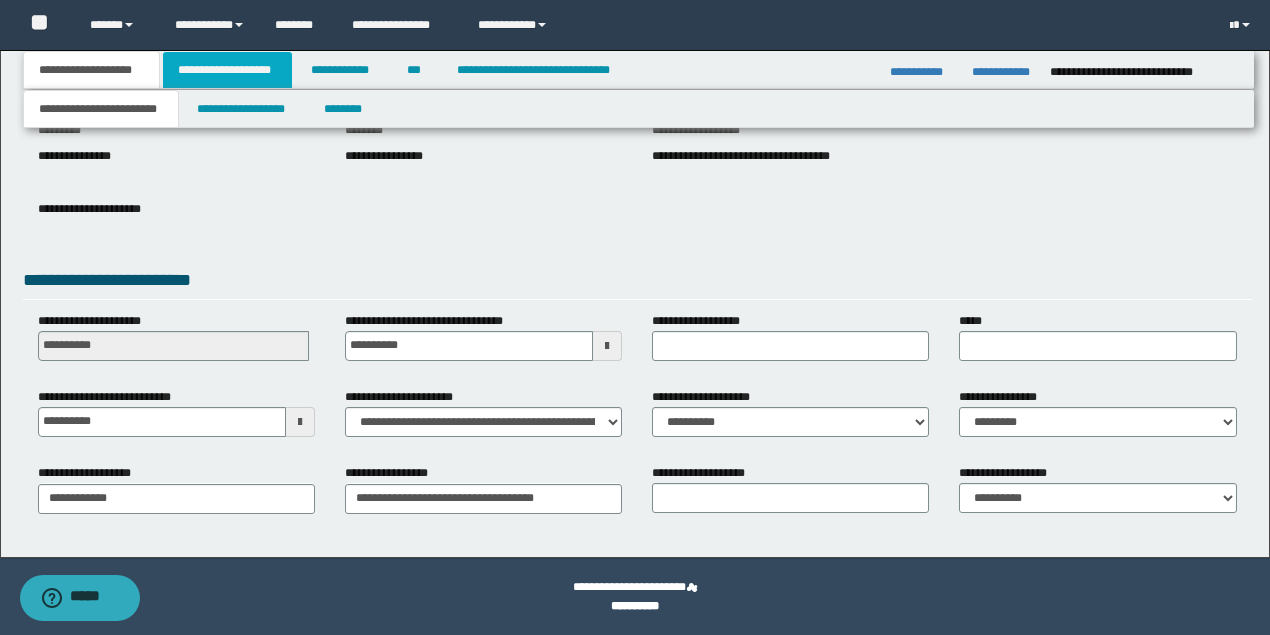 click on "**********" at bounding box center [227, 70] 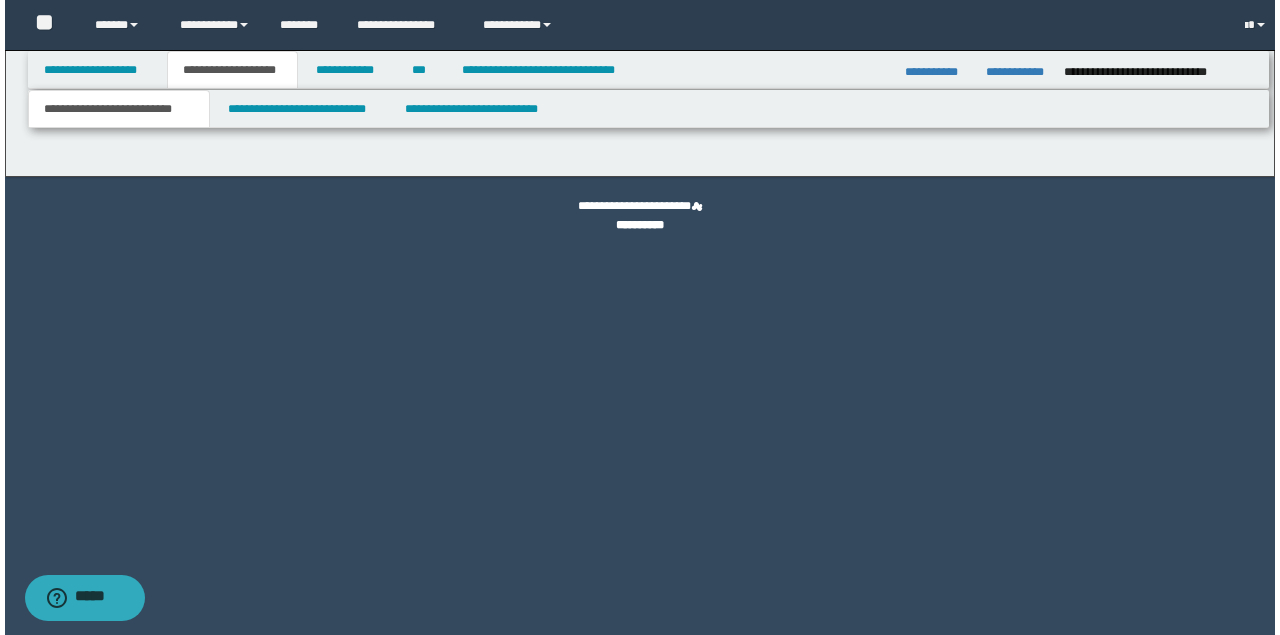 scroll, scrollTop: 0, scrollLeft: 0, axis: both 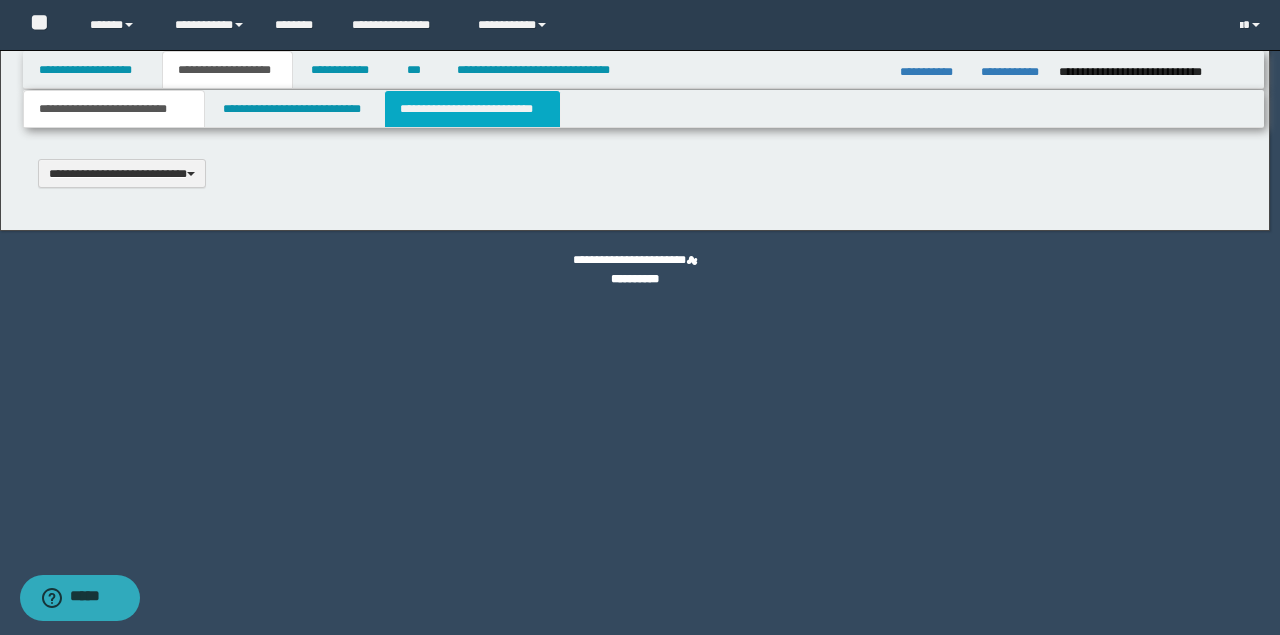 click on "**********" at bounding box center (472, 109) 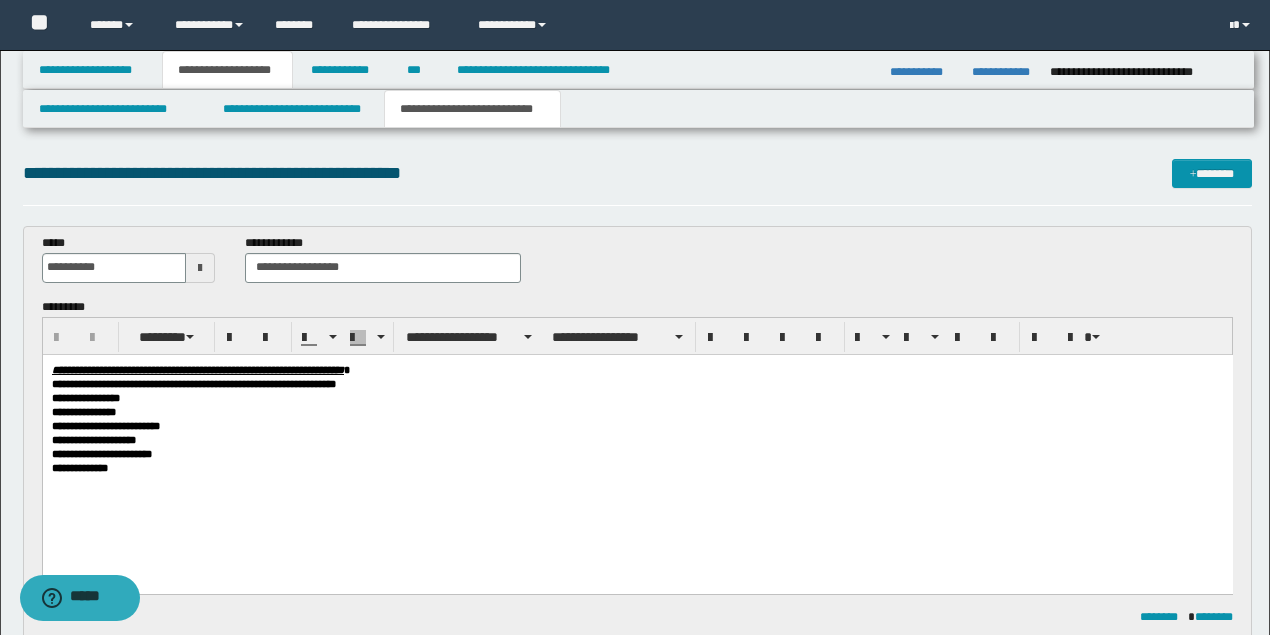 scroll, scrollTop: 0, scrollLeft: 0, axis: both 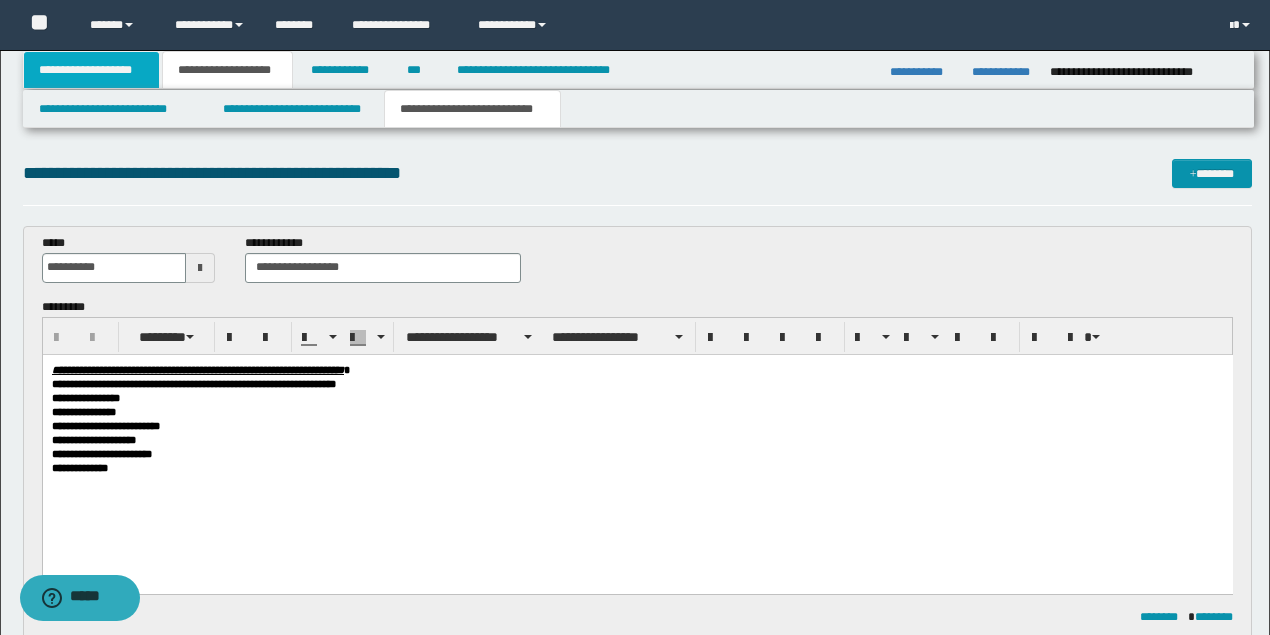 click on "**********" at bounding box center (92, 70) 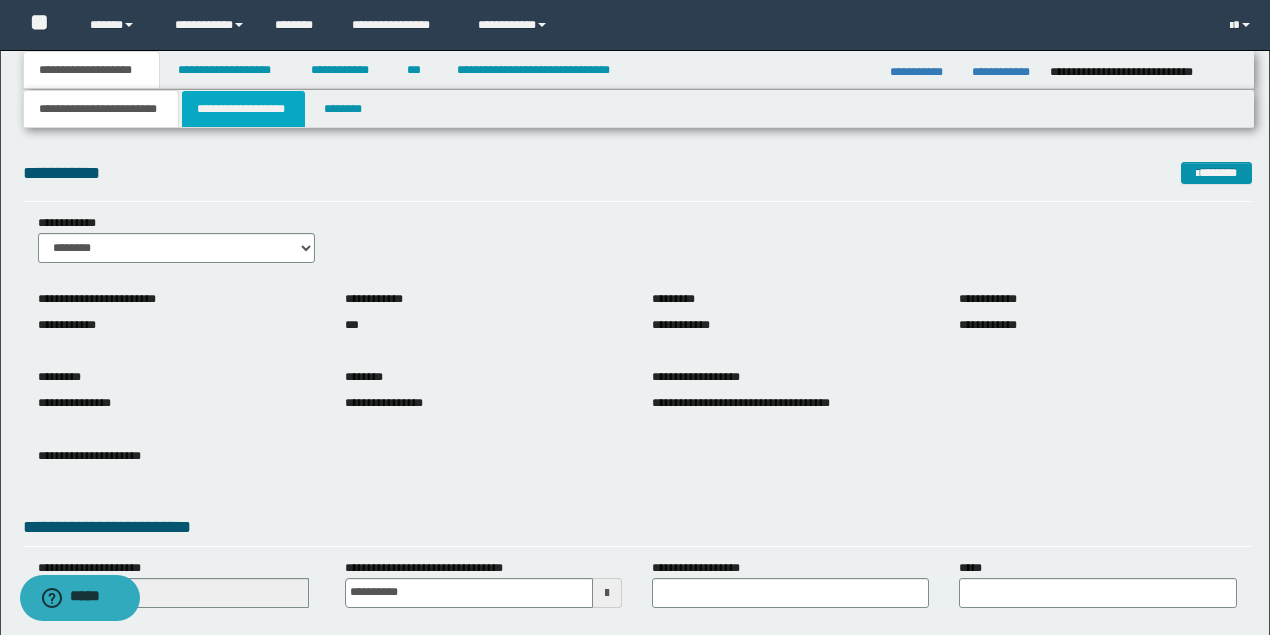click on "**********" at bounding box center (243, 109) 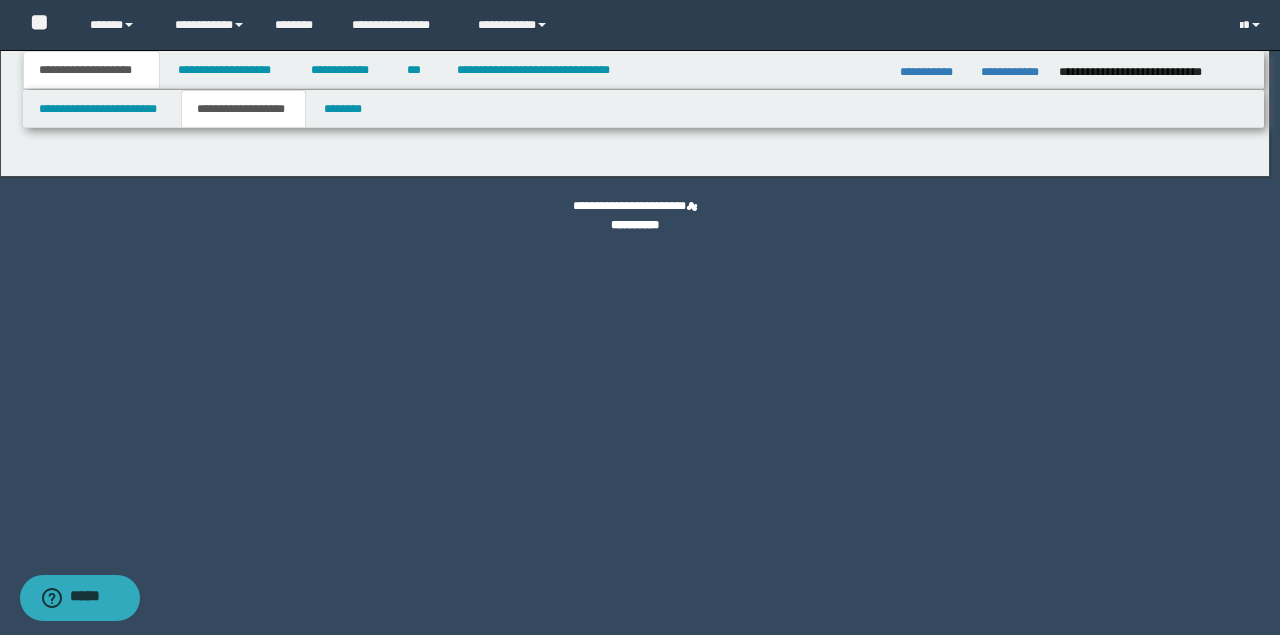 type on "********" 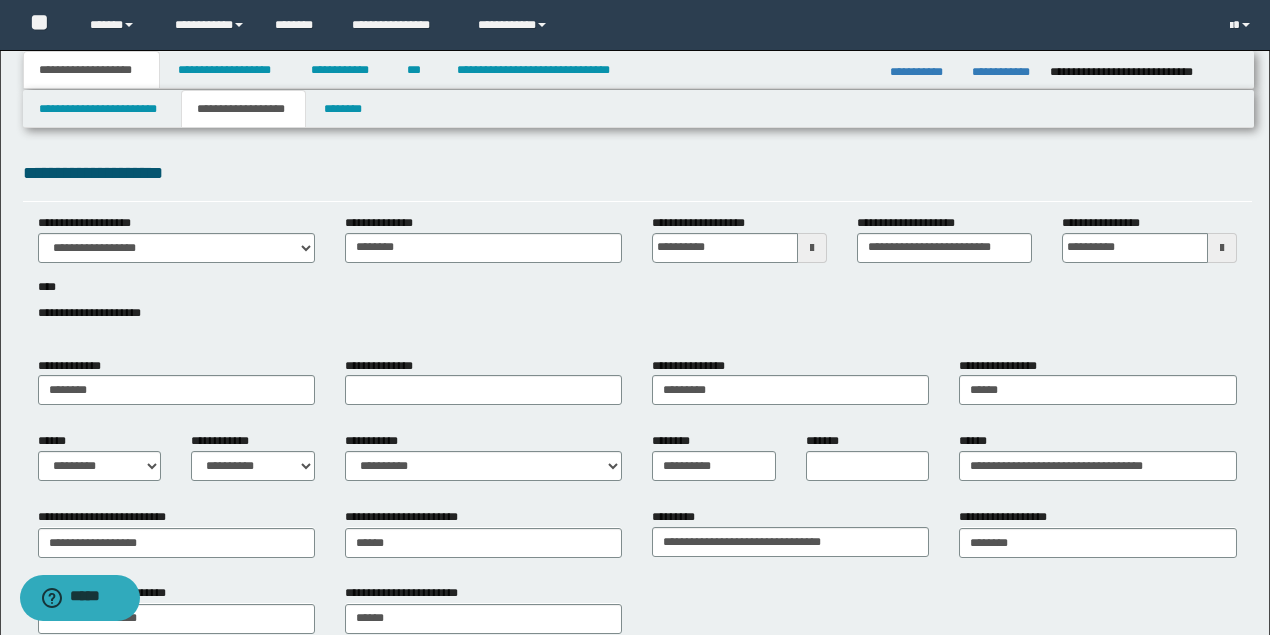 click on "**********" at bounding box center (92, 70) 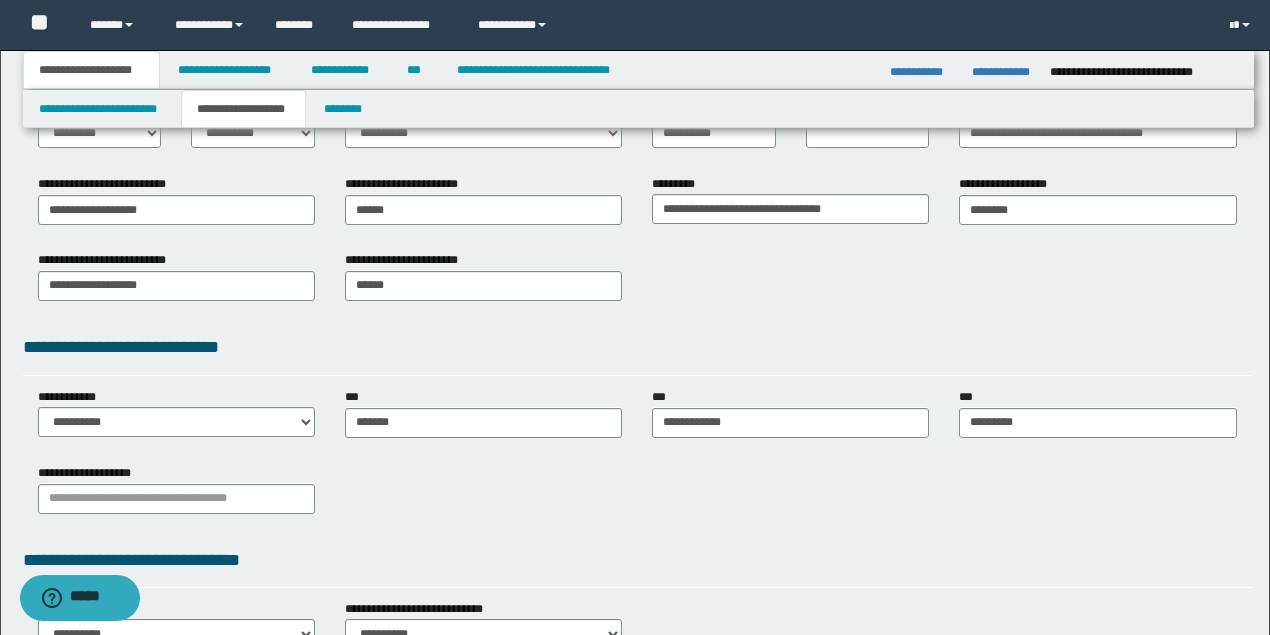 drag, startPoint x: 92, startPoint y: 77, endPoint x: 98, endPoint y: 90, distance: 14.3178215 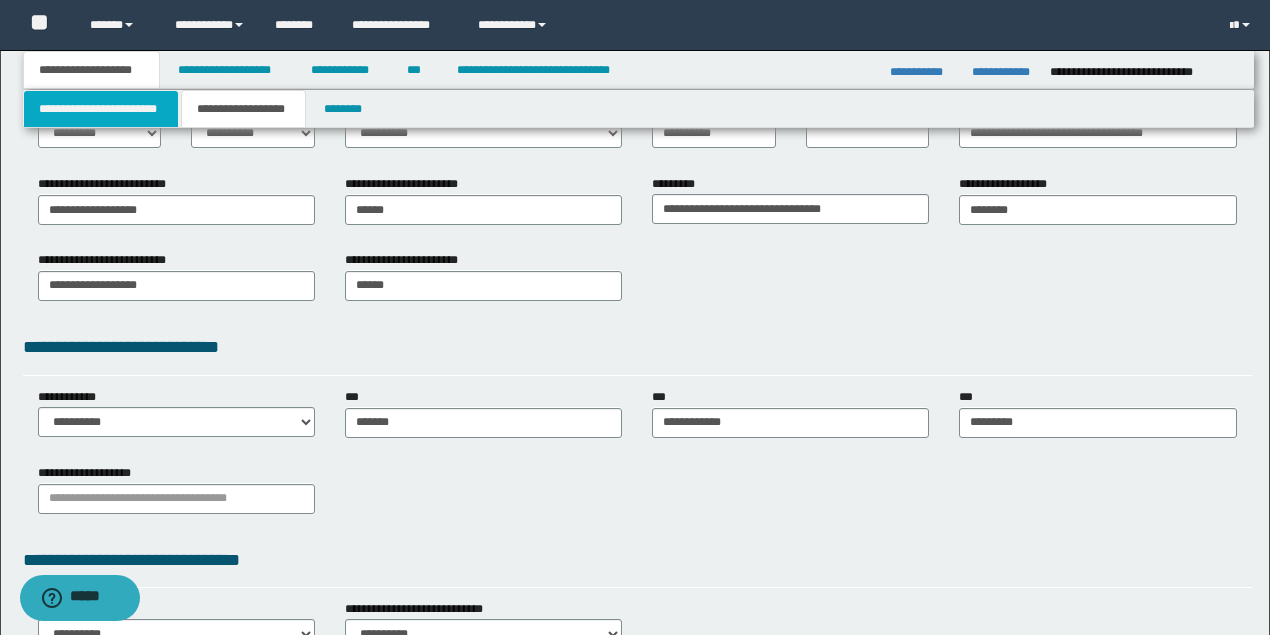 click on "**********" at bounding box center (101, 109) 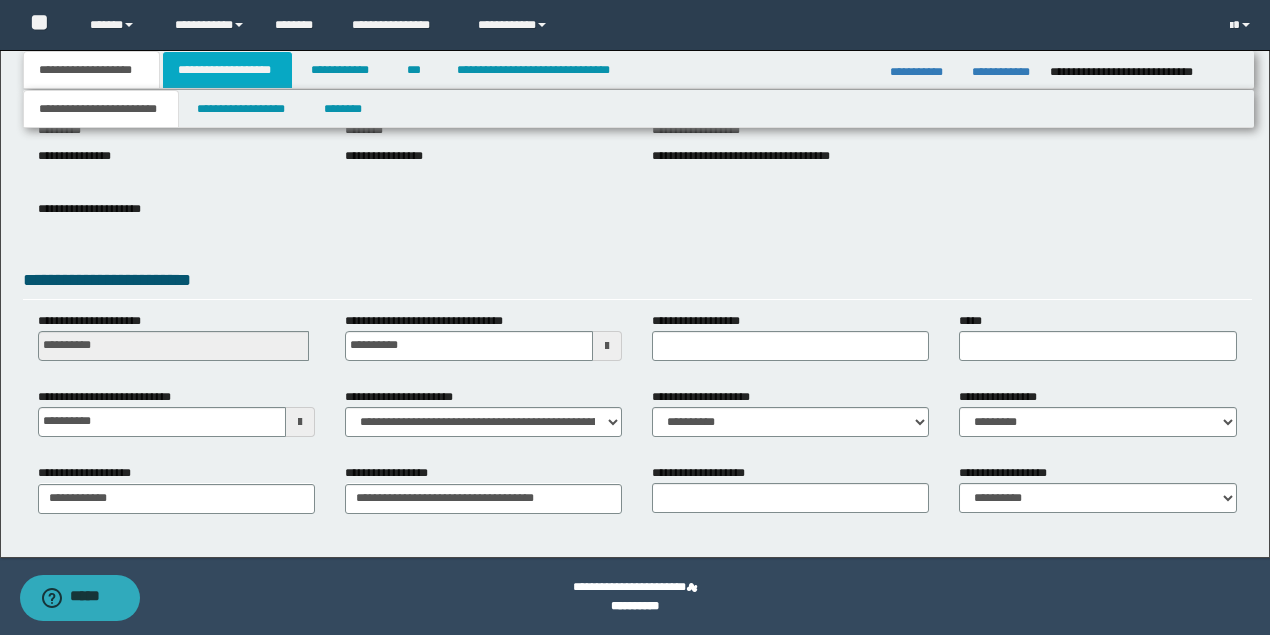 click on "**********" at bounding box center (227, 70) 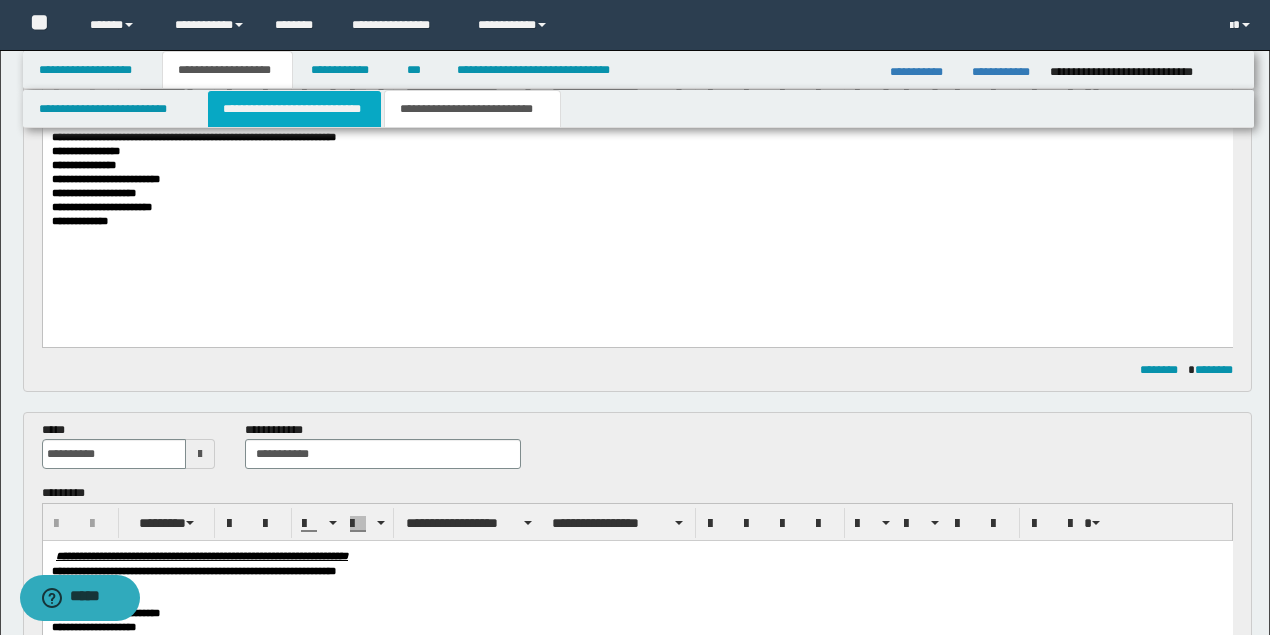 click on "**********" at bounding box center (294, 109) 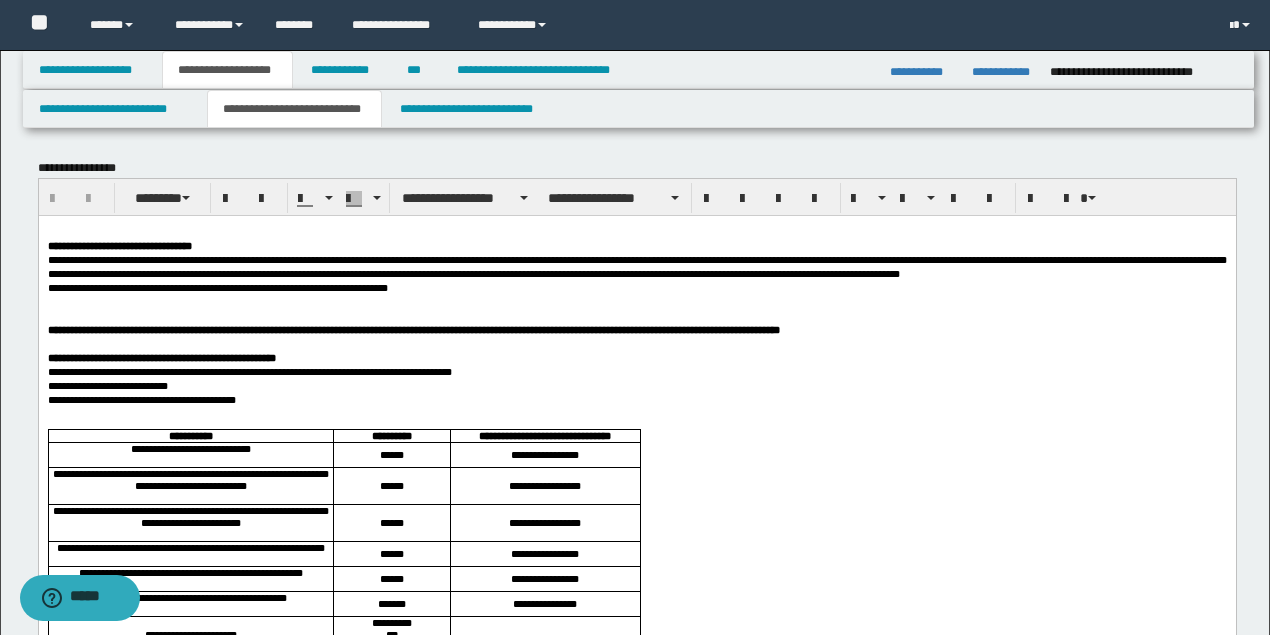 scroll, scrollTop: 333, scrollLeft: 0, axis: vertical 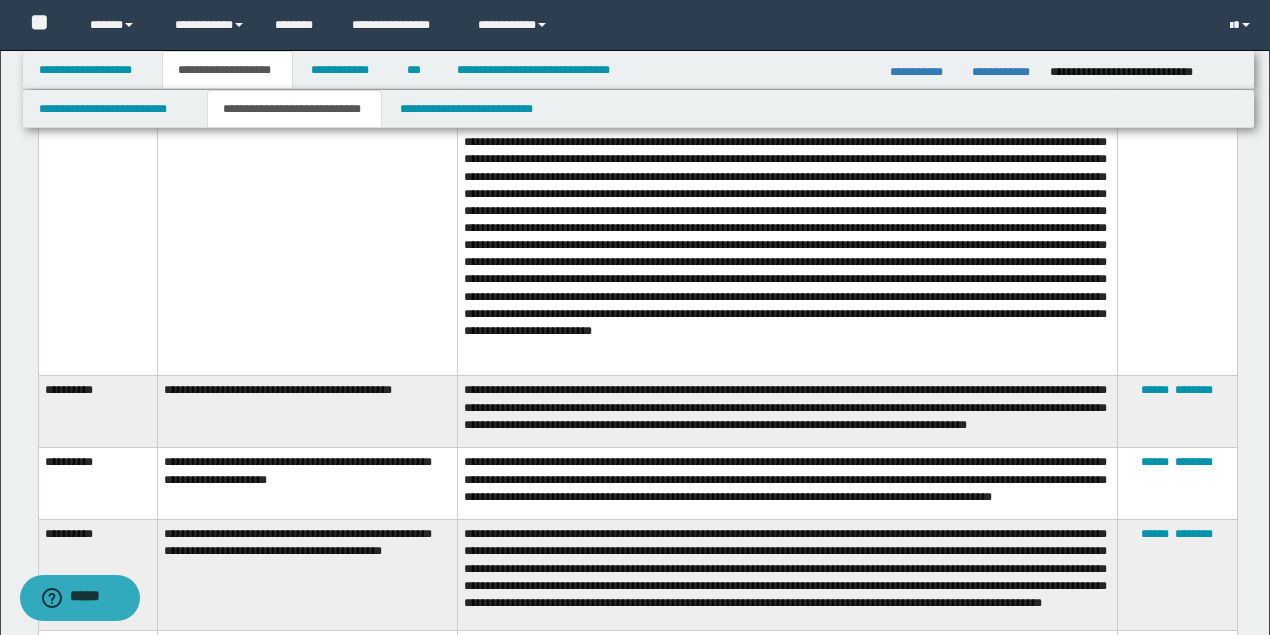 drag, startPoint x: 1316, startPoint y: -8233, endPoint x: 822, endPoint y: -7877, distance: 608.9105 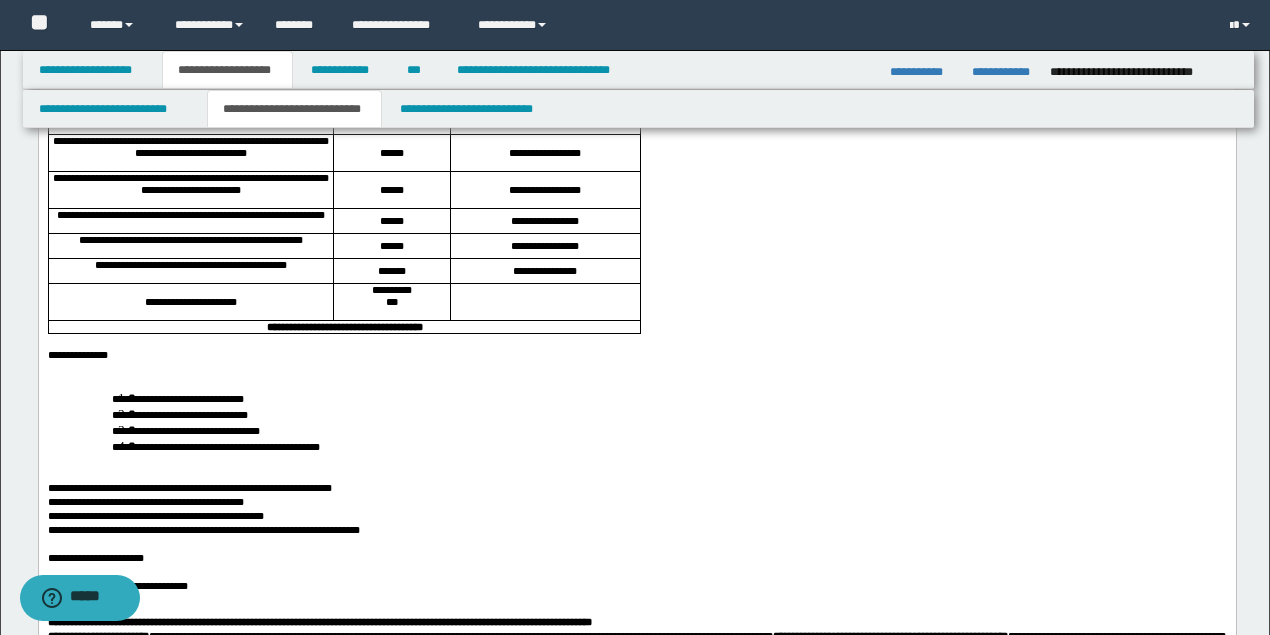 scroll, scrollTop: 866, scrollLeft: 0, axis: vertical 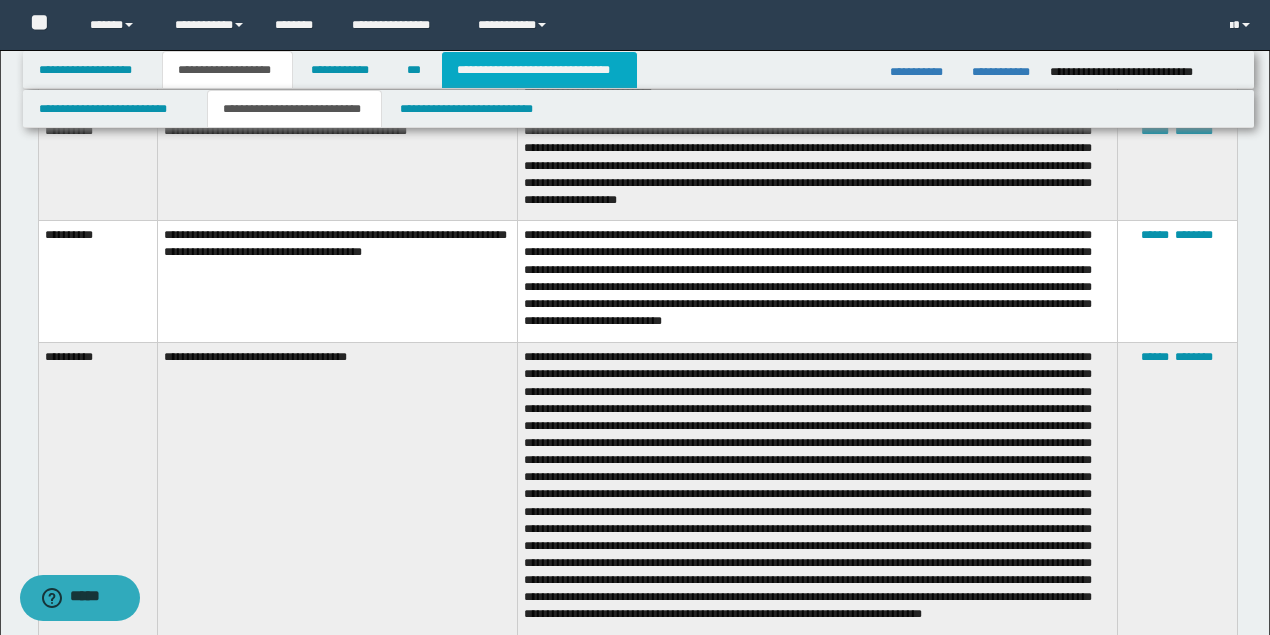 click on "**********" at bounding box center [539, 70] 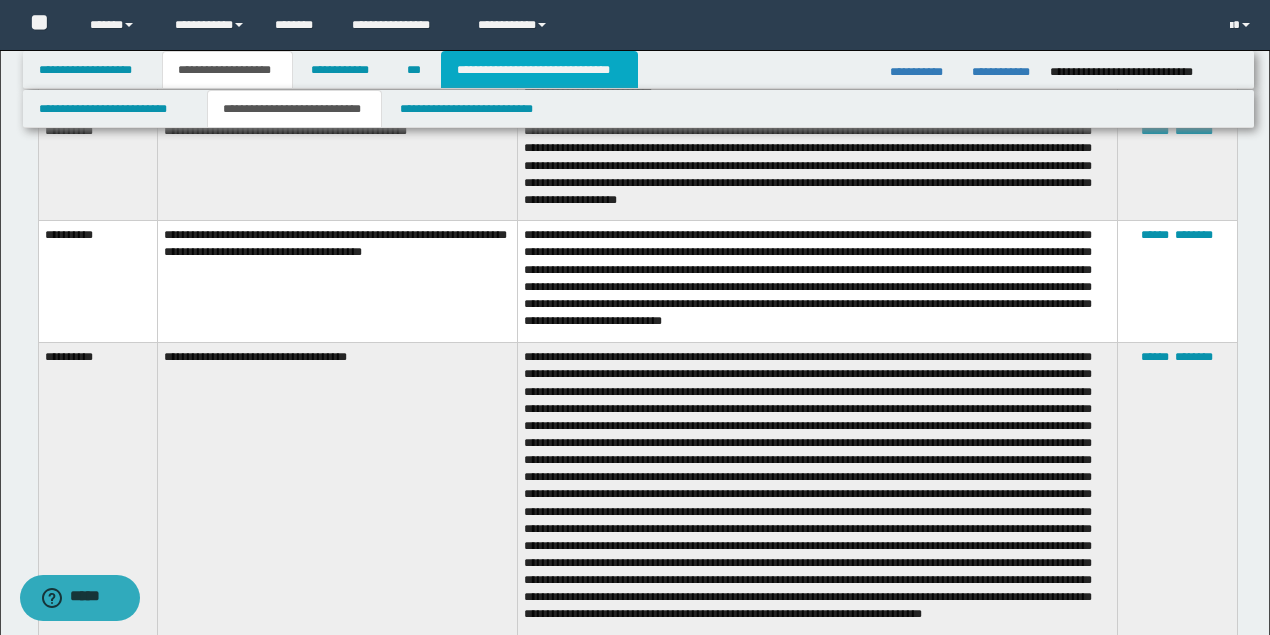 scroll, scrollTop: 0, scrollLeft: 0, axis: both 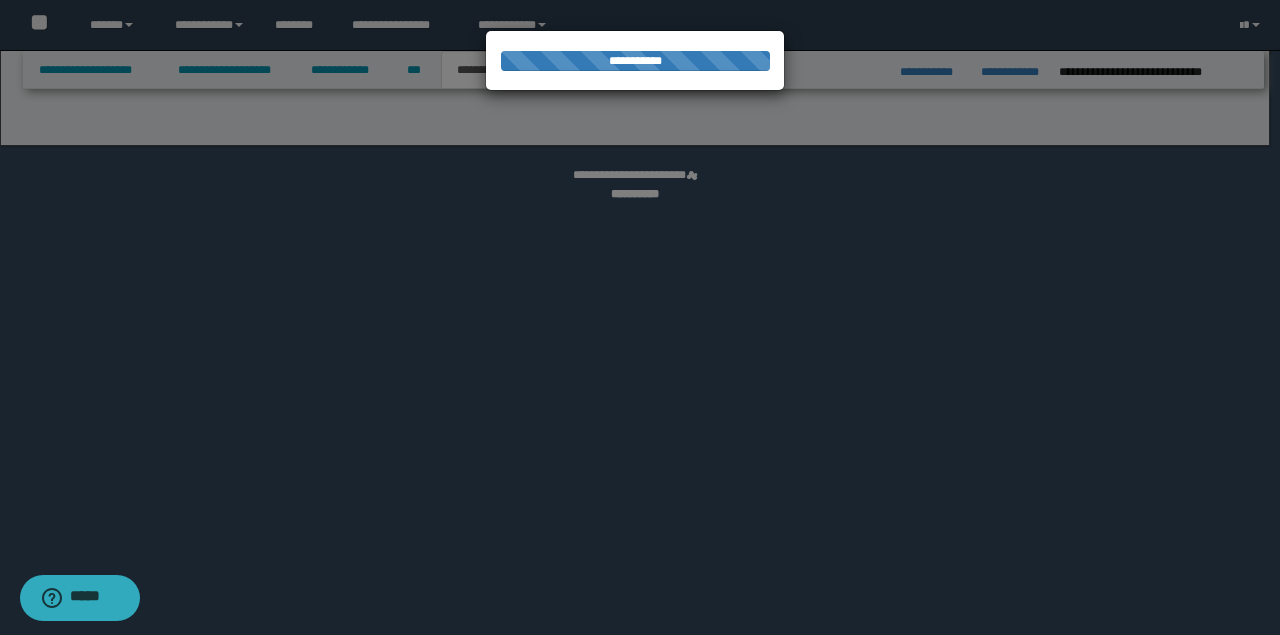 select on "*" 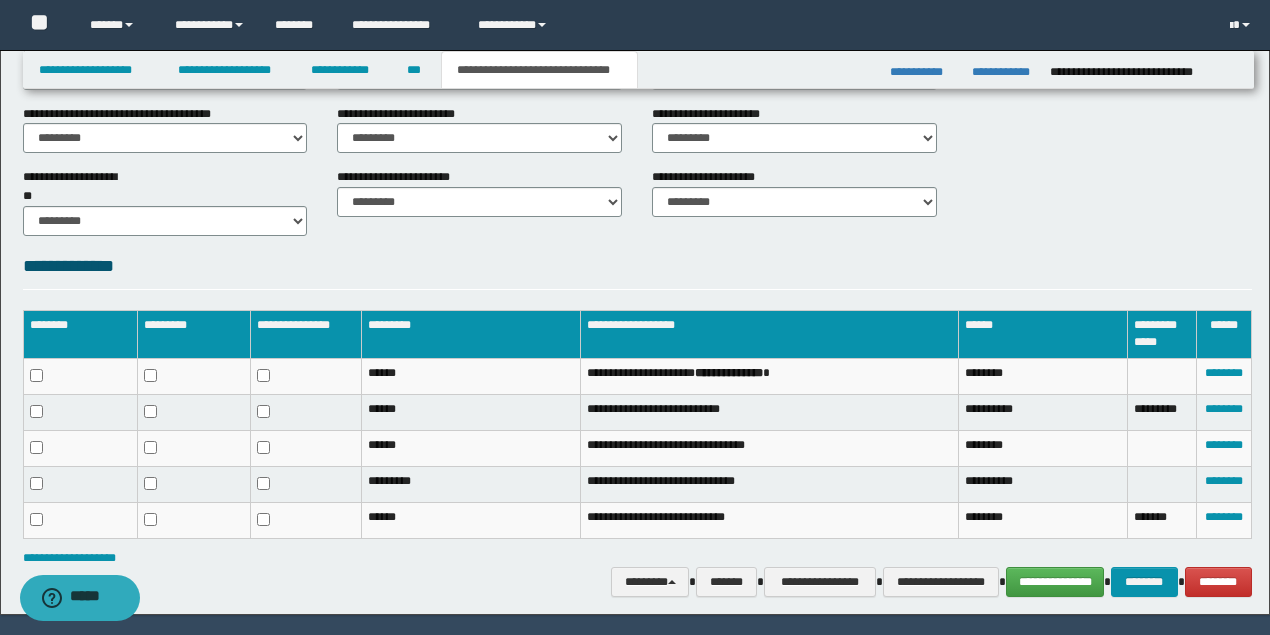 scroll, scrollTop: 857, scrollLeft: 0, axis: vertical 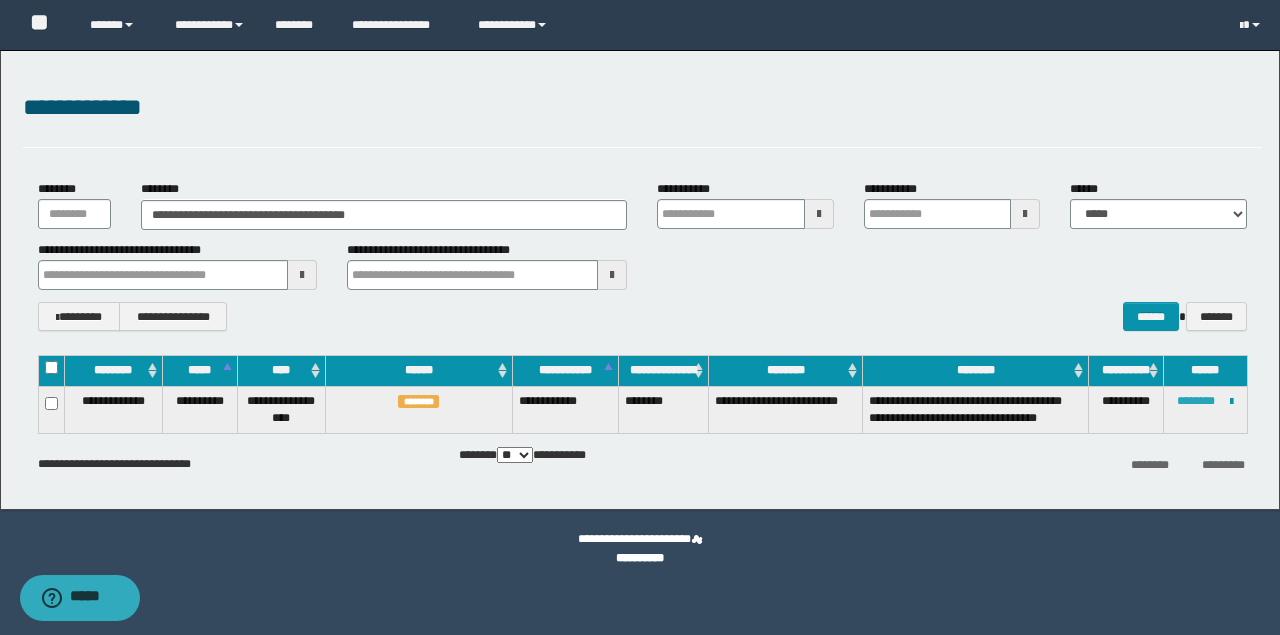 click on "********" at bounding box center (1196, 401) 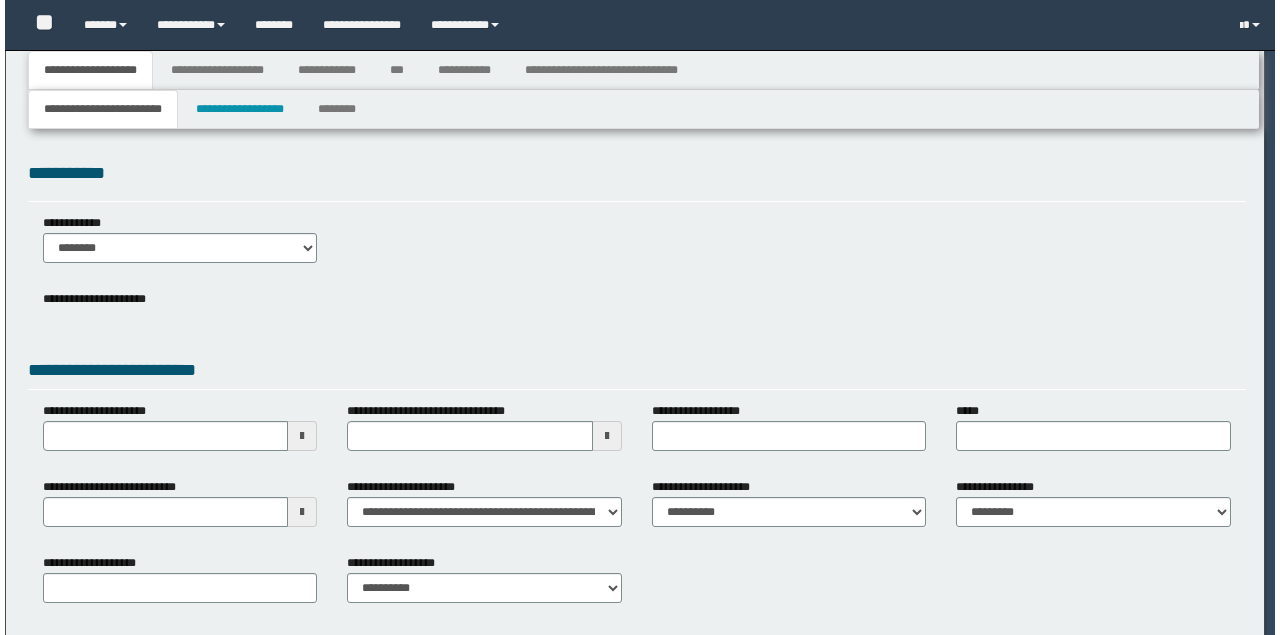 scroll, scrollTop: 0, scrollLeft: 0, axis: both 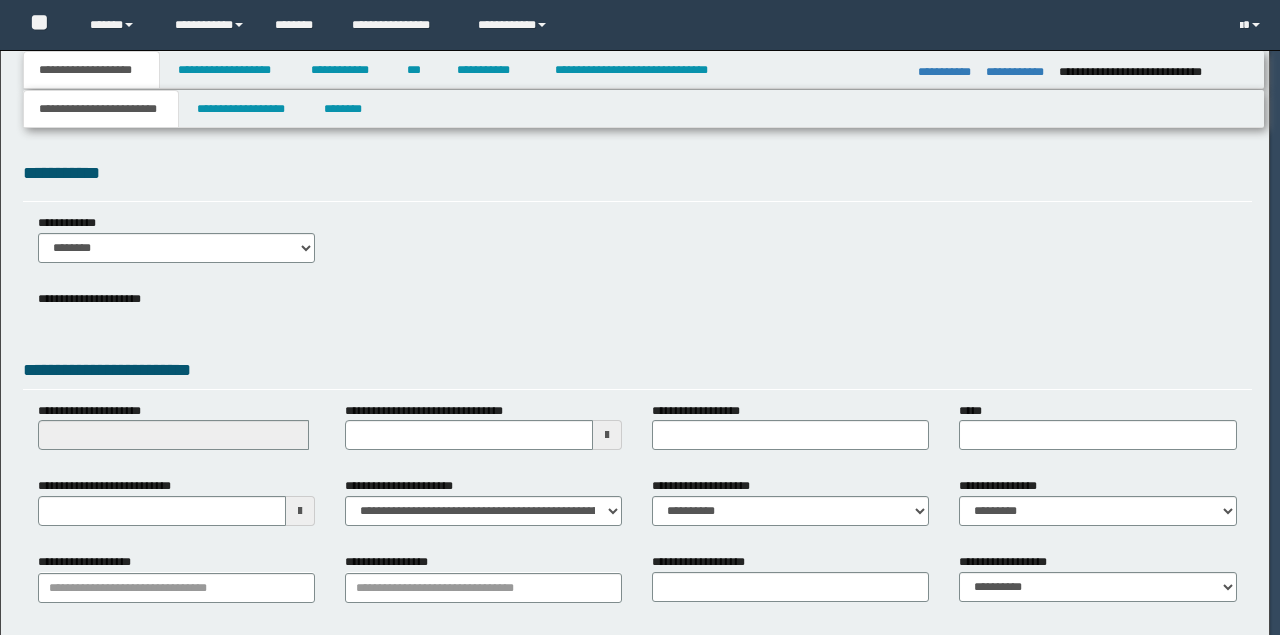 select on "*" 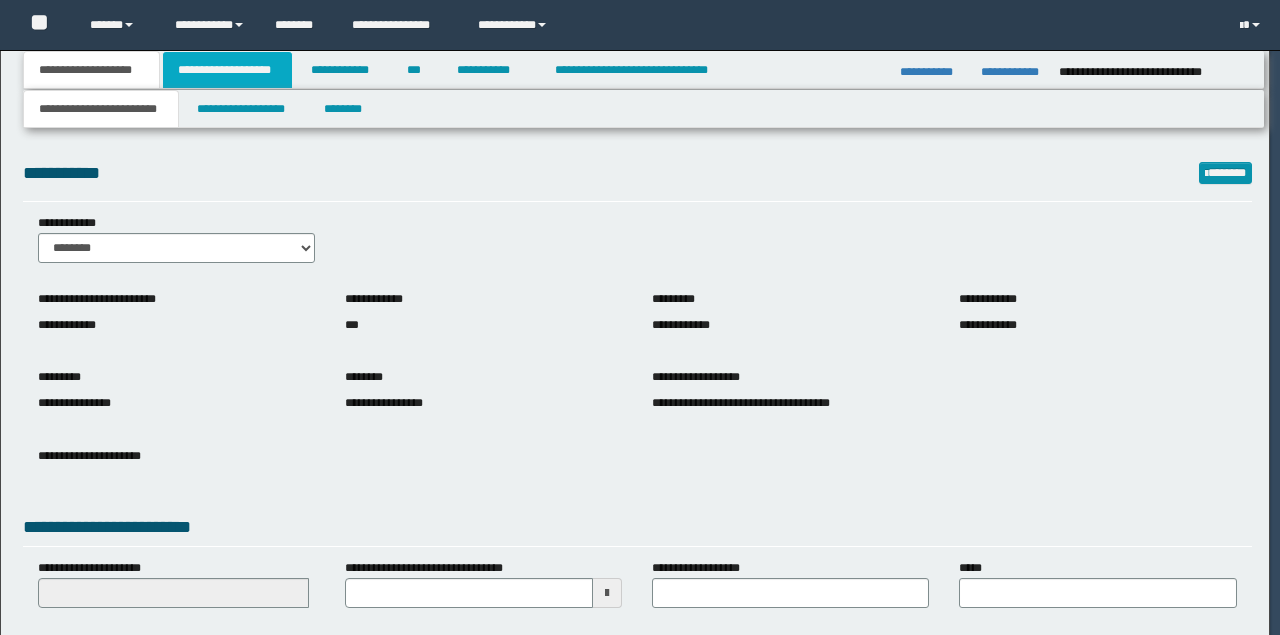 scroll, scrollTop: 0, scrollLeft: 0, axis: both 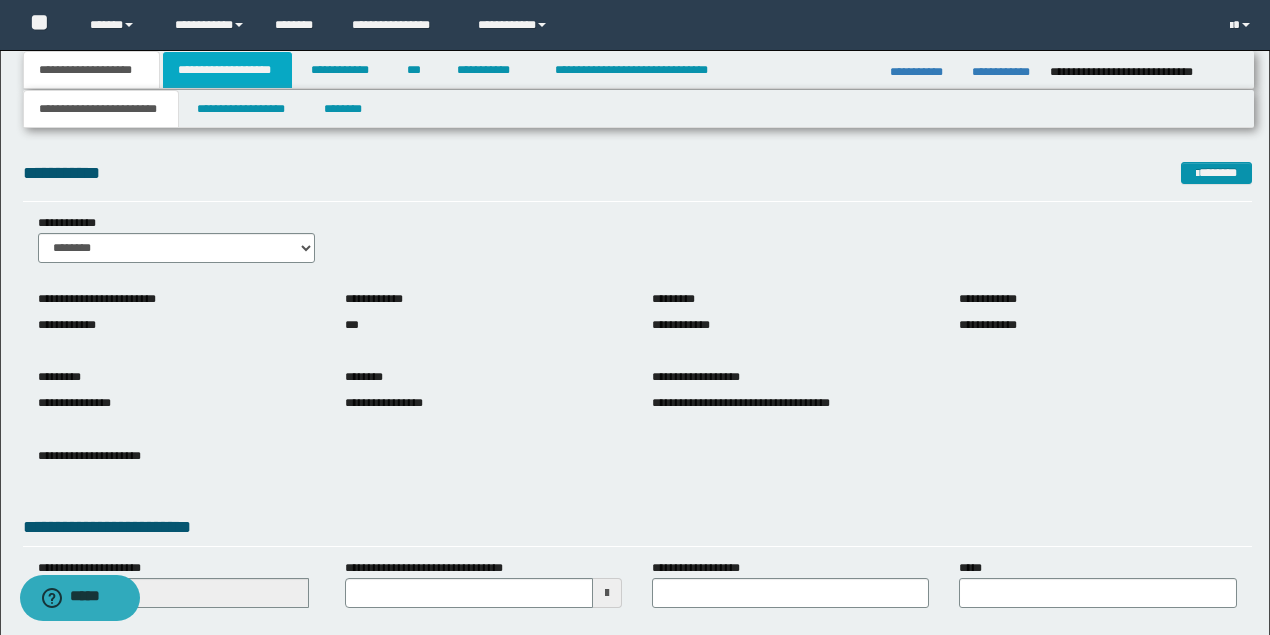 click on "**********" at bounding box center (227, 70) 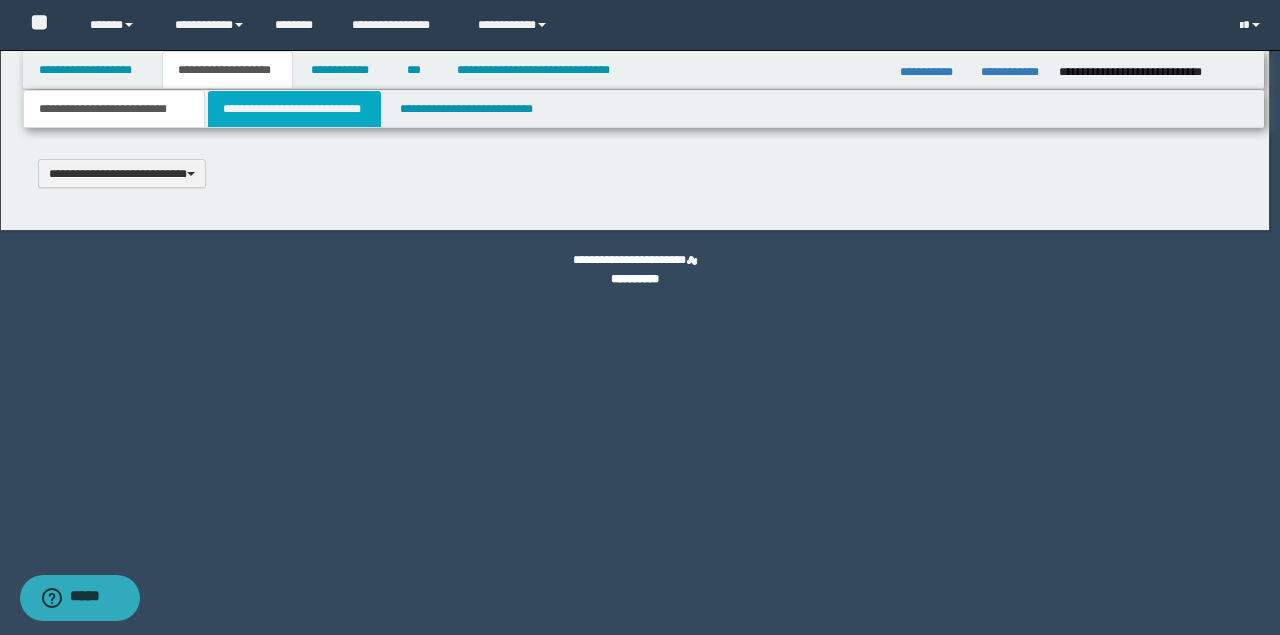 click on "**********" at bounding box center [294, 109] 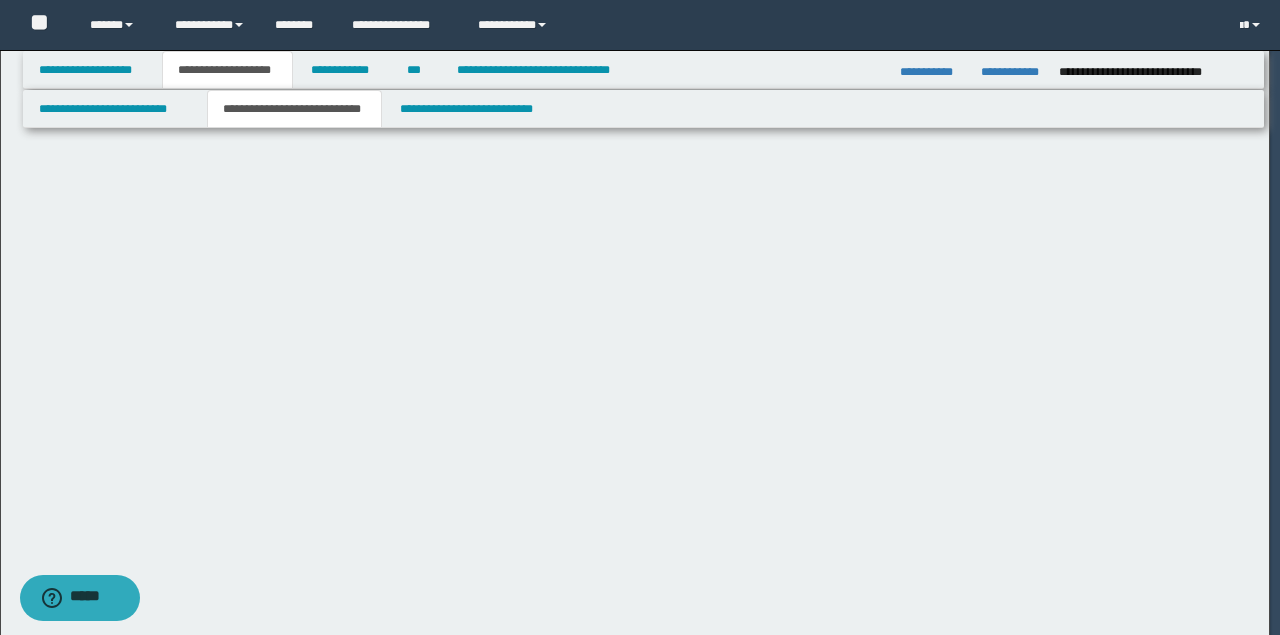 scroll, scrollTop: 0, scrollLeft: 0, axis: both 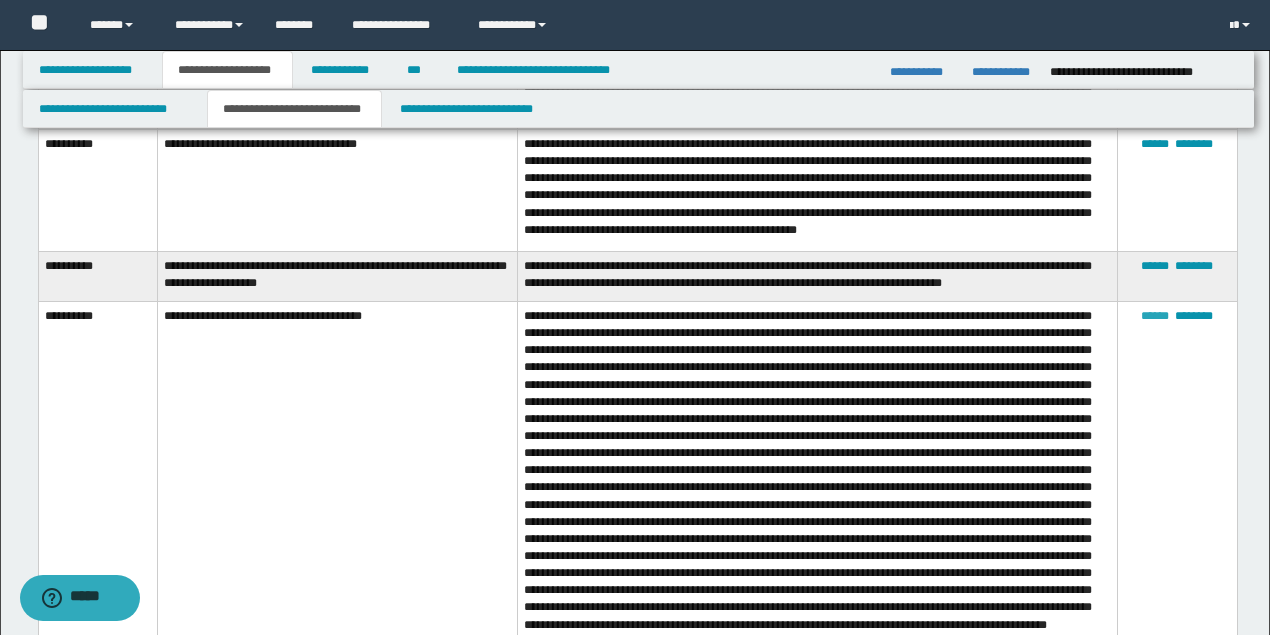 click on "******" at bounding box center [1155, 316] 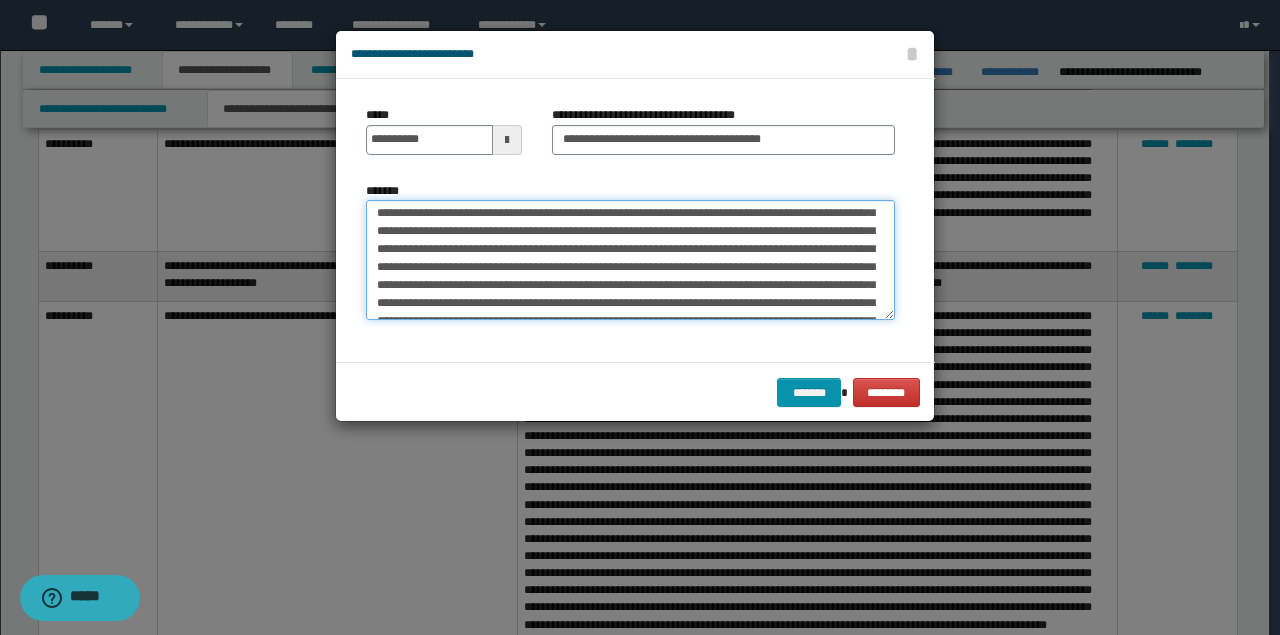 scroll, scrollTop: 128, scrollLeft: 0, axis: vertical 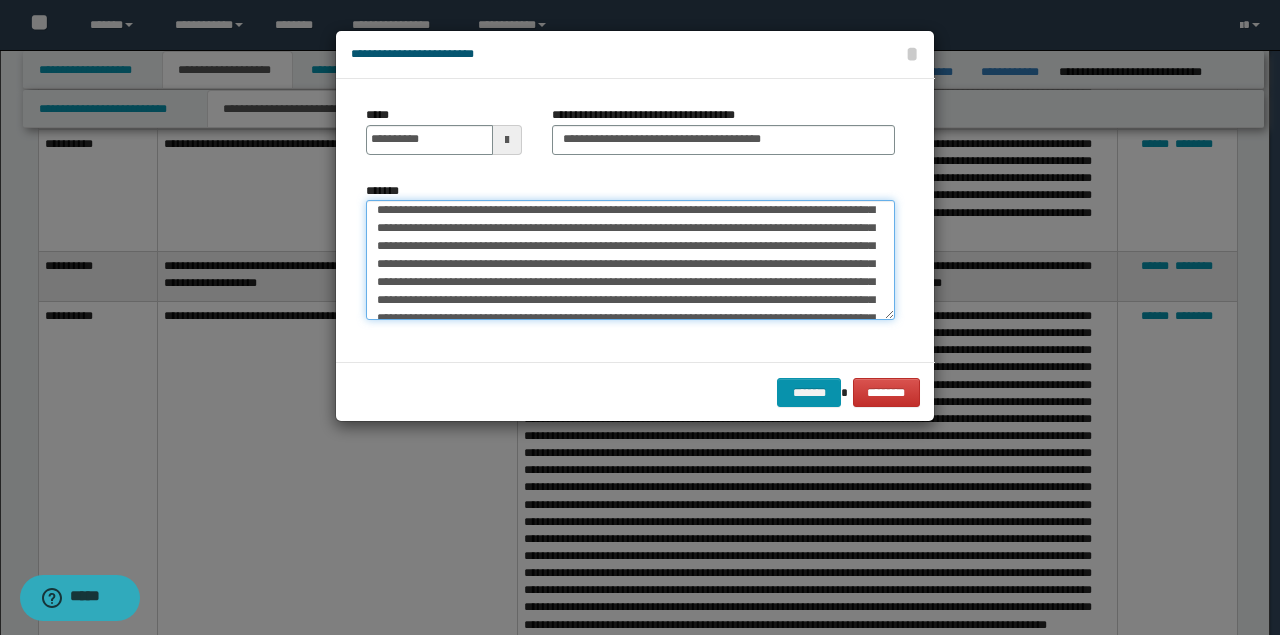 click on "*******" at bounding box center (630, 259) 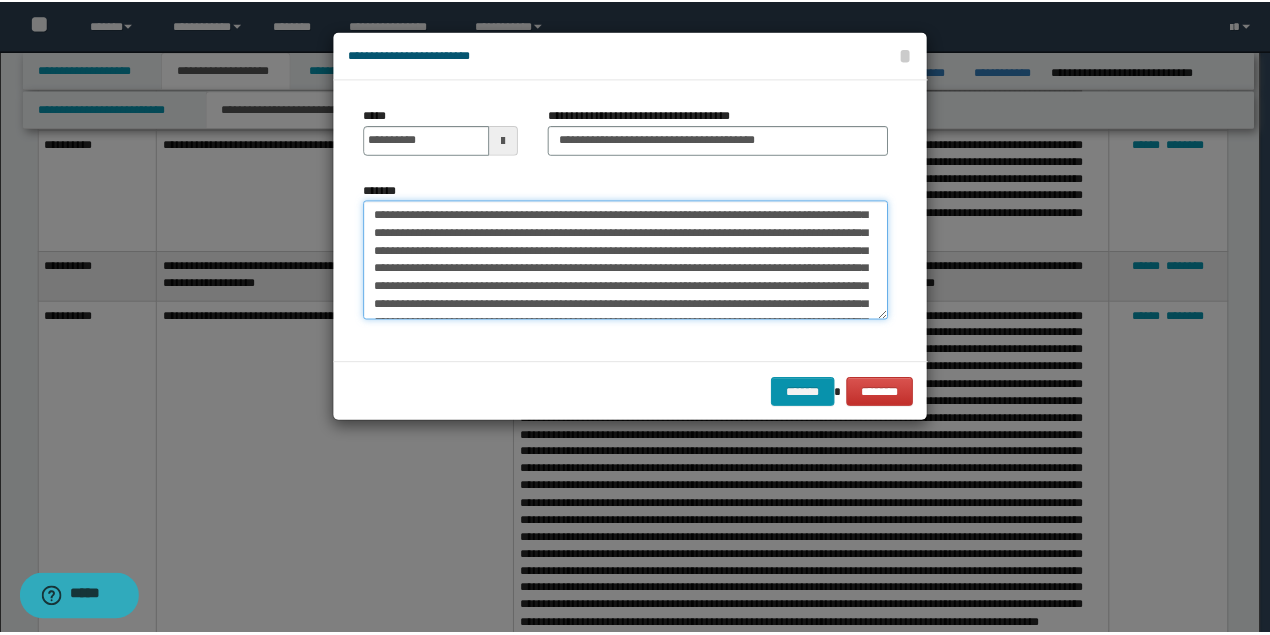 scroll, scrollTop: 252, scrollLeft: 0, axis: vertical 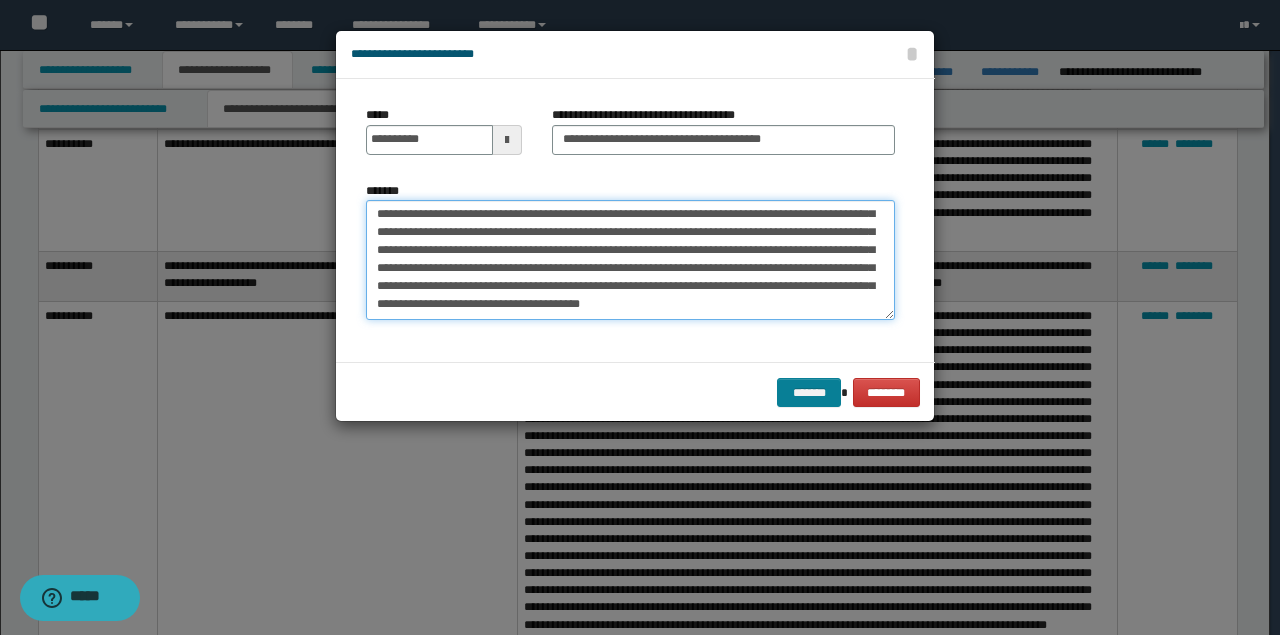 type on "**********" 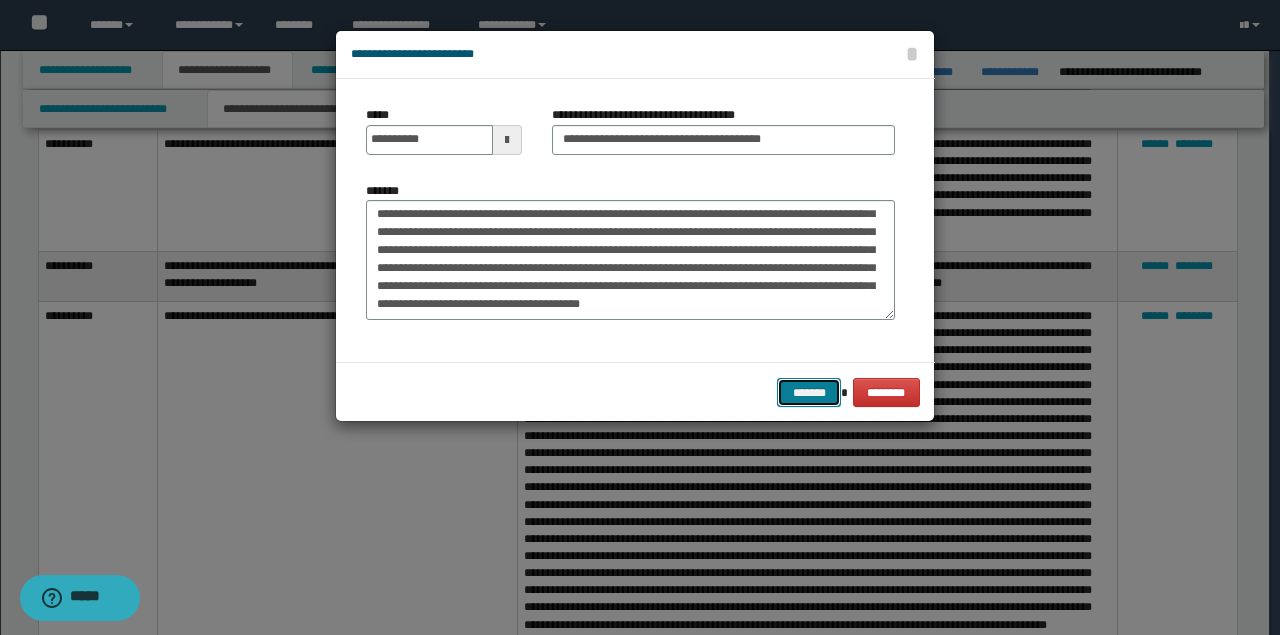 click on "*******" at bounding box center [809, 392] 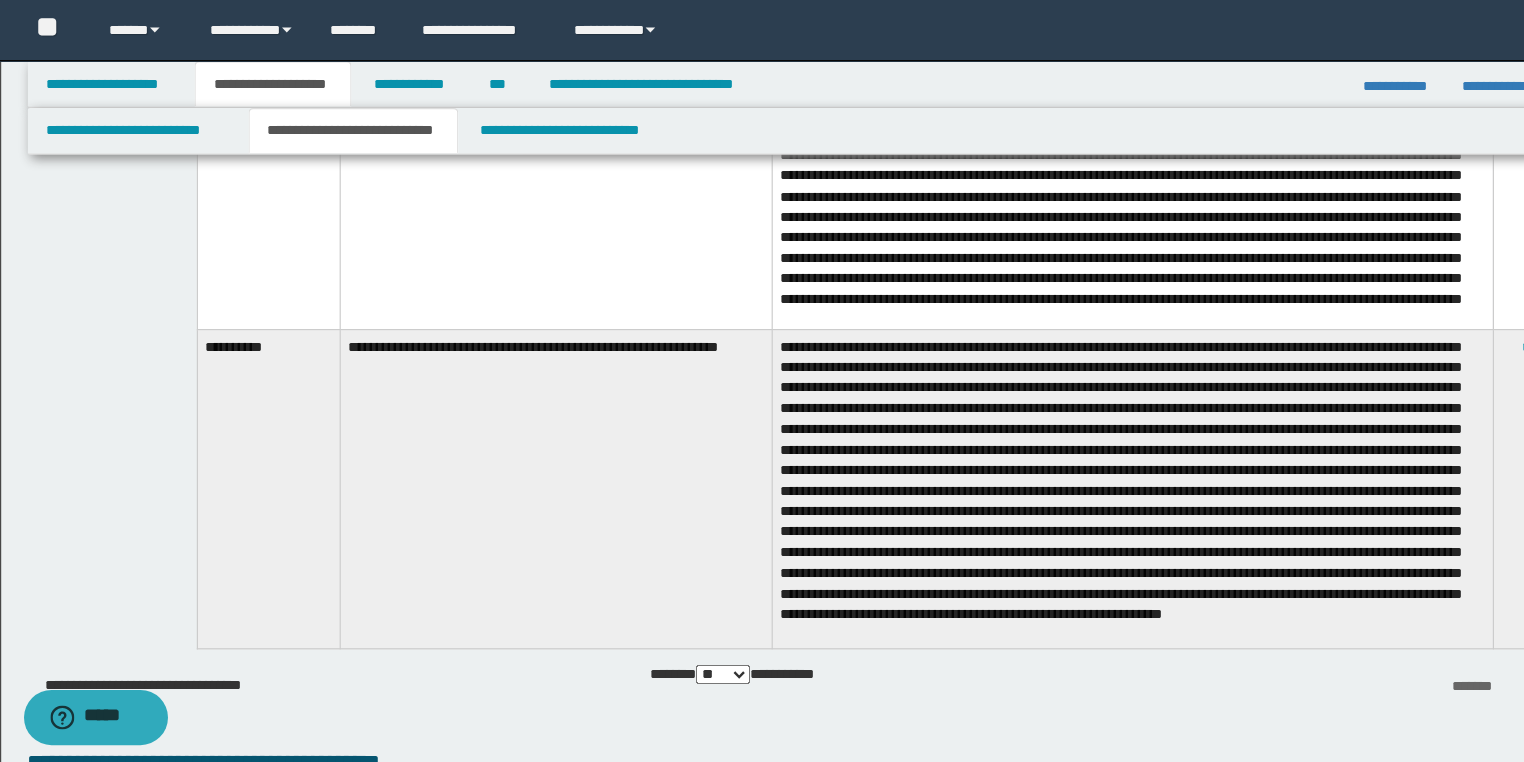 scroll, scrollTop: 6666, scrollLeft: 0, axis: vertical 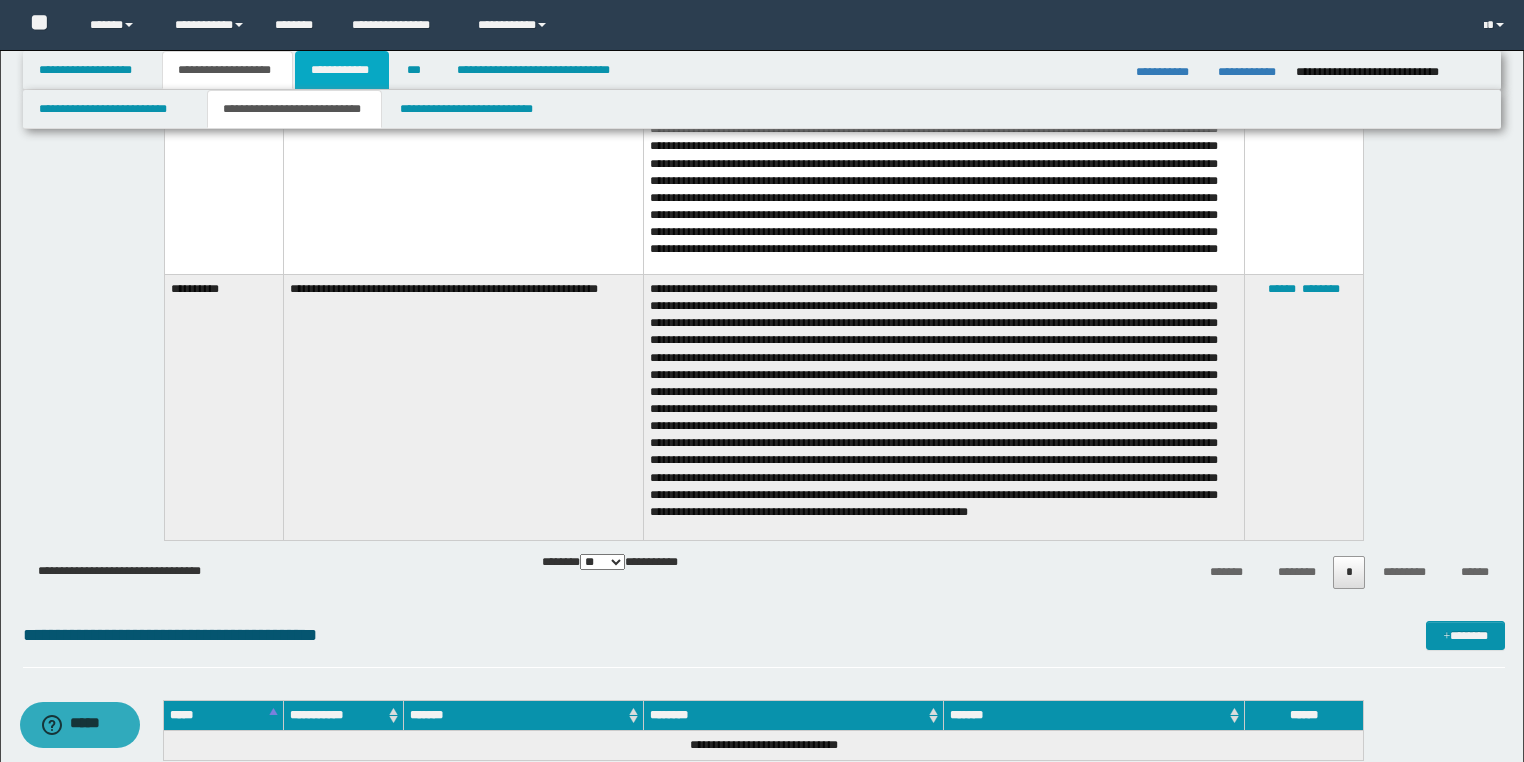 drag, startPoint x: 336, startPoint y: 74, endPoint x: 340, endPoint y: 175, distance: 101.07918 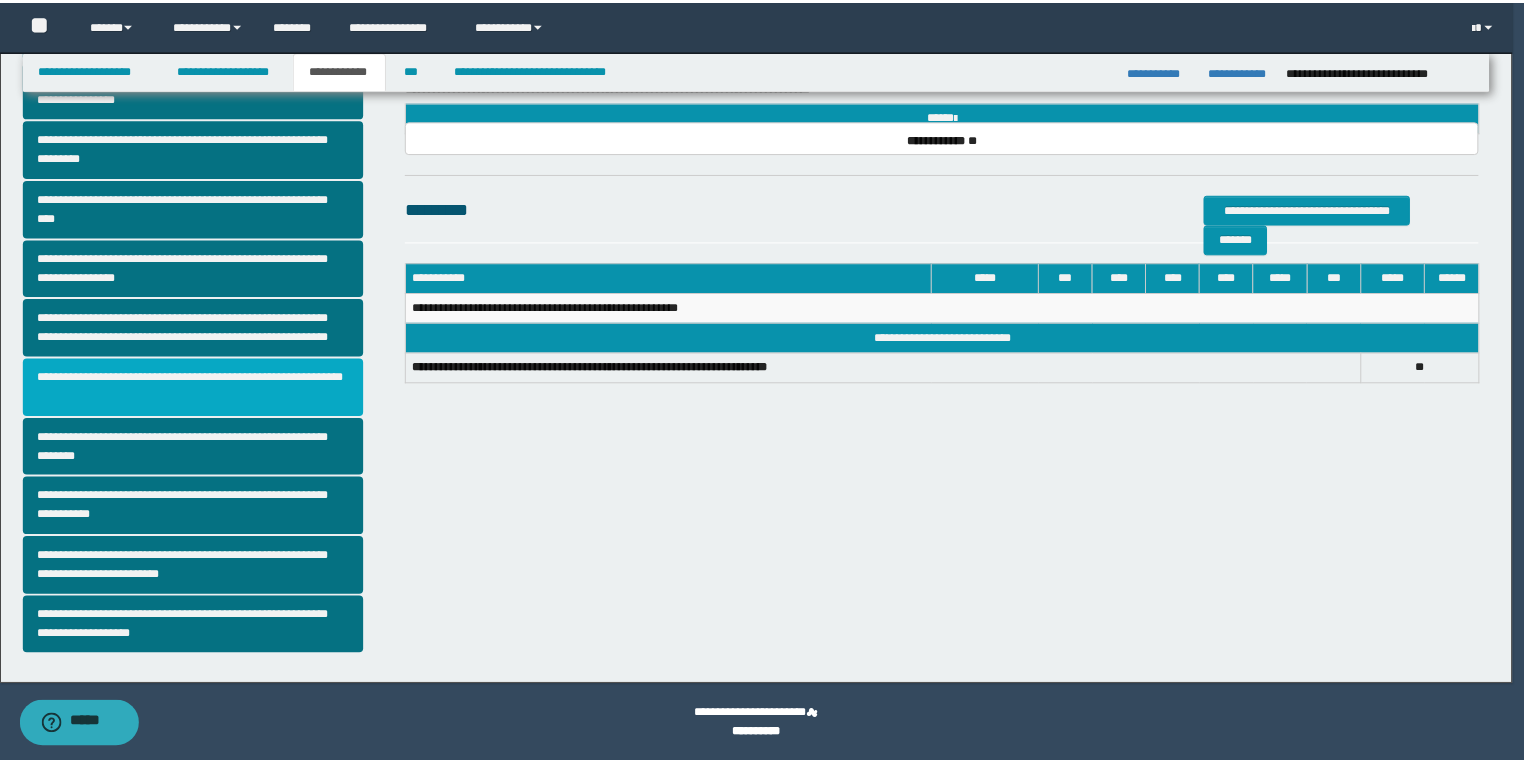 scroll, scrollTop: 311, scrollLeft: 0, axis: vertical 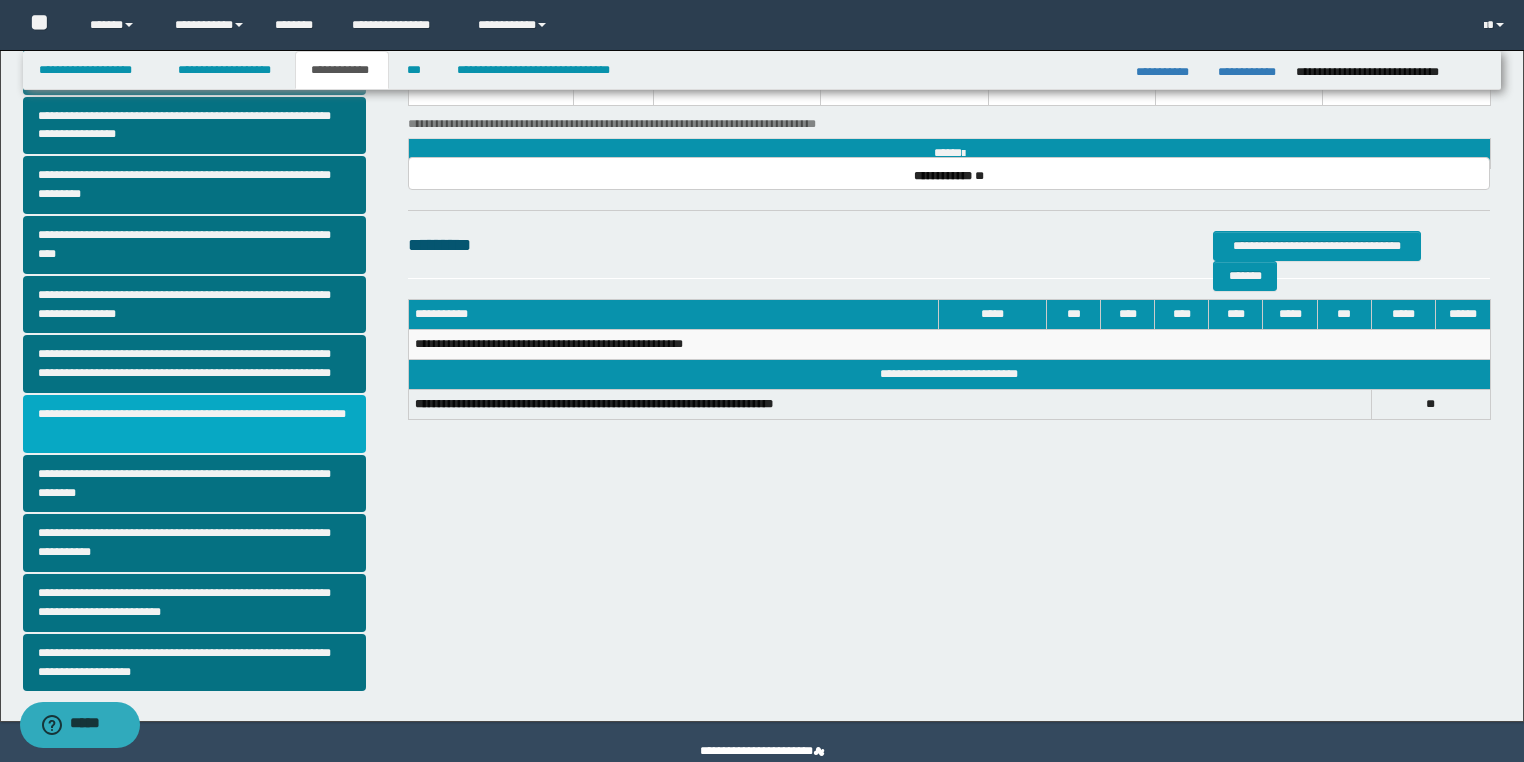 click on "**********" at bounding box center (195, 424) 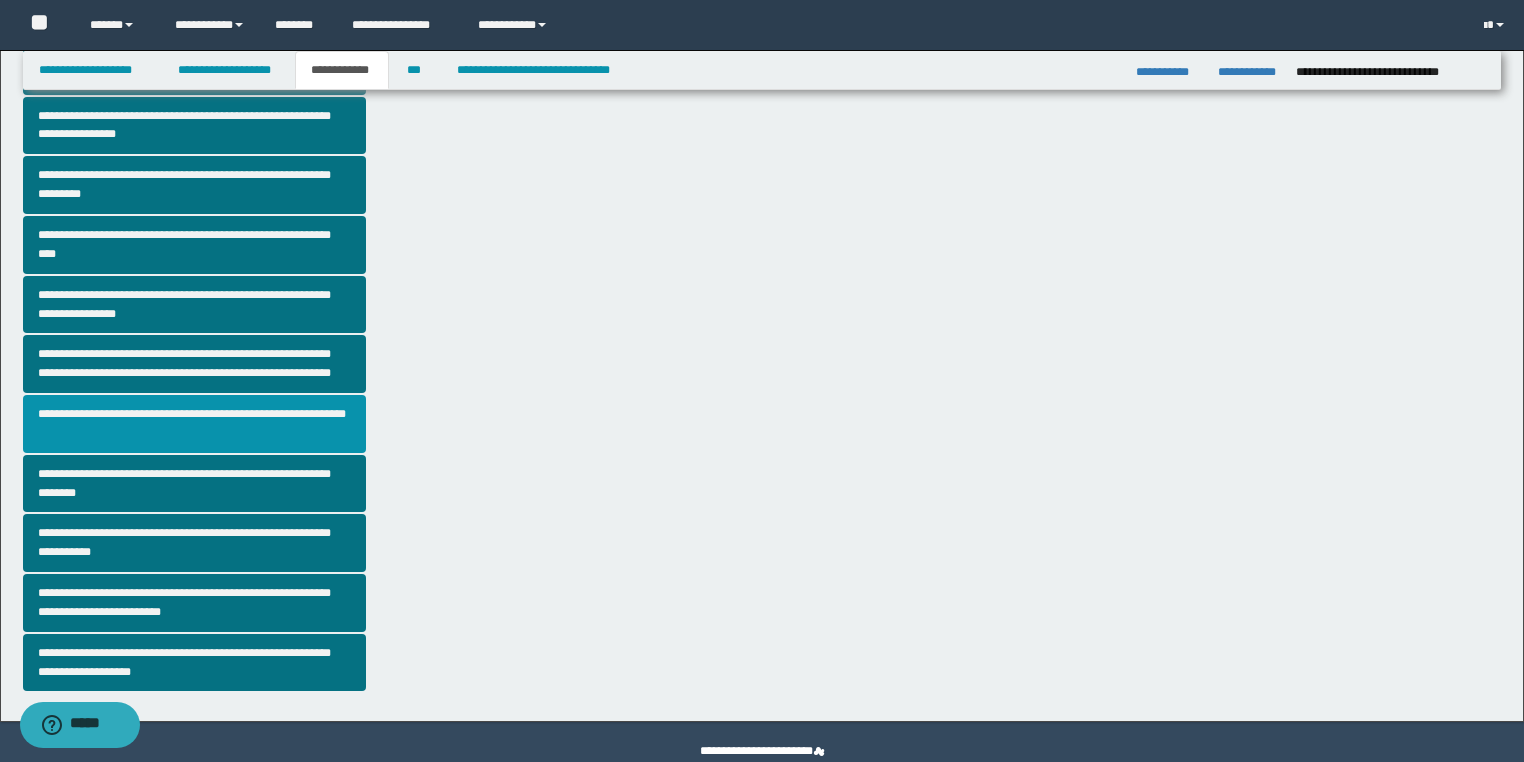scroll, scrollTop: 0, scrollLeft: 0, axis: both 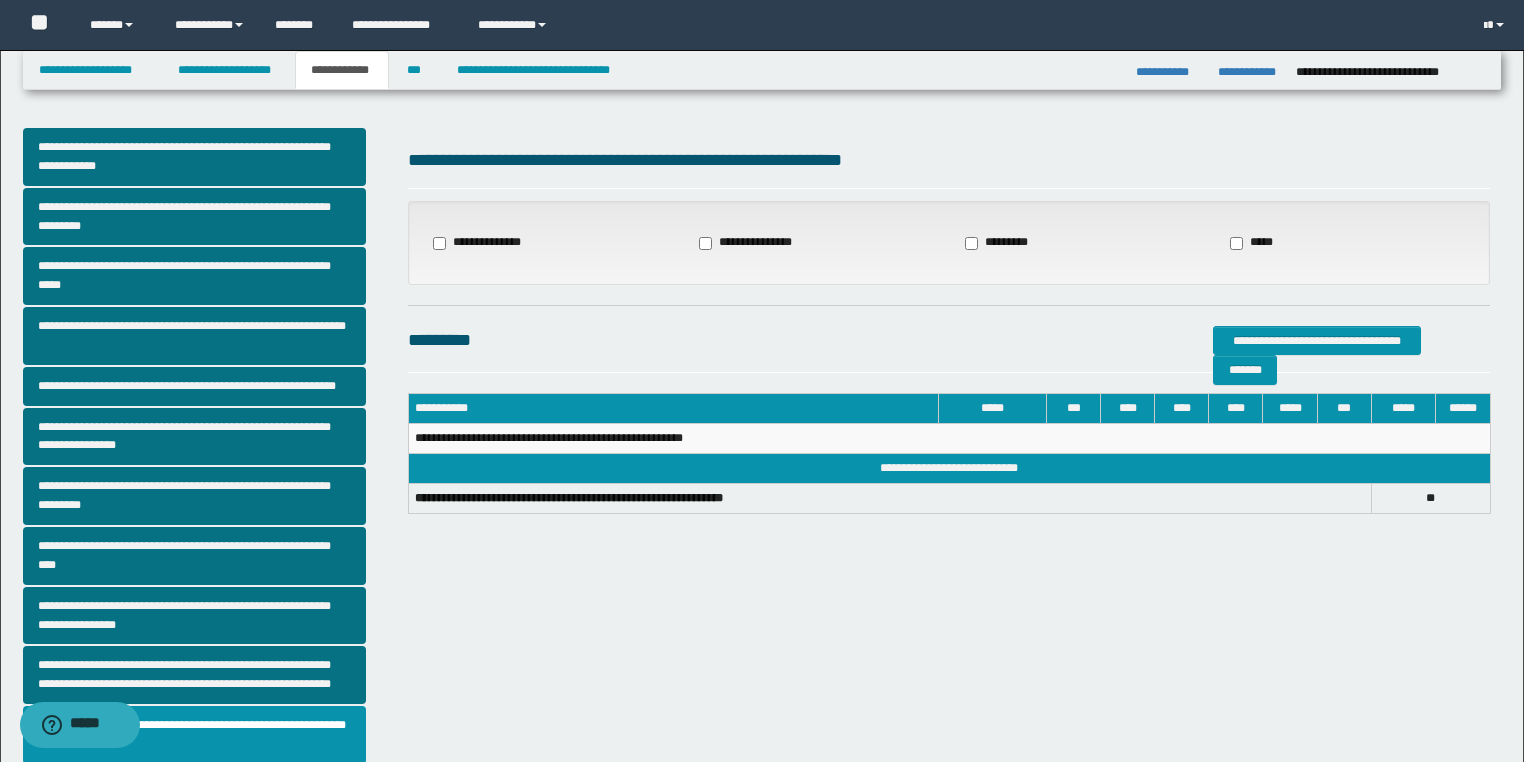 click on "**********" at bounding box center (482, 243) 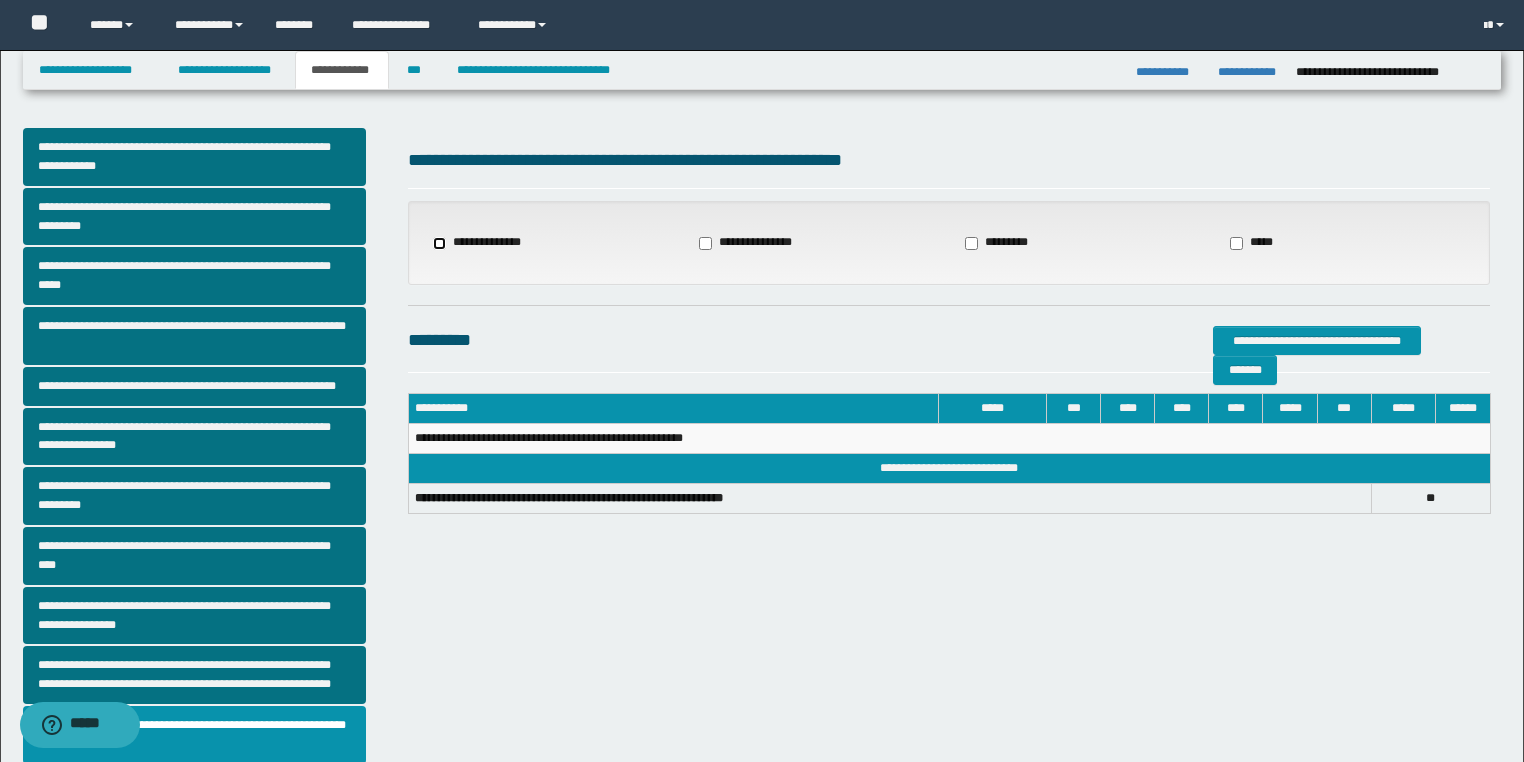 select on "*" 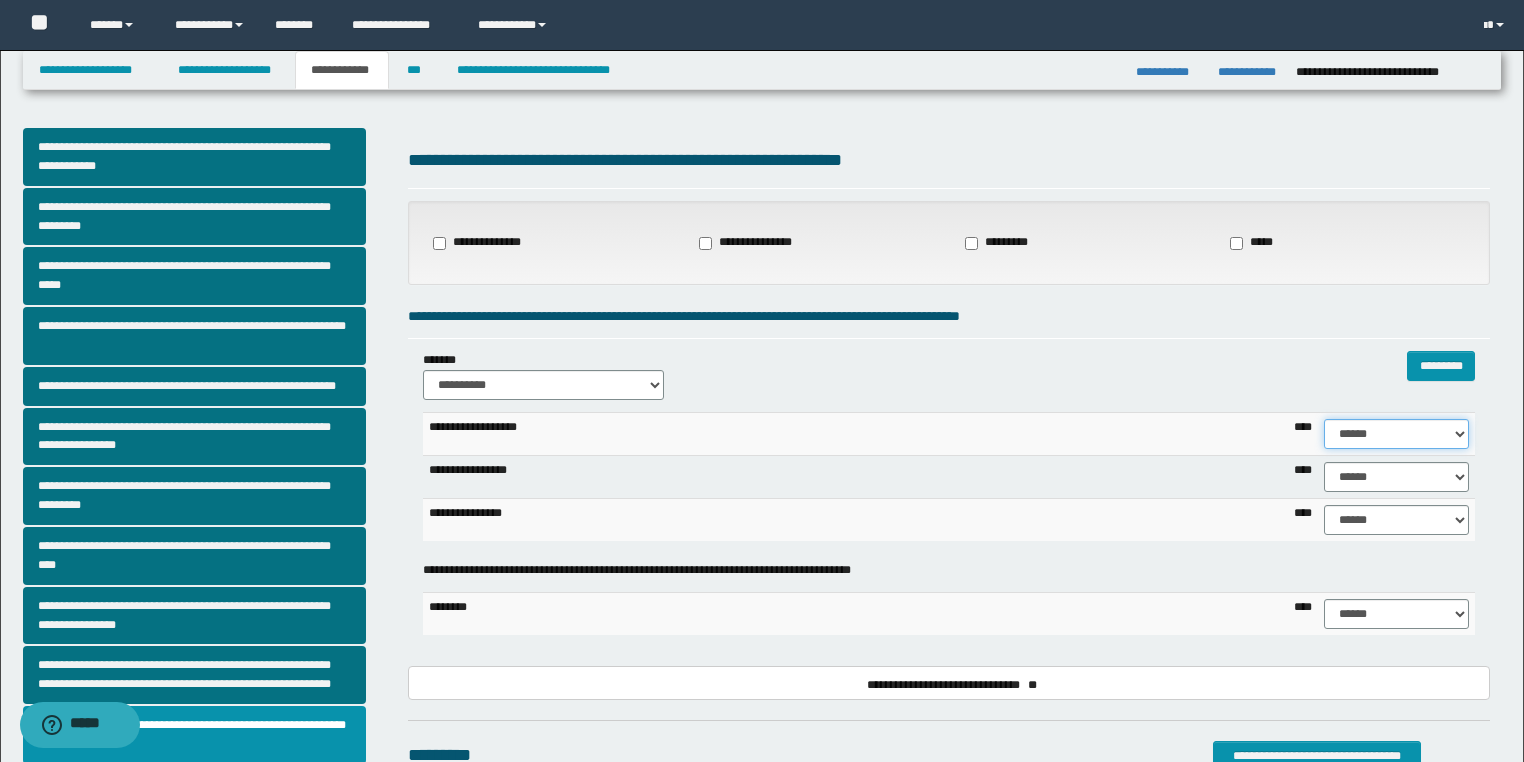 click on "******
****
**
**
**
**
**
**
**
**
***
***
***
***
***
***
***
***
***
***
****
****
****
****" at bounding box center (1397, 434) 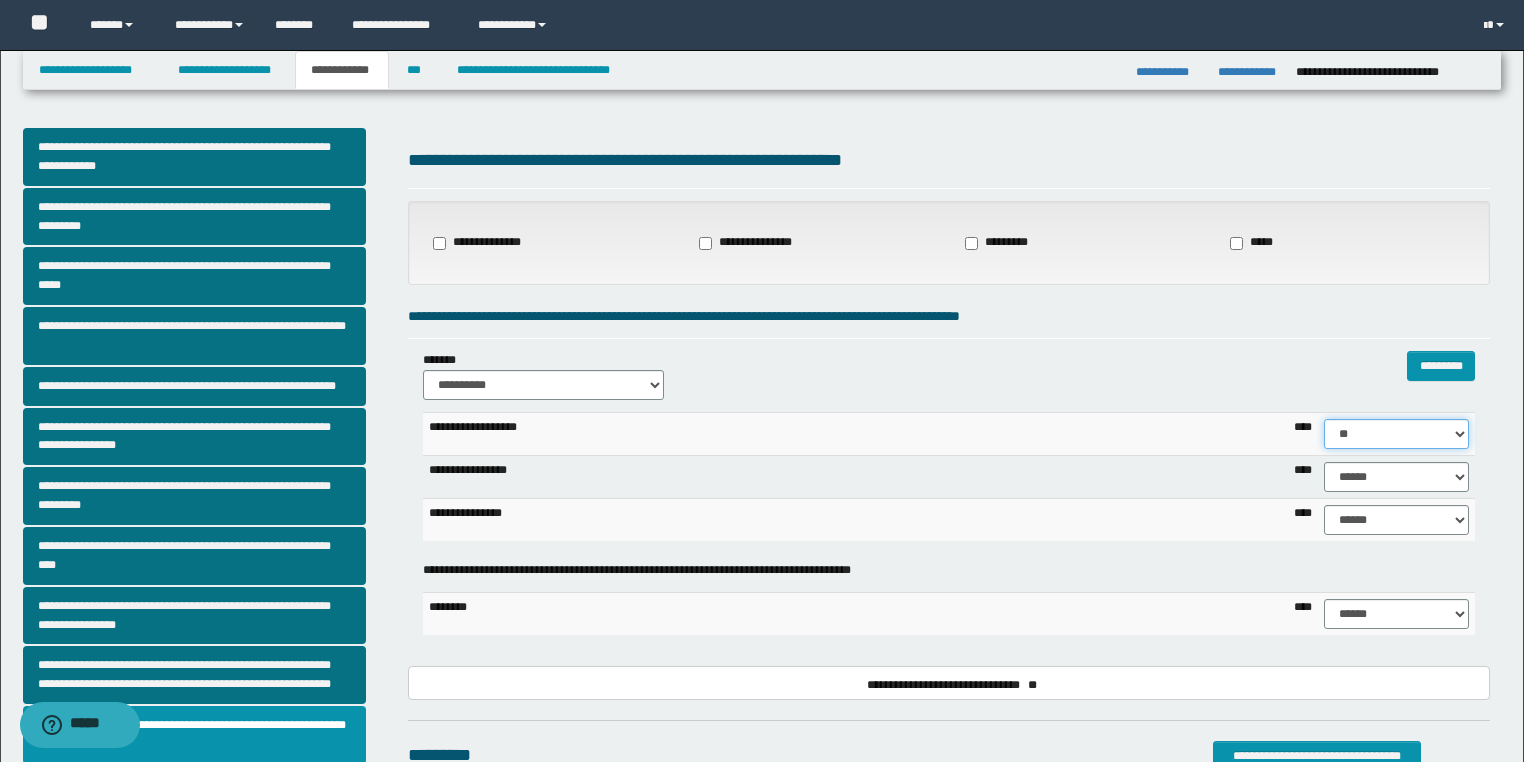 click on "******
****
**
**
**
**
**
**
**
**
***
***
***
***
***
***
***
***
***
***
****
****
****
****" at bounding box center [1397, 434] 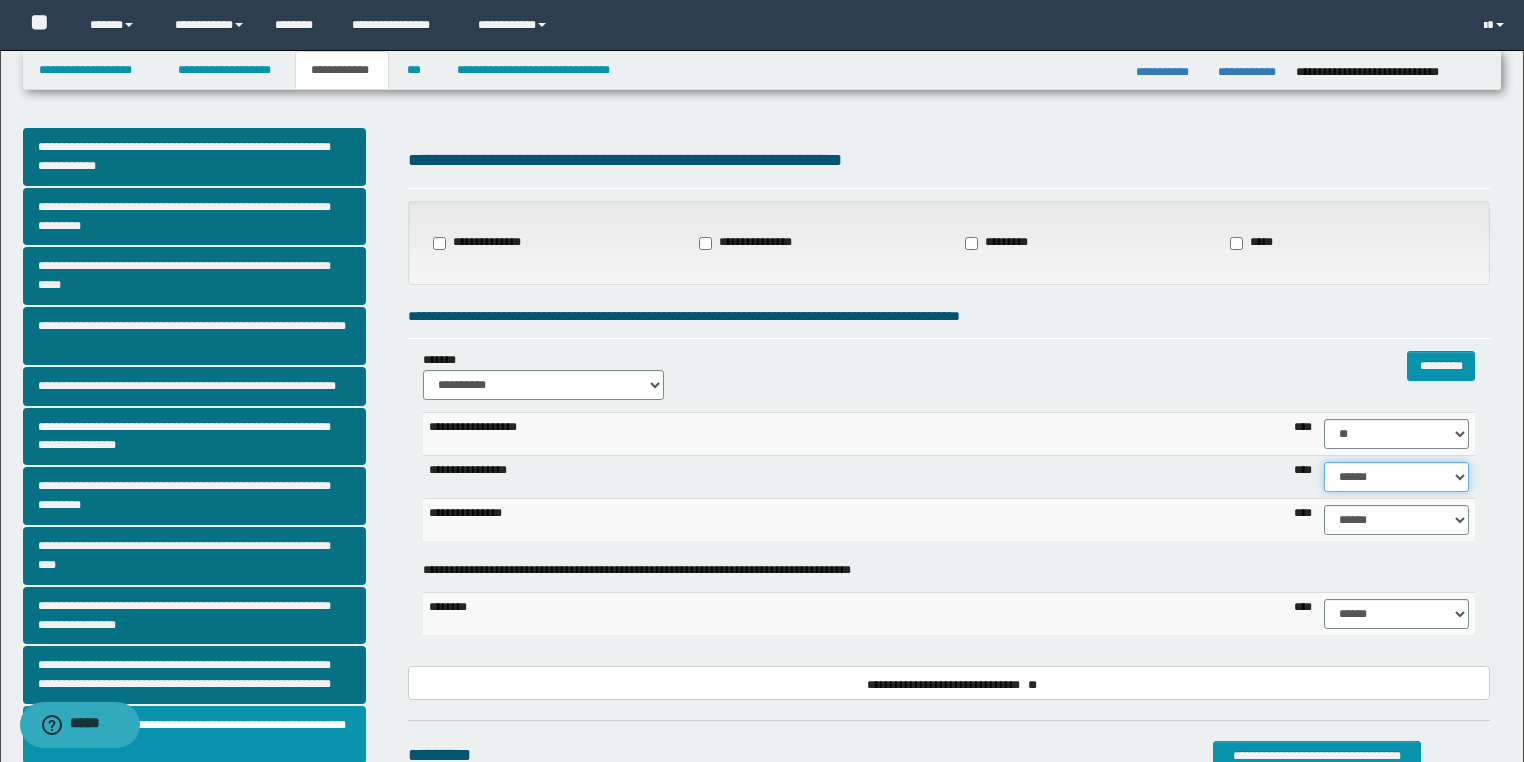 click on "******
****
**
**
**
**
**
**
**
**
***
***
***
***
***
***
***
***
***
***
****
****
****
****" at bounding box center (1397, 477) 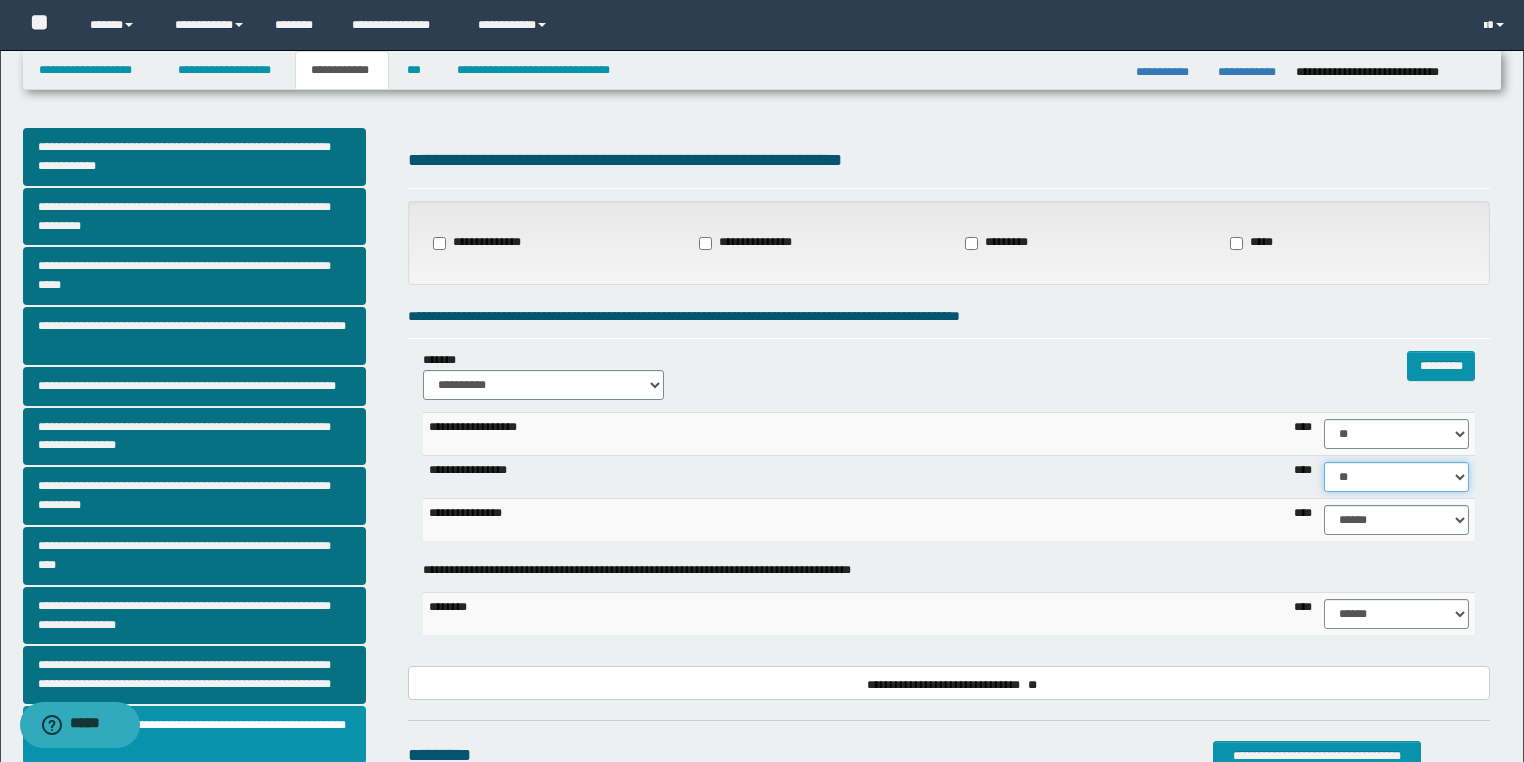 click on "******
****
**
**
**
**
**
**
**
**
***
***
***
***
***
***
***
***
***
***
****
****
****
****" at bounding box center [1397, 477] 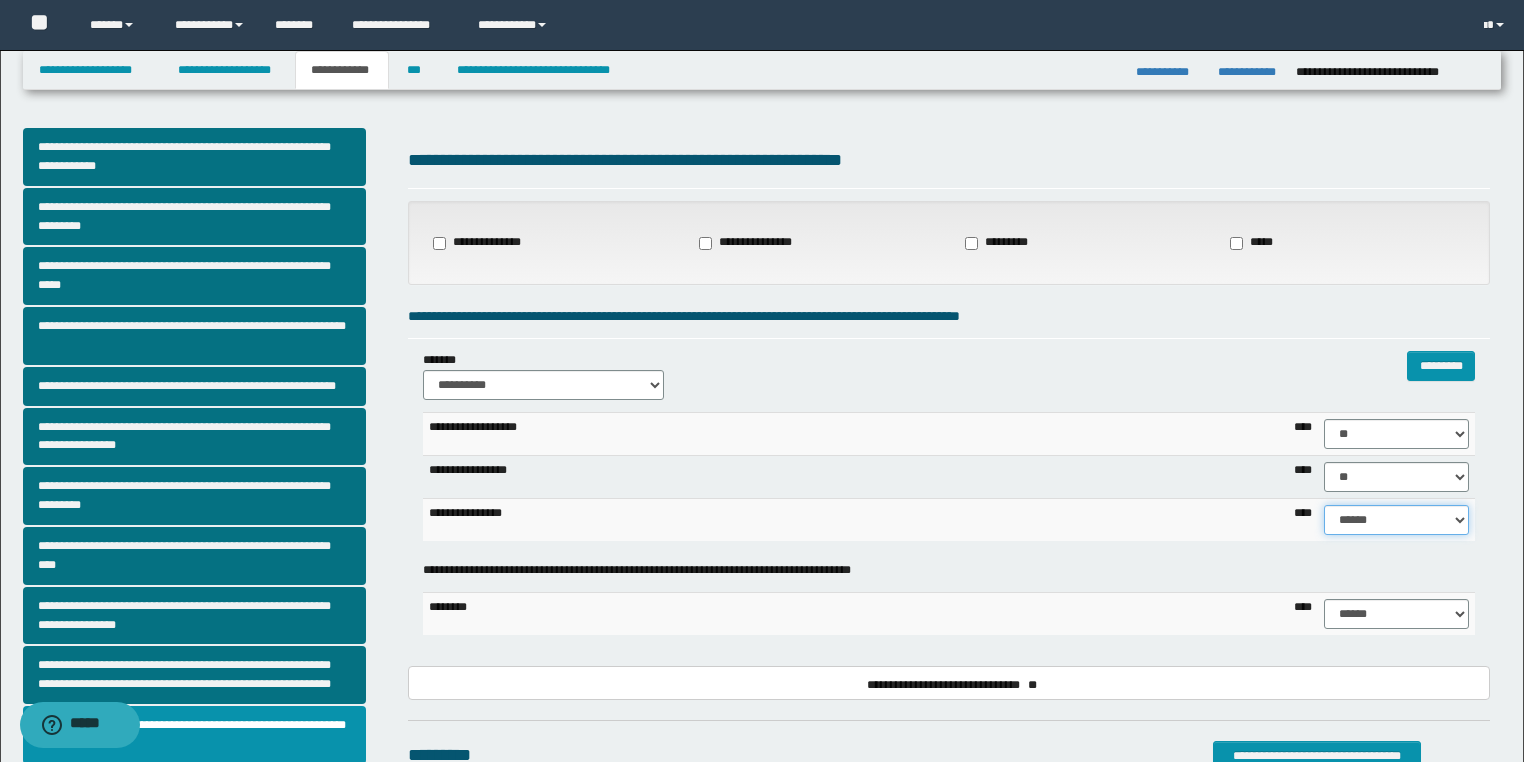 click on "******
****
**
**
**
**
**
**
**
**
***
***
***
***
***
***
***
***
***
***
****
****
****
****" at bounding box center (1397, 520) 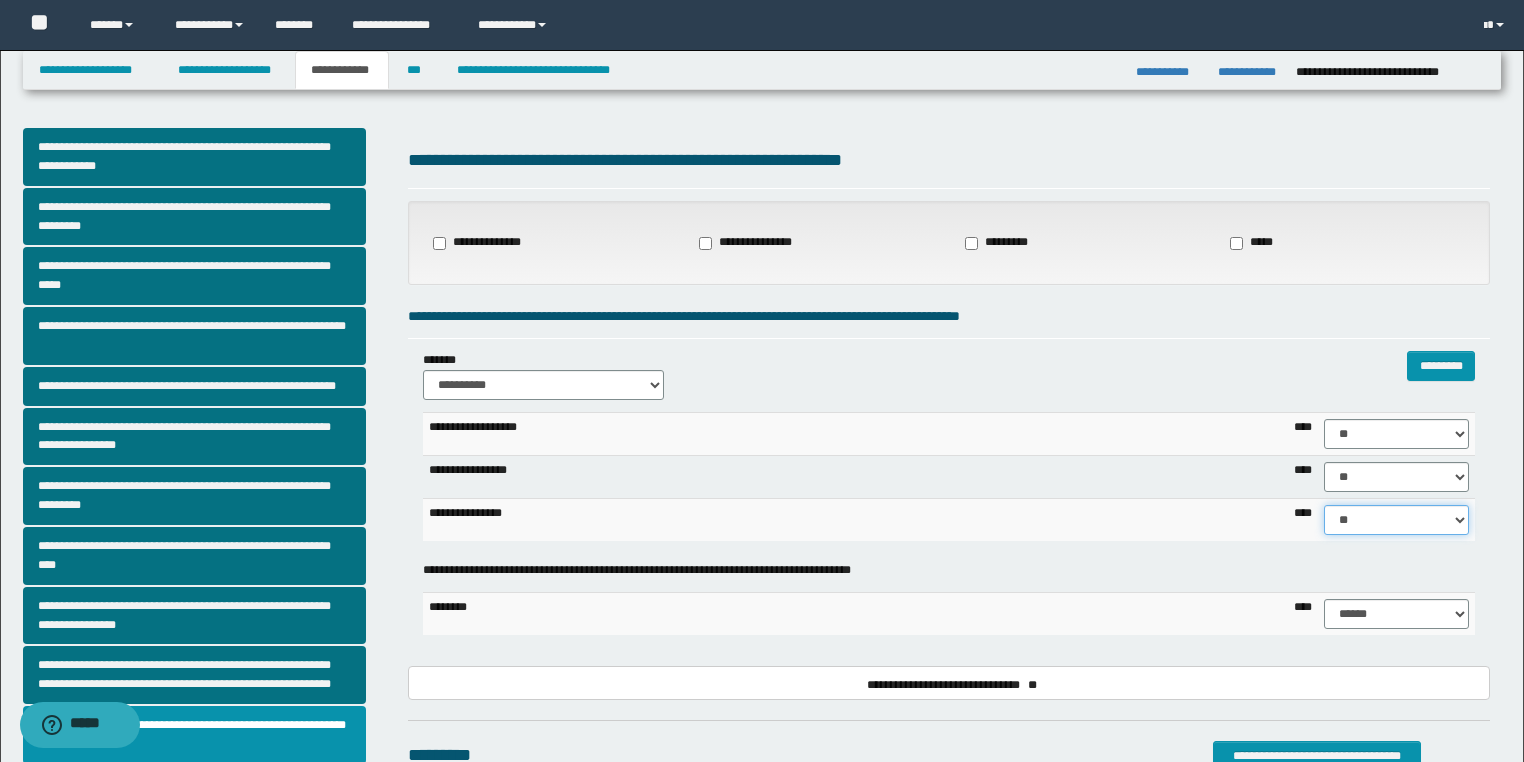 click on "******
****
**
**
**
**
**
**
**
**
***
***
***
***
***
***
***
***
***
***
****
****
****
****" at bounding box center (1397, 520) 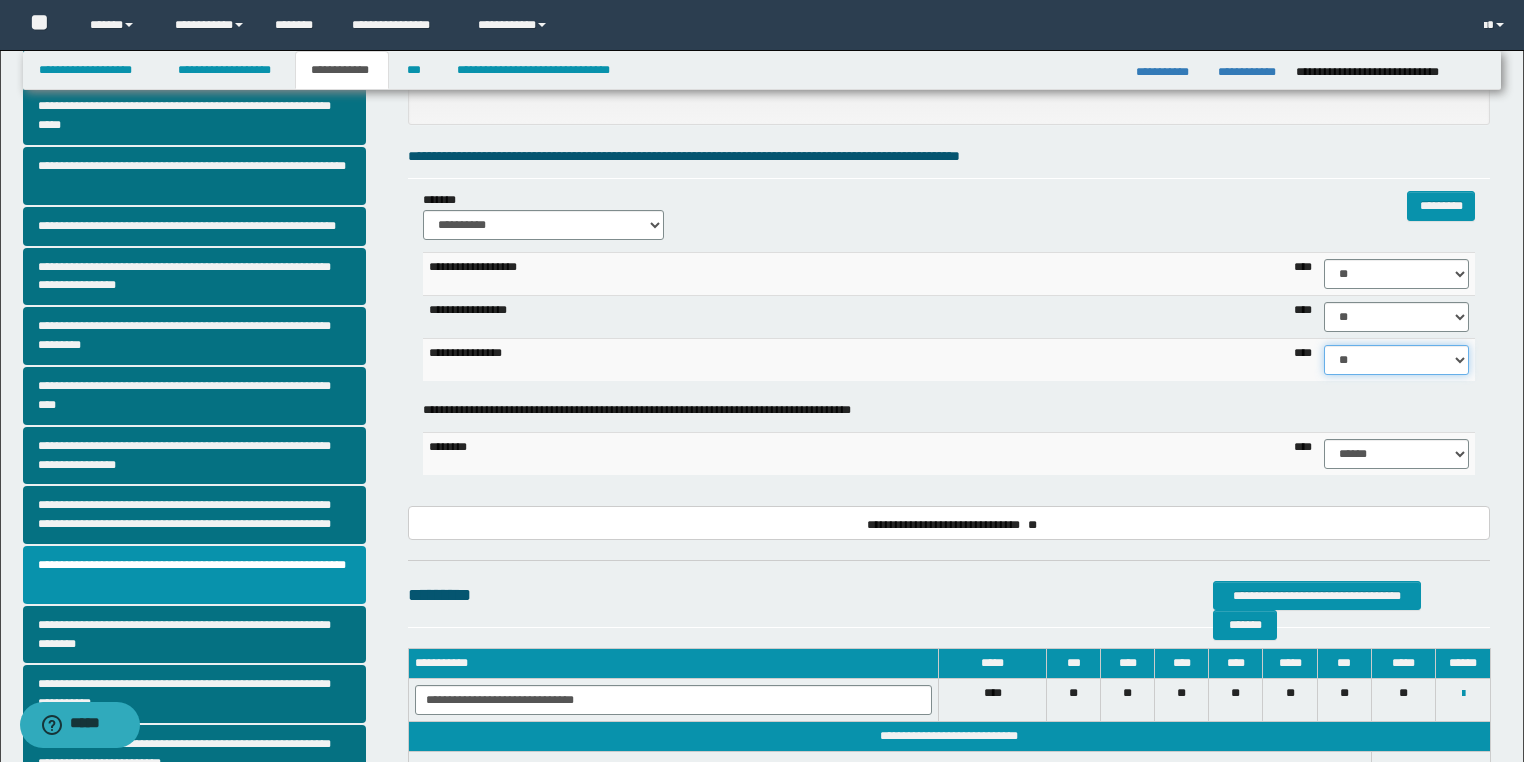 scroll, scrollTop: 320, scrollLeft: 0, axis: vertical 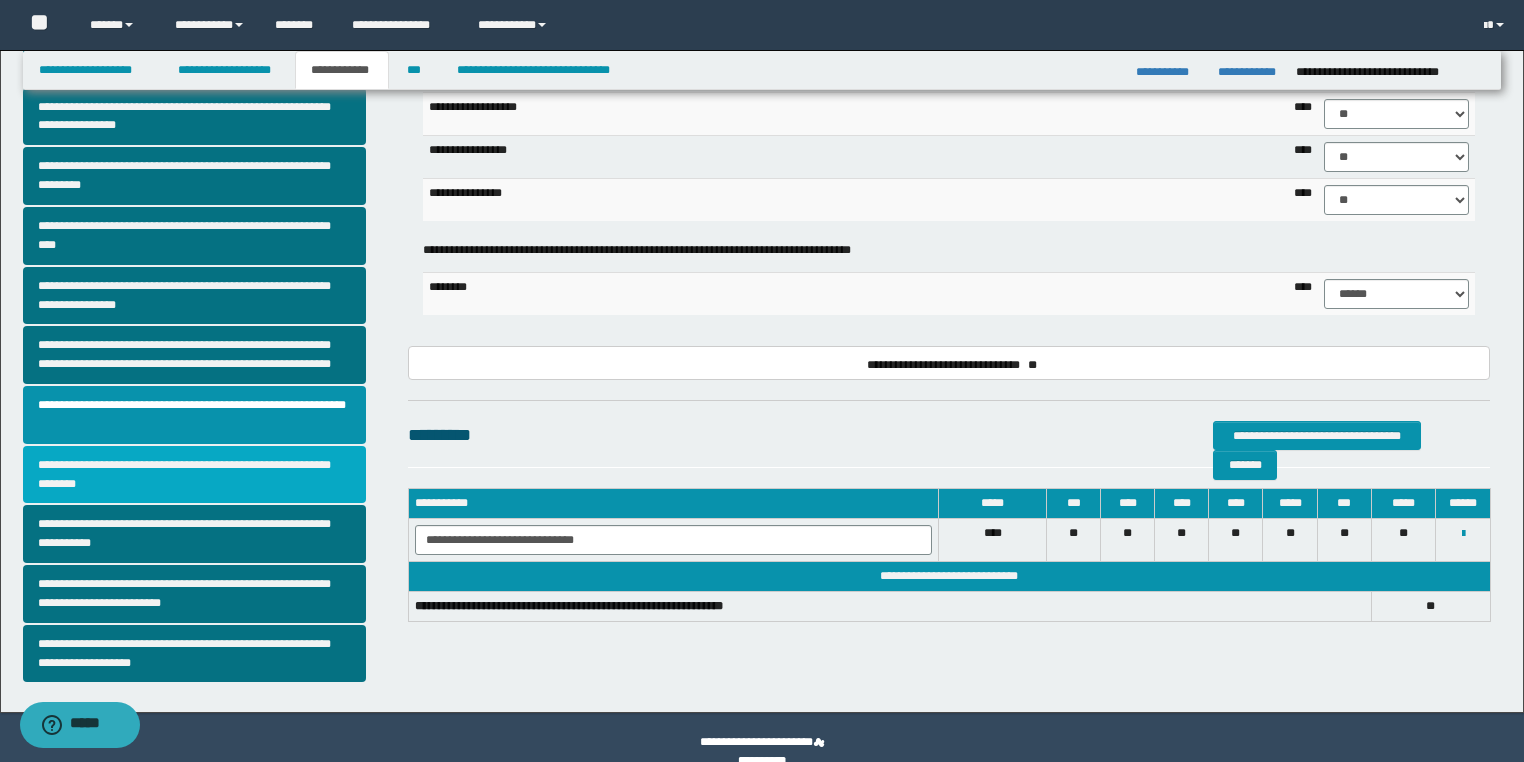 click on "**********" at bounding box center [195, 475] 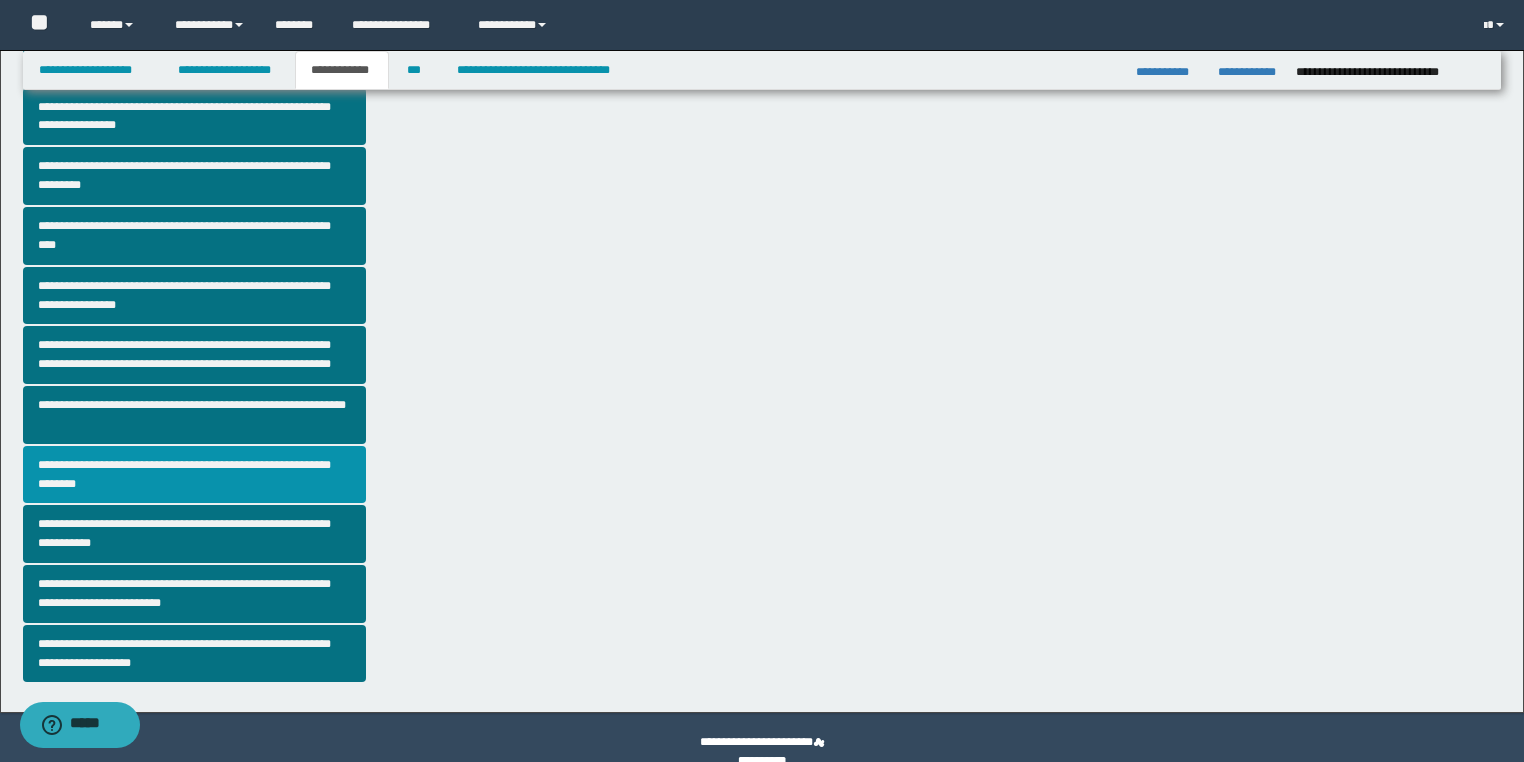 scroll, scrollTop: 0, scrollLeft: 0, axis: both 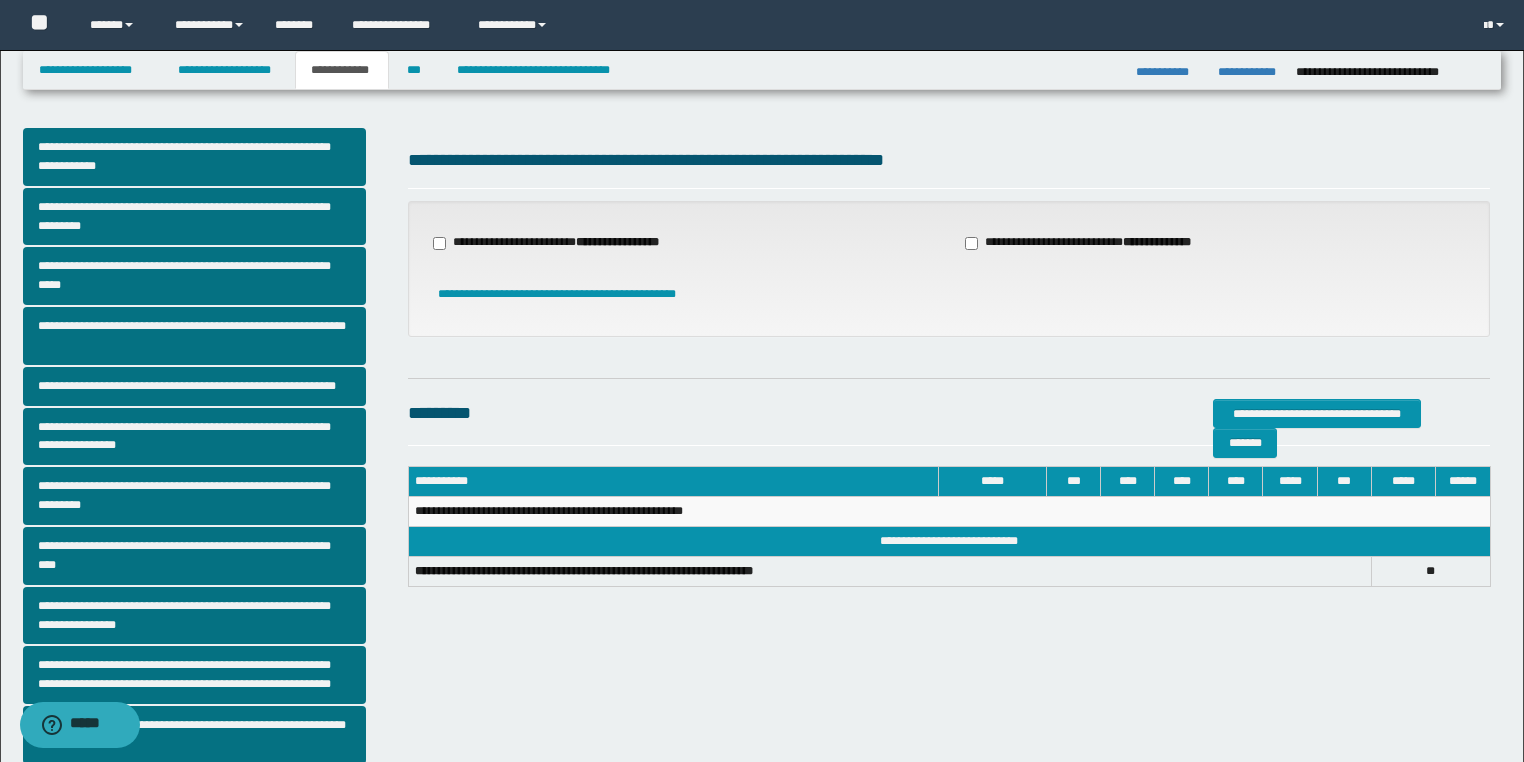click on "**********" at bounding box center [558, 243] 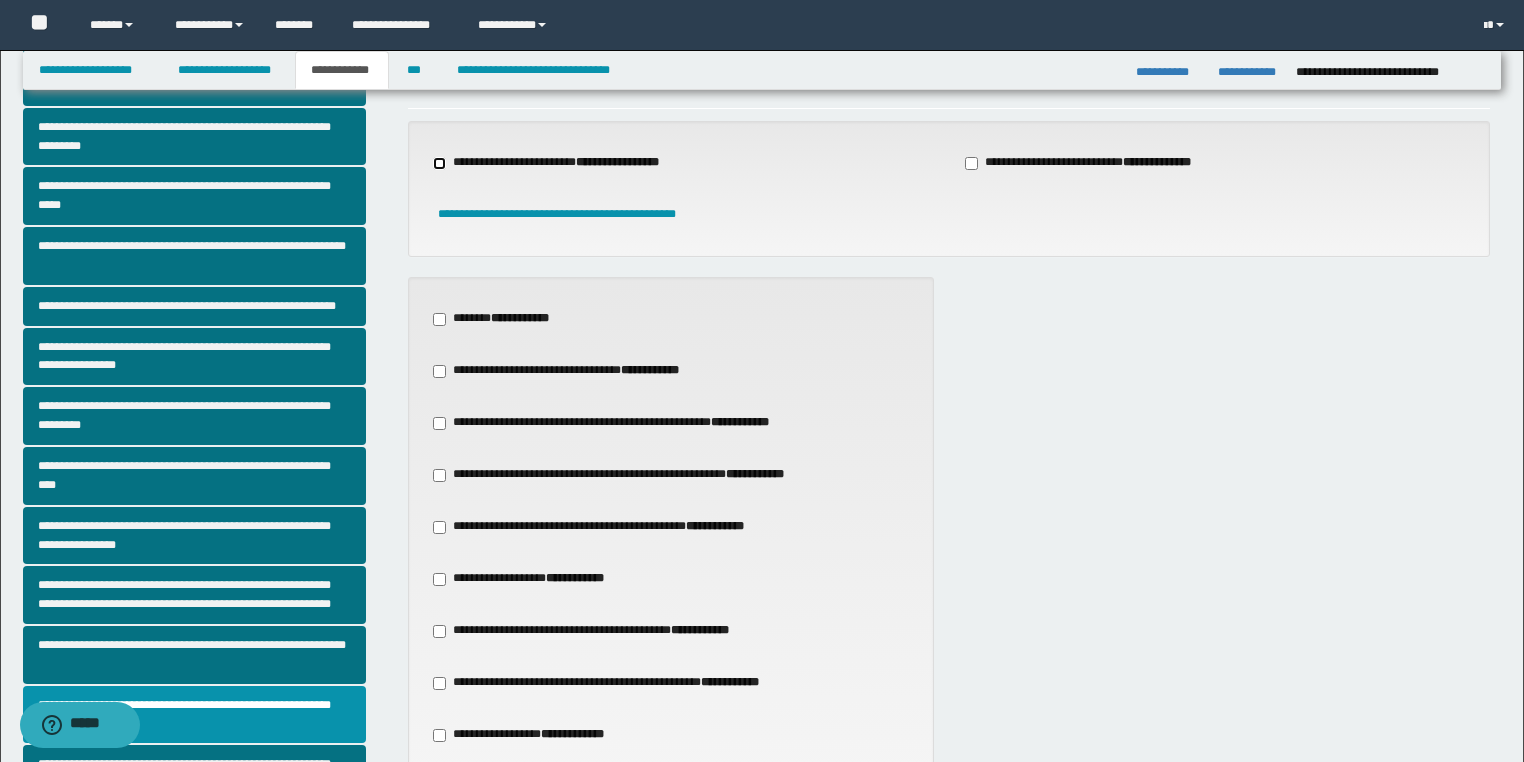 scroll, scrollTop: 0, scrollLeft: 0, axis: both 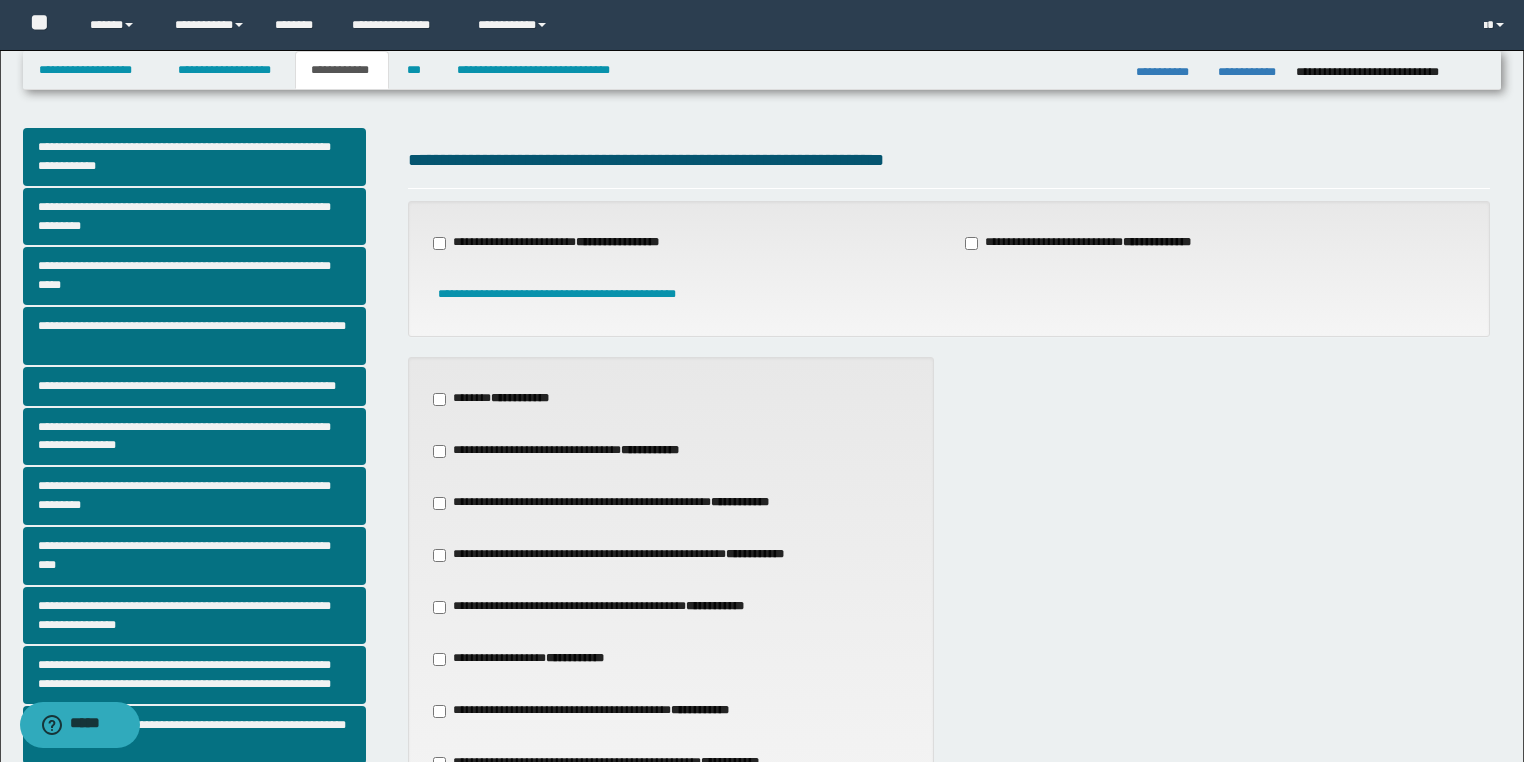 click on "**********" at bounding box center [558, 243] 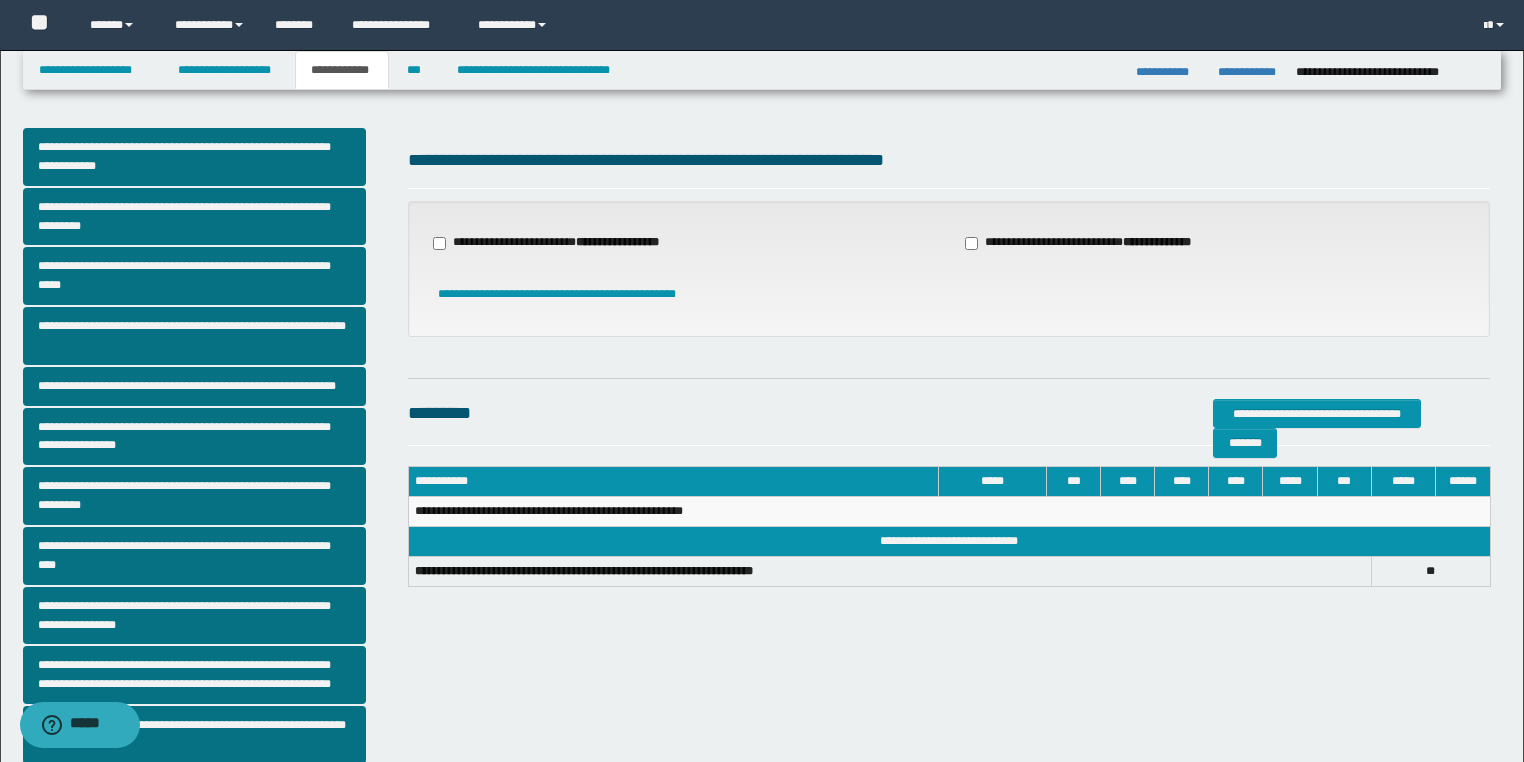 click on "**********" at bounding box center (1090, 243) 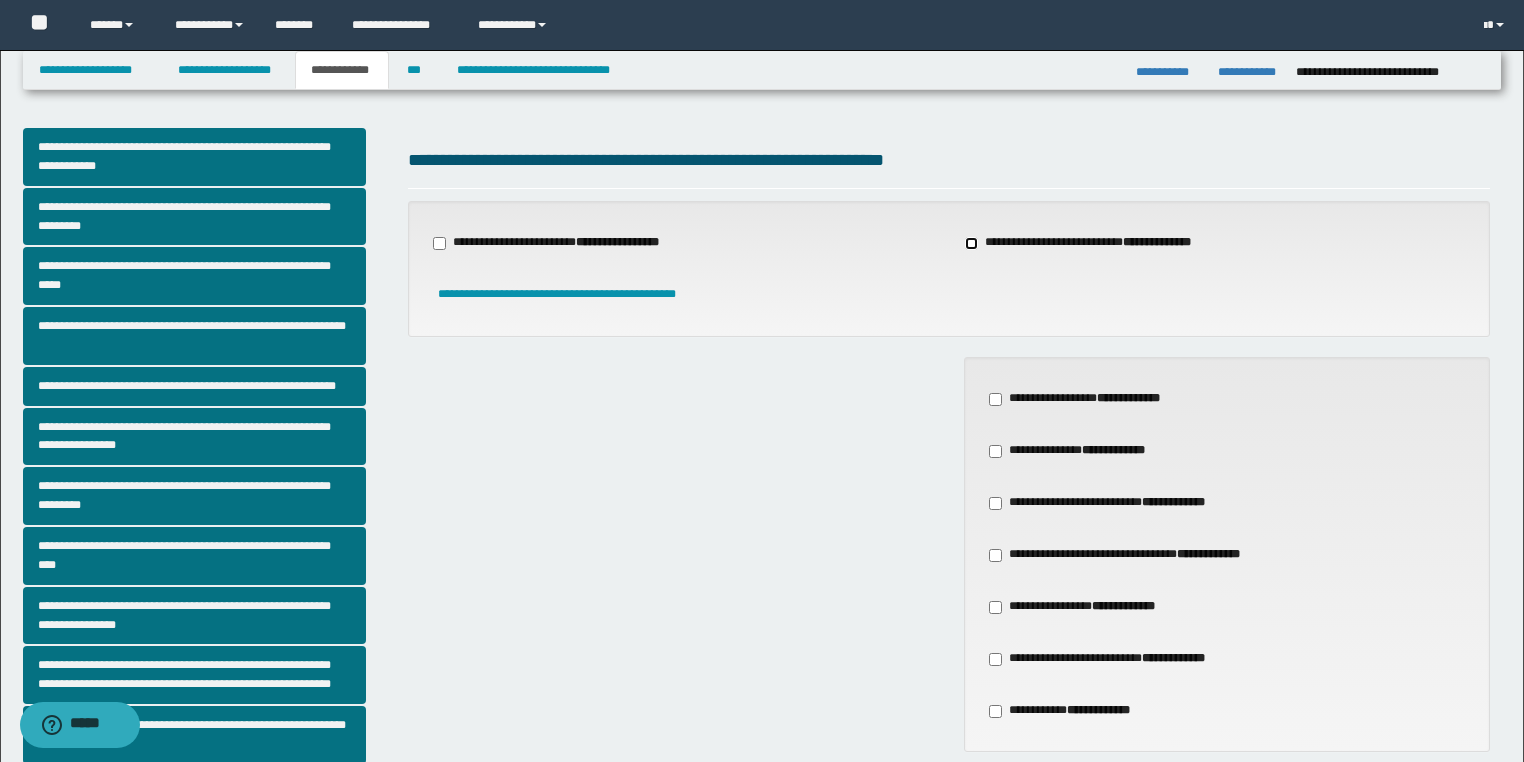 scroll, scrollTop: 160, scrollLeft: 0, axis: vertical 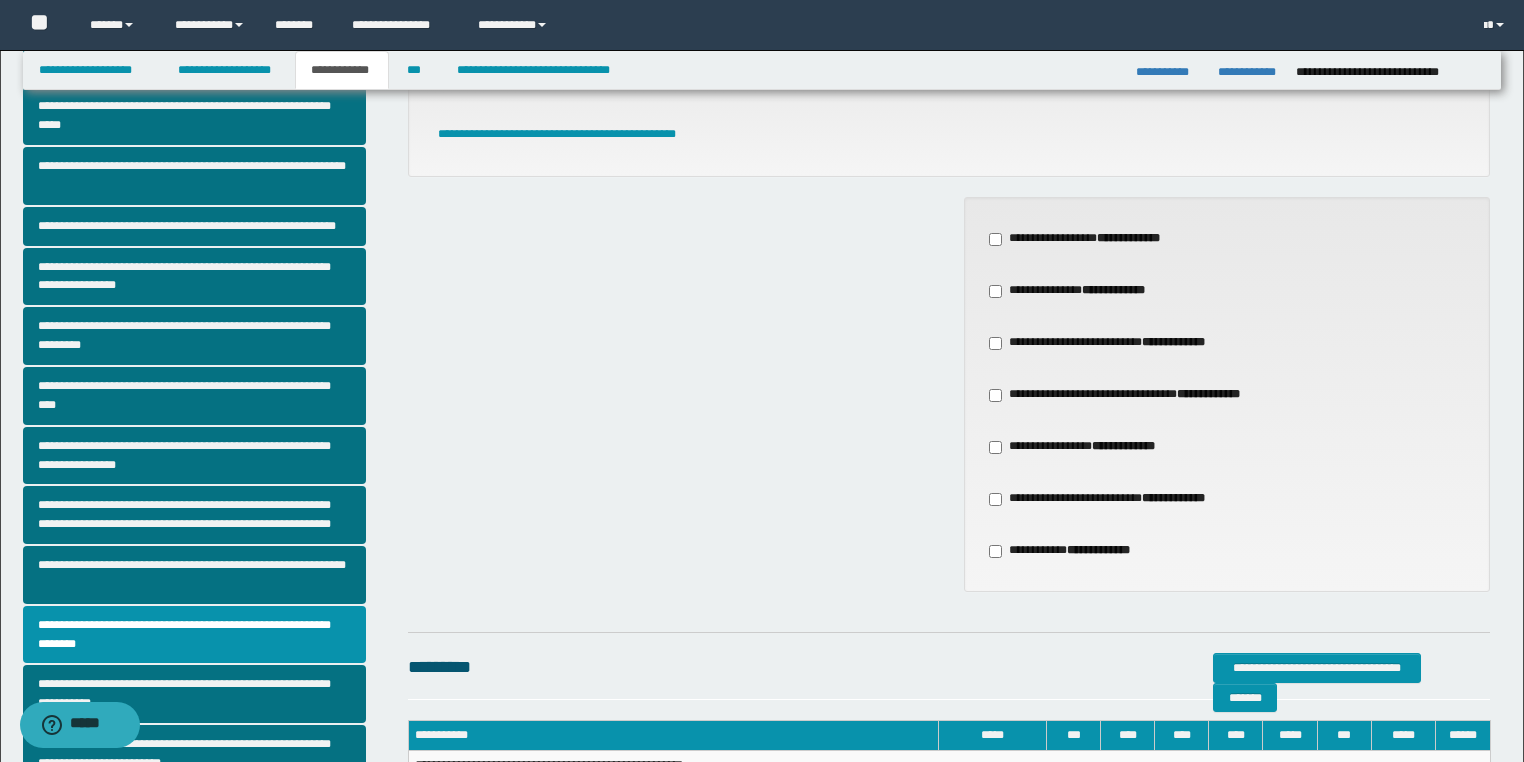 click on "**********" at bounding box center (1134, 395) 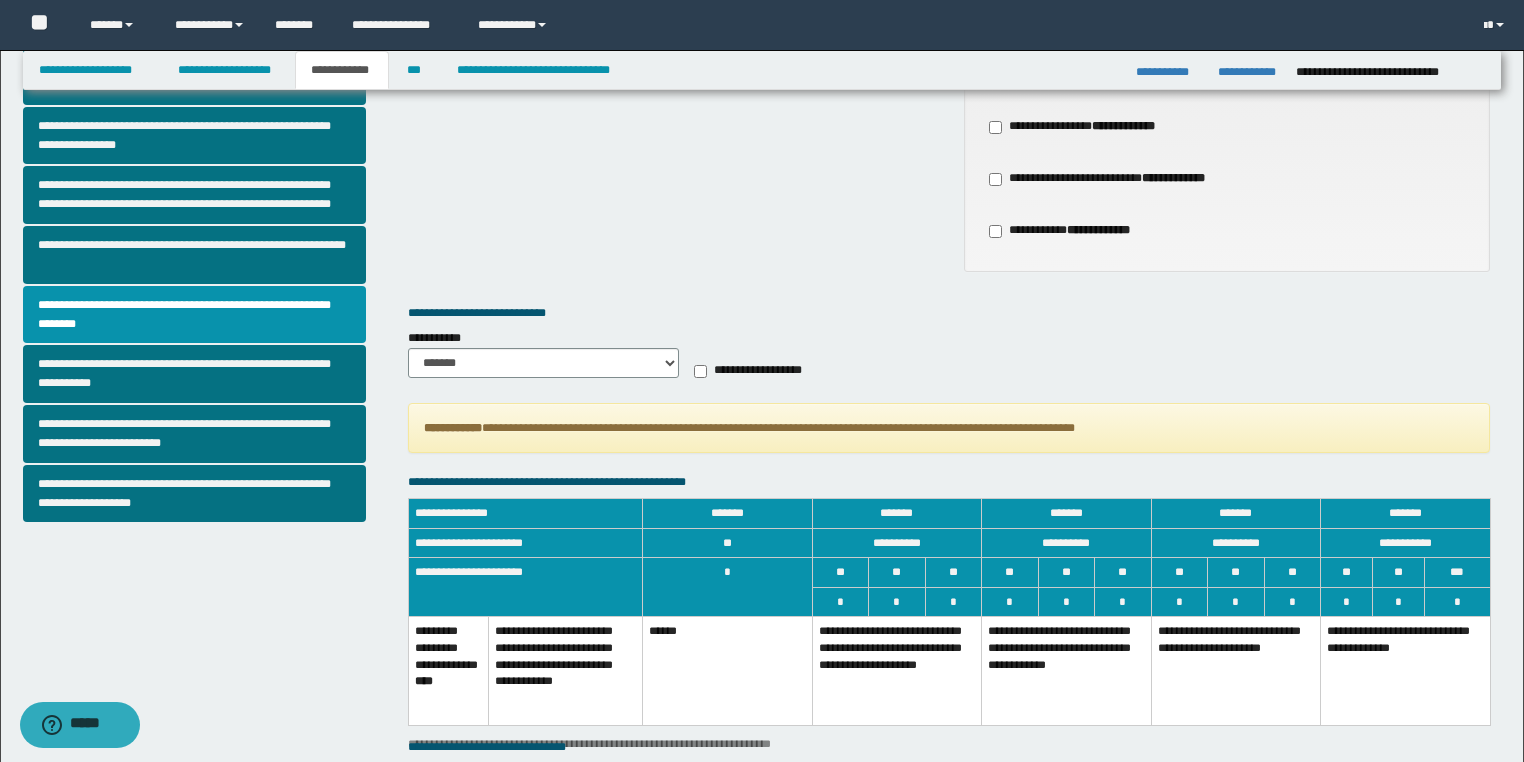 scroll, scrollTop: 640, scrollLeft: 0, axis: vertical 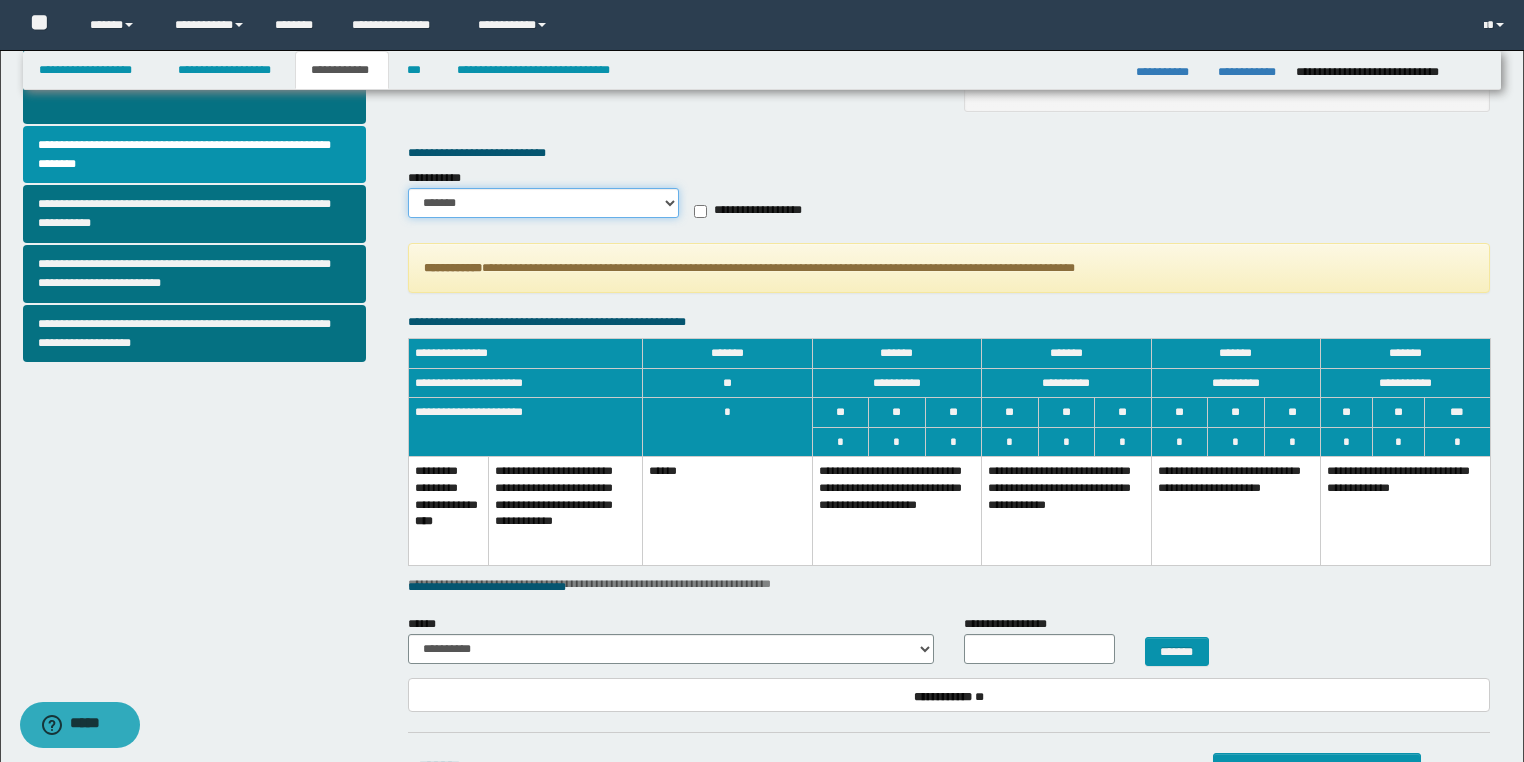 click on "*******
*********" at bounding box center [543, 203] 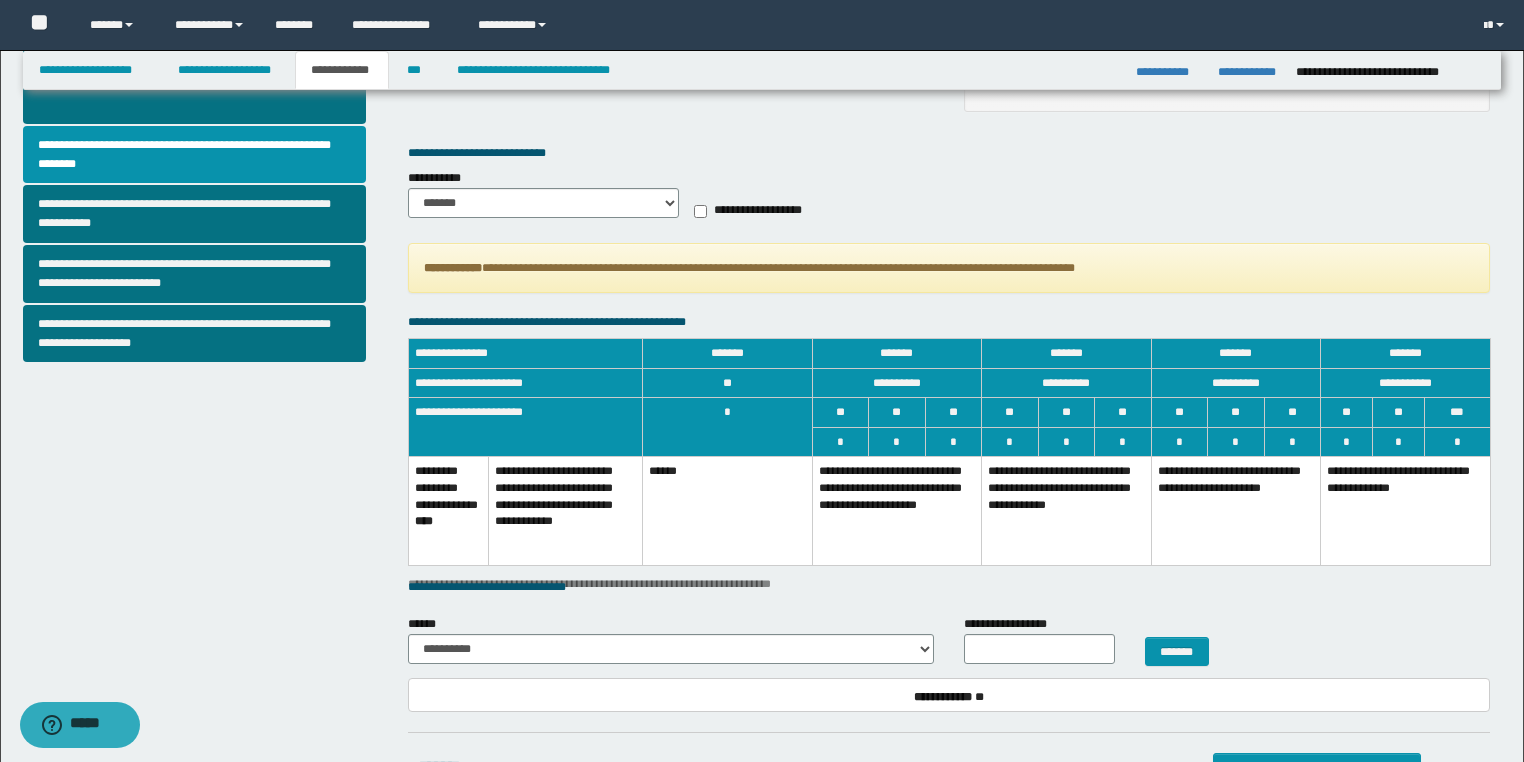 click on "**********" at bounding box center [897, 511] 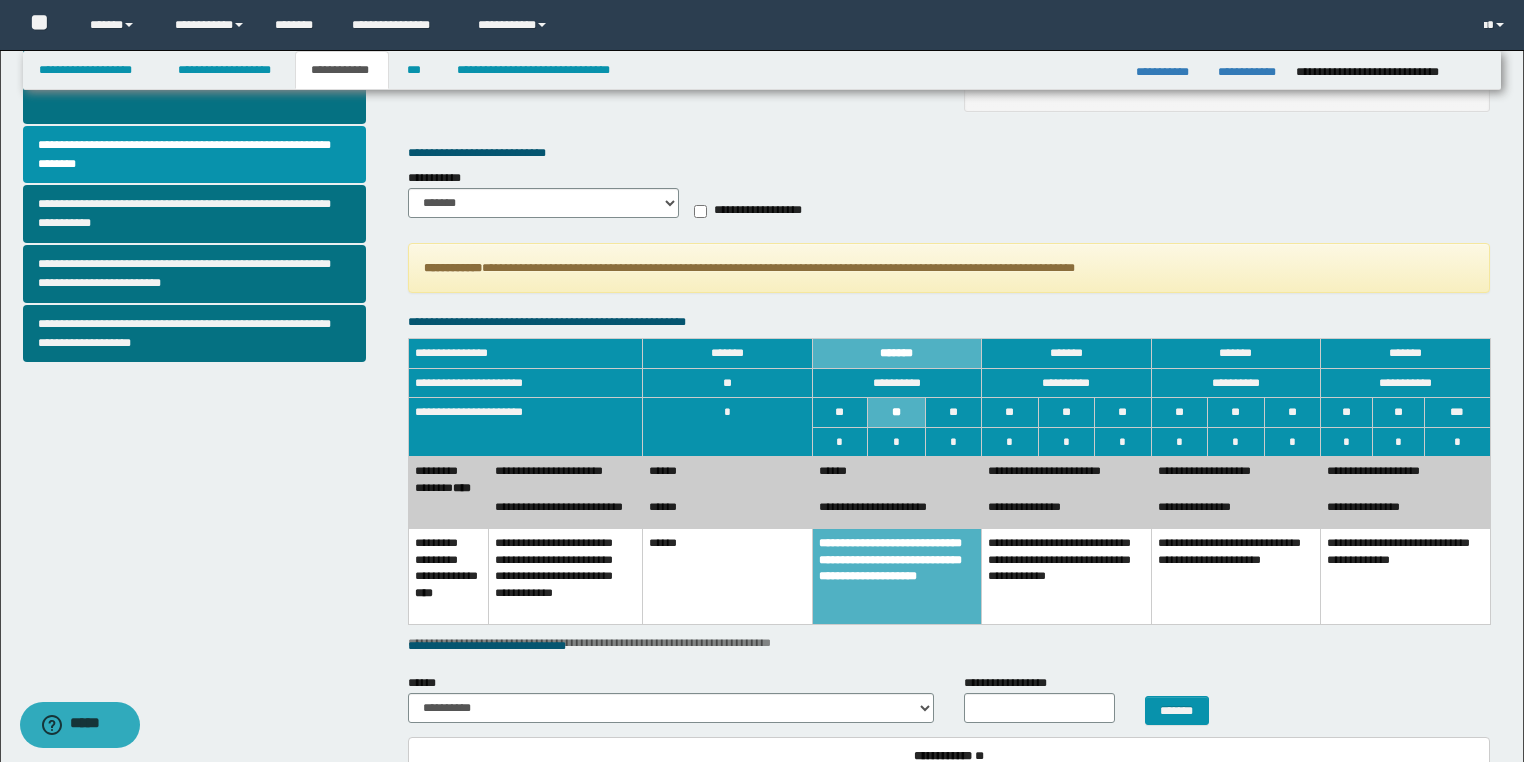 scroll, scrollTop: 880, scrollLeft: 0, axis: vertical 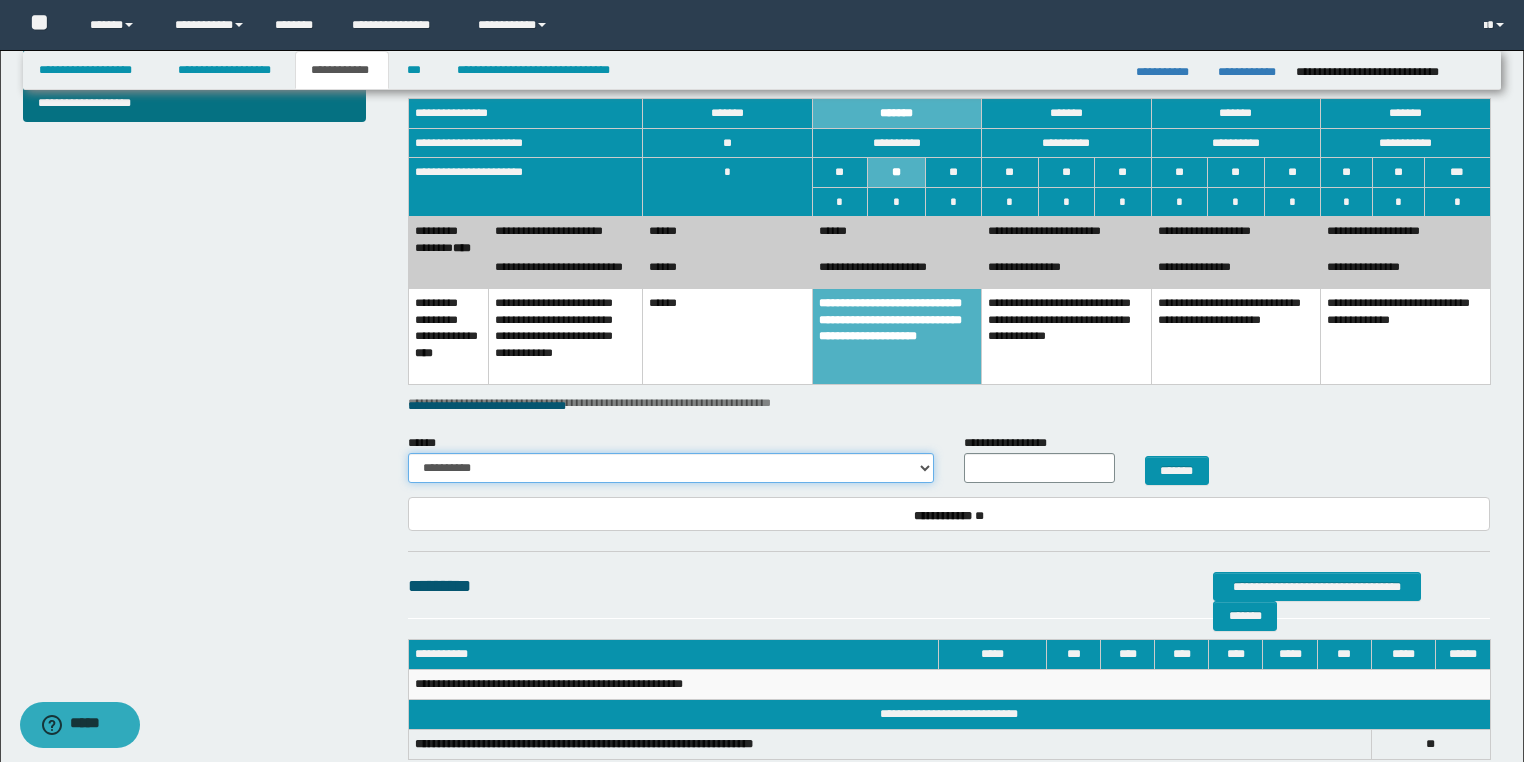 click on "**********" at bounding box center (671, 468) 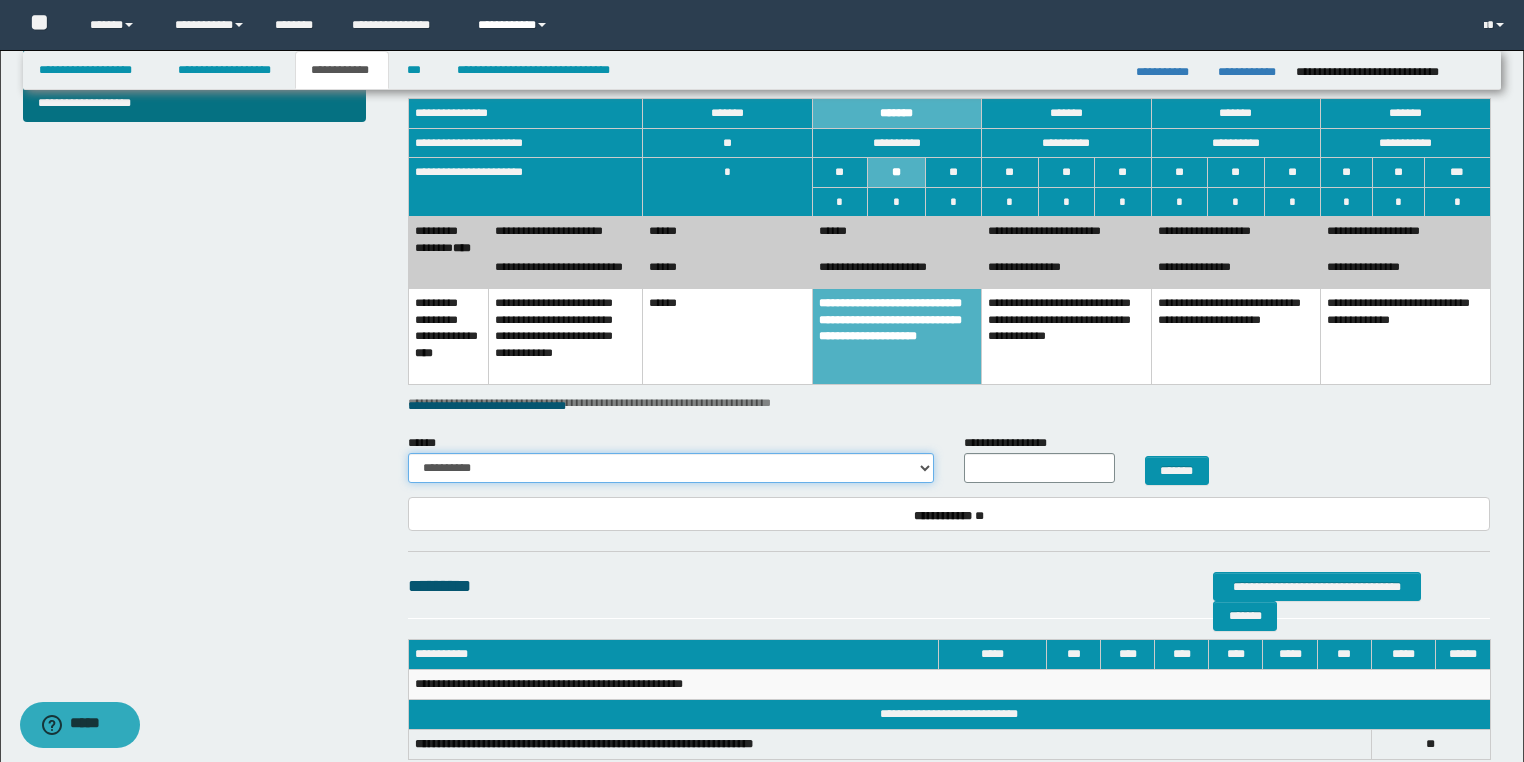 select on "**" 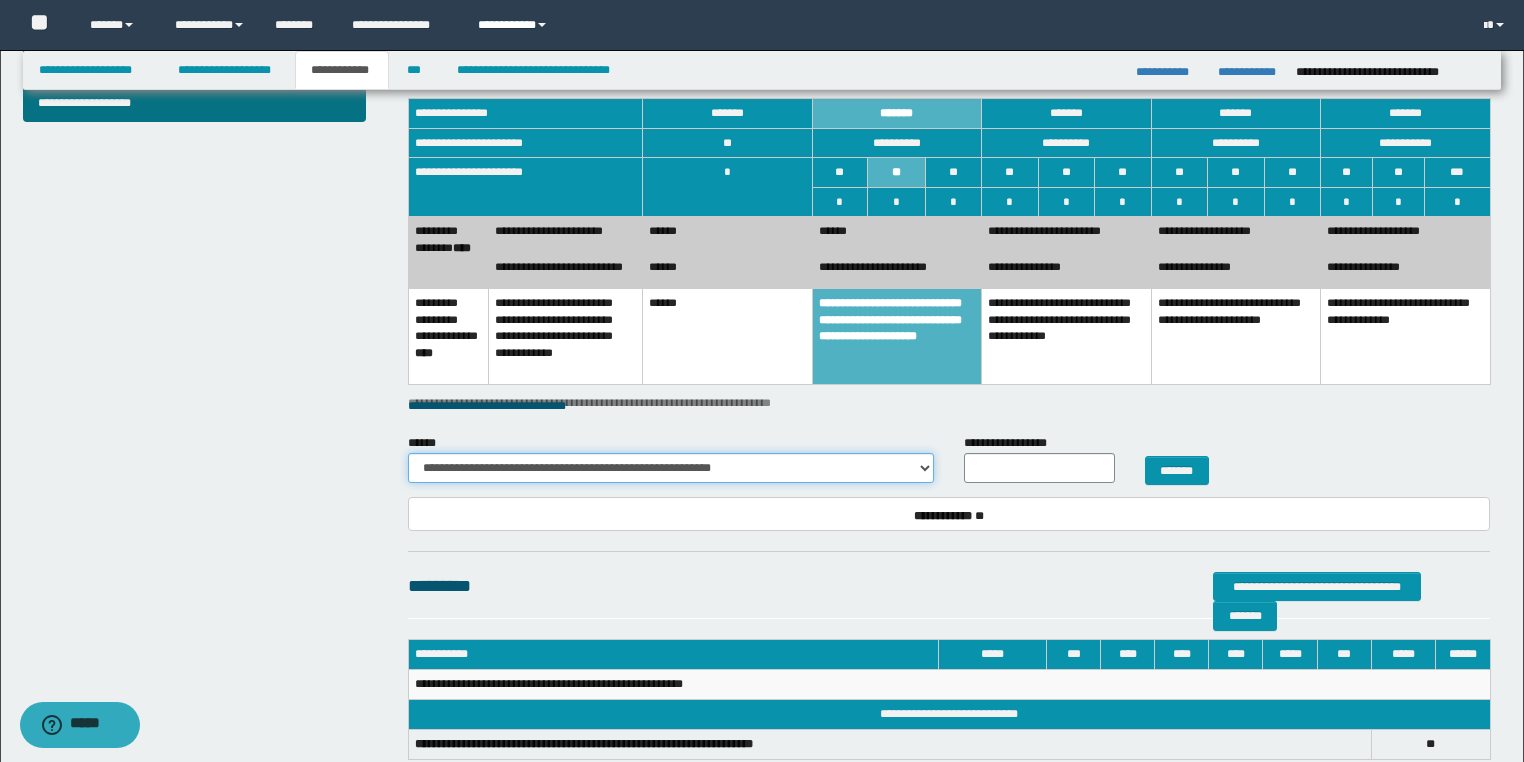 click on "**********" at bounding box center [671, 468] 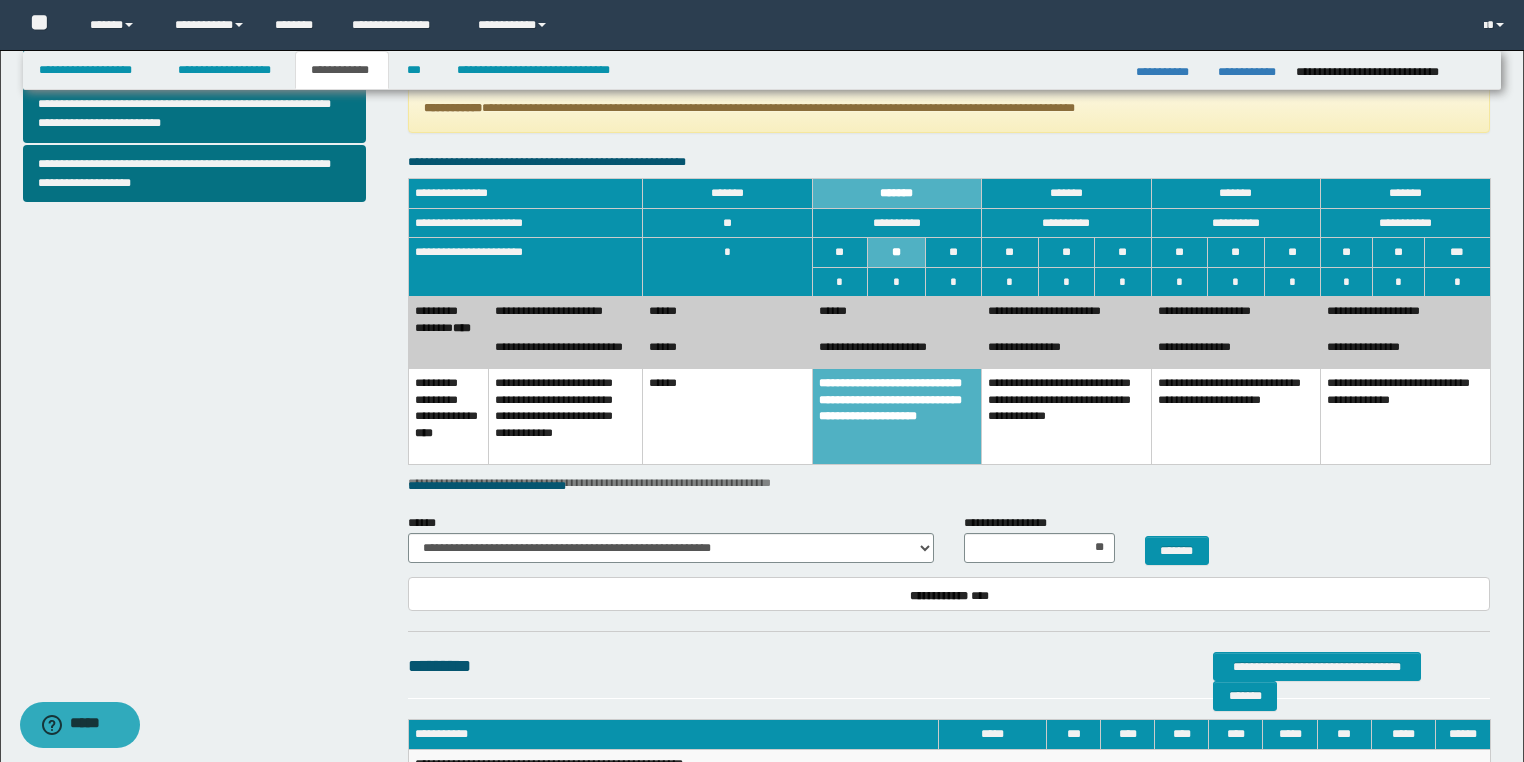 scroll, scrollTop: 880, scrollLeft: 0, axis: vertical 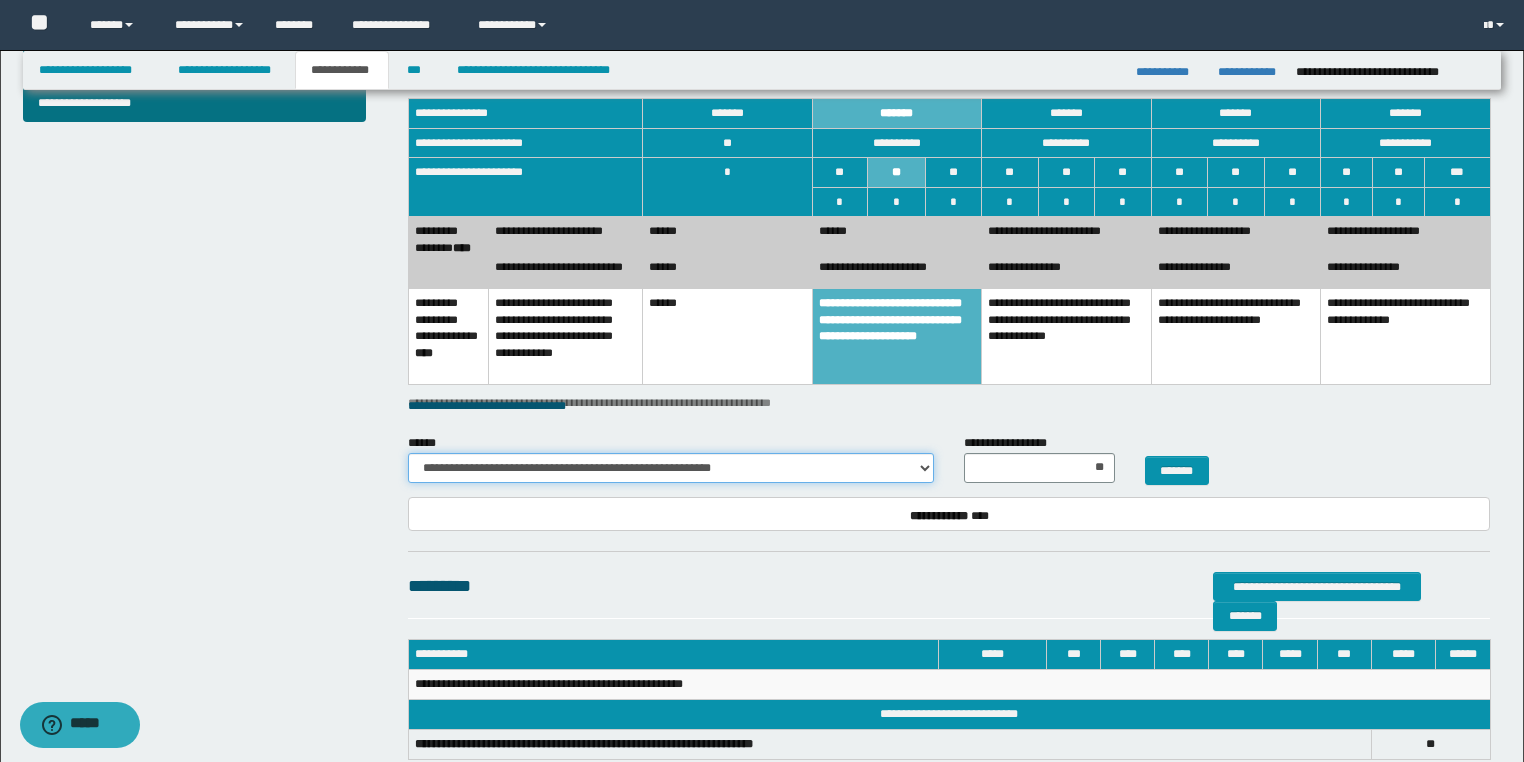click on "**********" at bounding box center [671, 468] 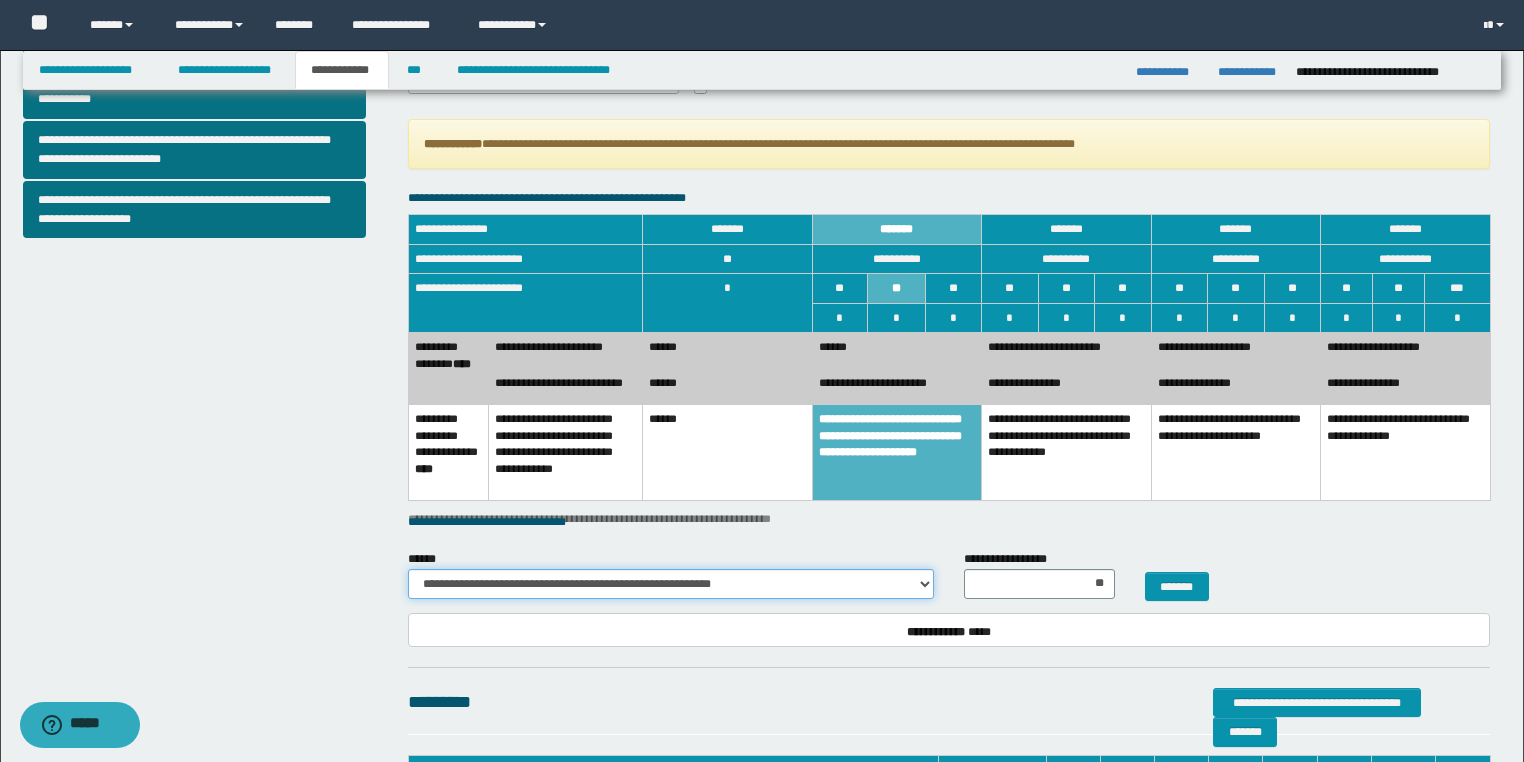 scroll, scrollTop: 924, scrollLeft: 0, axis: vertical 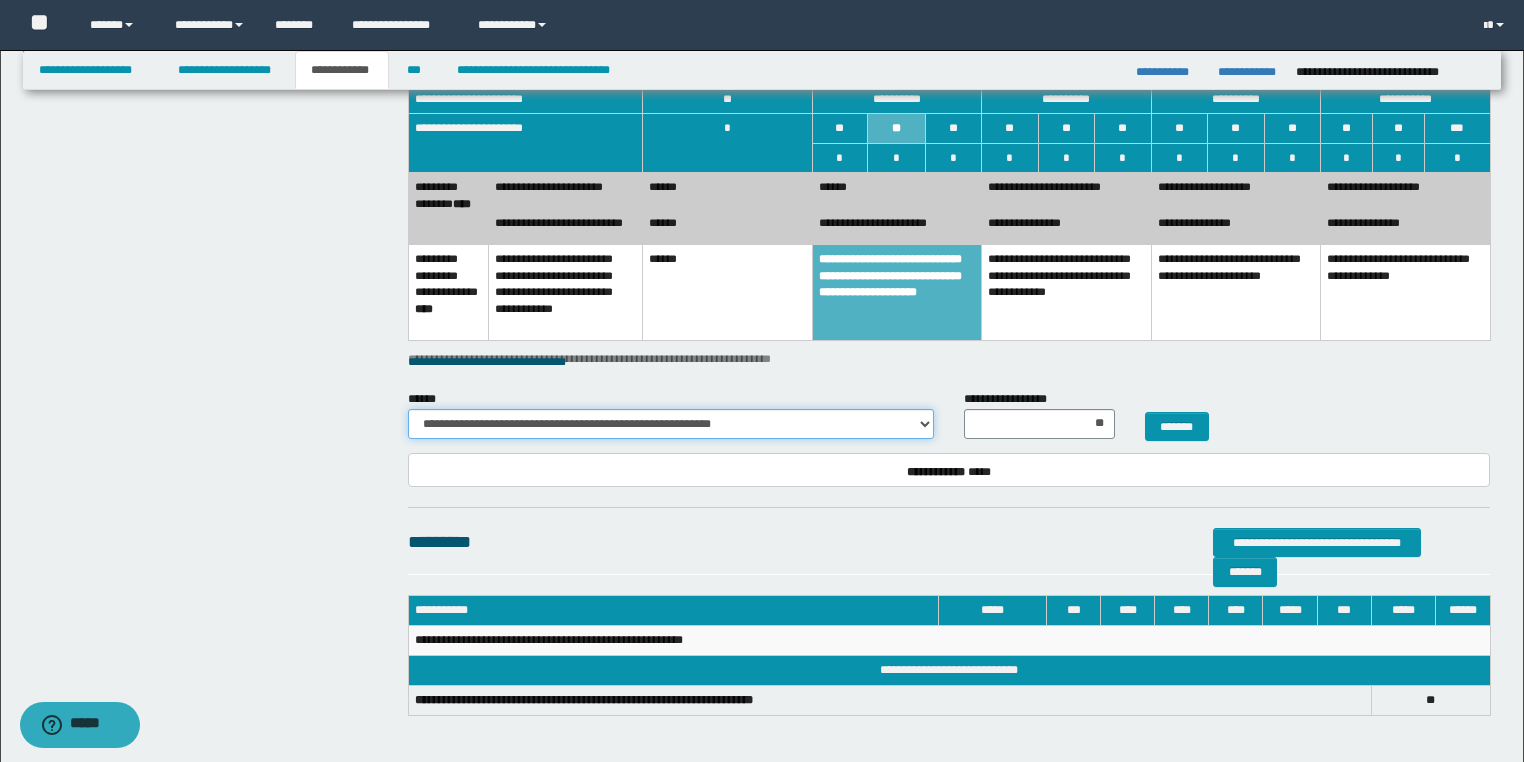 click on "**********" at bounding box center [671, 424] 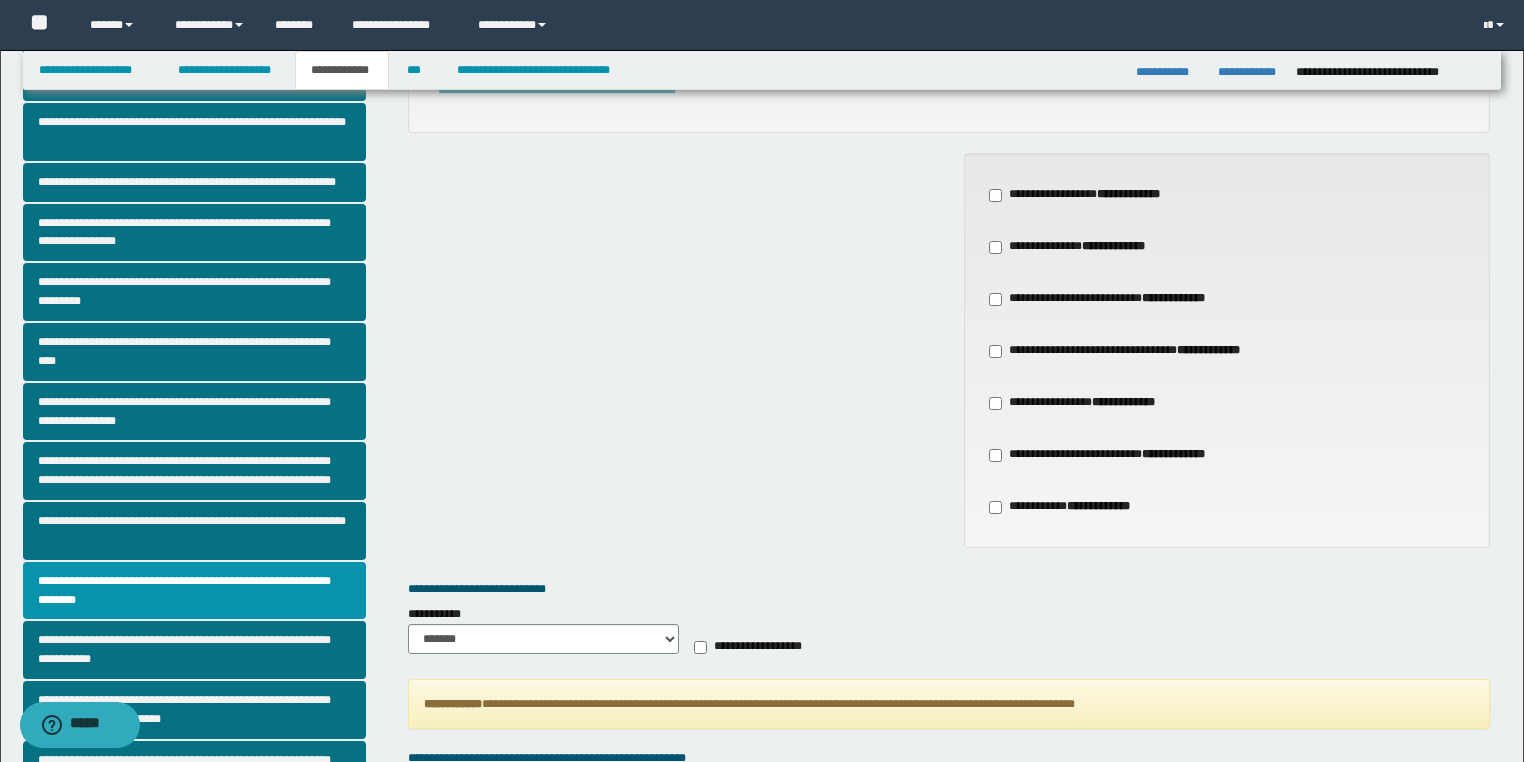 scroll, scrollTop: 124, scrollLeft: 0, axis: vertical 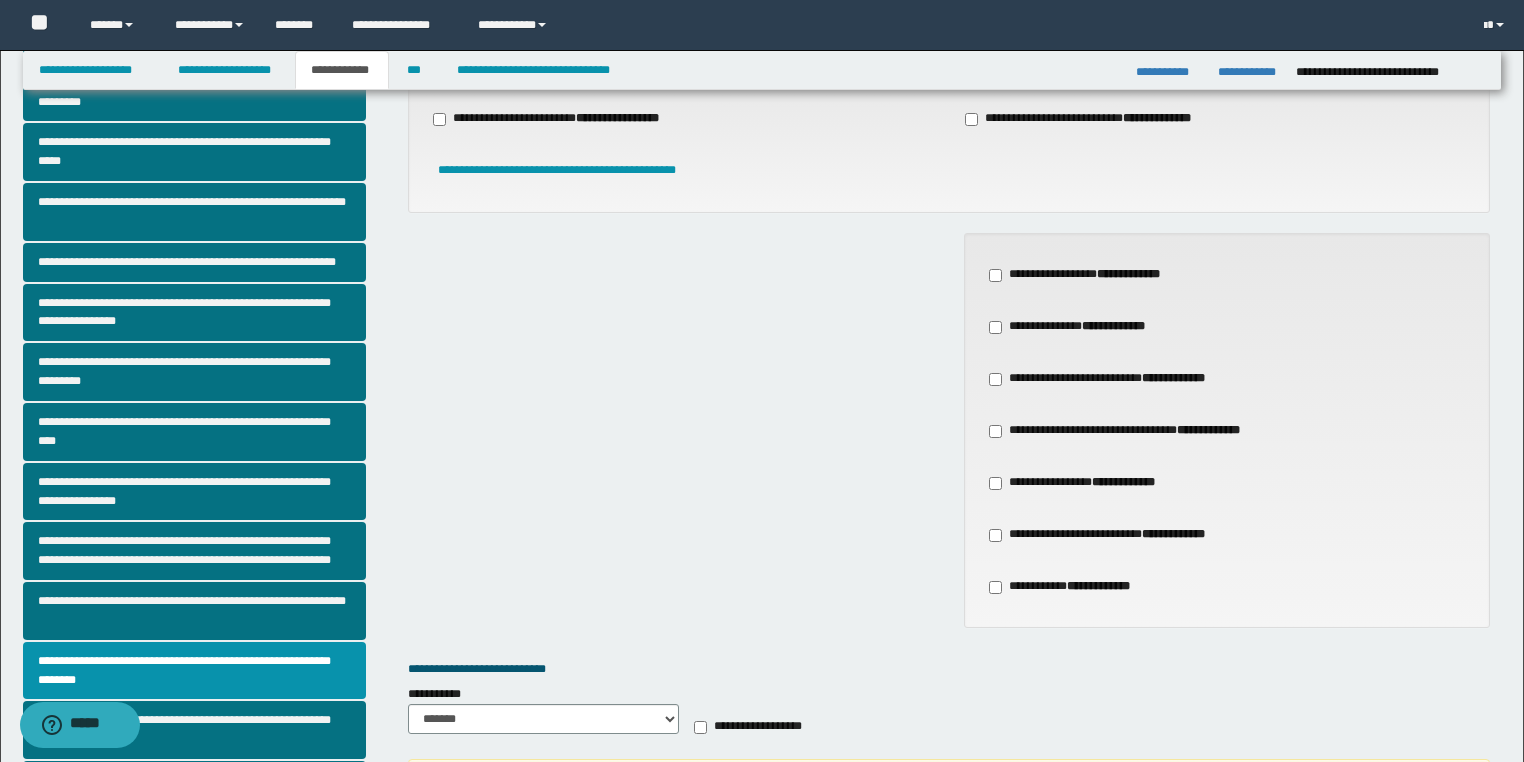 click on "**********" at bounding box center [1109, 379] 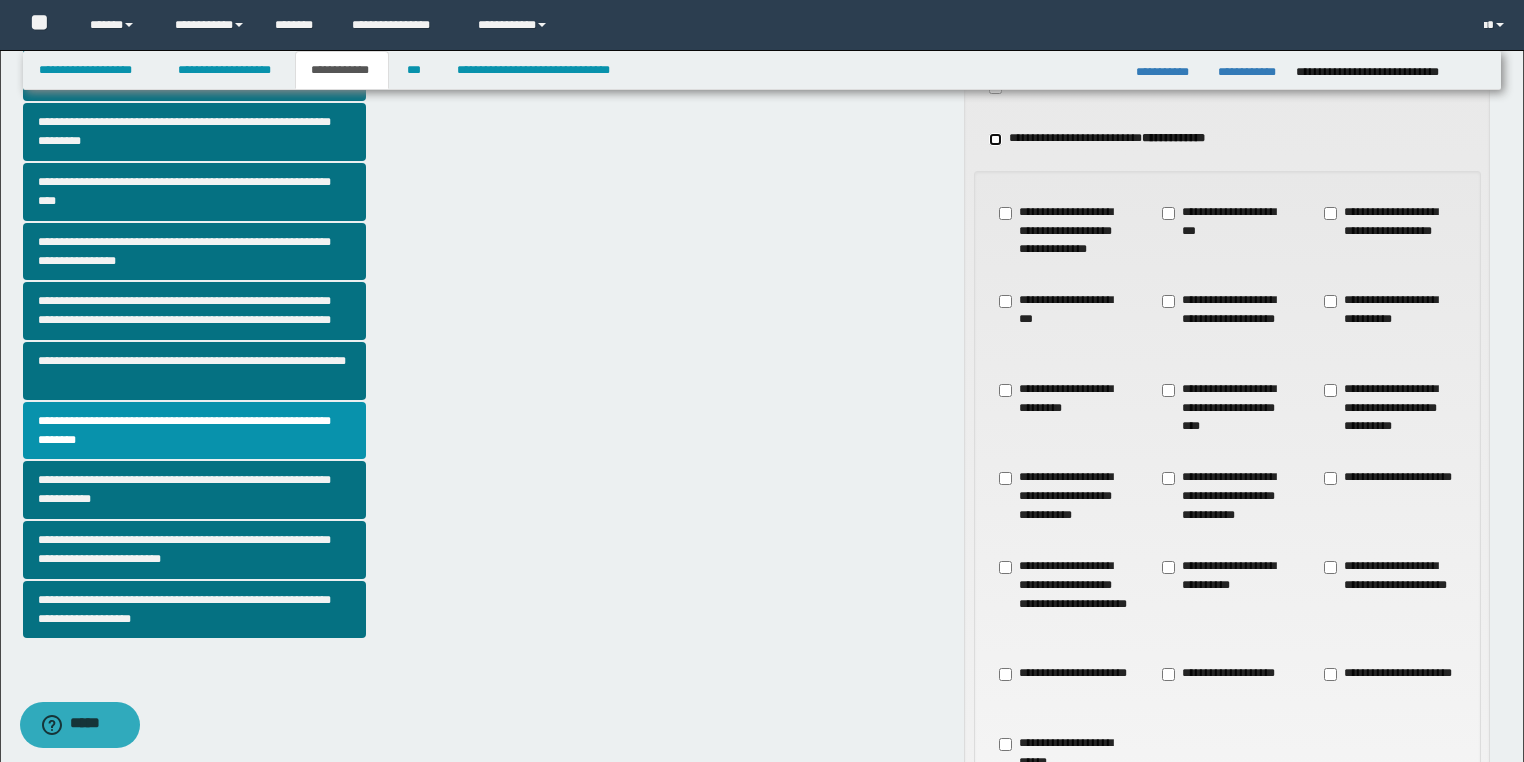 scroll, scrollTop: 524, scrollLeft: 0, axis: vertical 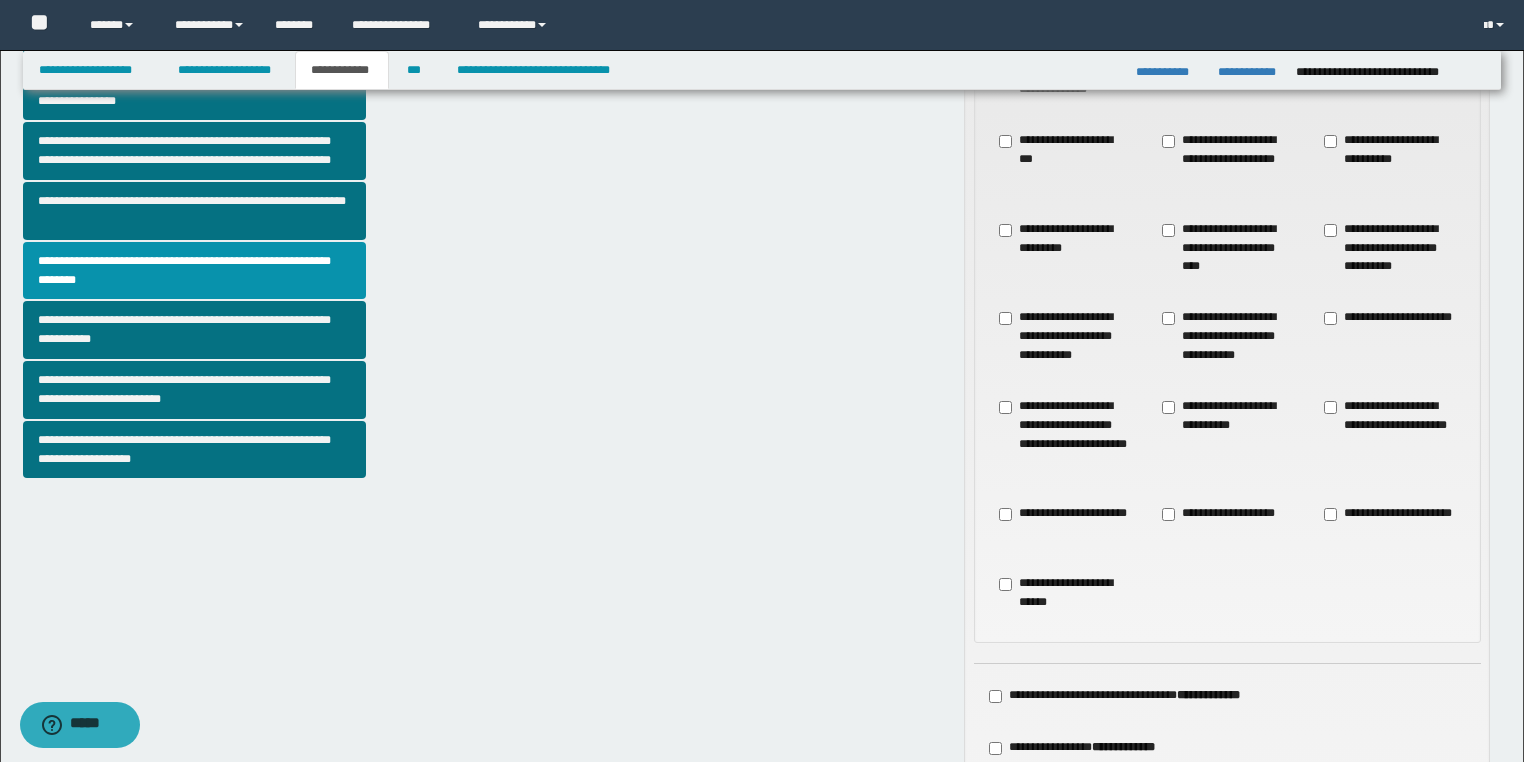 click on "**********" at bounding box center (1390, 523) 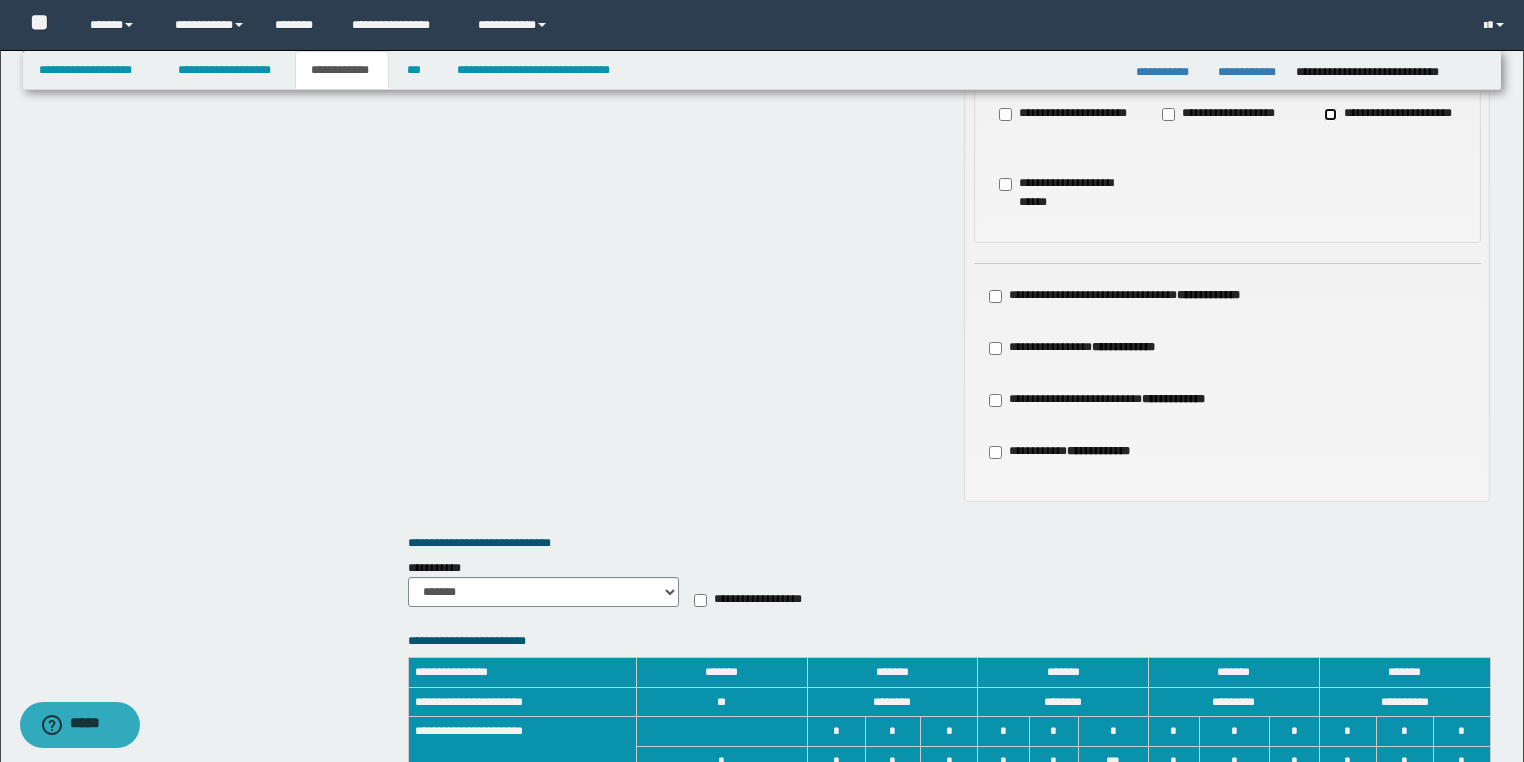 scroll, scrollTop: 1164, scrollLeft: 0, axis: vertical 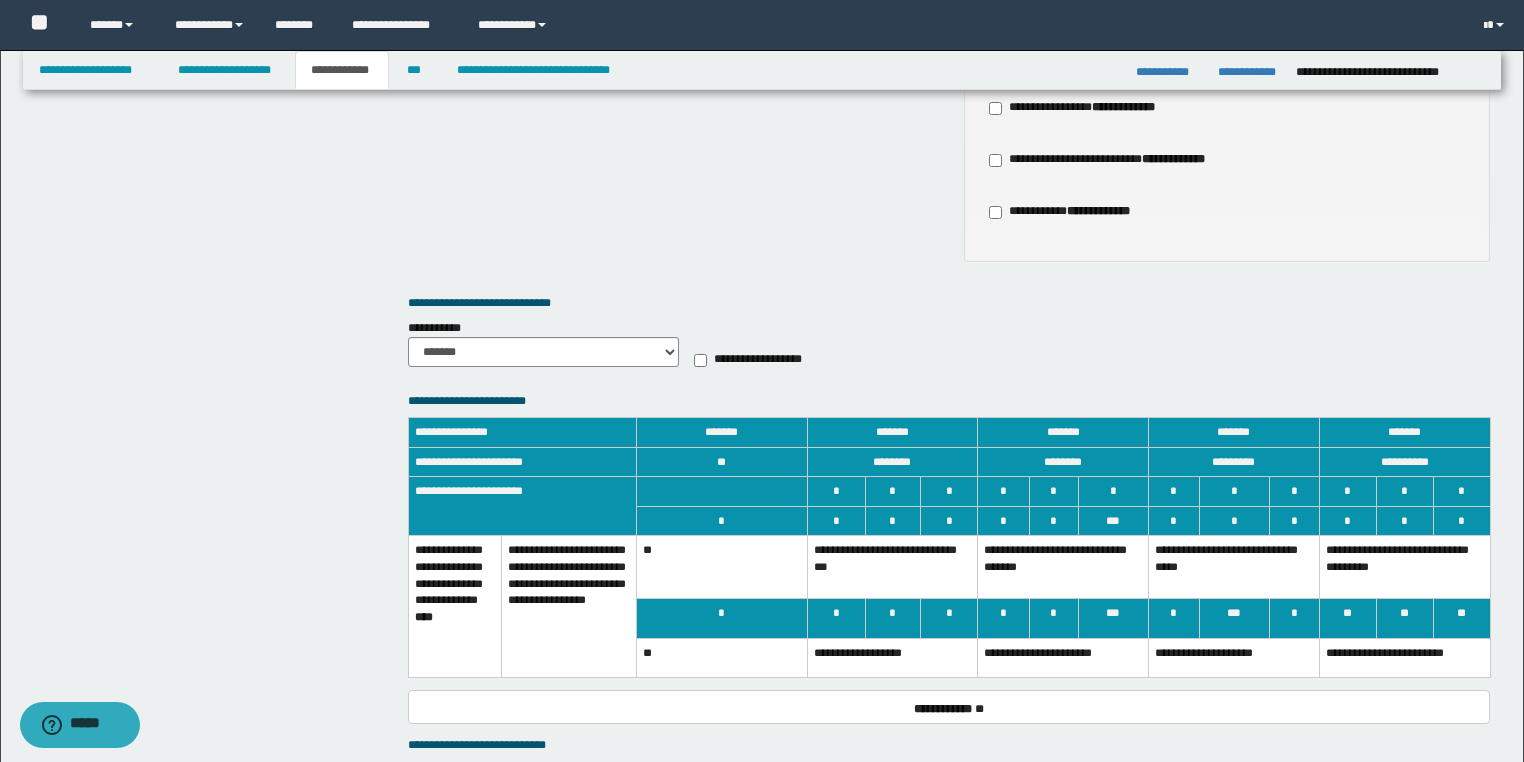 click on "**********" at bounding box center (892, 658) 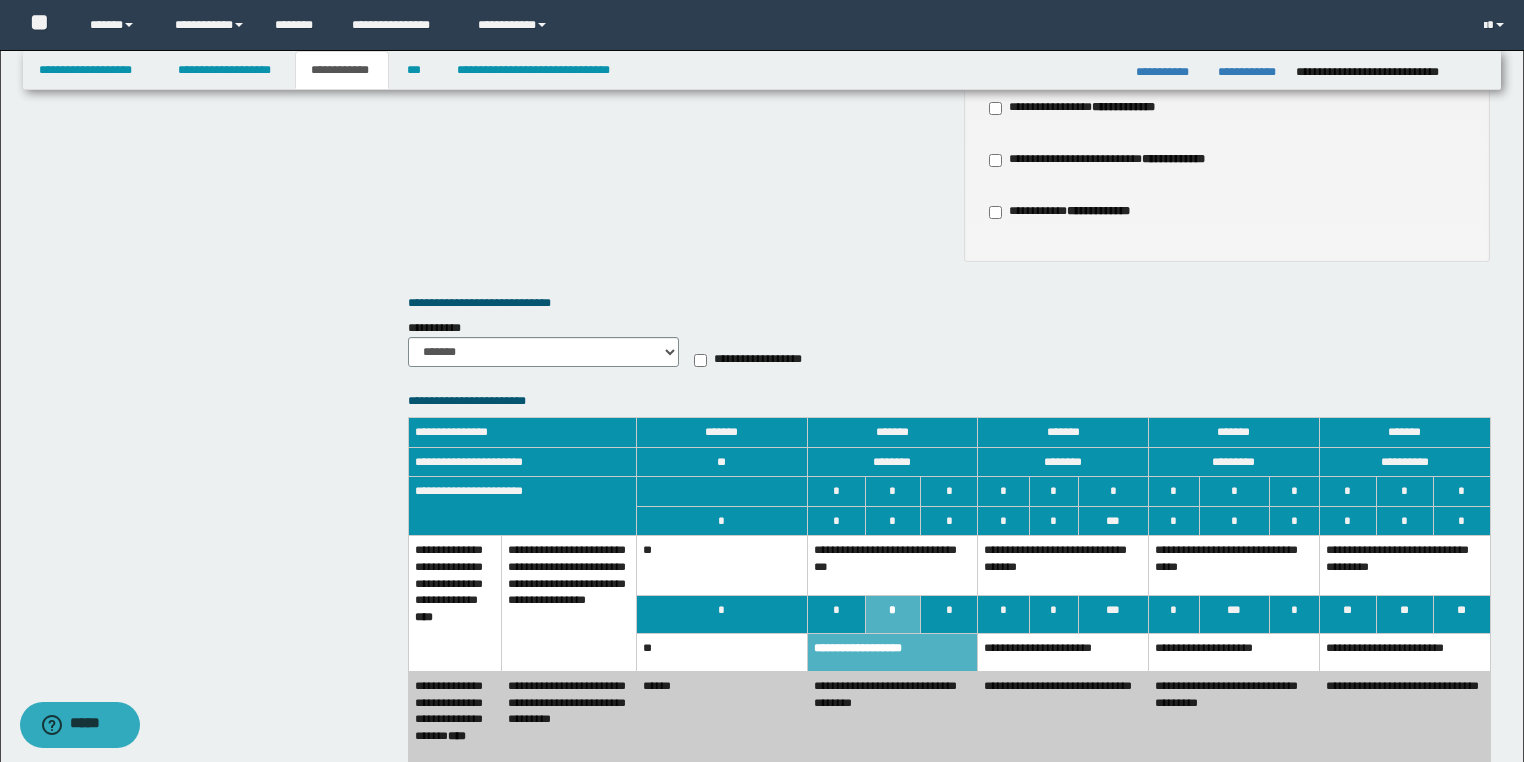 click on "**********" at bounding box center [1063, 565] 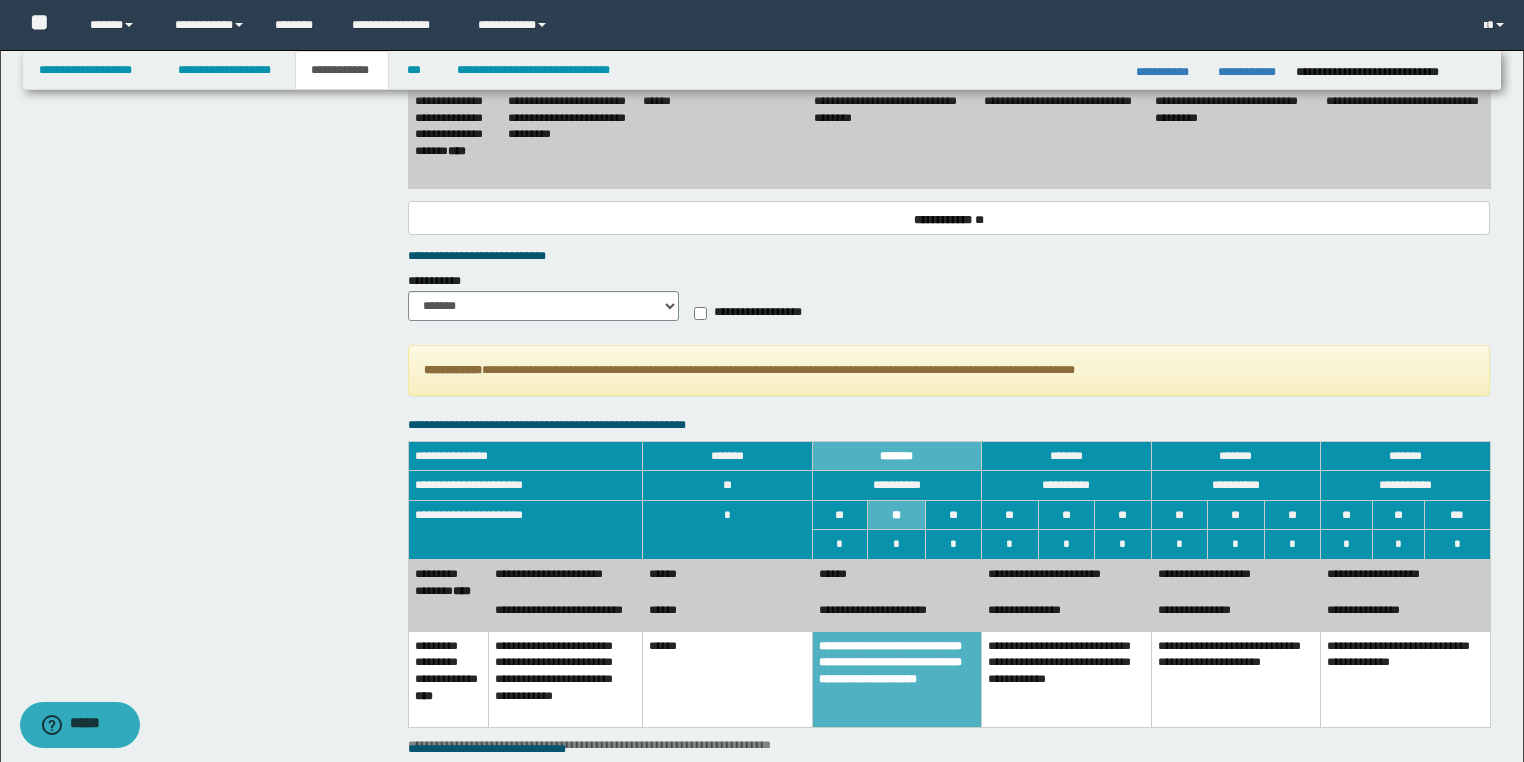 scroll, scrollTop: 1989, scrollLeft: 0, axis: vertical 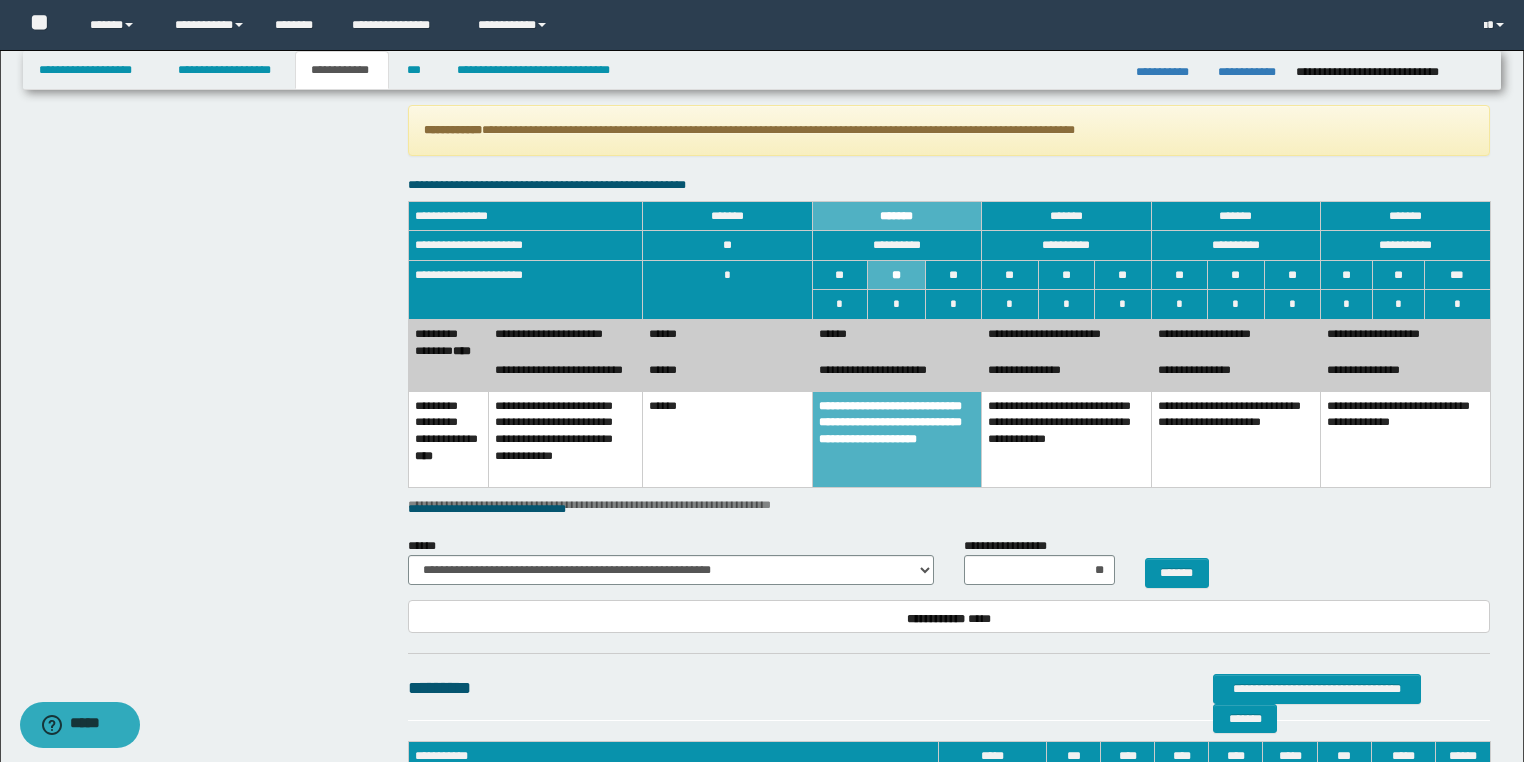 click on "**********" at bounding box center (897, 439) 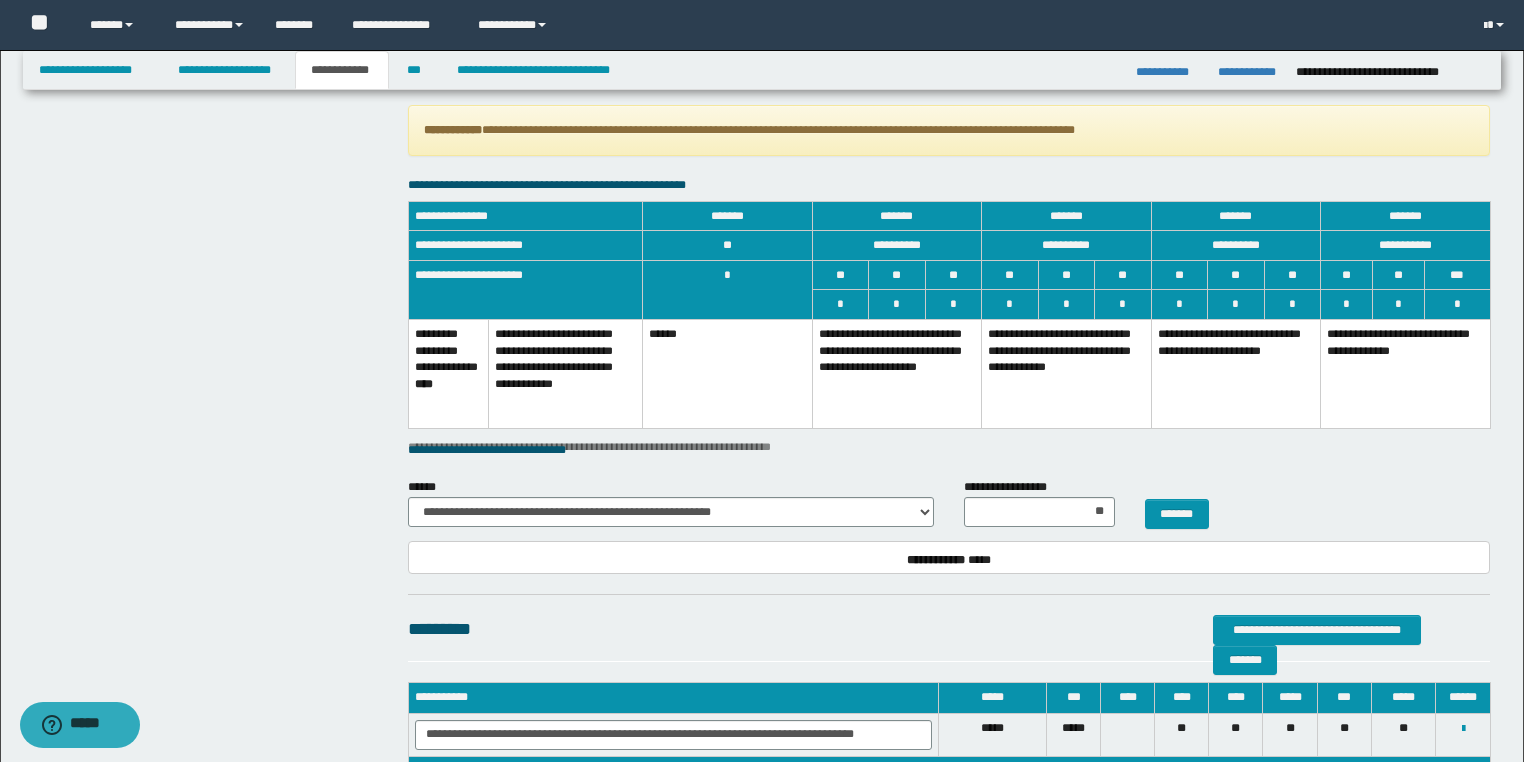 click on "**********" at bounding box center (897, 374) 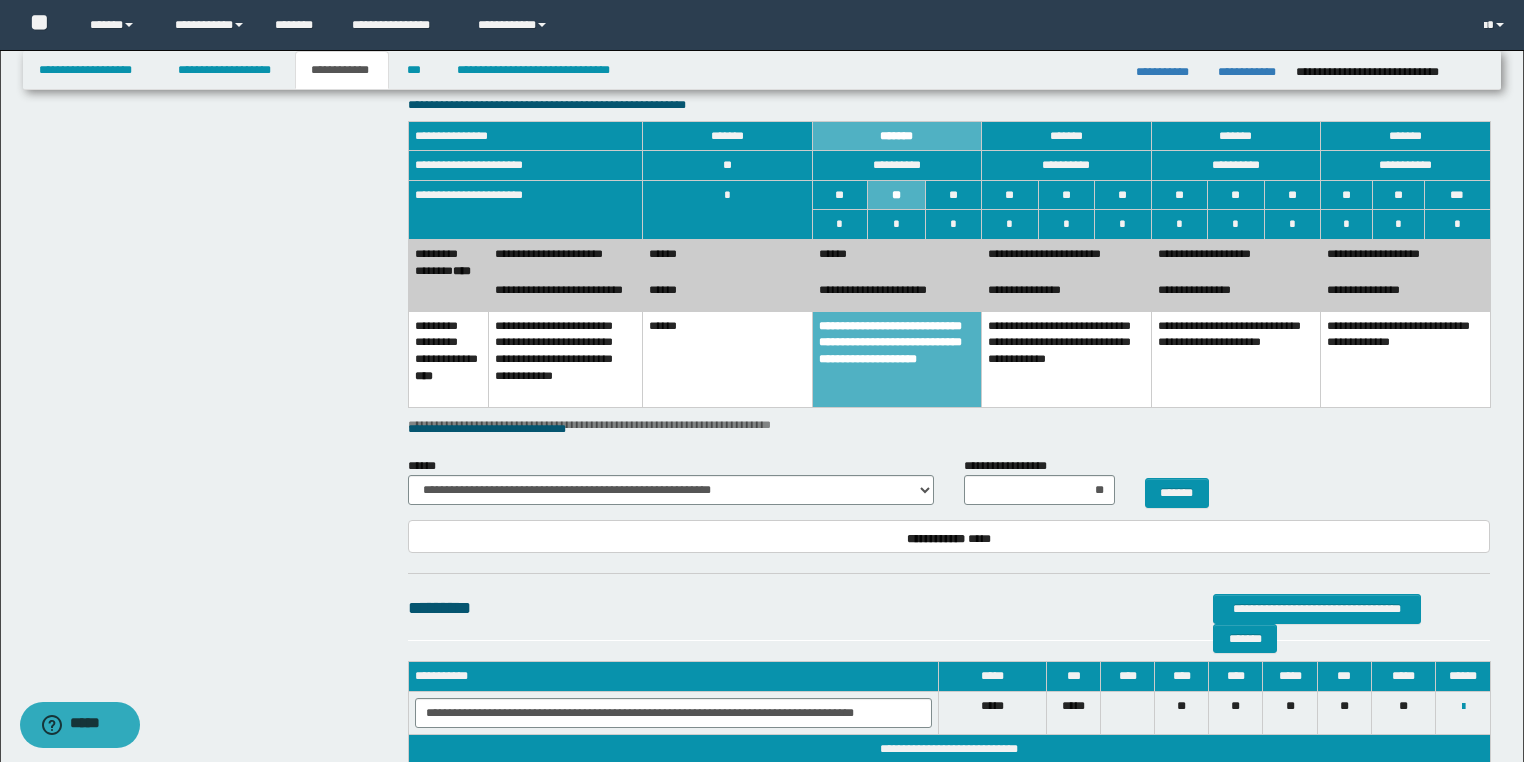 scroll, scrollTop: 2149, scrollLeft: 0, axis: vertical 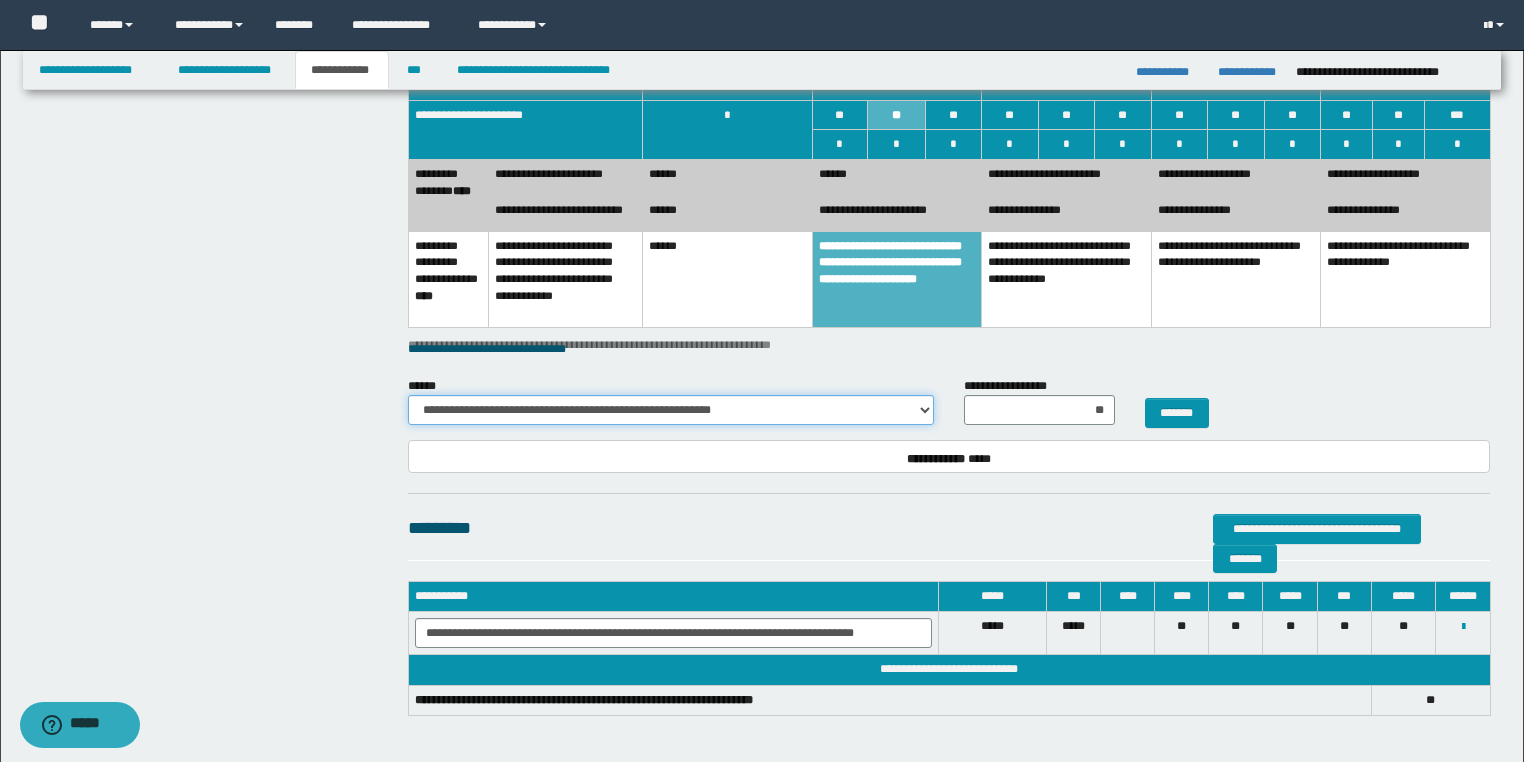 click on "**********" at bounding box center (671, 410) 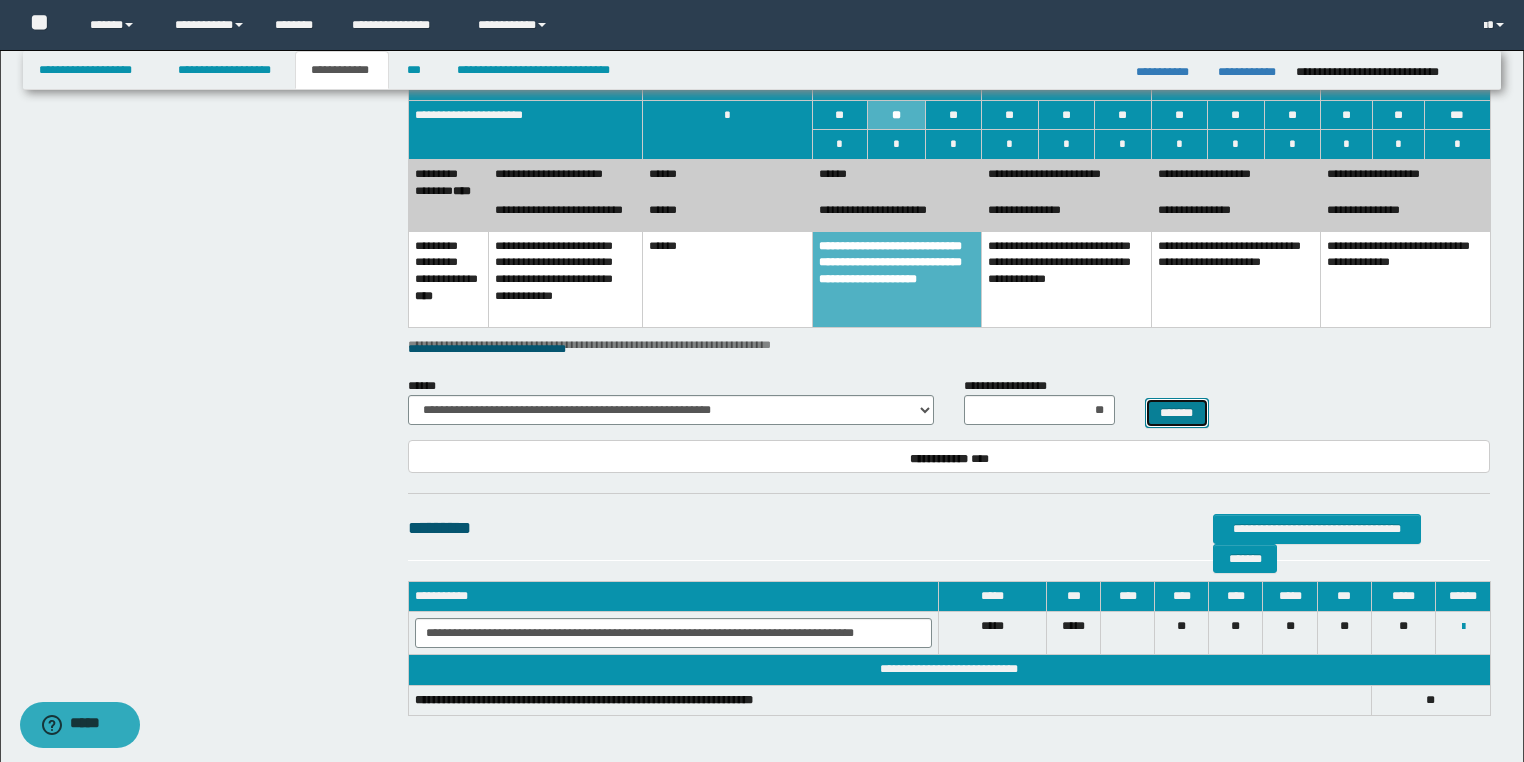 click on "*******" at bounding box center [1177, 413] 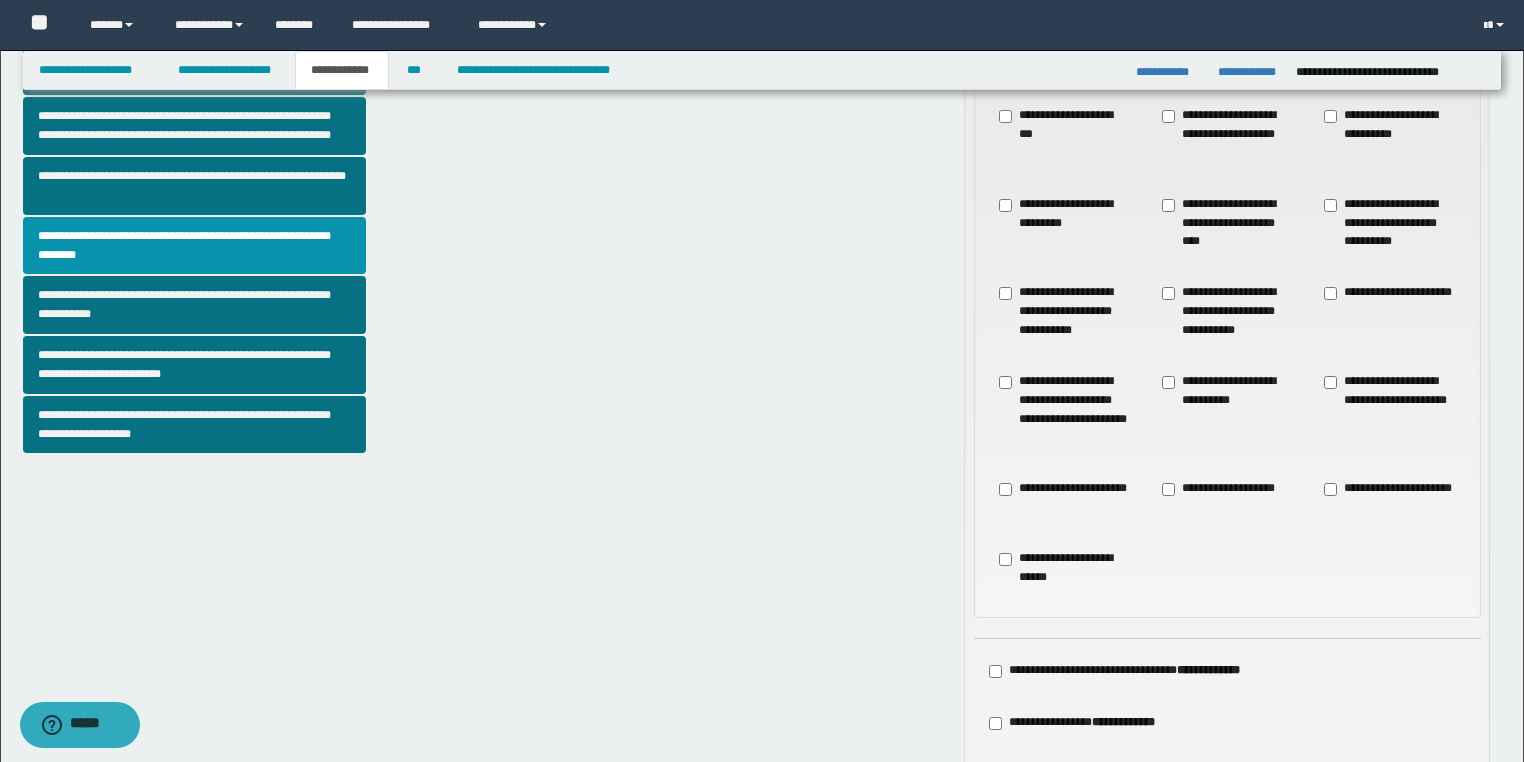 scroll, scrollTop: 469, scrollLeft: 0, axis: vertical 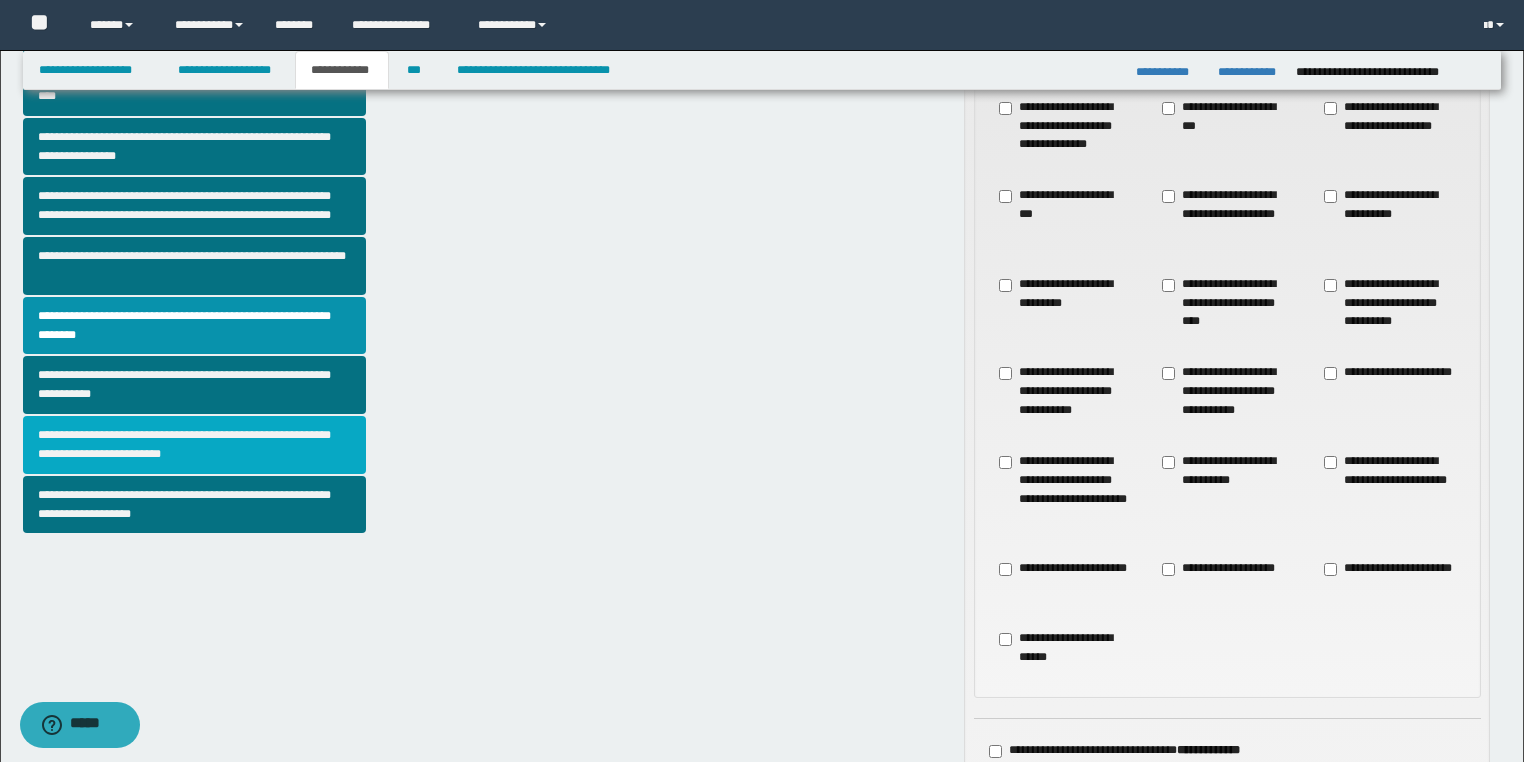 click on "**********" at bounding box center [195, 445] 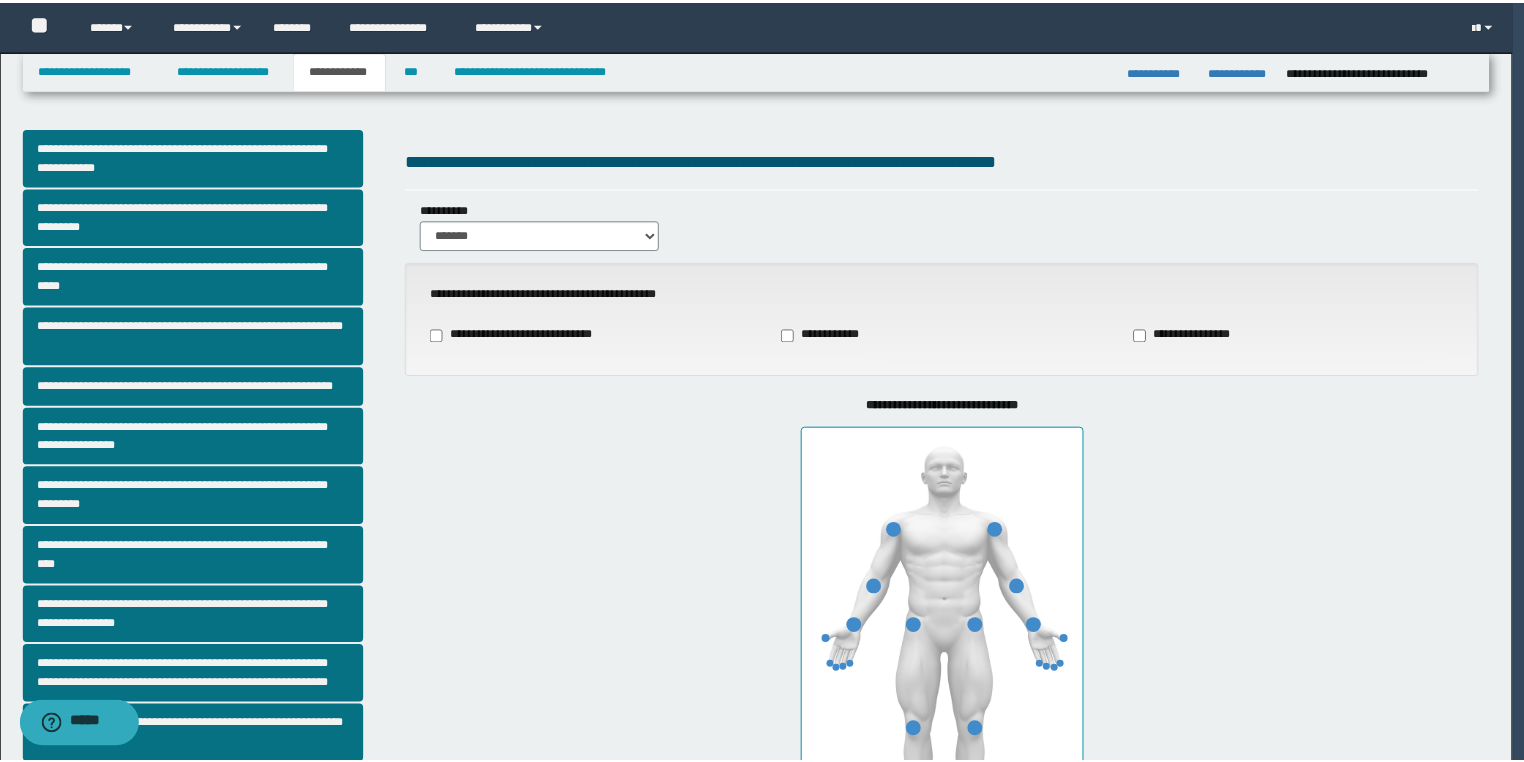 scroll, scrollTop: 160, scrollLeft: 0, axis: vertical 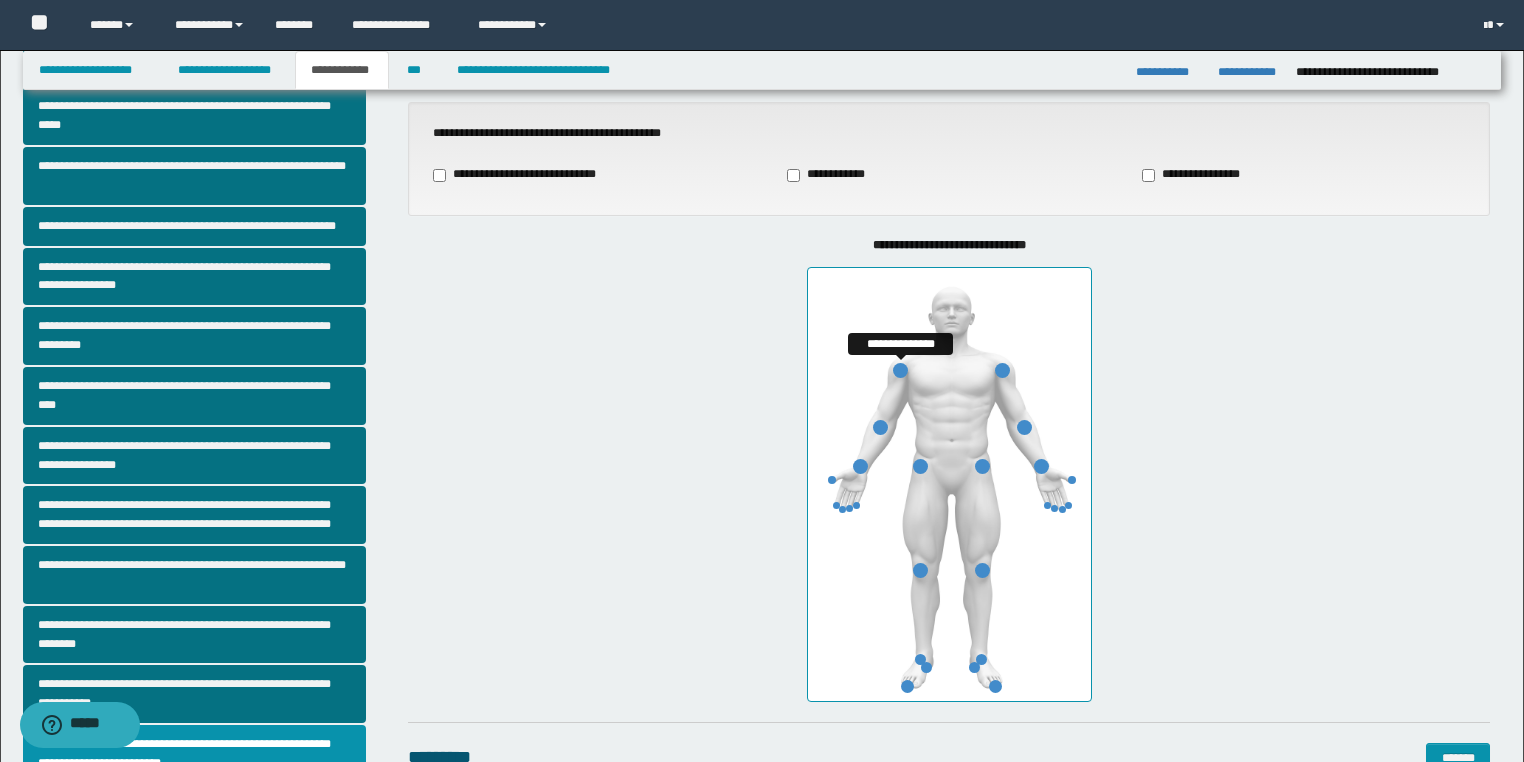 click at bounding box center (900, 370) 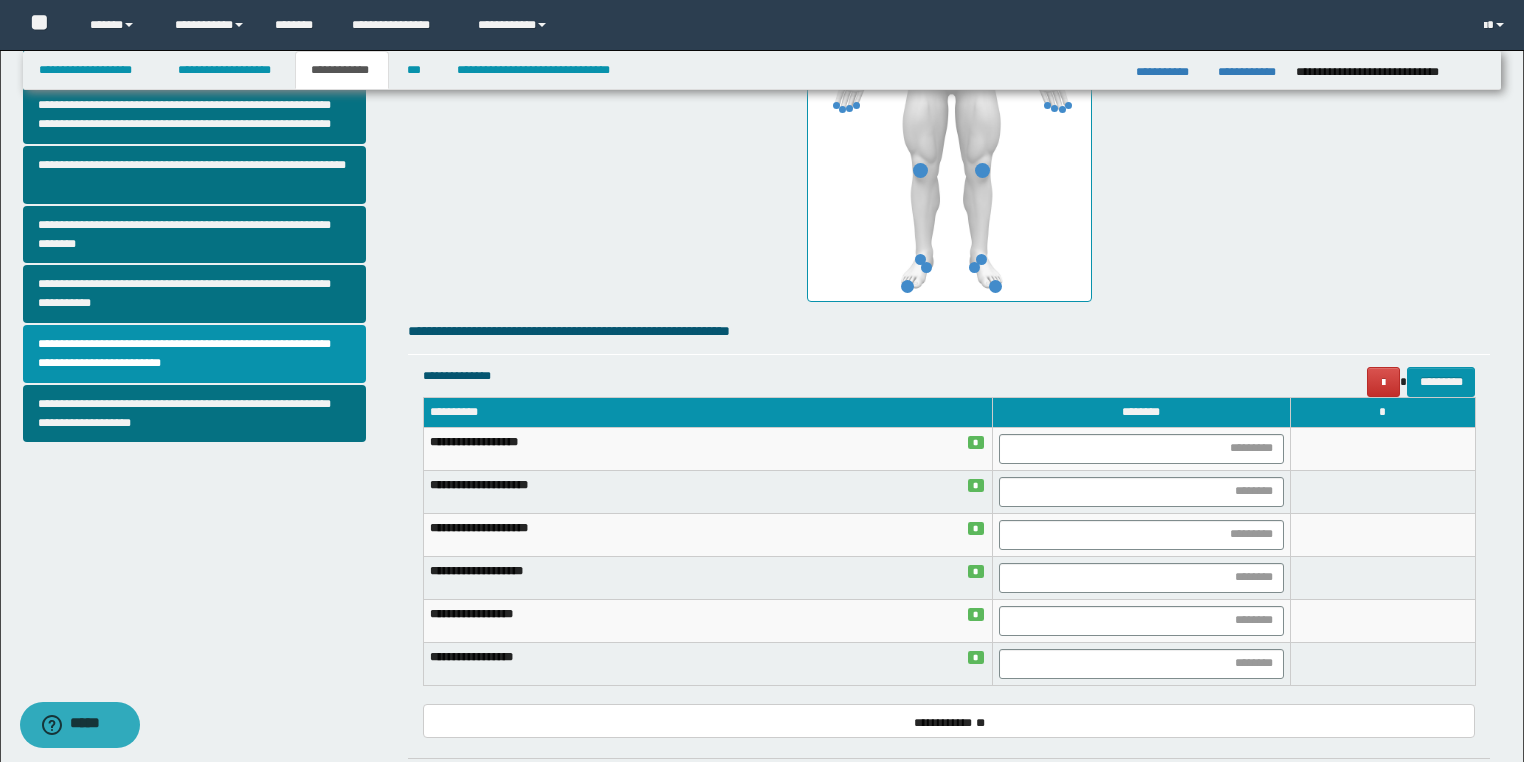 scroll, scrollTop: 800, scrollLeft: 0, axis: vertical 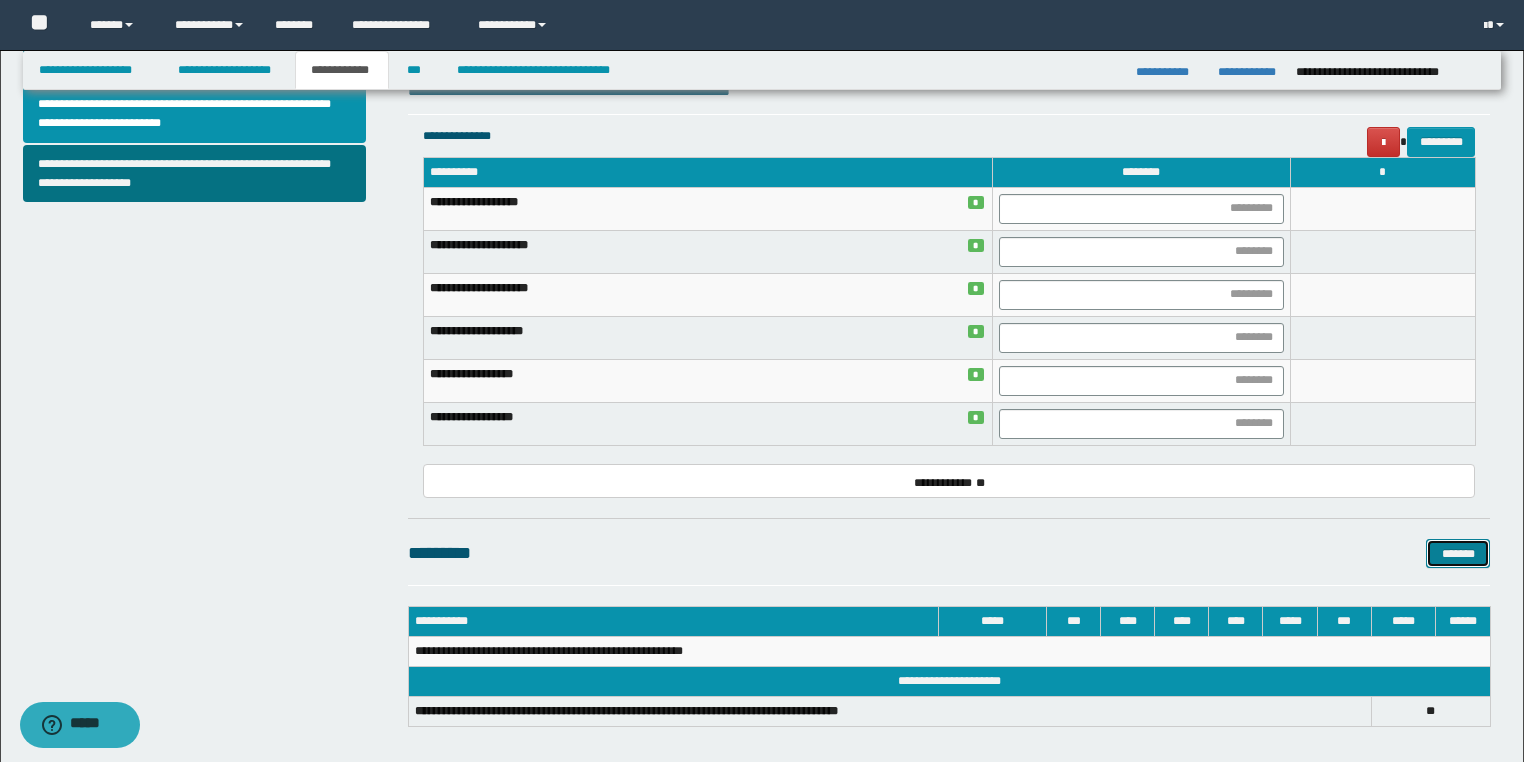click on "*******" at bounding box center (1458, 554) 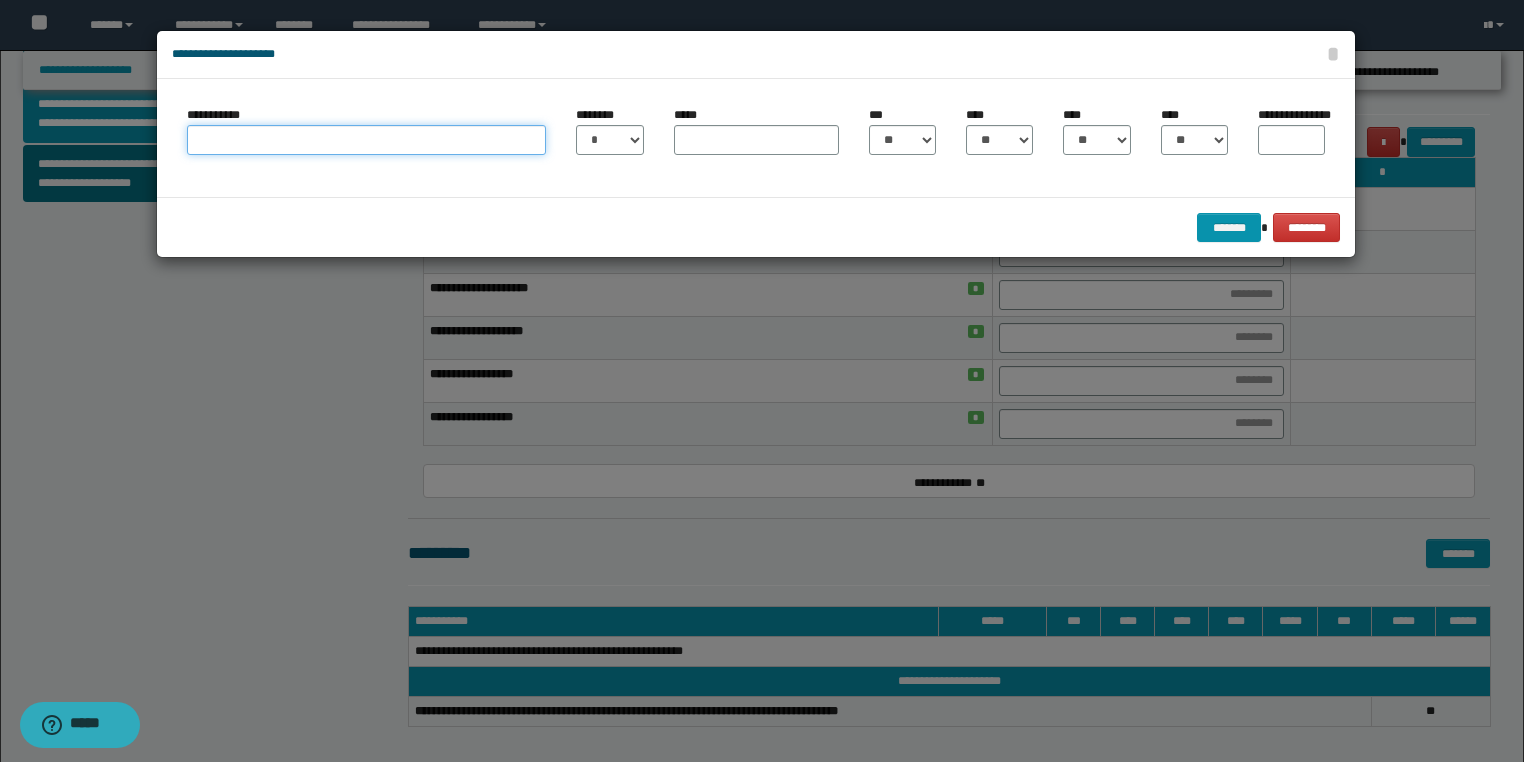 click on "**********" at bounding box center [366, 140] 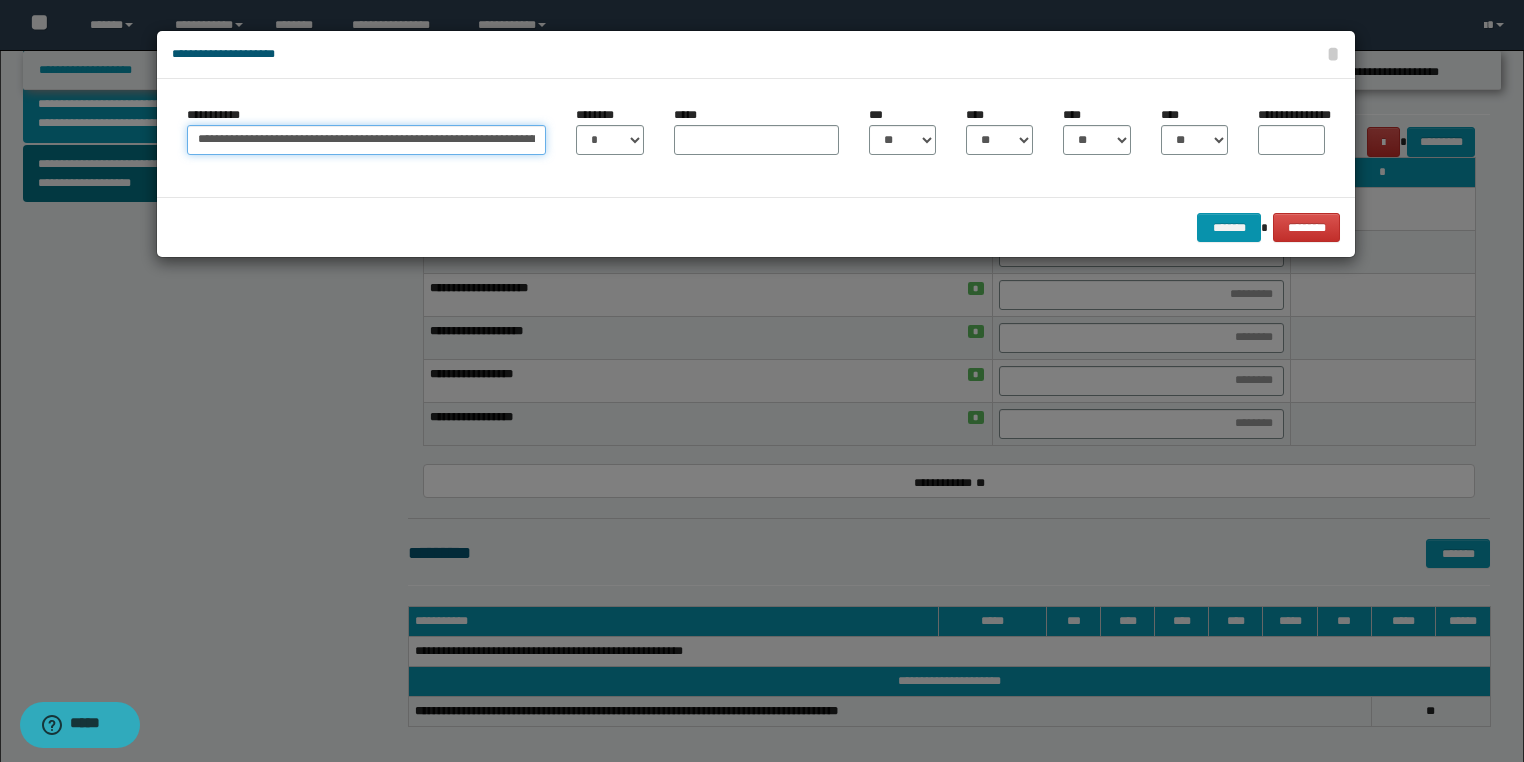 scroll, scrollTop: 0, scrollLeft: 82, axis: horizontal 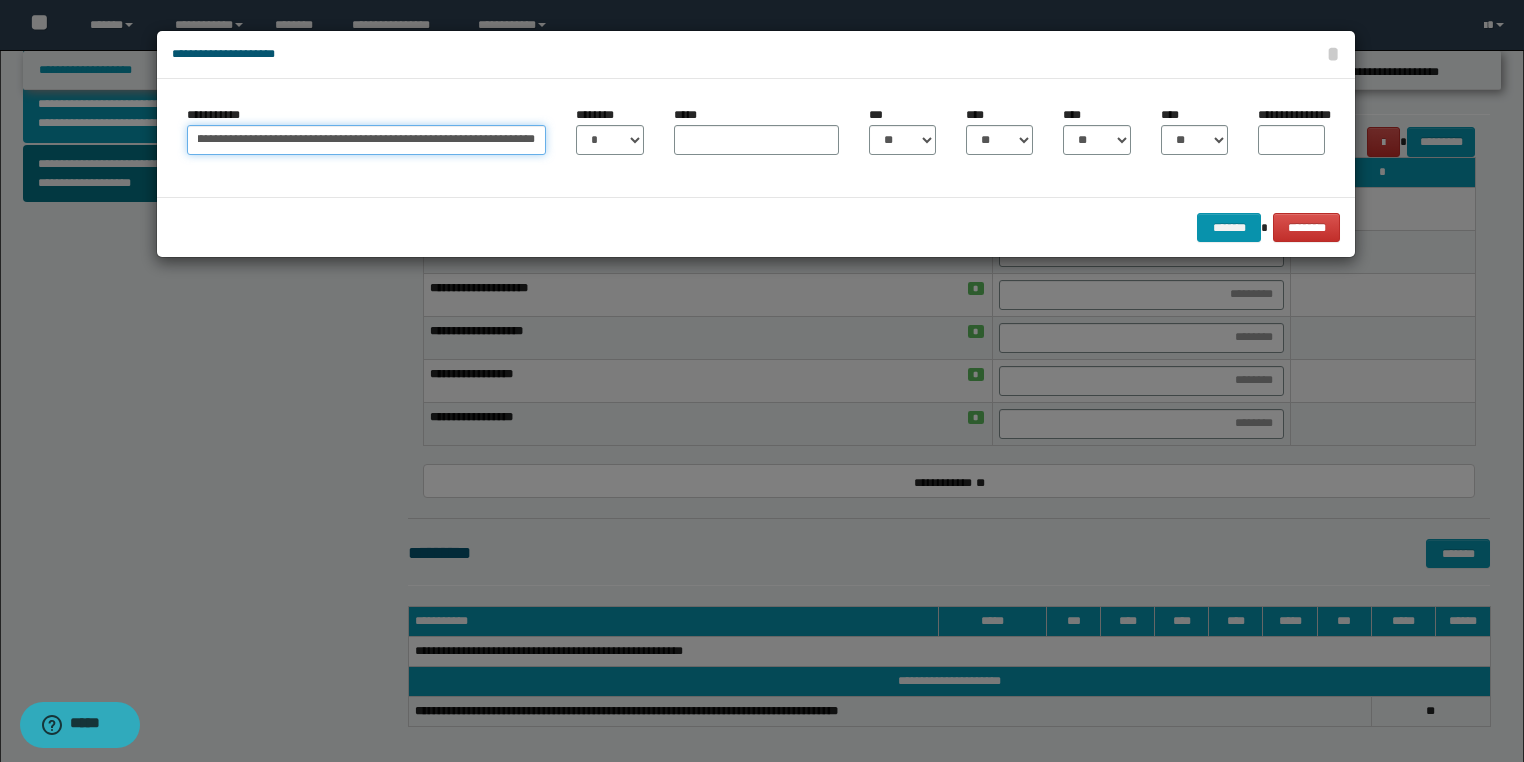 type on "**********" 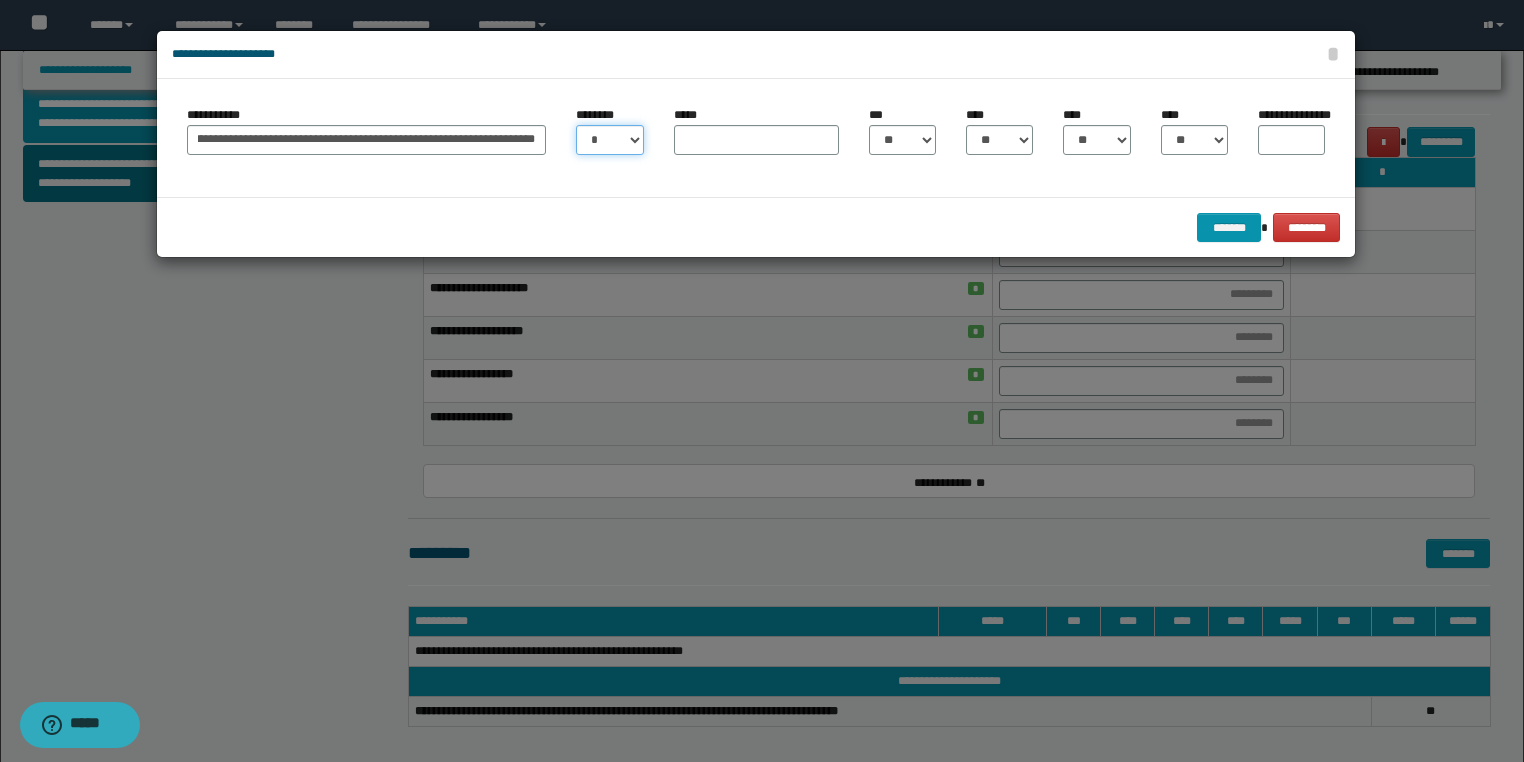 click on "*
*
*
*
*
*
*
*
*
**
**
**
**
**
**" at bounding box center [609, 140] 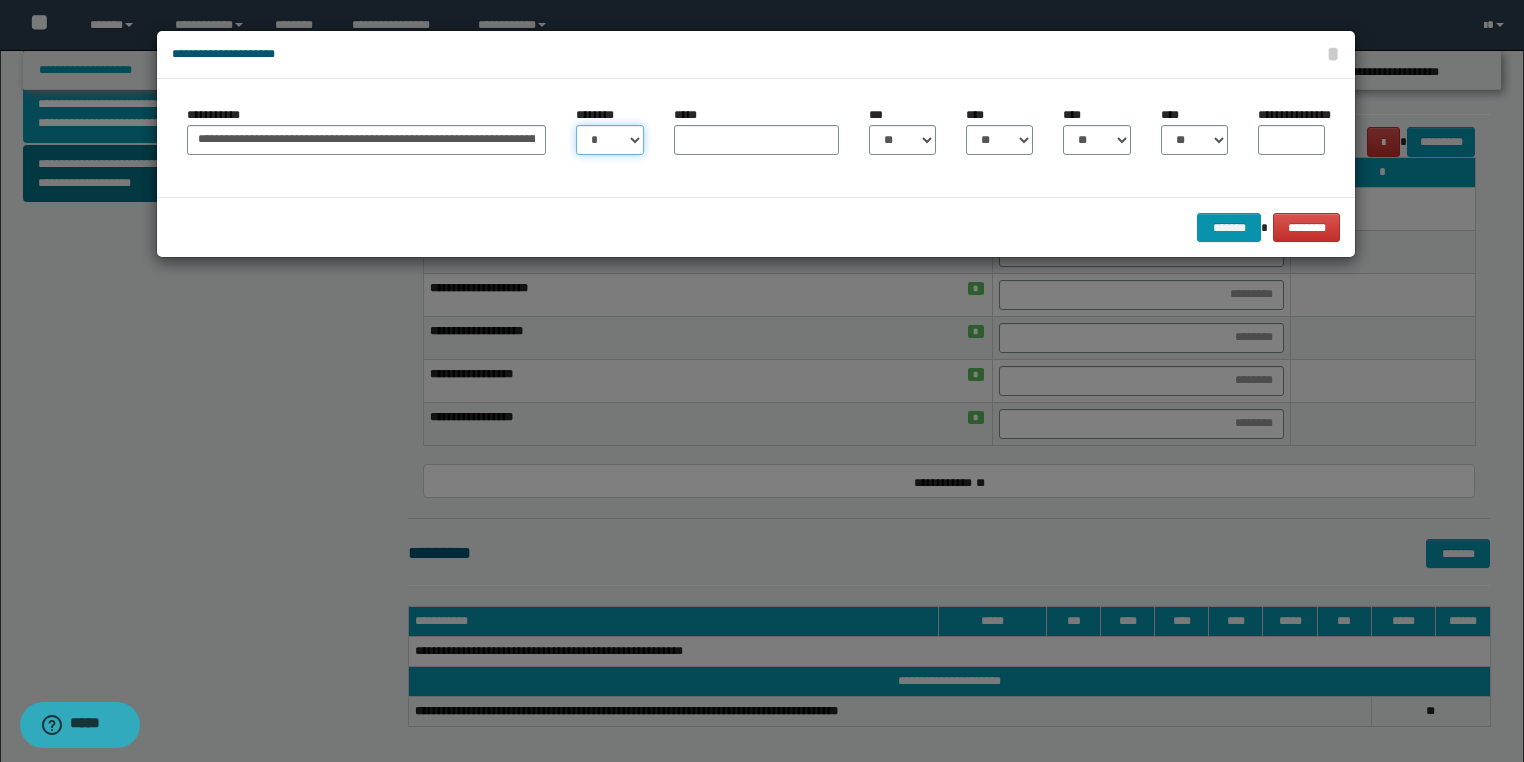select on "**" 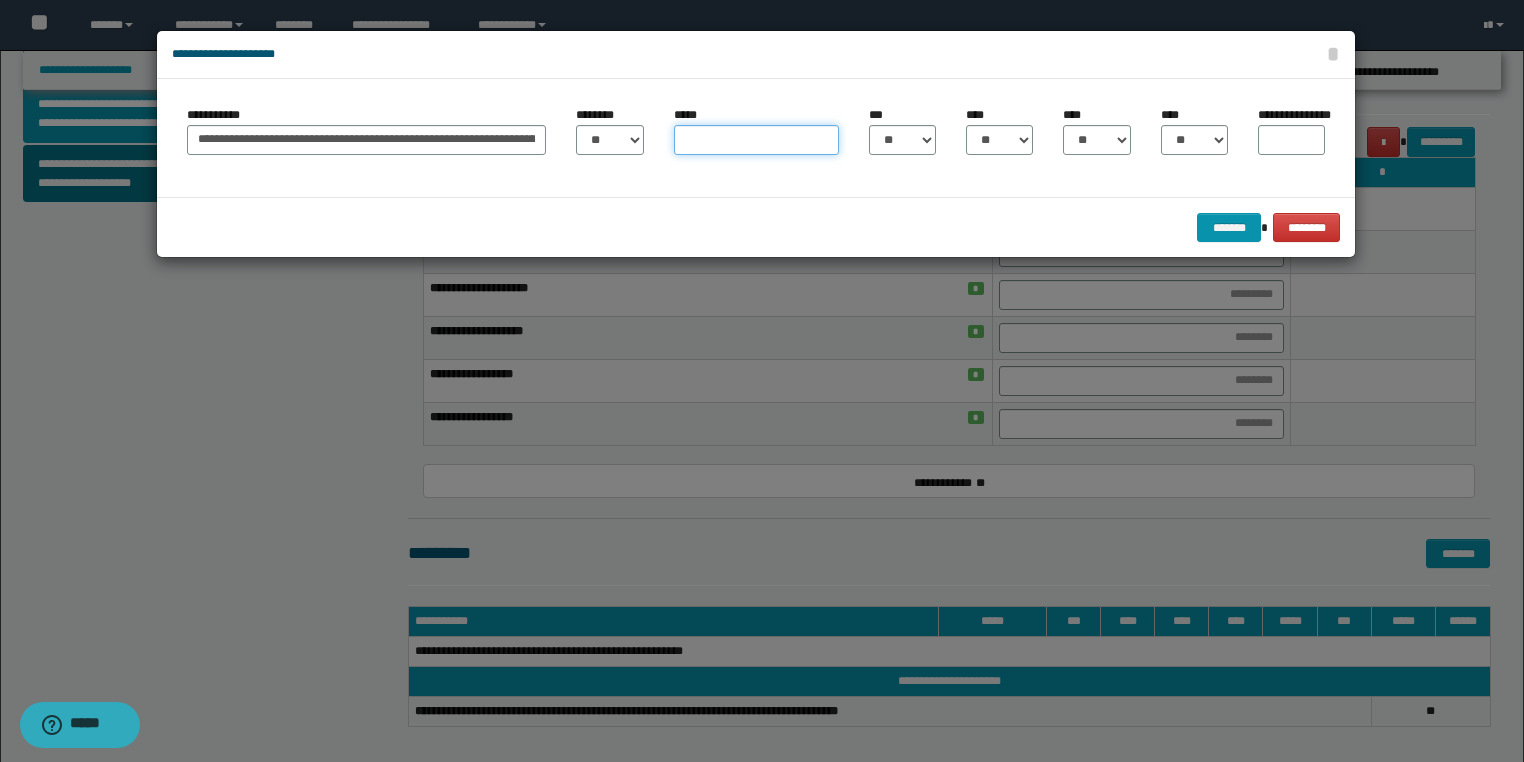 click on "*****" at bounding box center (756, 140) 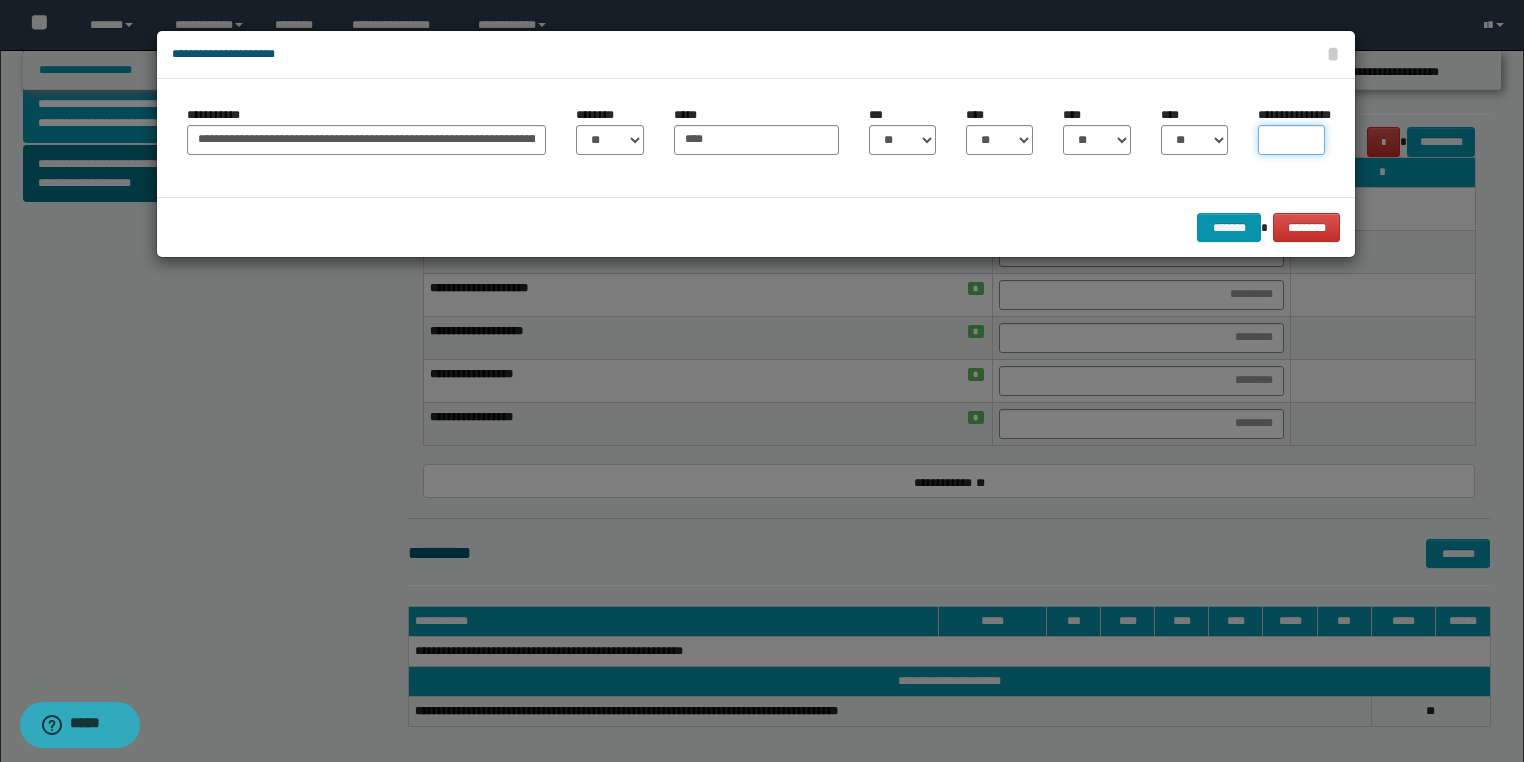 click on "**********" at bounding box center (1291, 140) 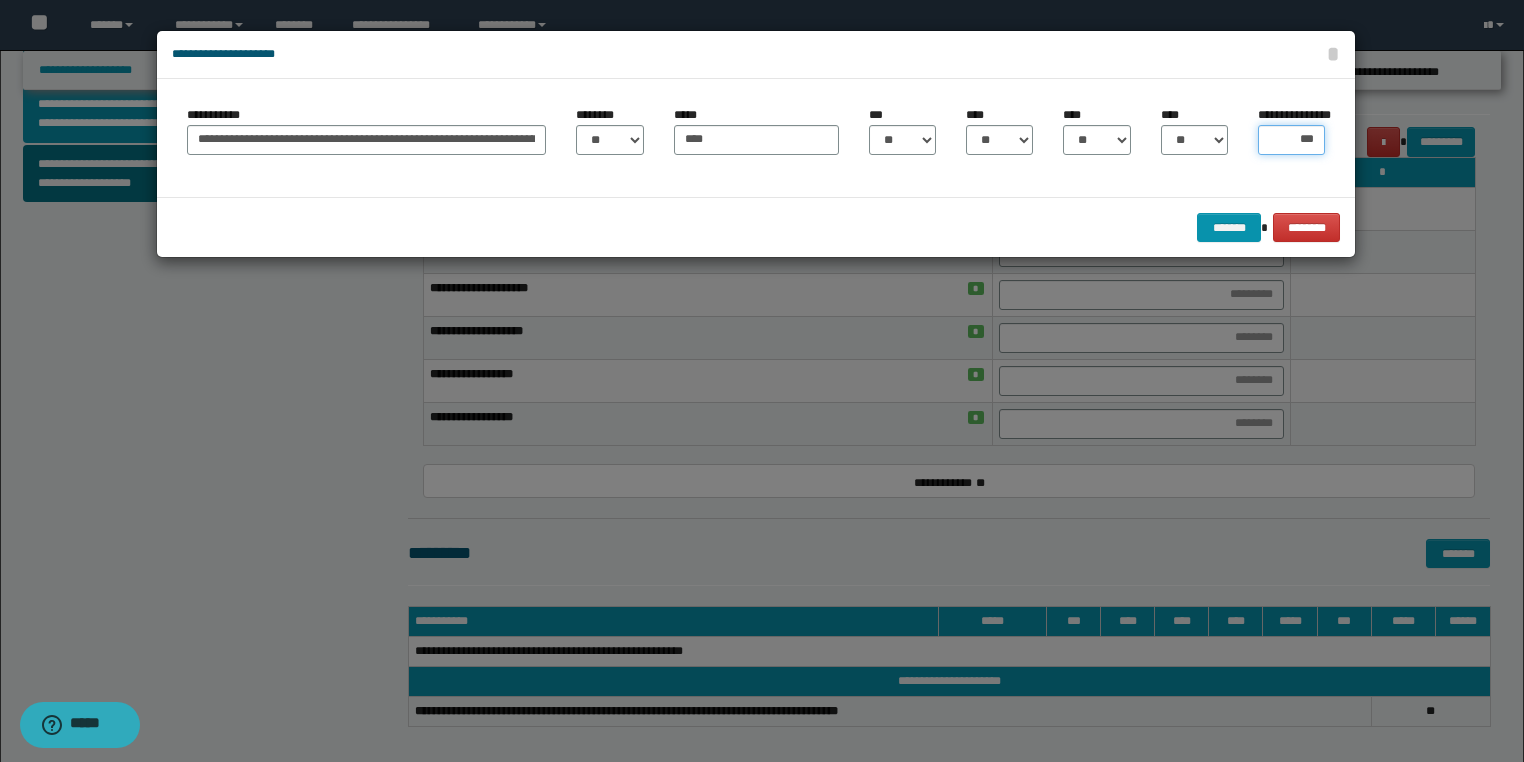 type on "****" 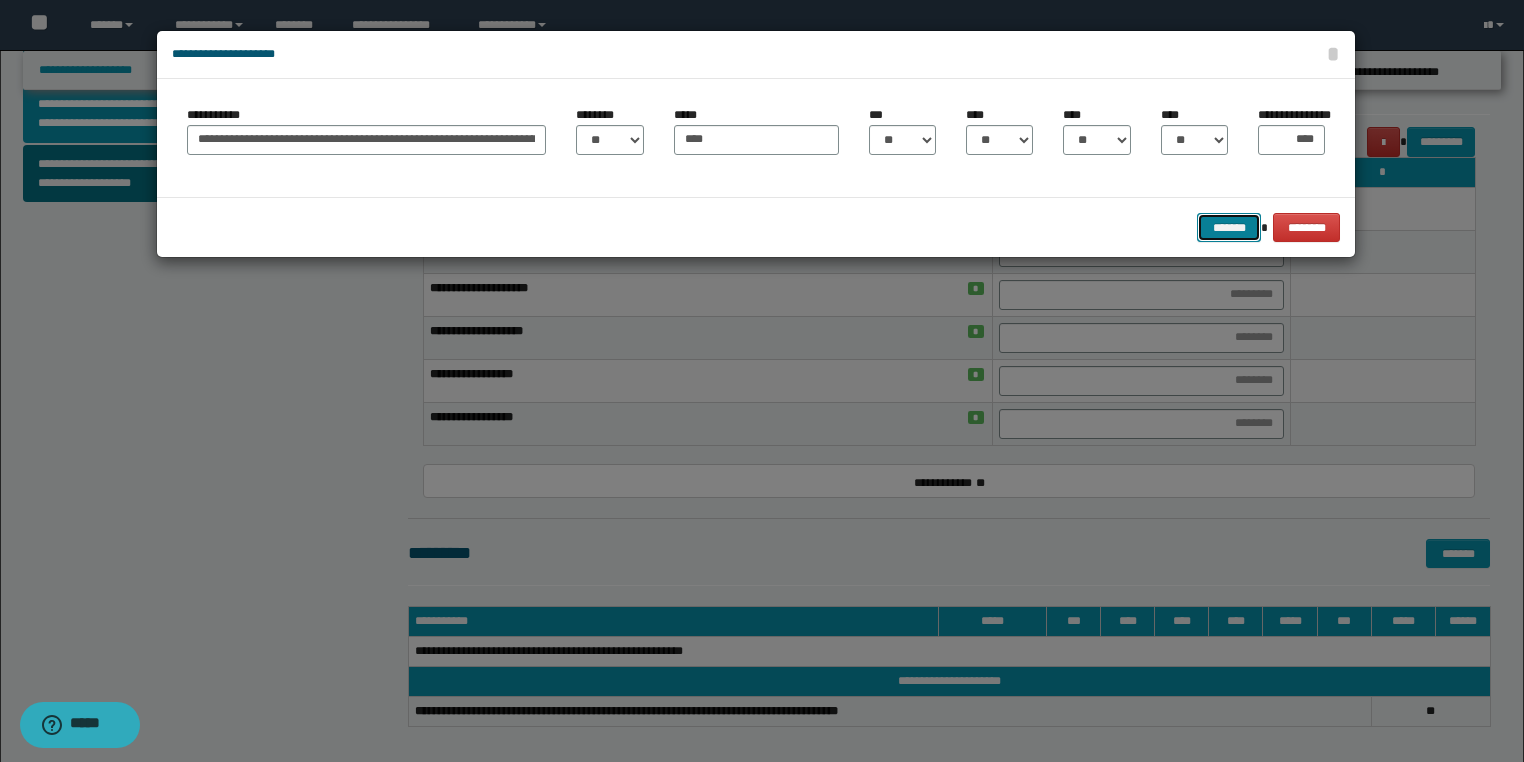 click on "*******" at bounding box center (1229, 228) 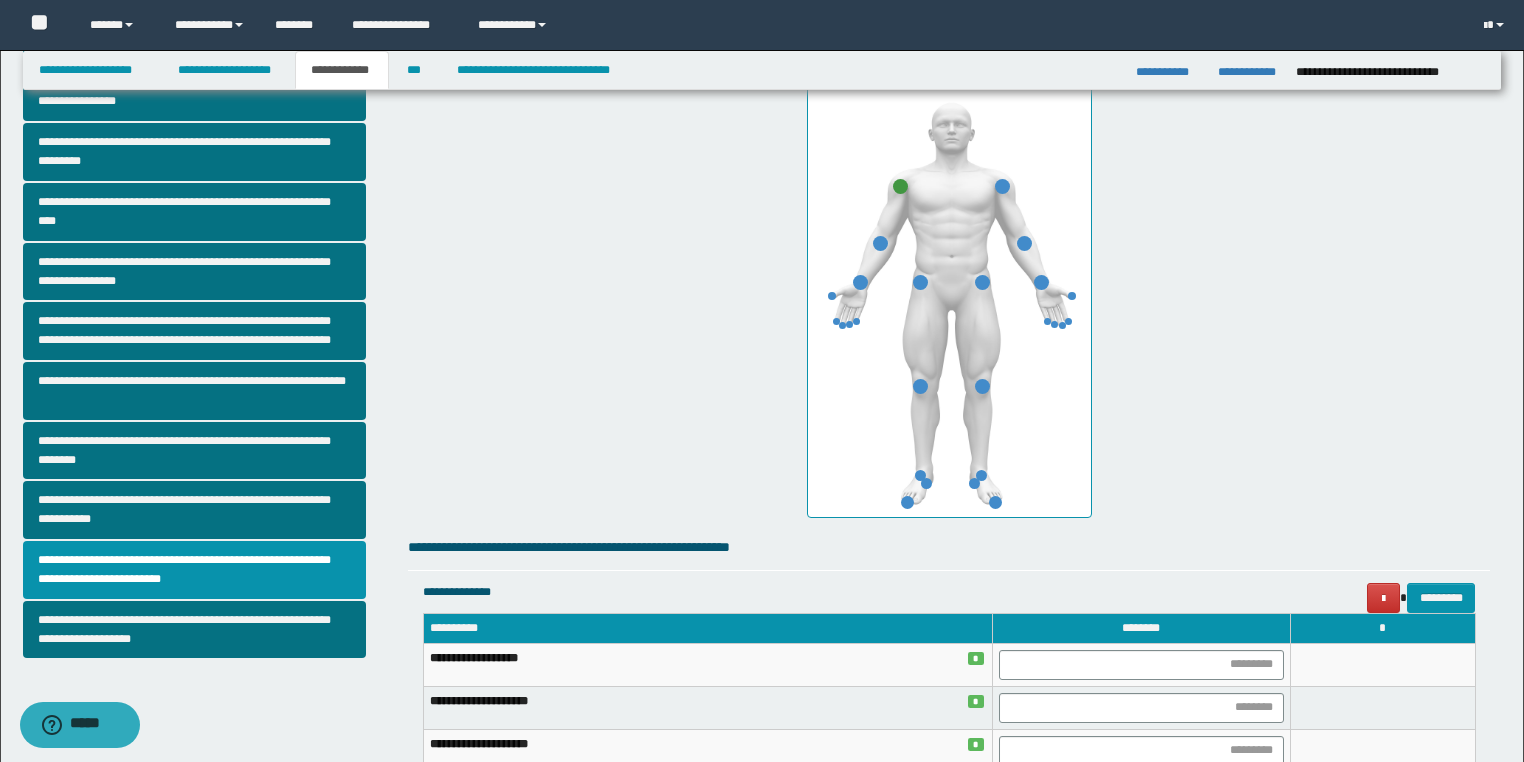 scroll, scrollTop: 184, scrollLeft: 0, axis: vertical 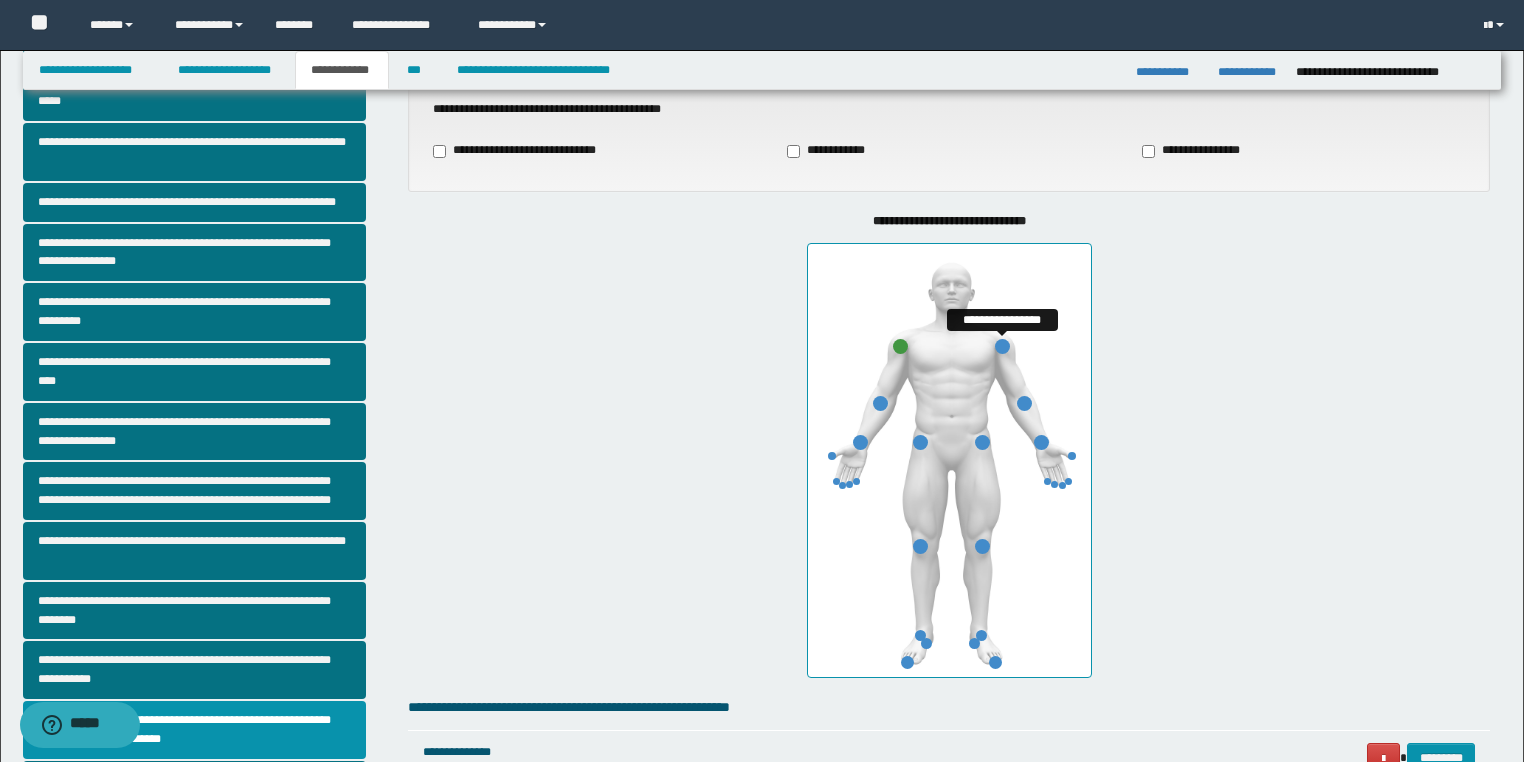drag, startPoint x: 996, startPoint y: 348, endPoint x: 964, endPoint y: 372, distance: 40 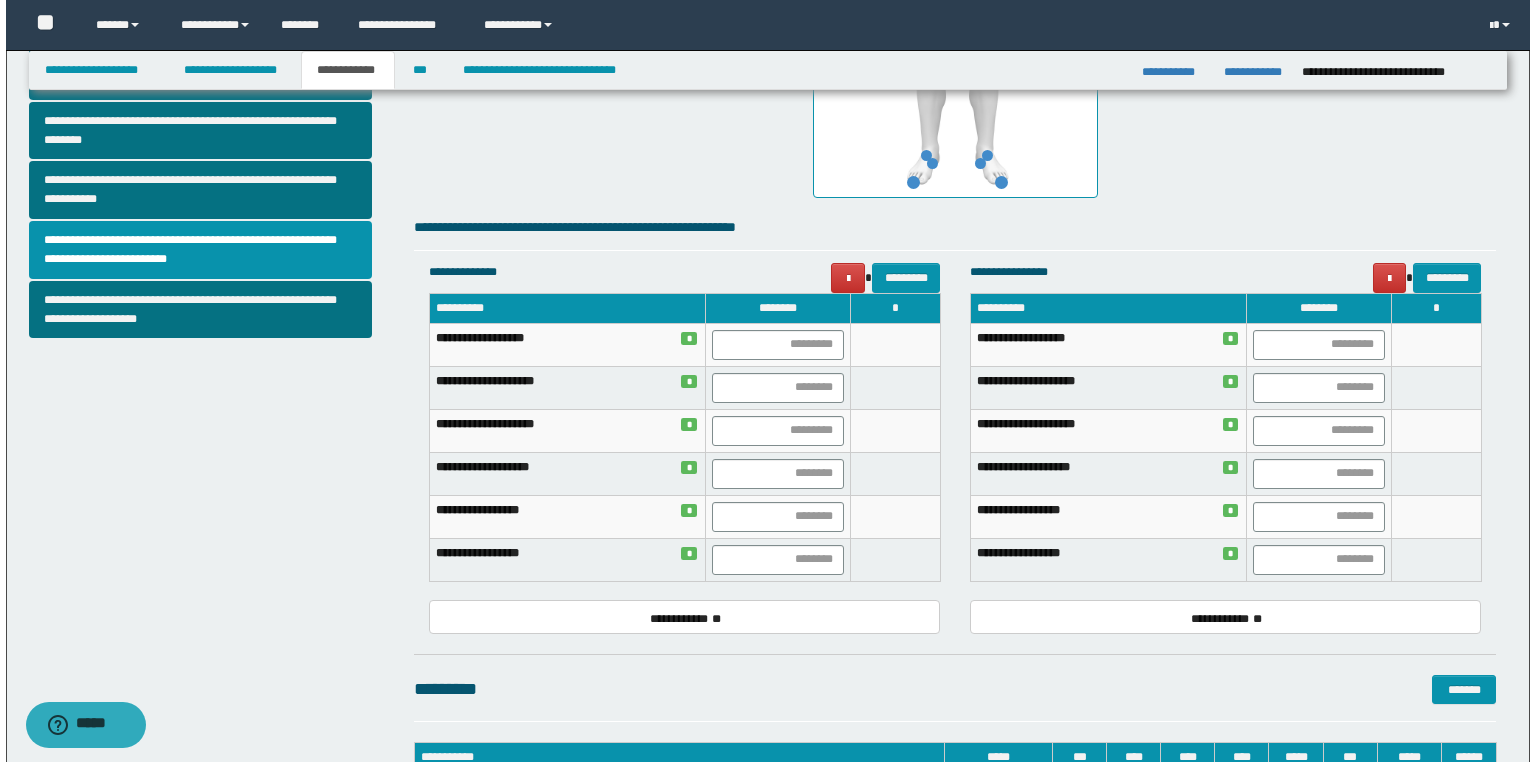 scroll, scrollTop: 904, scrollLeft: 0, axis: vertical 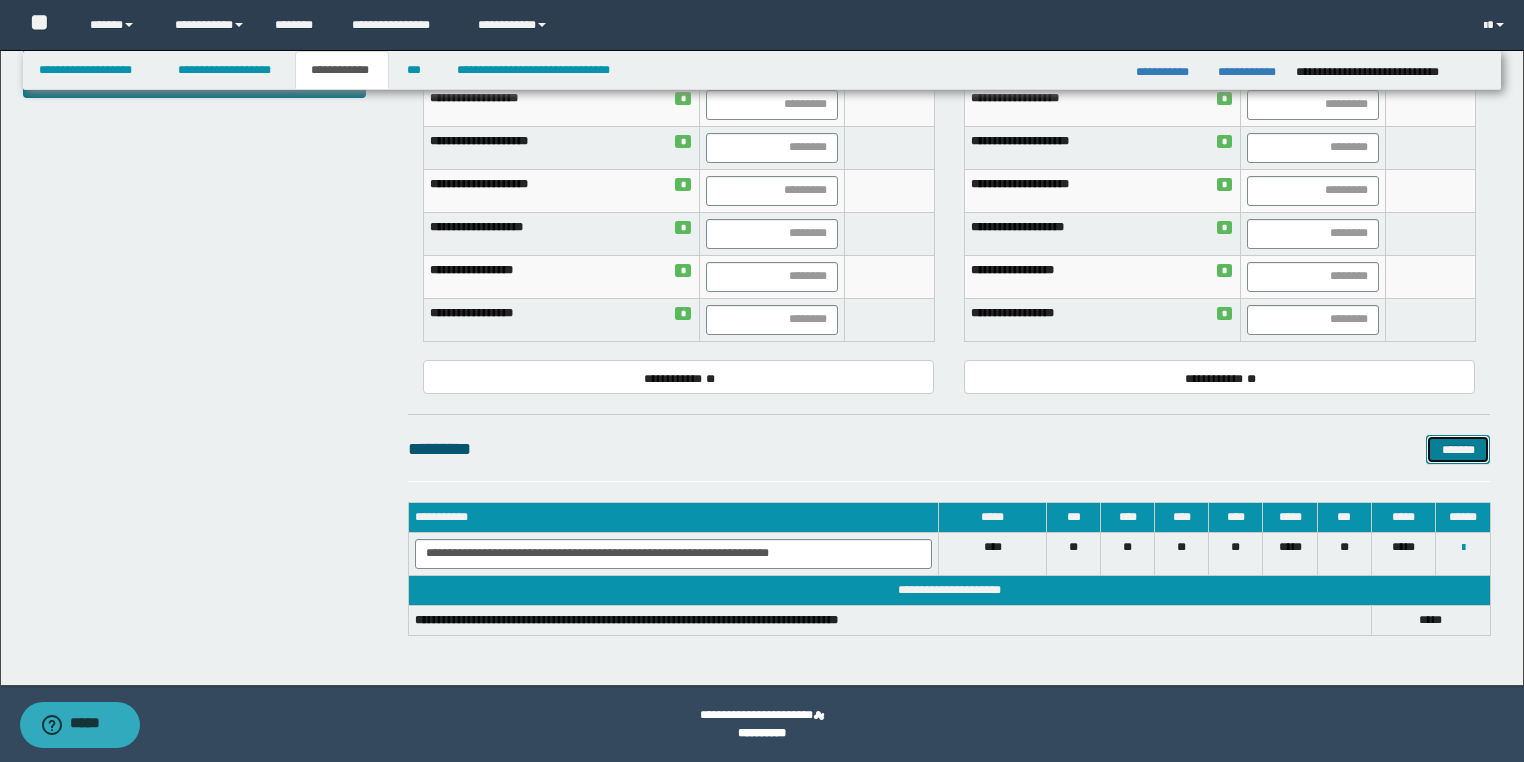 click on "*******" at bounding box center [1458, 450] 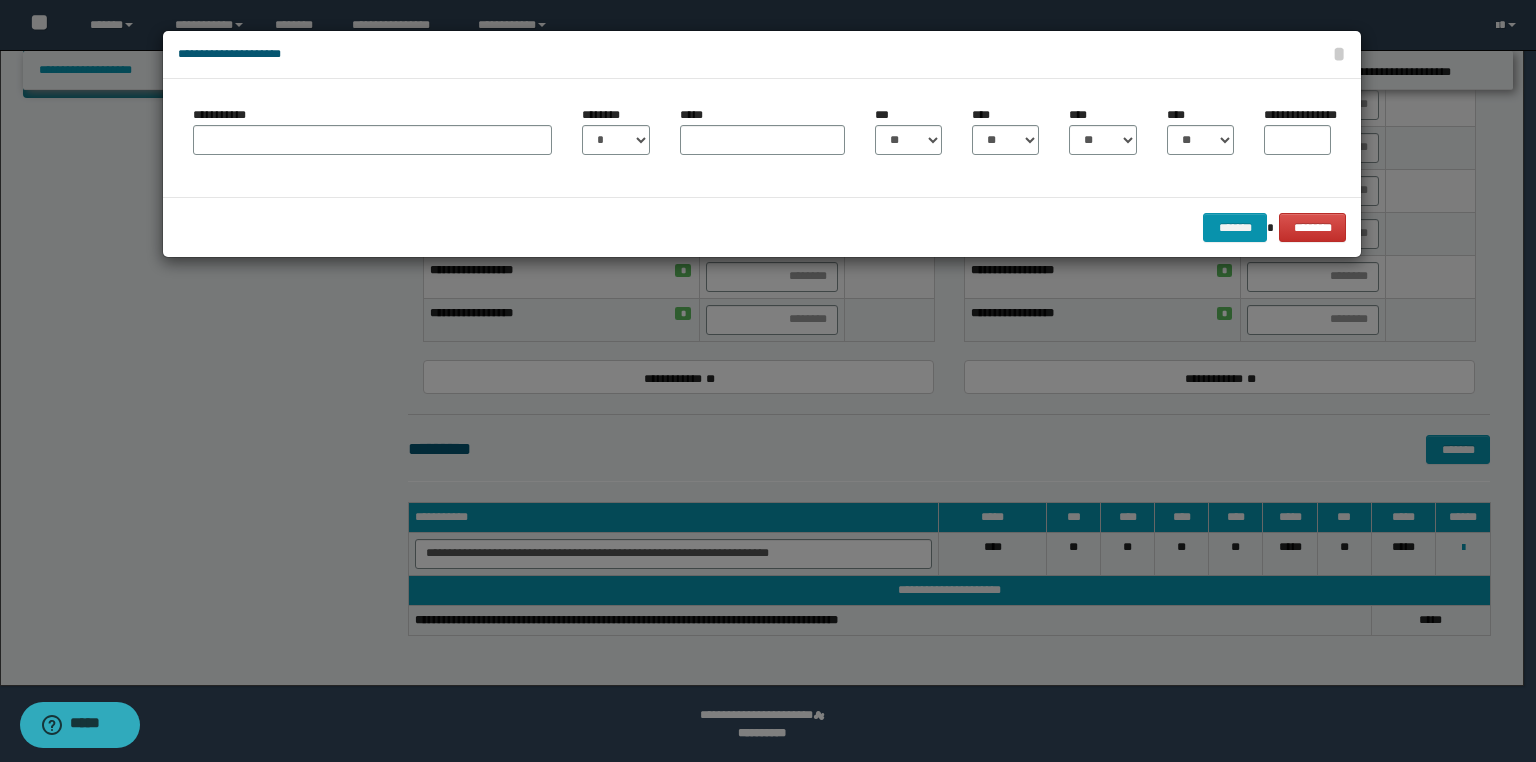 click on "**********" at bounding box center [372, 138] 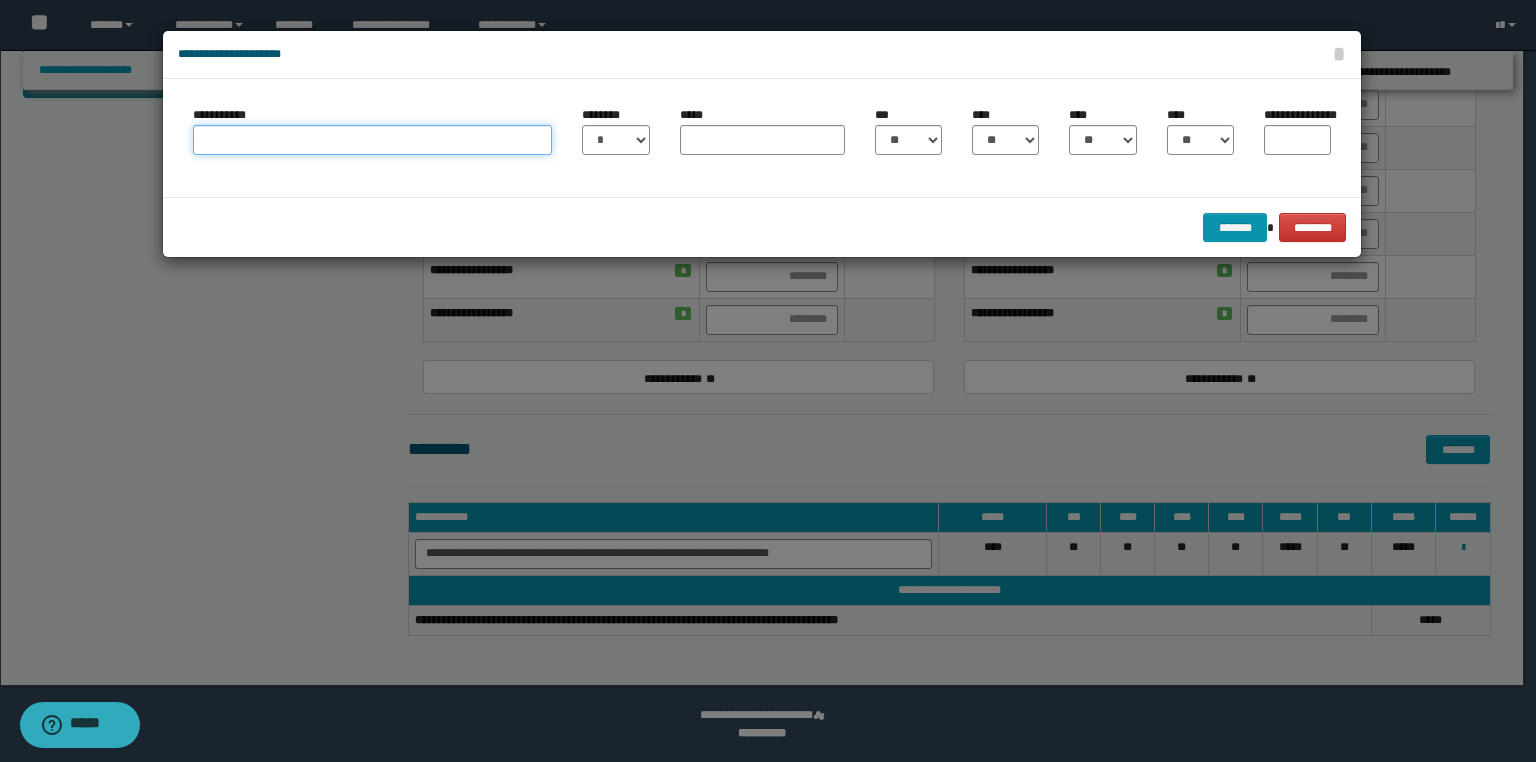 paste on "**********" 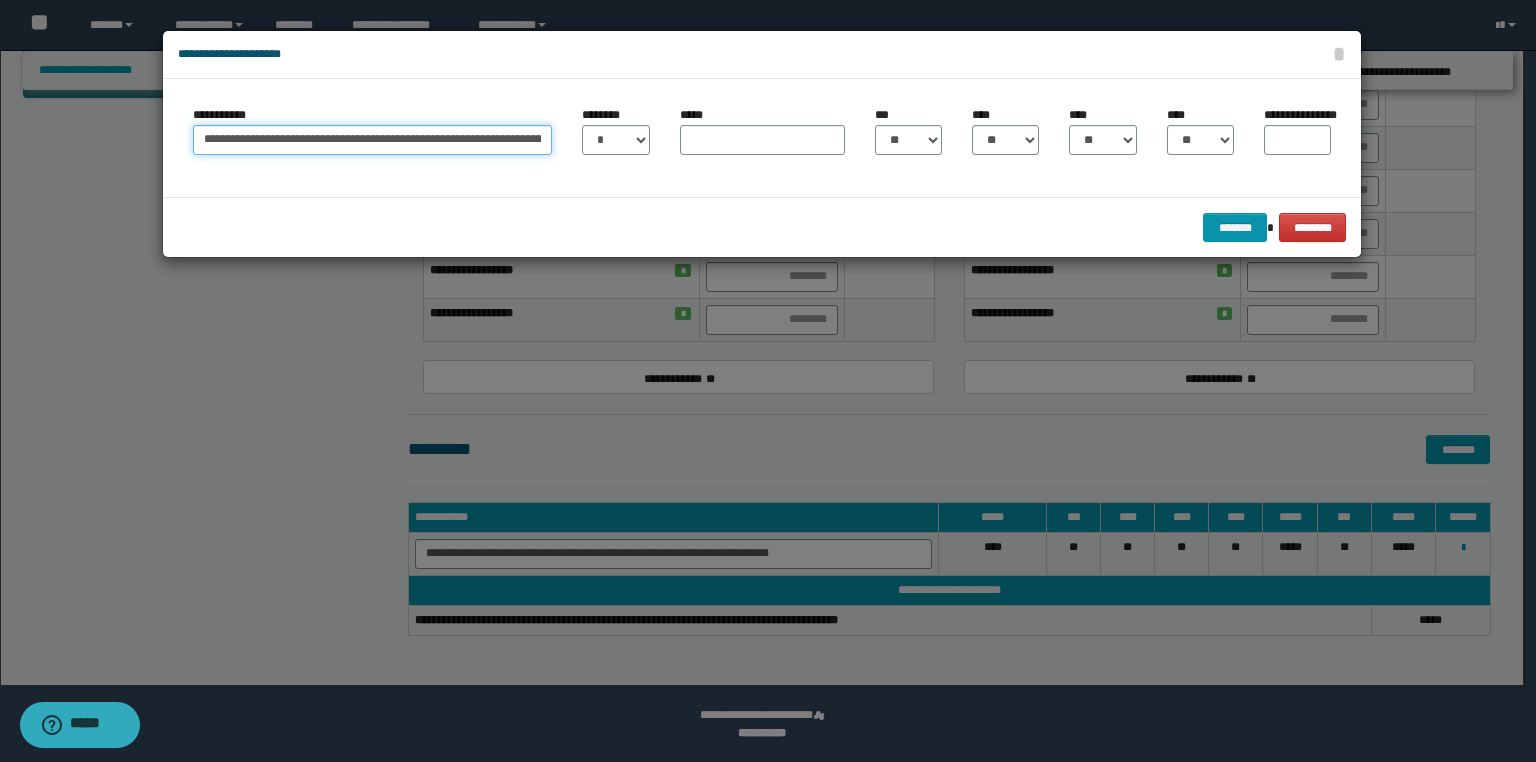 scroll, scrollTop: 0, scrollLeft: 82, axis: horizontal 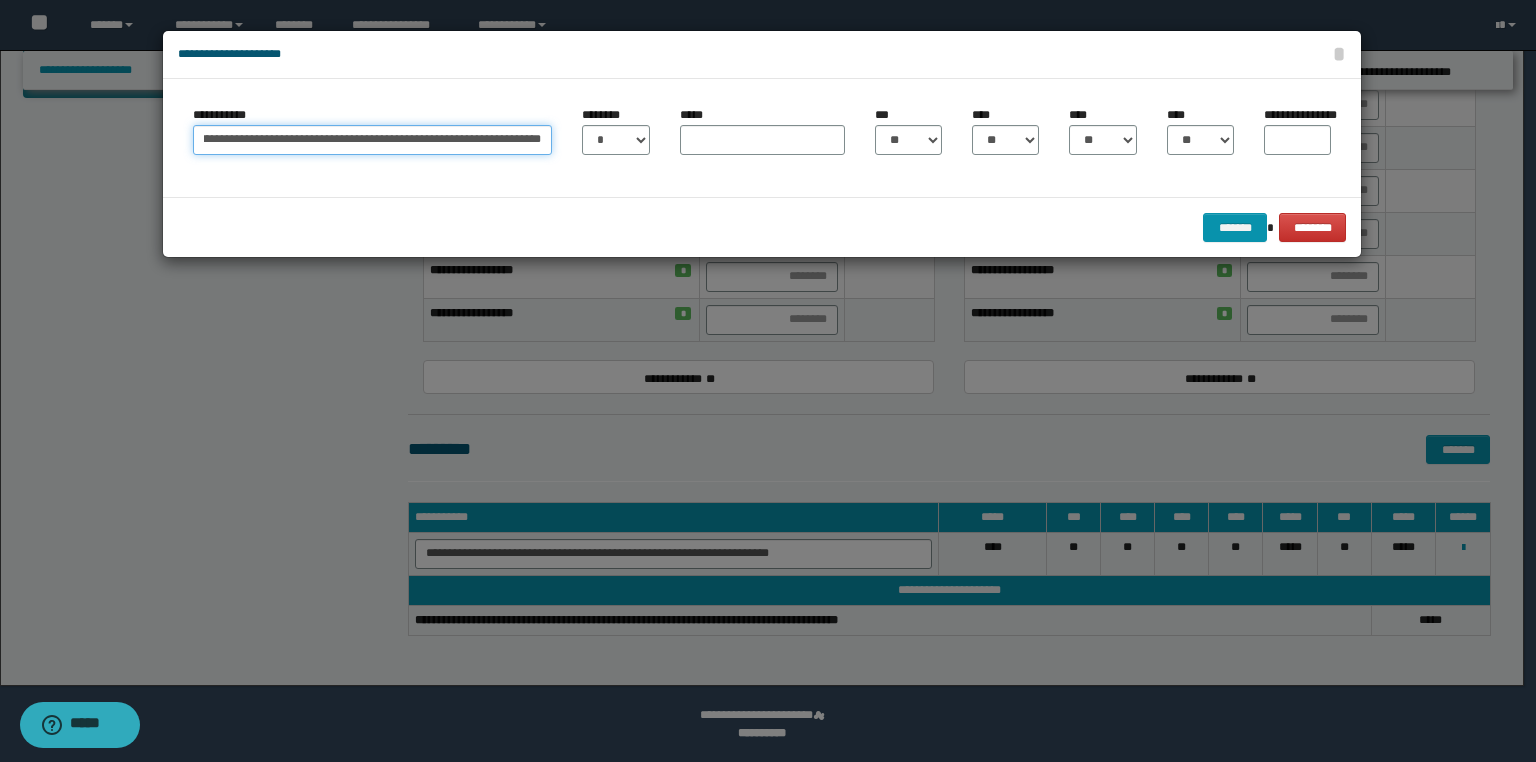 drag, startPoint x: 378, startPoint y: 138, endPoint x: 516, endPoint y: 141, distance: 138.03261 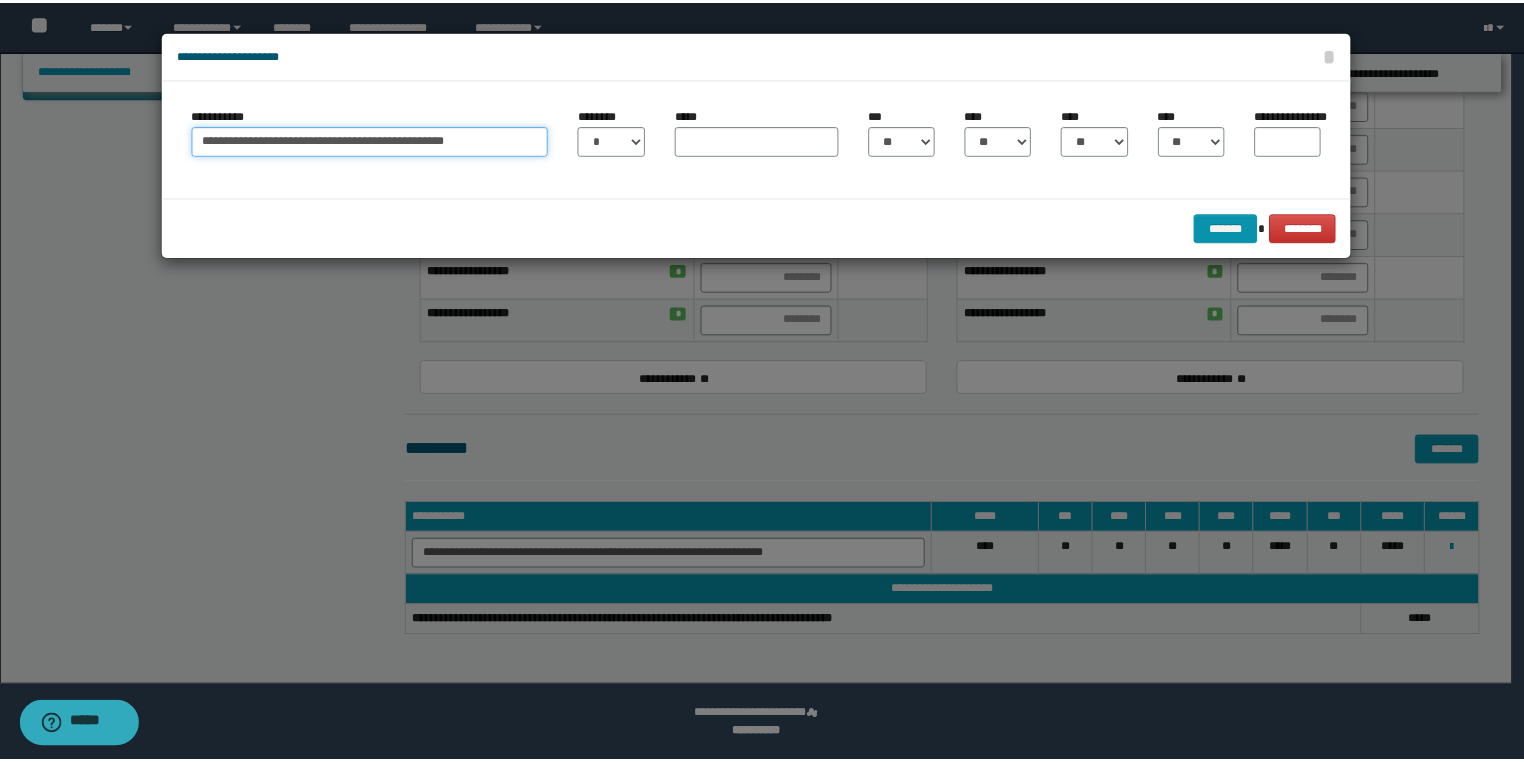 scroll, scrollTop: 0, scrollLeft: 0, axis: both 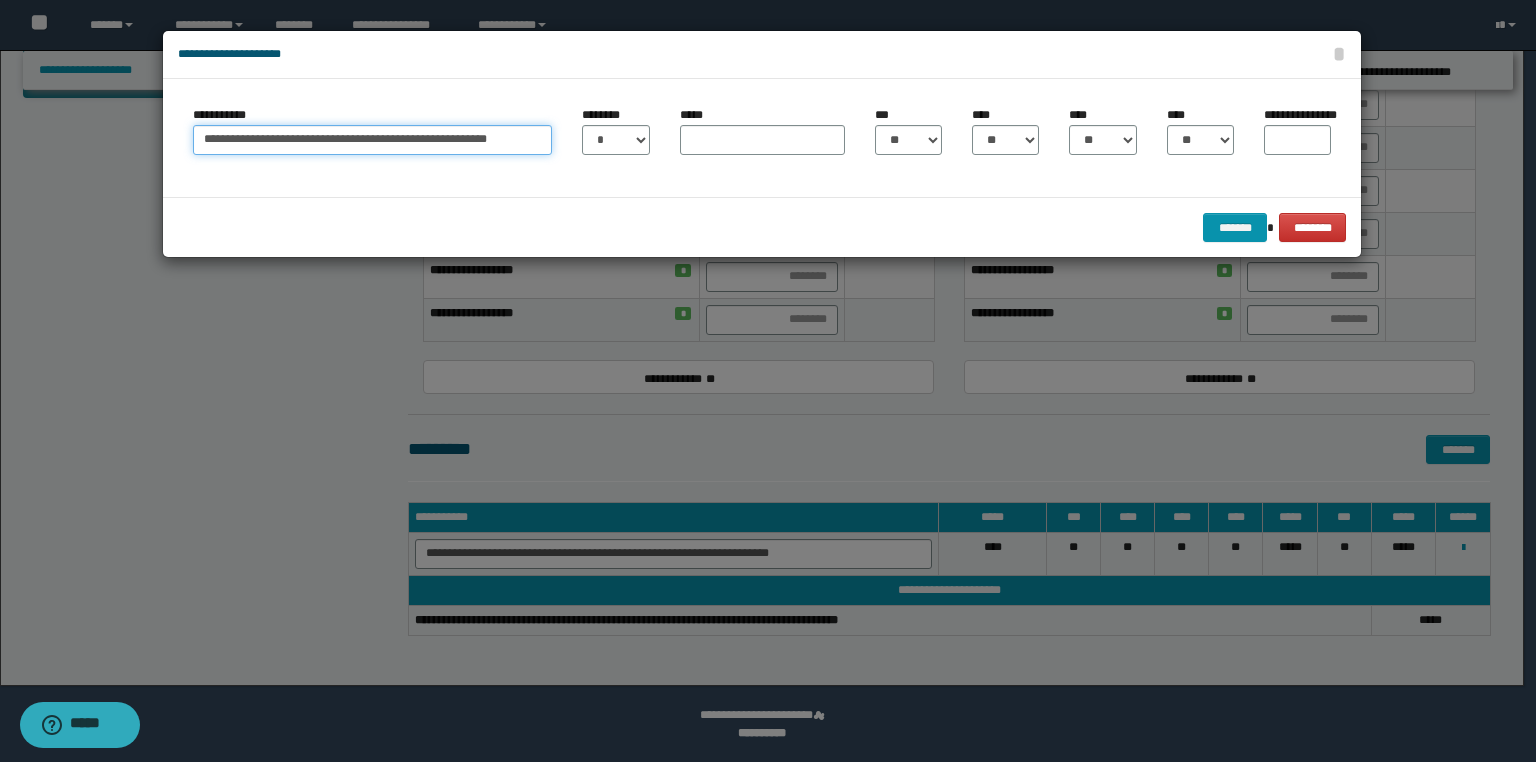 type on "**********" 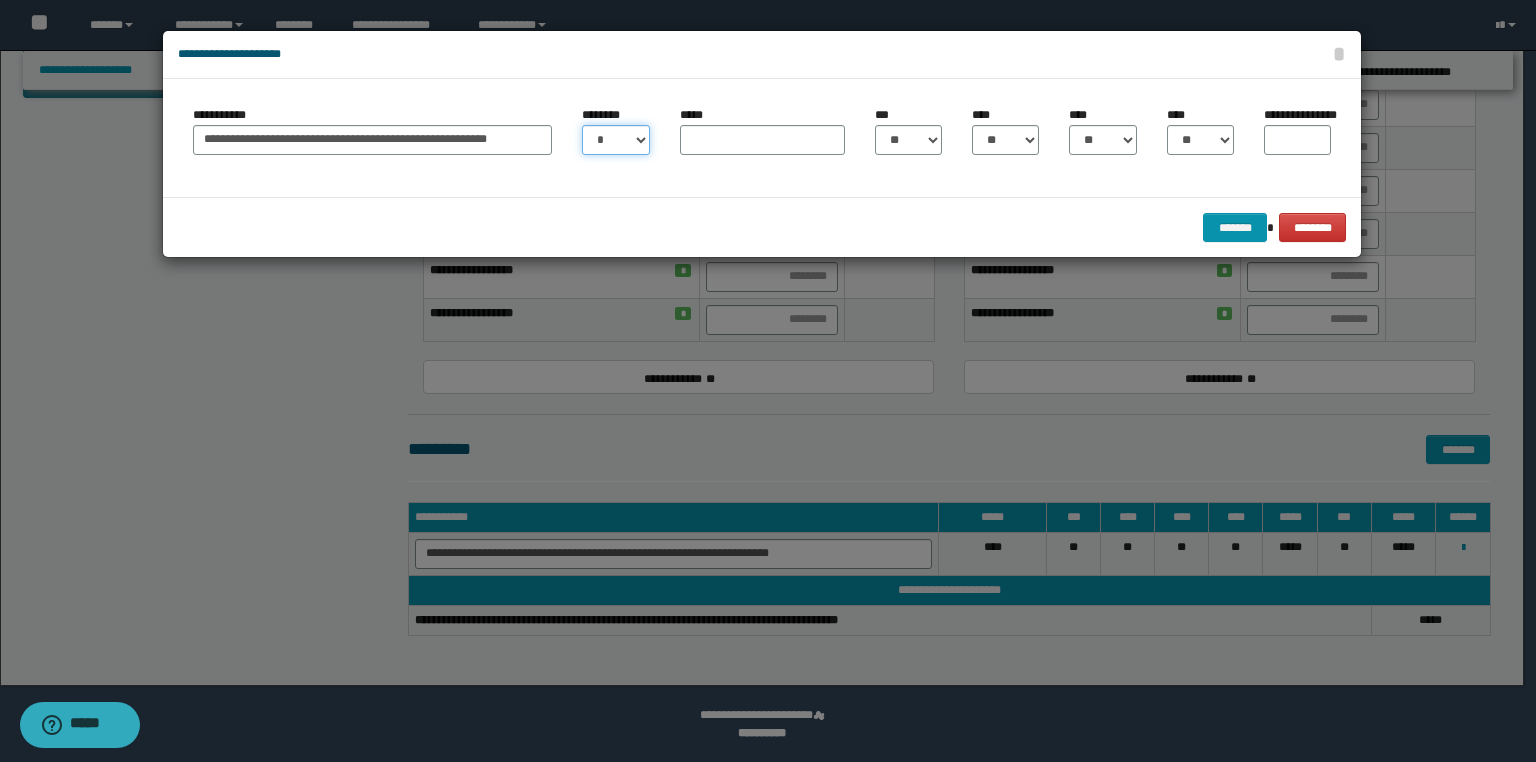 click on "*
*
*
*
*
*
*
*
*
**
**
**
**
**
**" at bounding box center [615, 140] 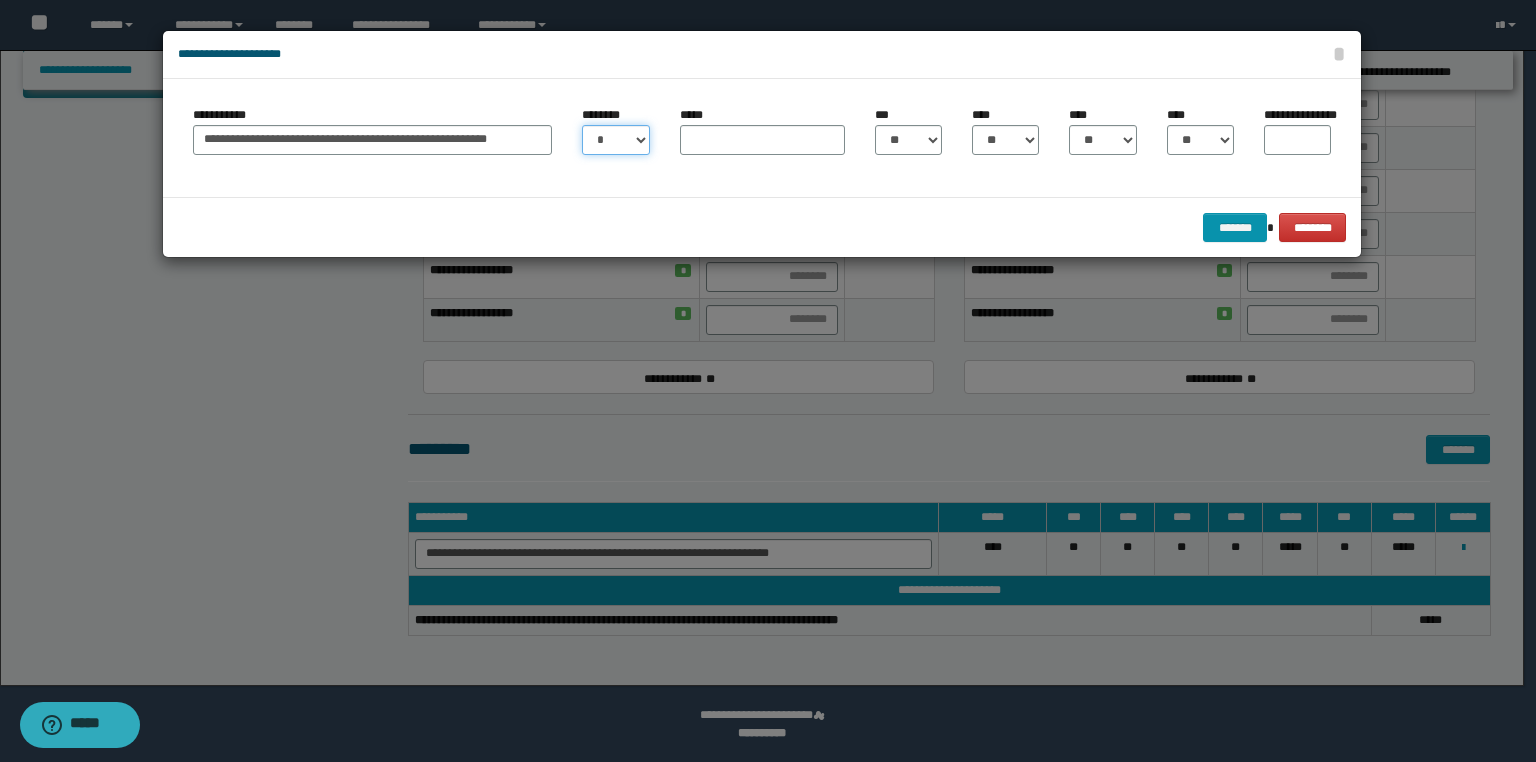 select on "**" 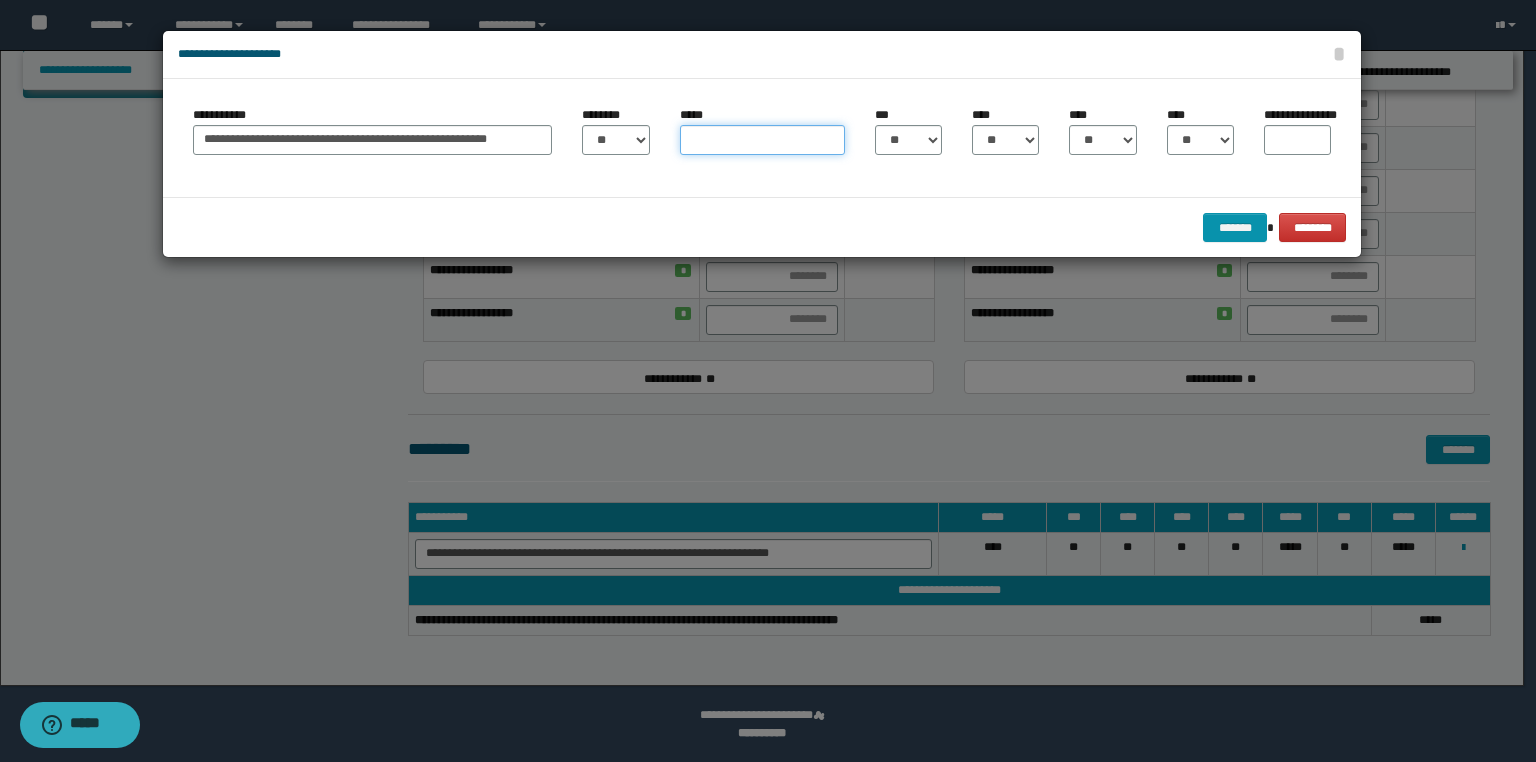 click on "*****" at bounding box center [762, 140] 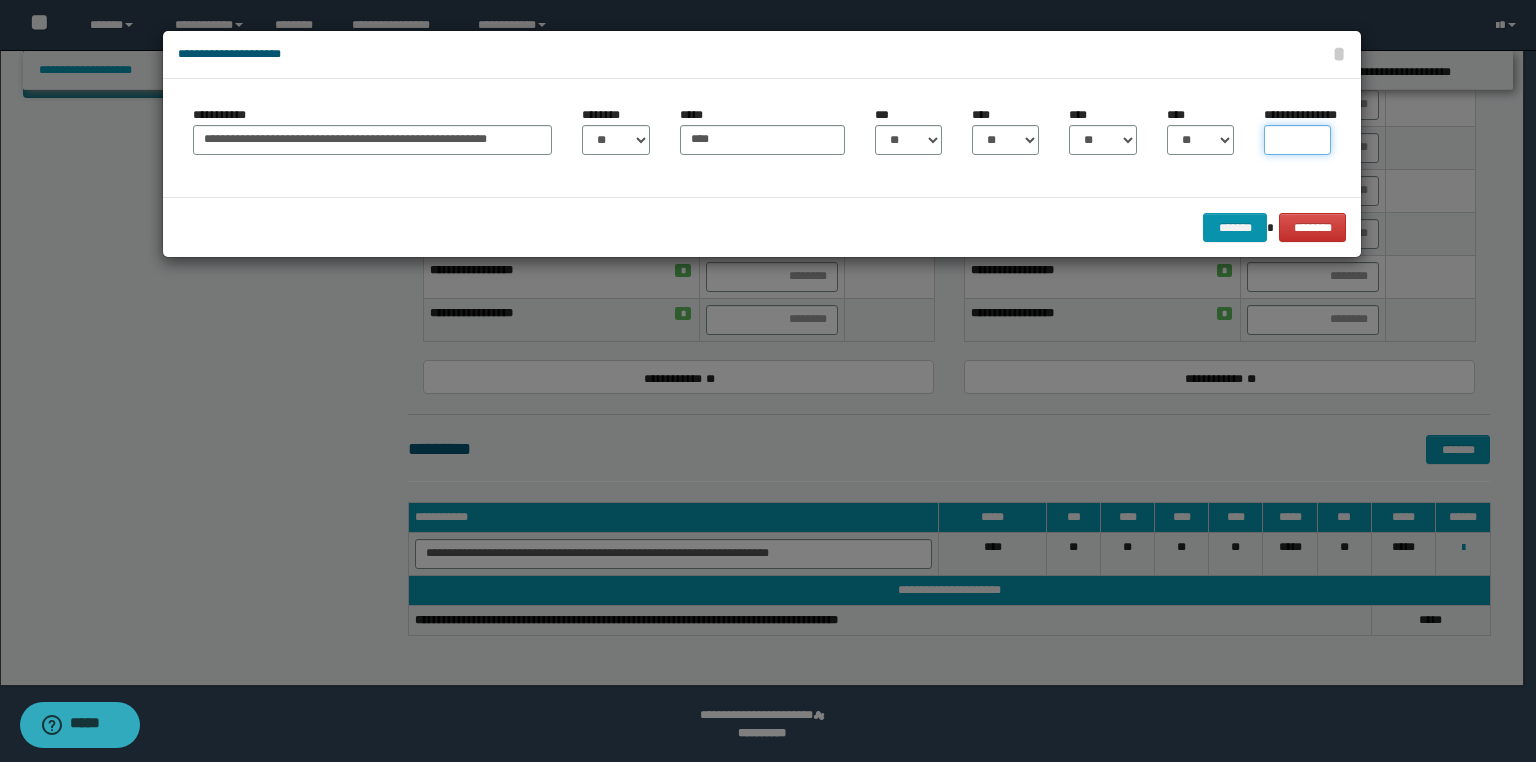 click on "**********" at bounding box center (1297, 140) 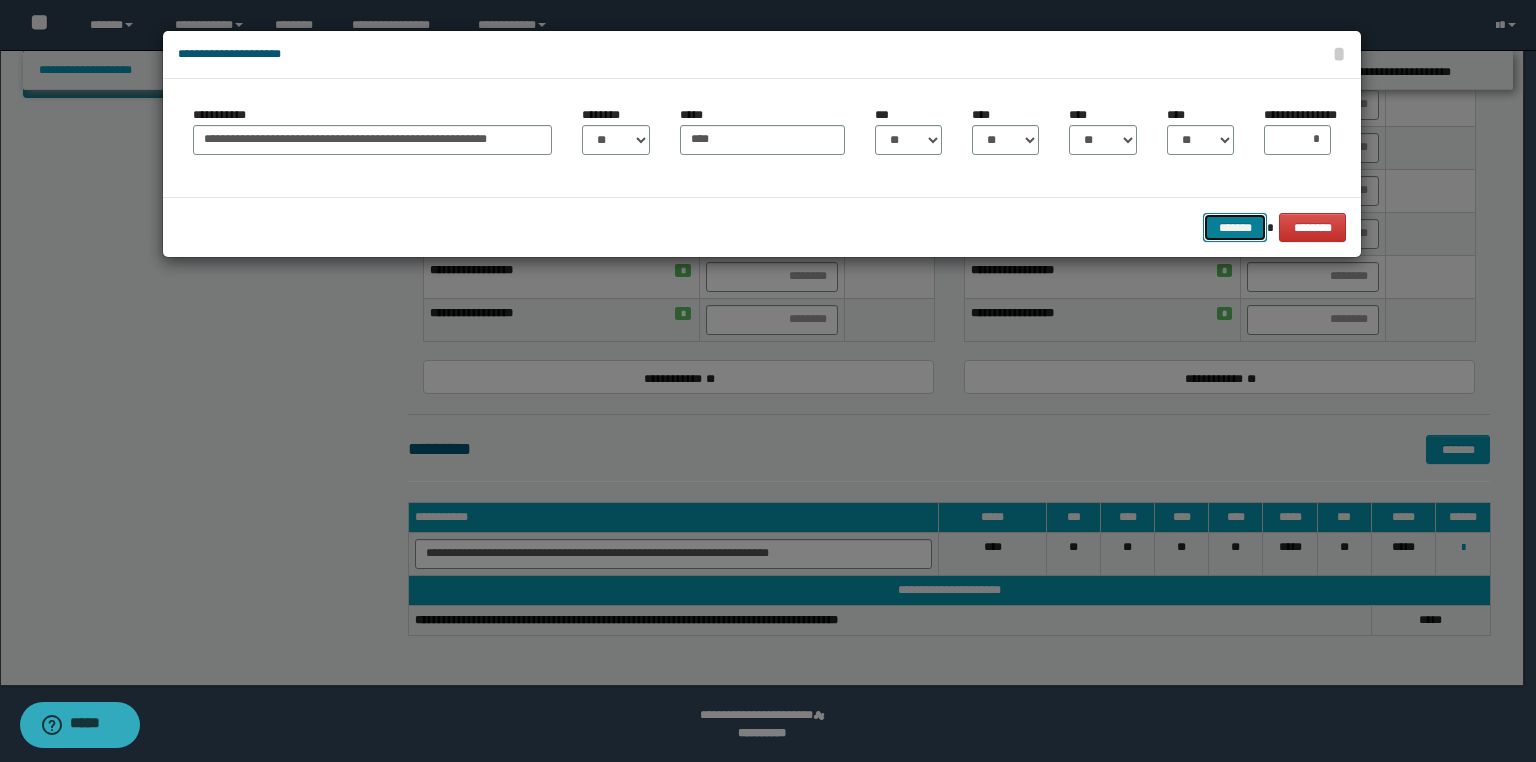 click on "*******" at bounding box center (1235, 228) 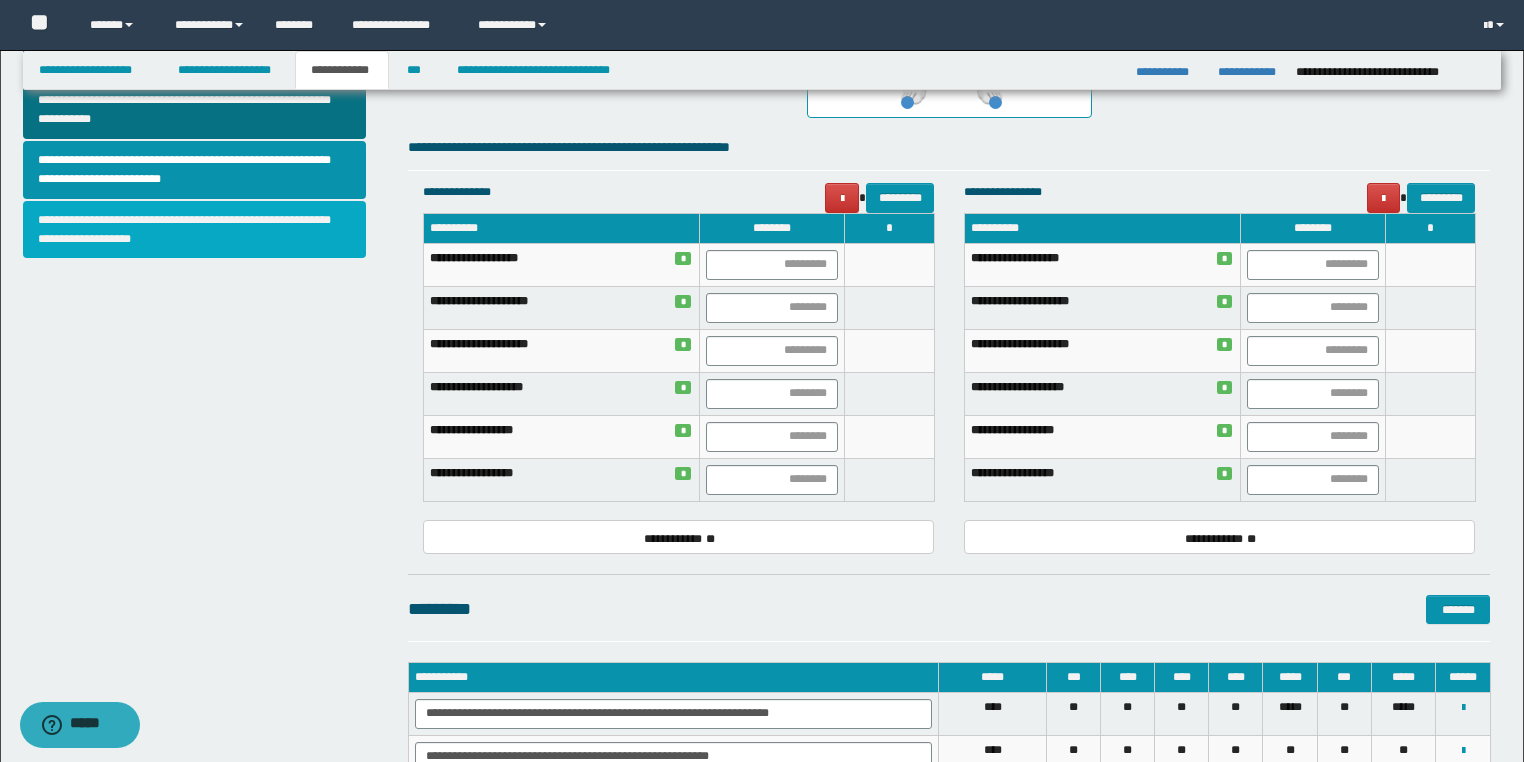 scroll, scrollTop: 664, scrollLeft: 0, axis: vertical 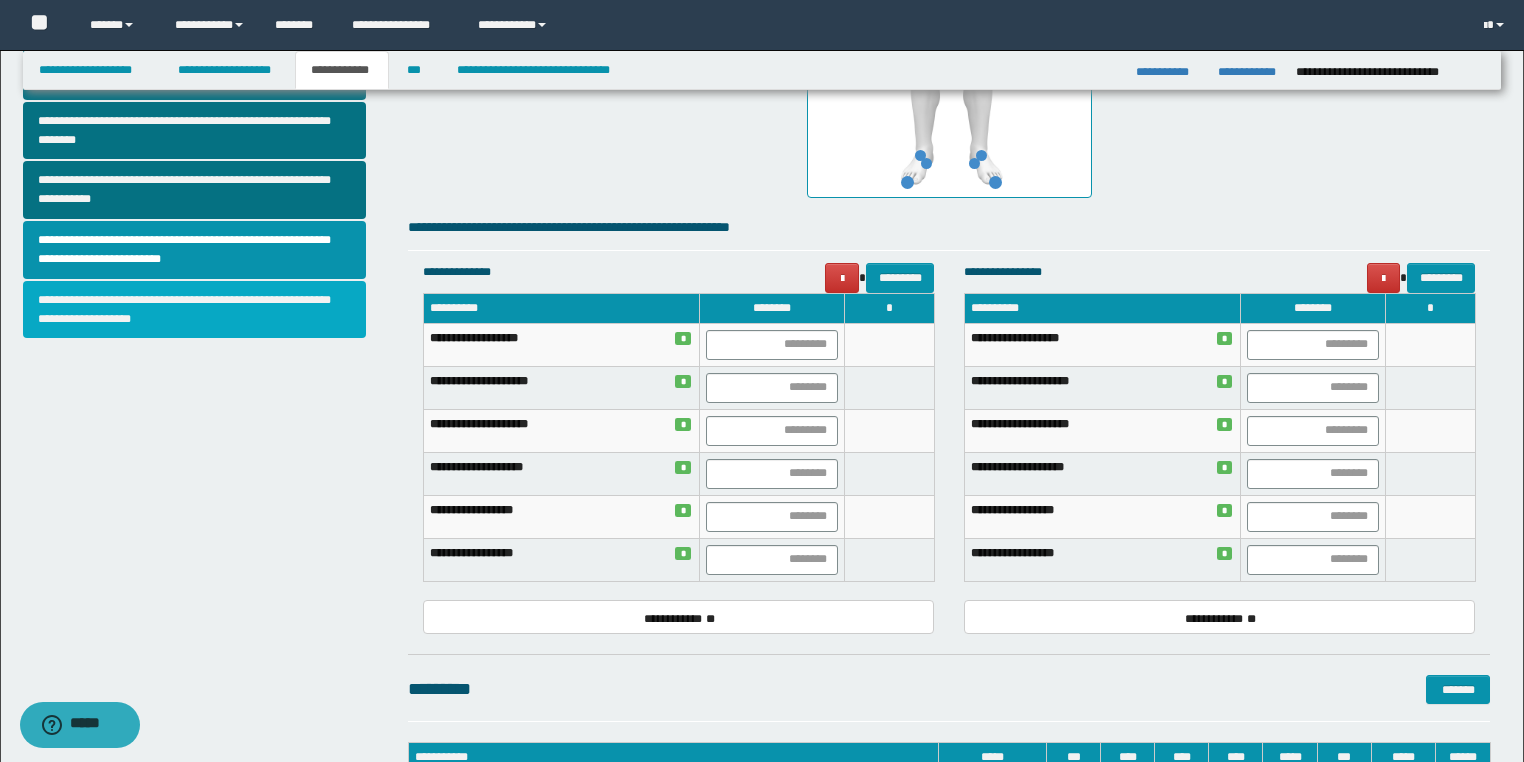 click on "**********" at bounding box center [195, 310] 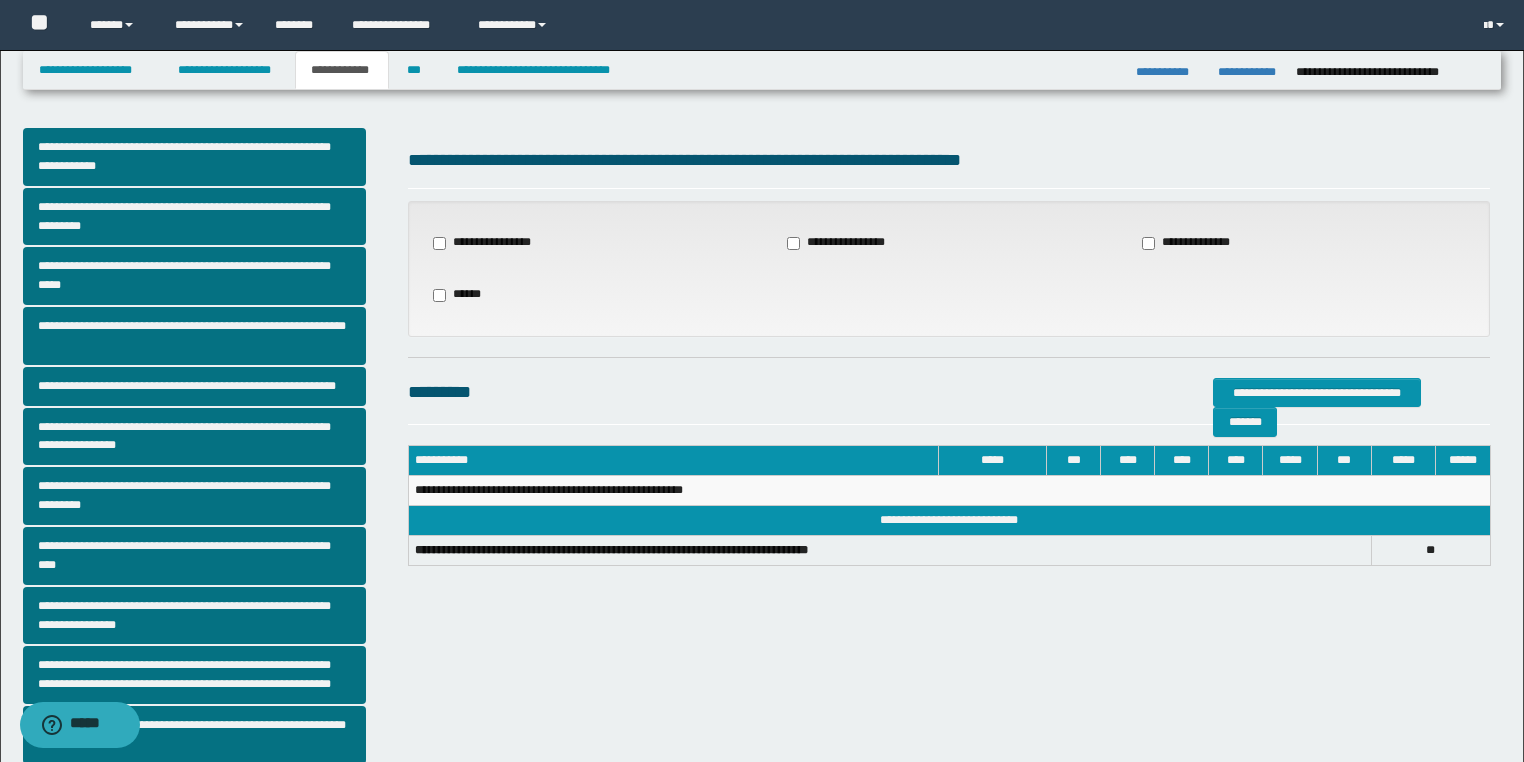 click on "**********" at bounding box center [1196, 243] 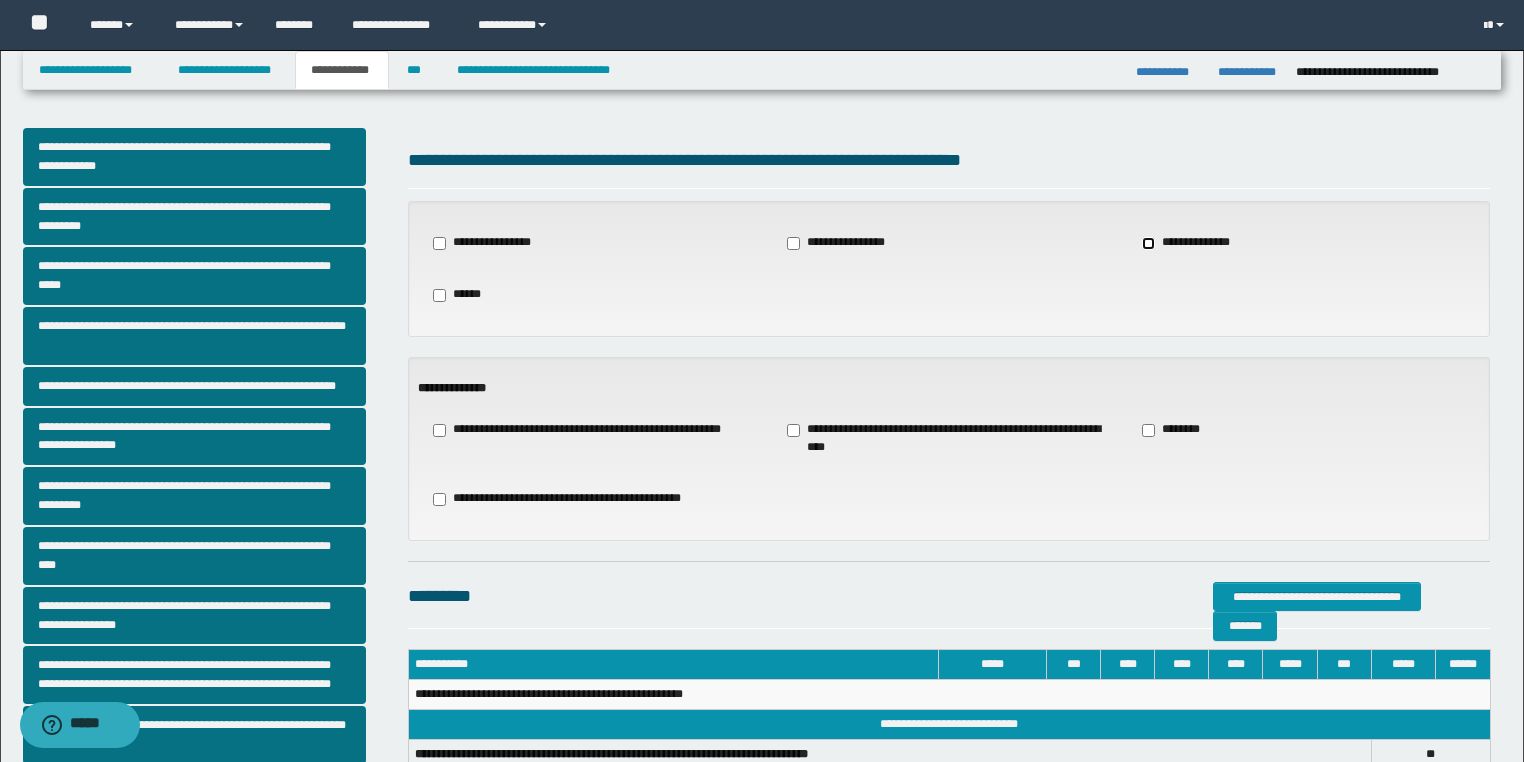 scroll, scrollTop: 240, scrollLeft: 0, axis: vertical 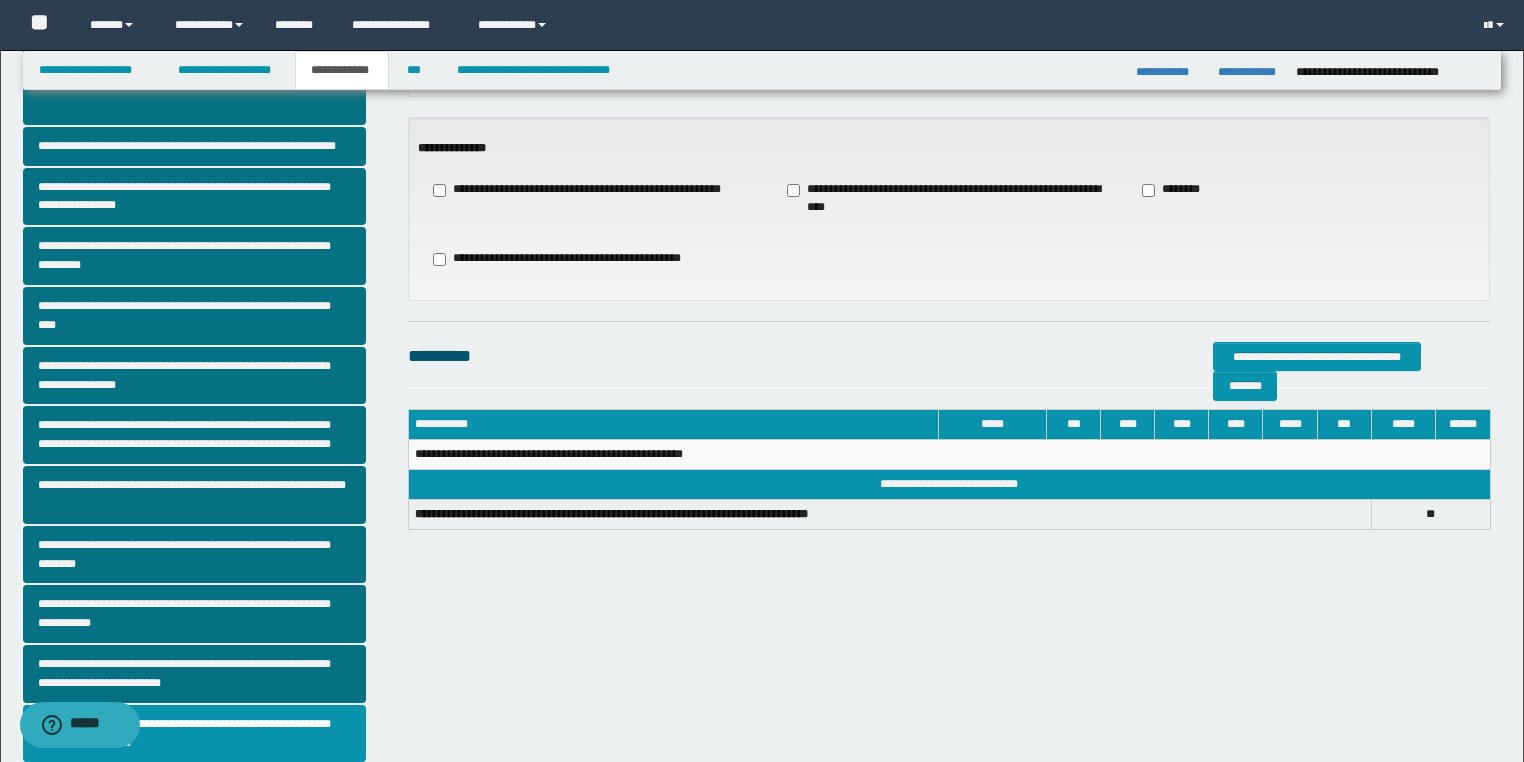 click on "**********" at bounding box center [949, 199] 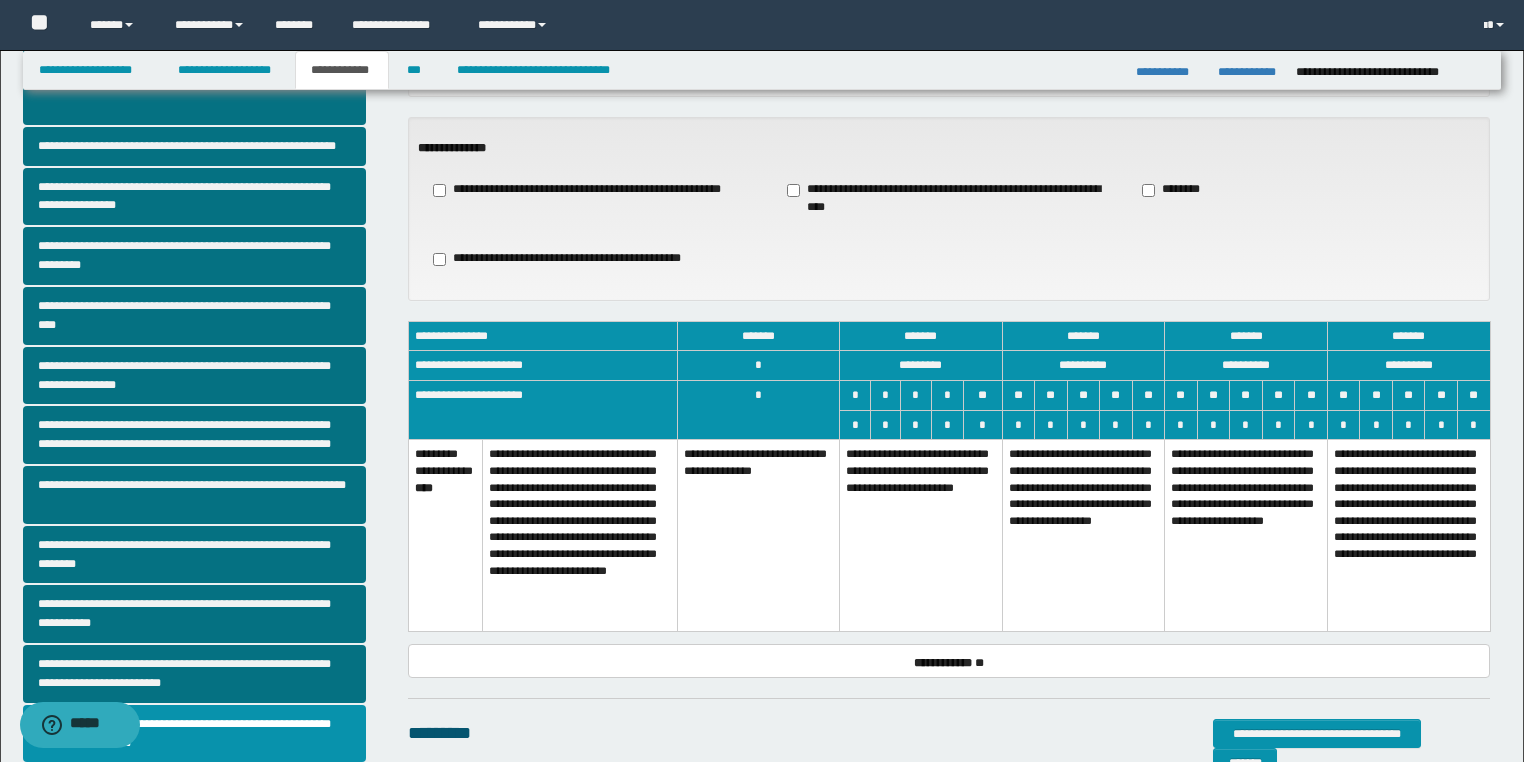 click on "**********" at bounding box center [1083, 536] 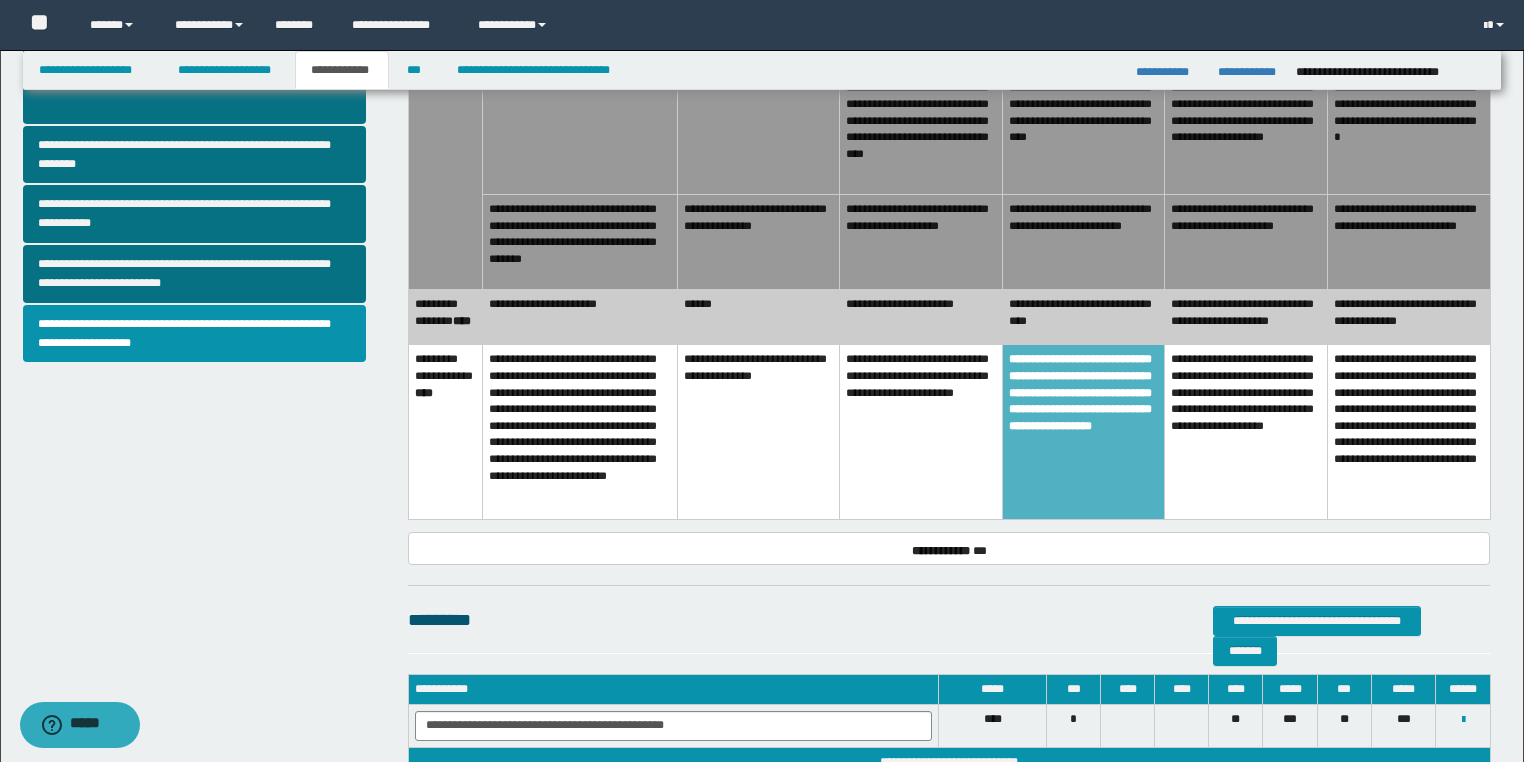 scroll, scrollTop: 800, scrollLeft: 0, axis: vertical 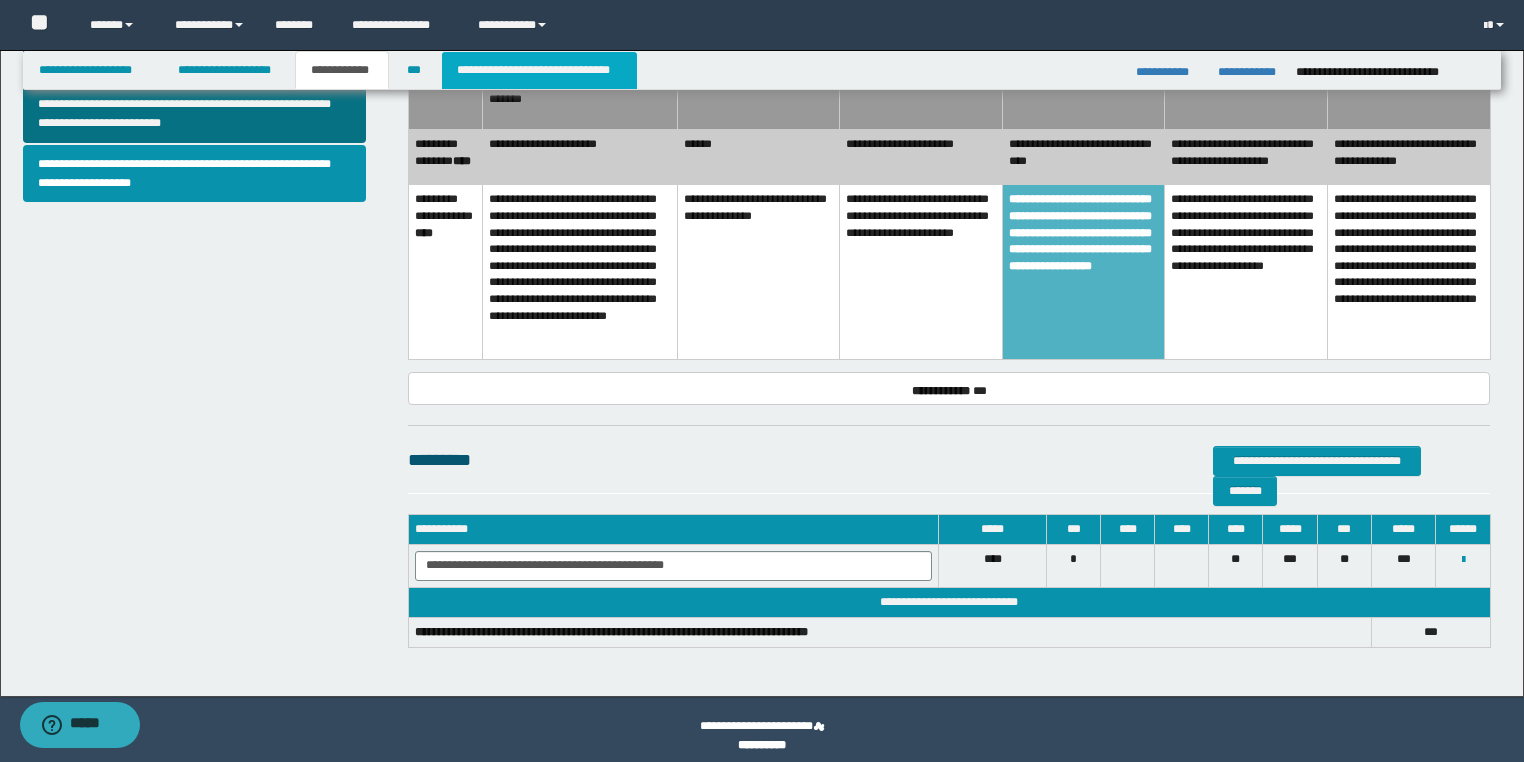 click on "**********" at bounding box center (539, 70) 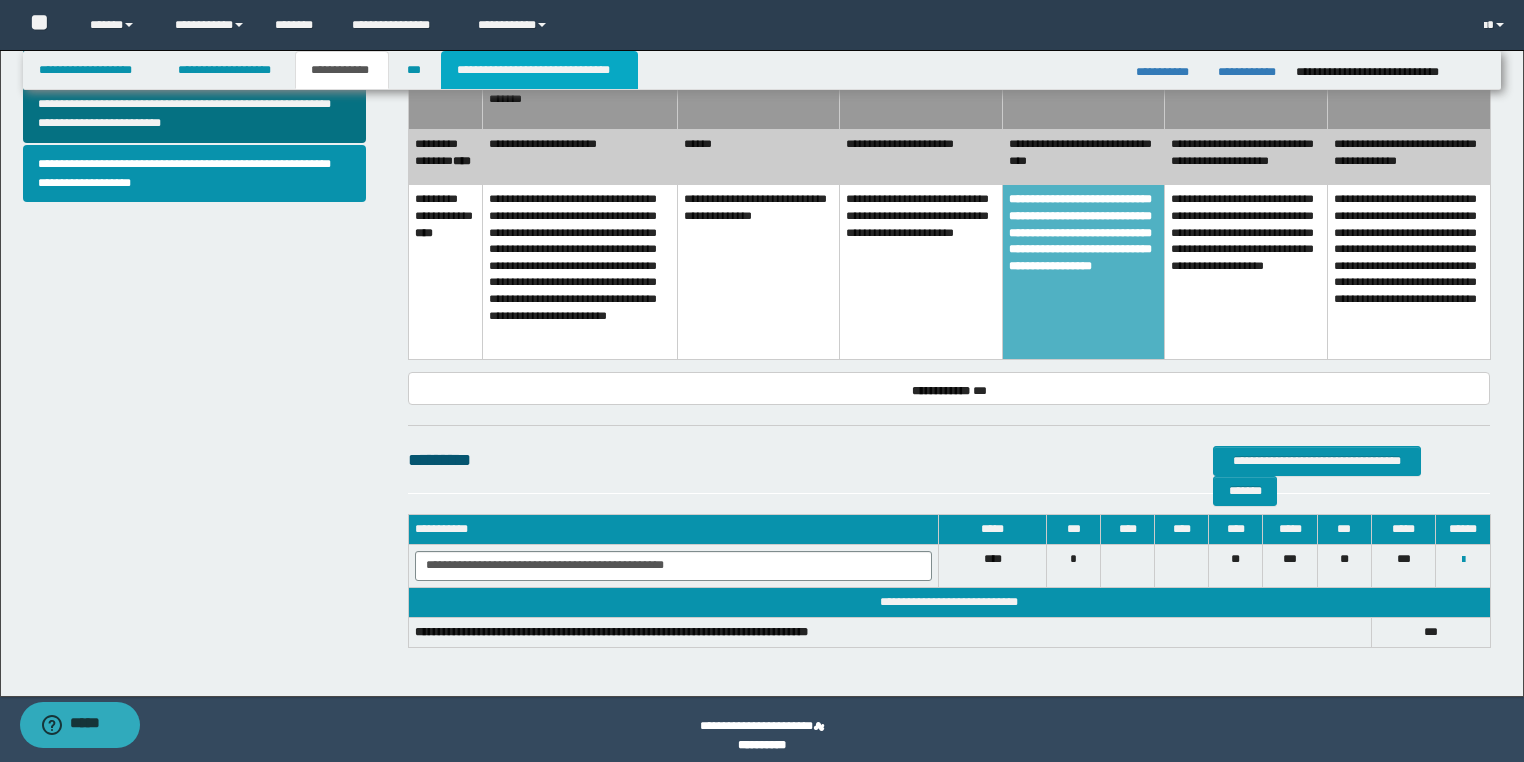 scroll, scrollTop: 0, scrollLeft: 0, axis: both 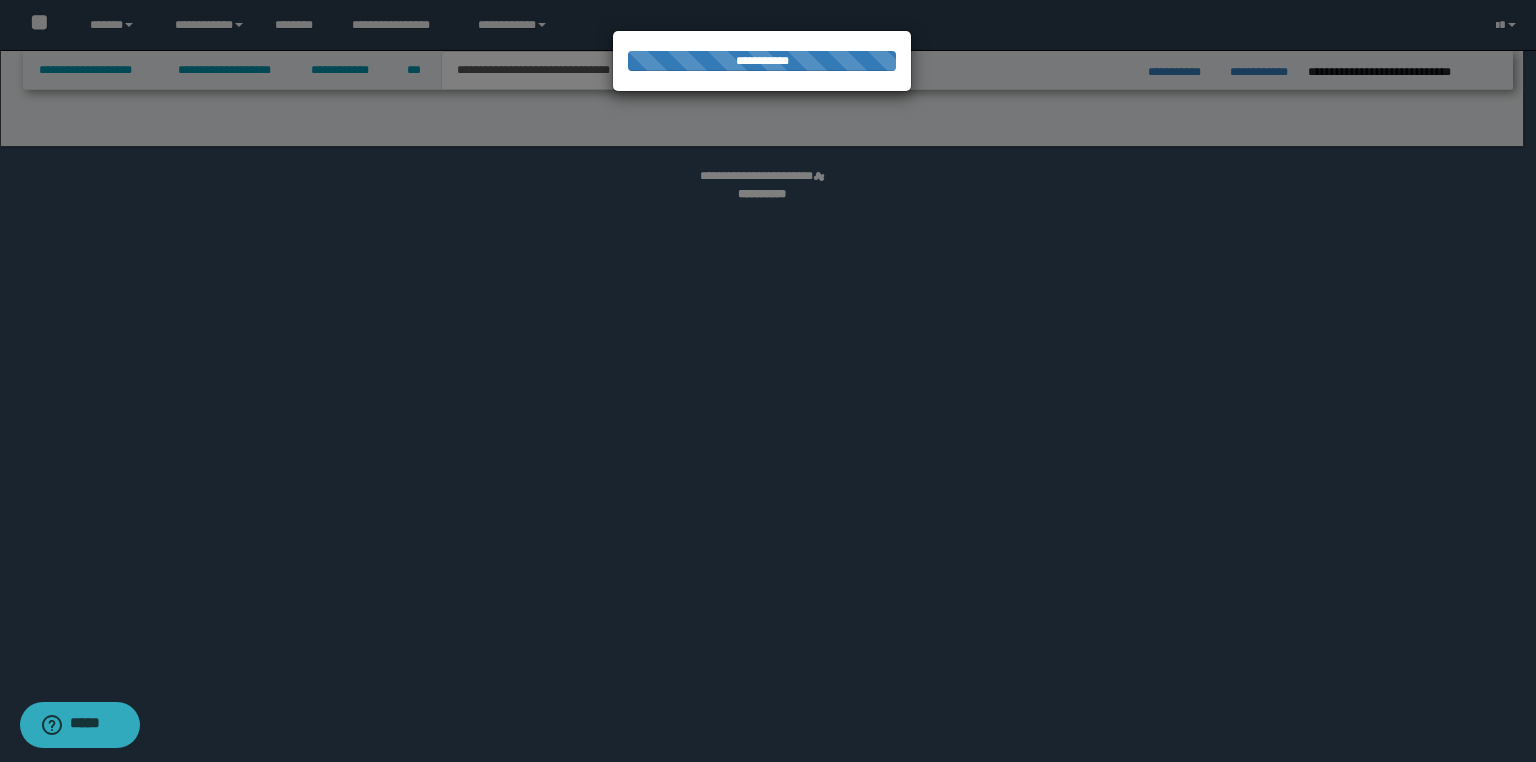 select on "*" 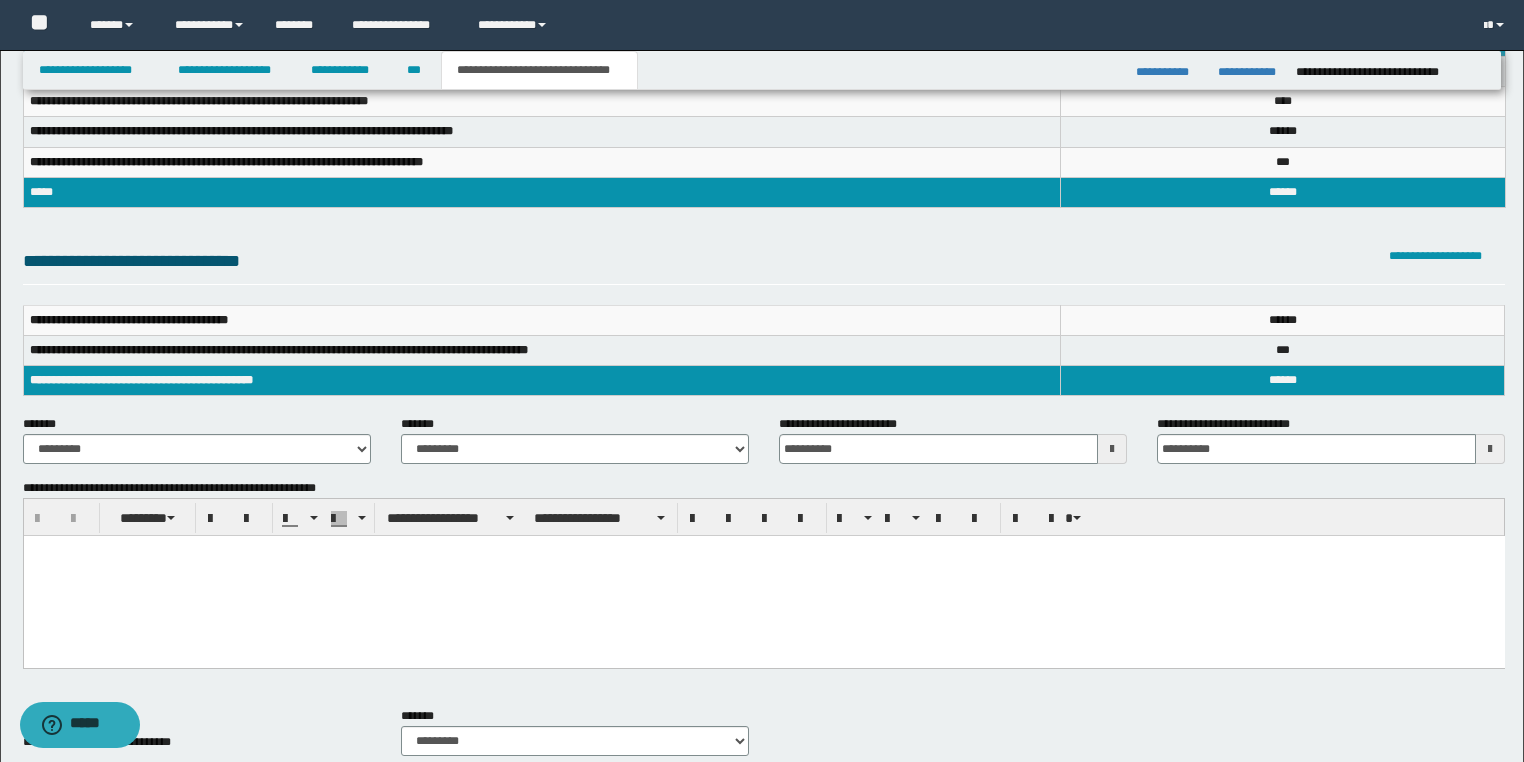scroll, scrollTop: 0, scrollLeft: 0, axis: both 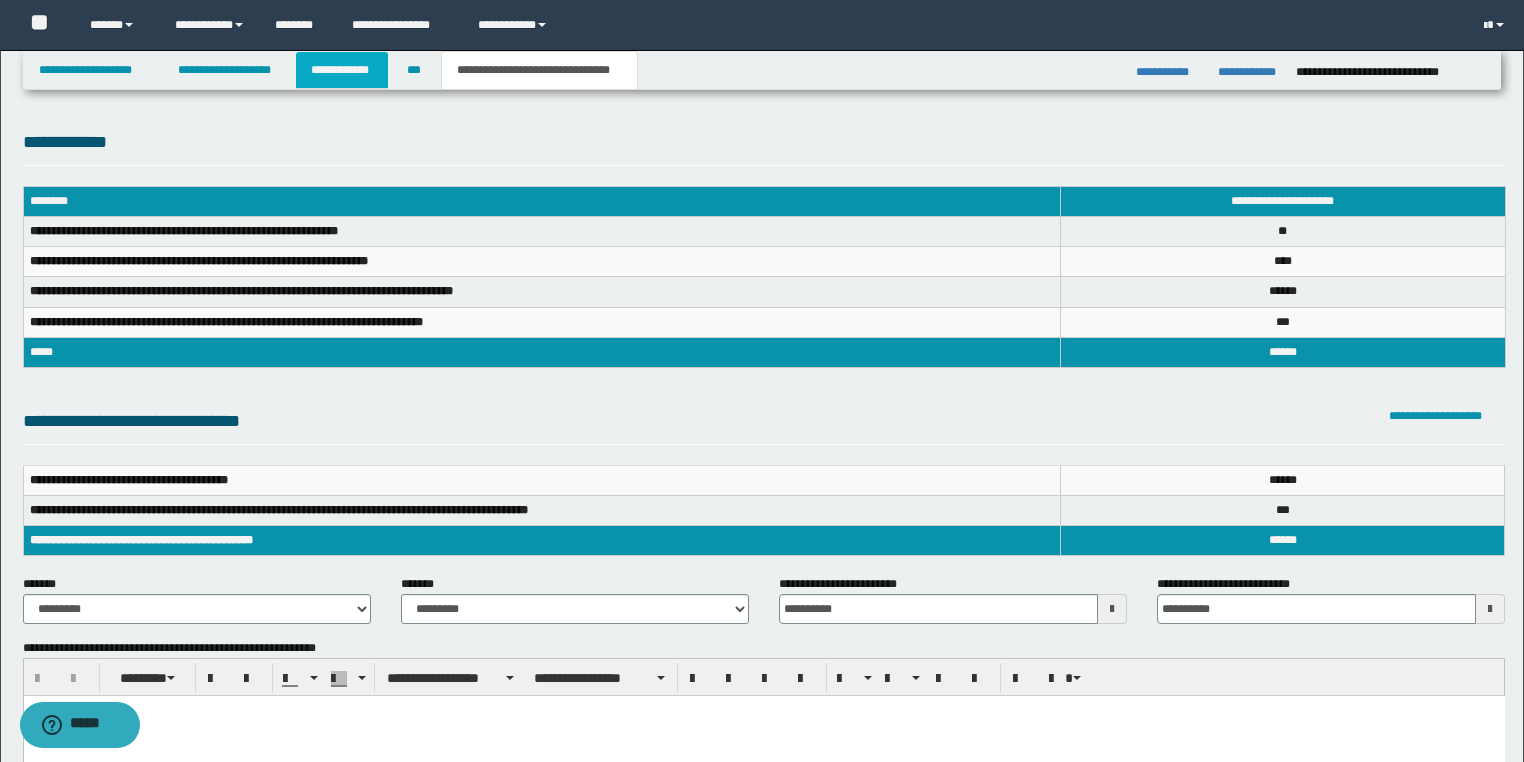 click on "**********" at bounding box center [342, 70] 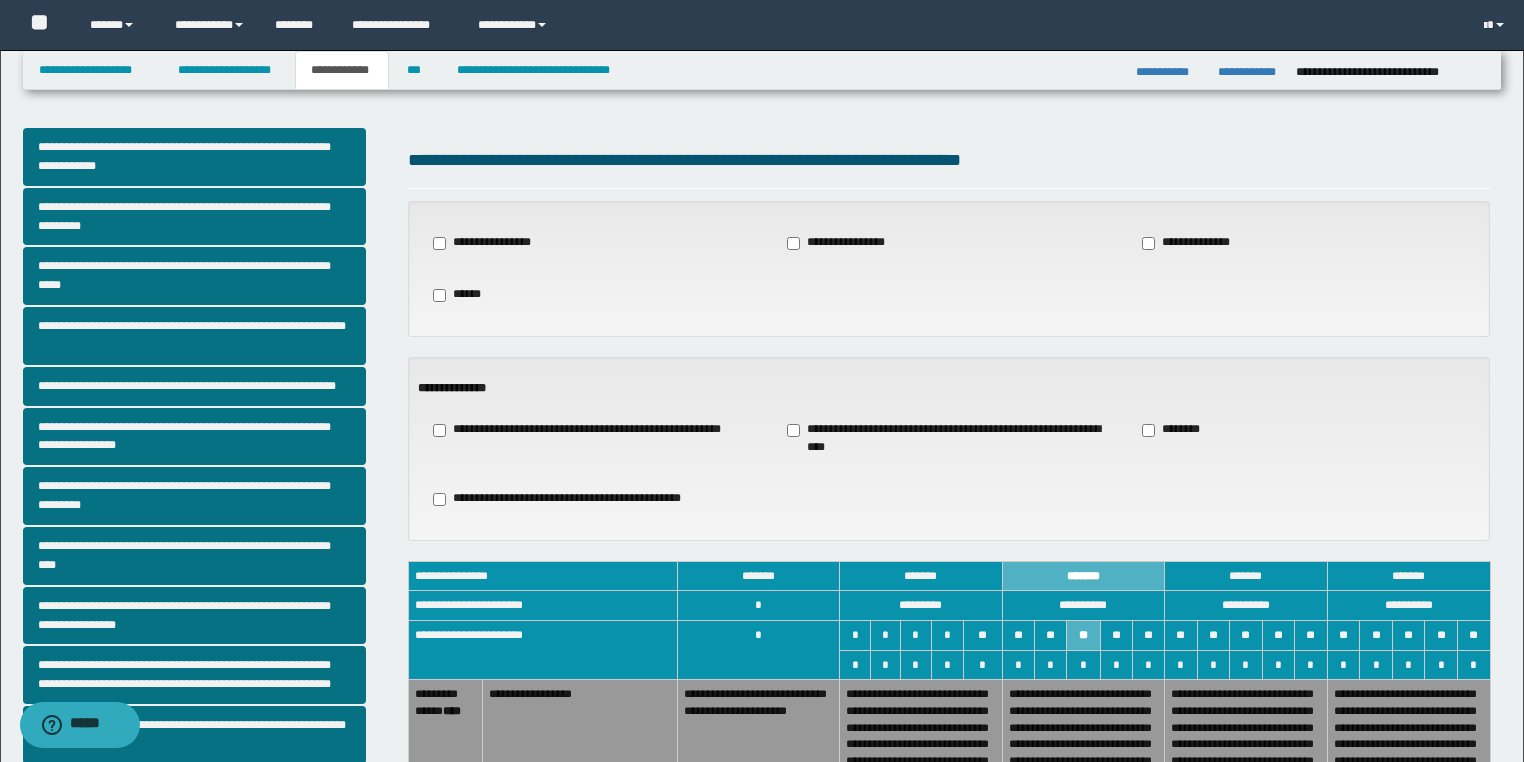 scroll, scrollTop: 320, scrollLeft: 0, axis: vertical 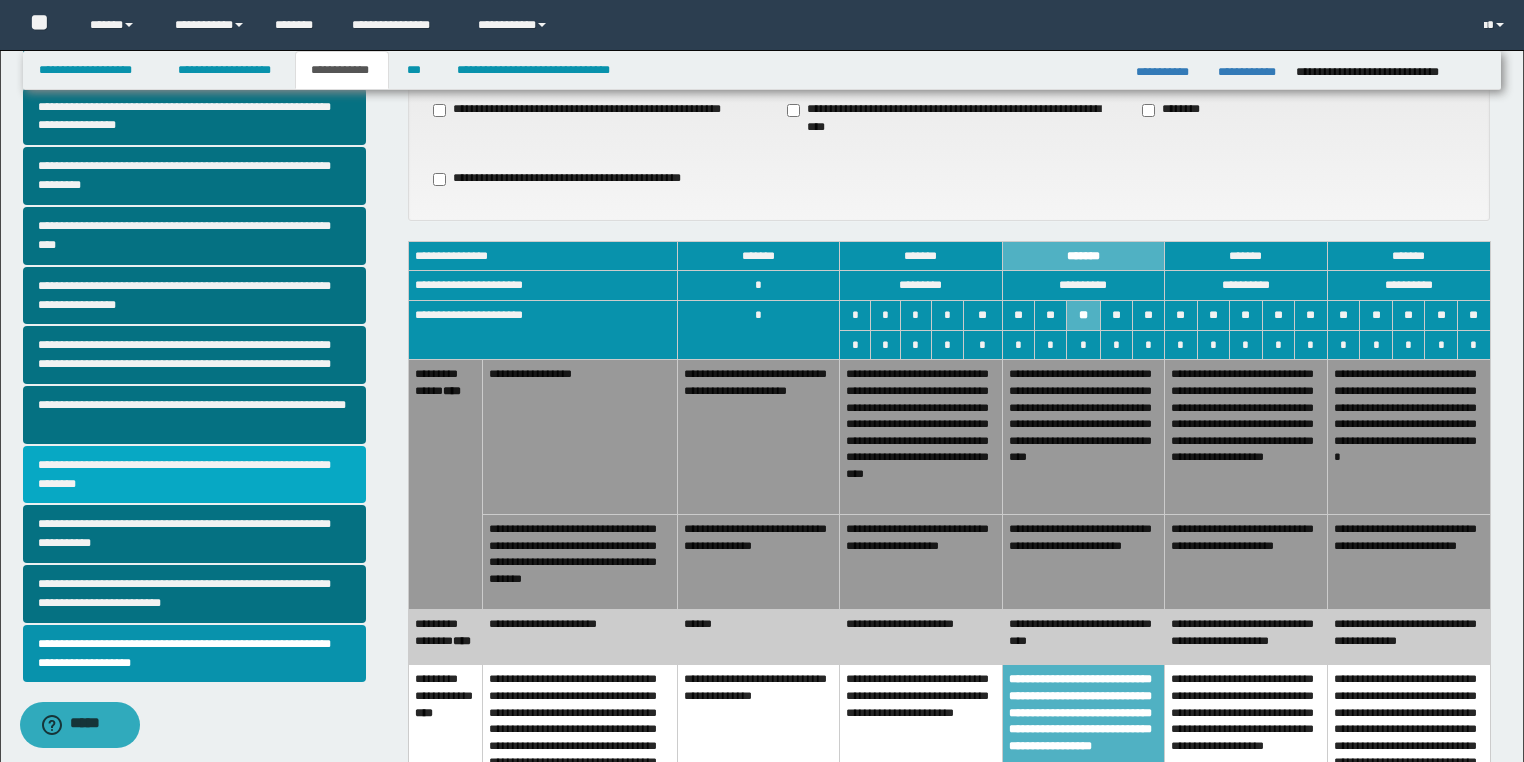 click on "**********" at bounding box center [195, 475] 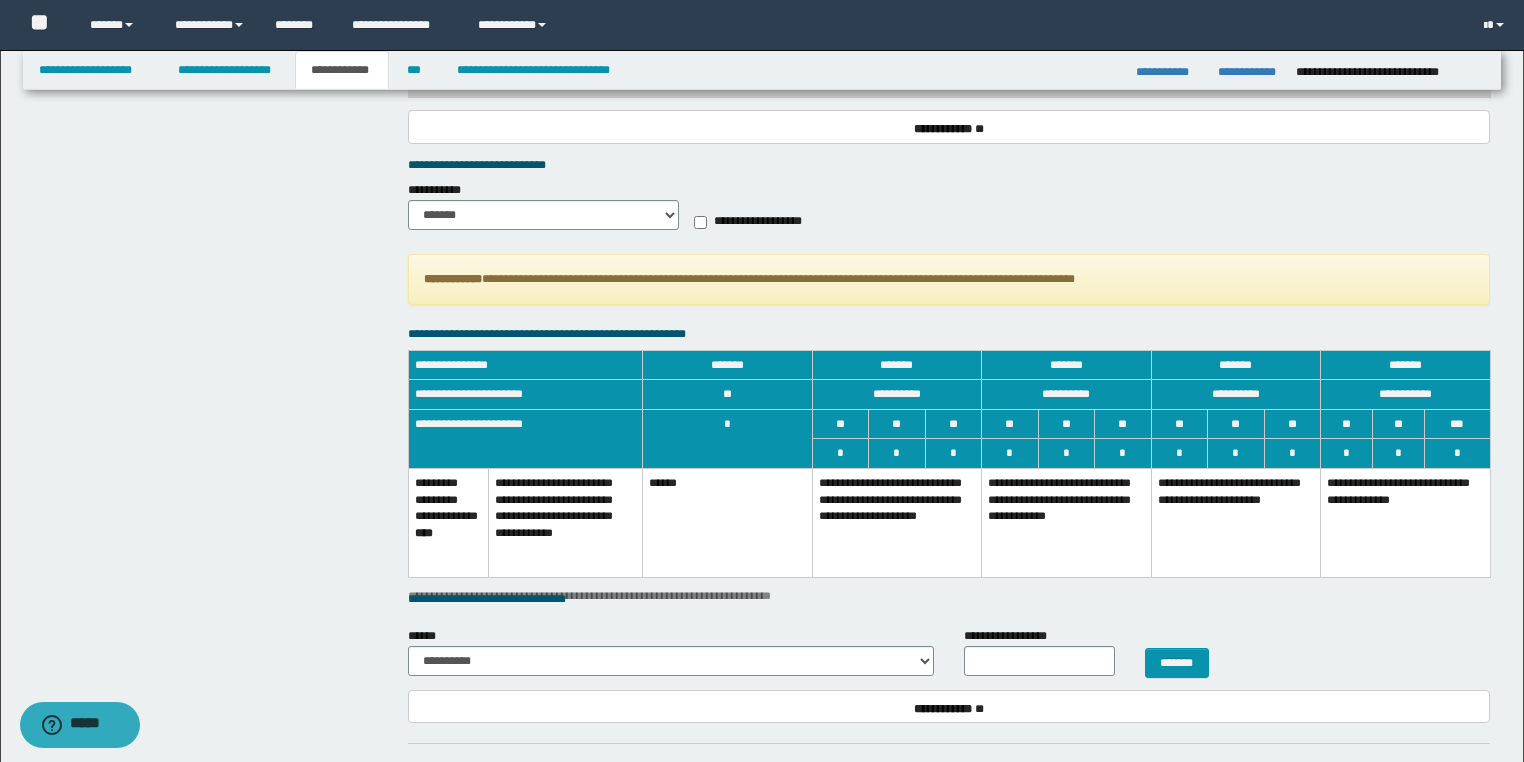 scroll, scrollTop: 2213, scrollLeft: 0, axis: vertical 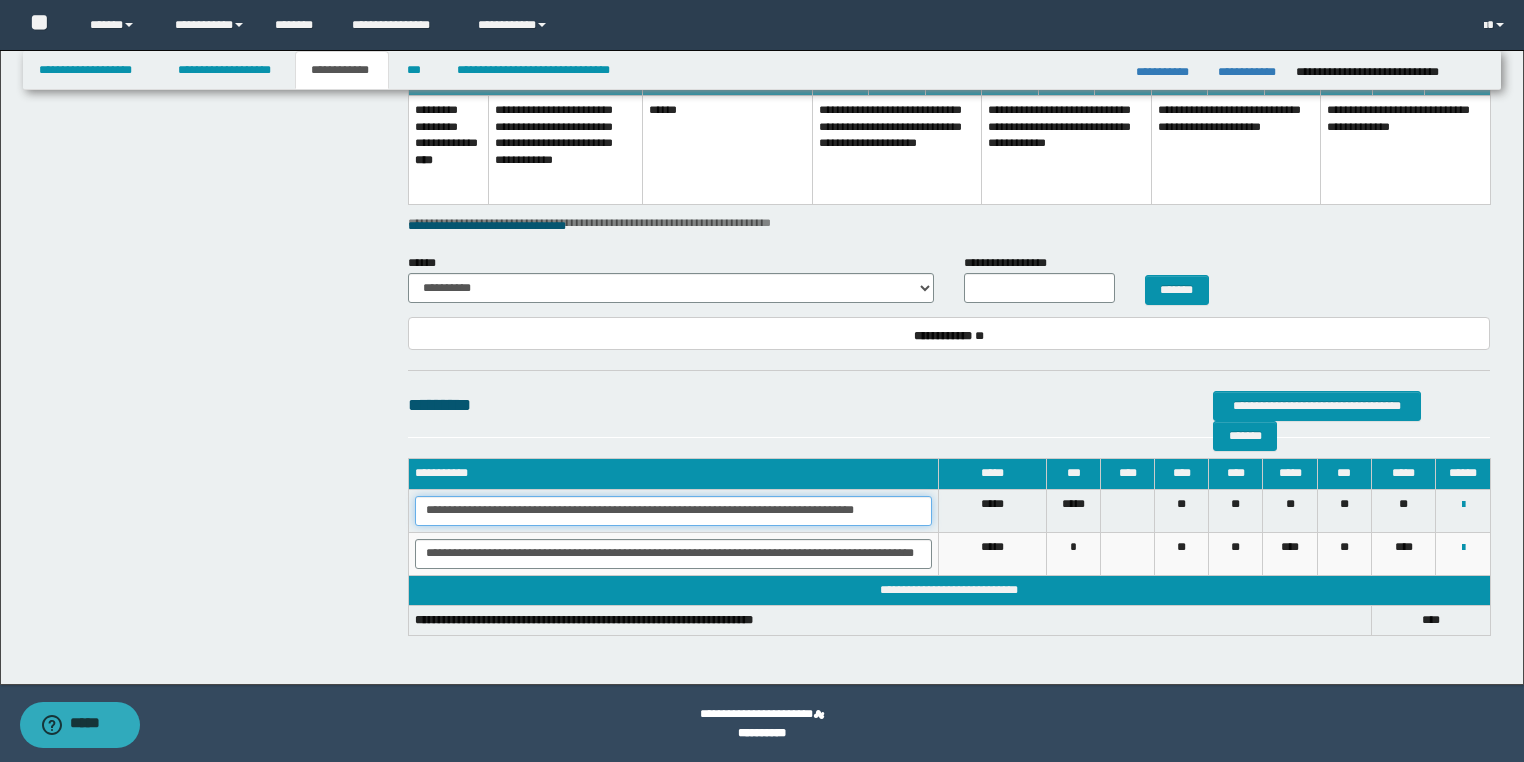 click on "**********" at bounding box center [673, 511] 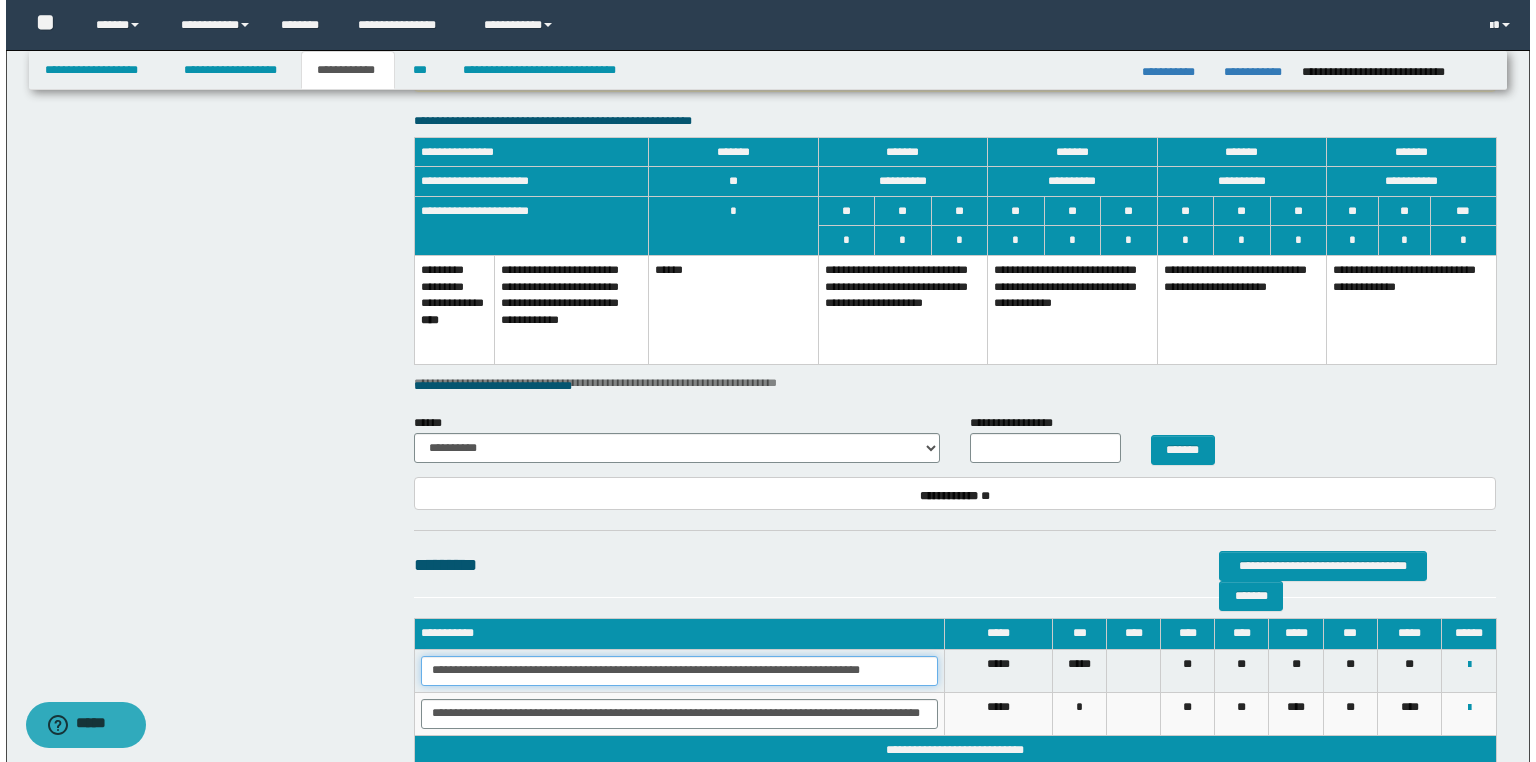 scroll, scrollTop: 2133, scrollLeft: 0, axis: vertical 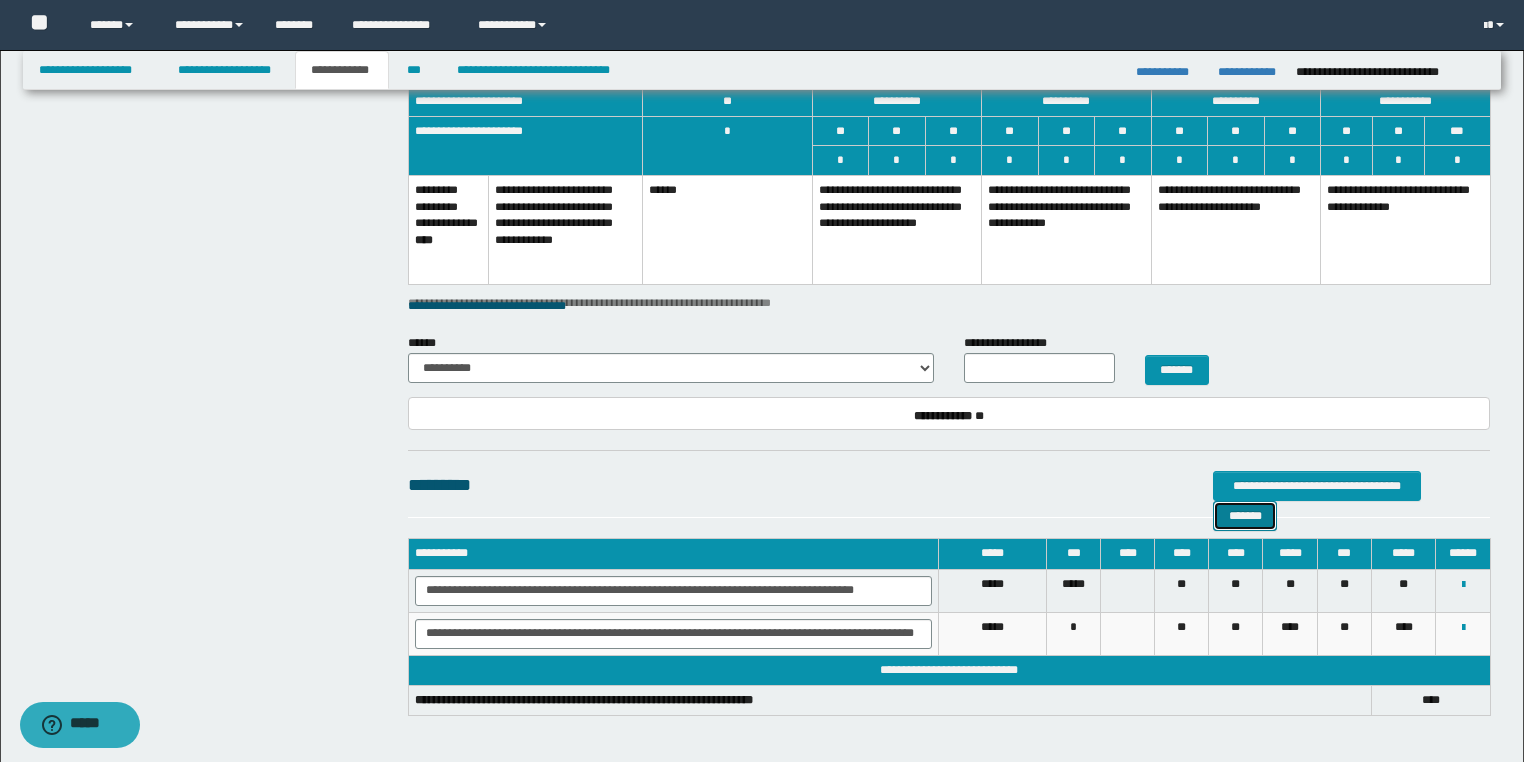 click on "*******" at bounding box center (1245, 516) 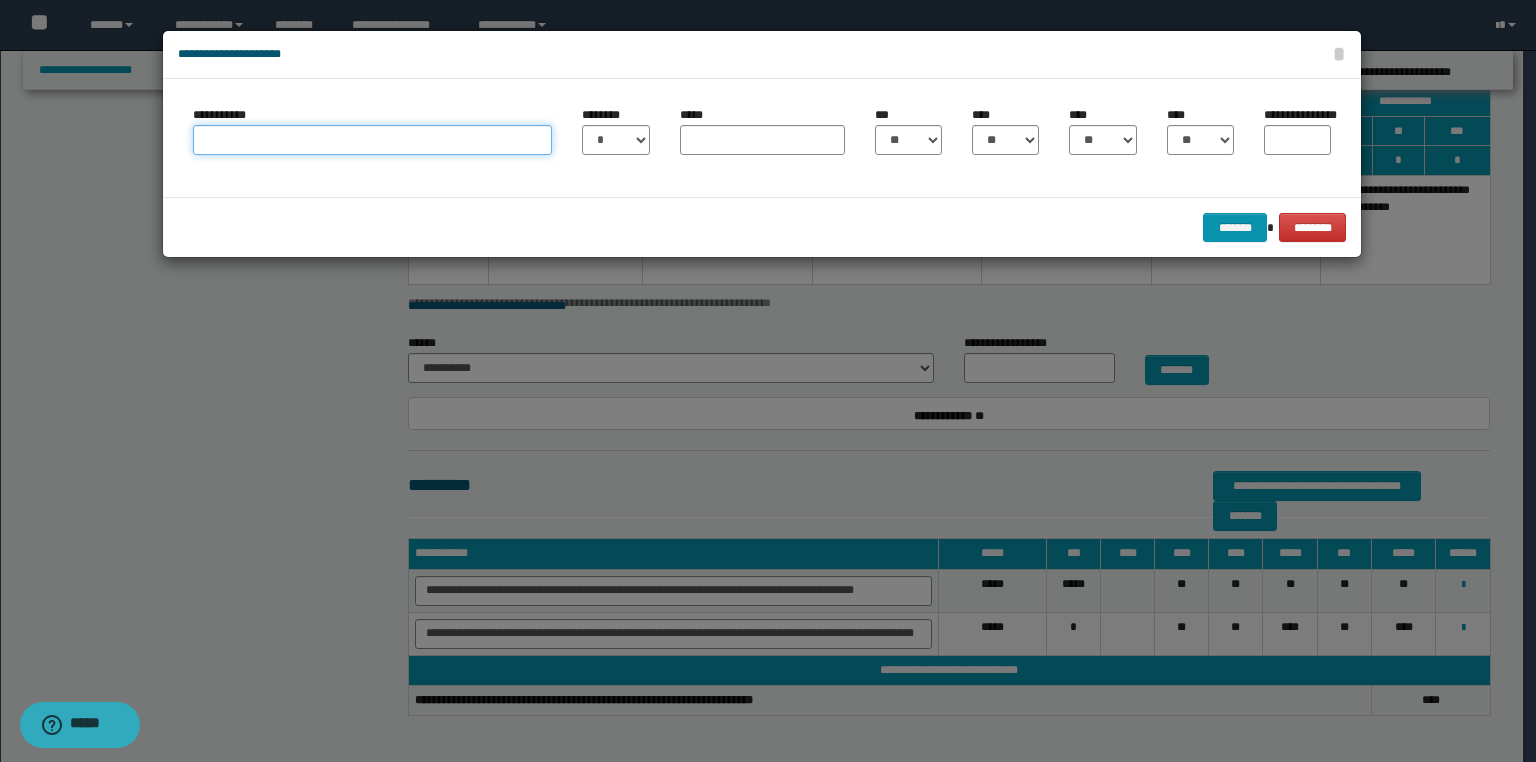 click on "**********" at bounding box center [372, 140] 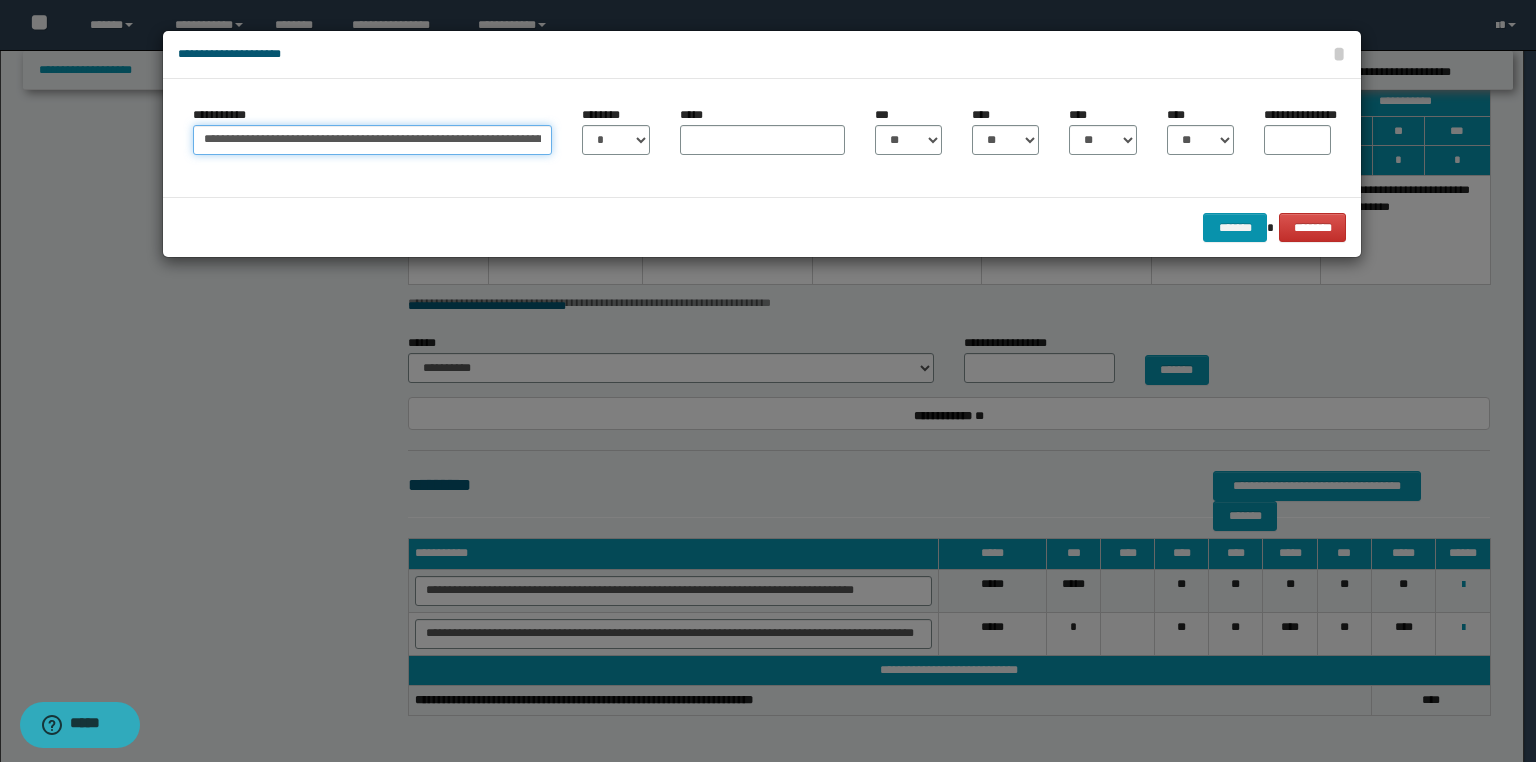 scroll, scrollTop: 0, scrollLeft: 118, axis: horizontal 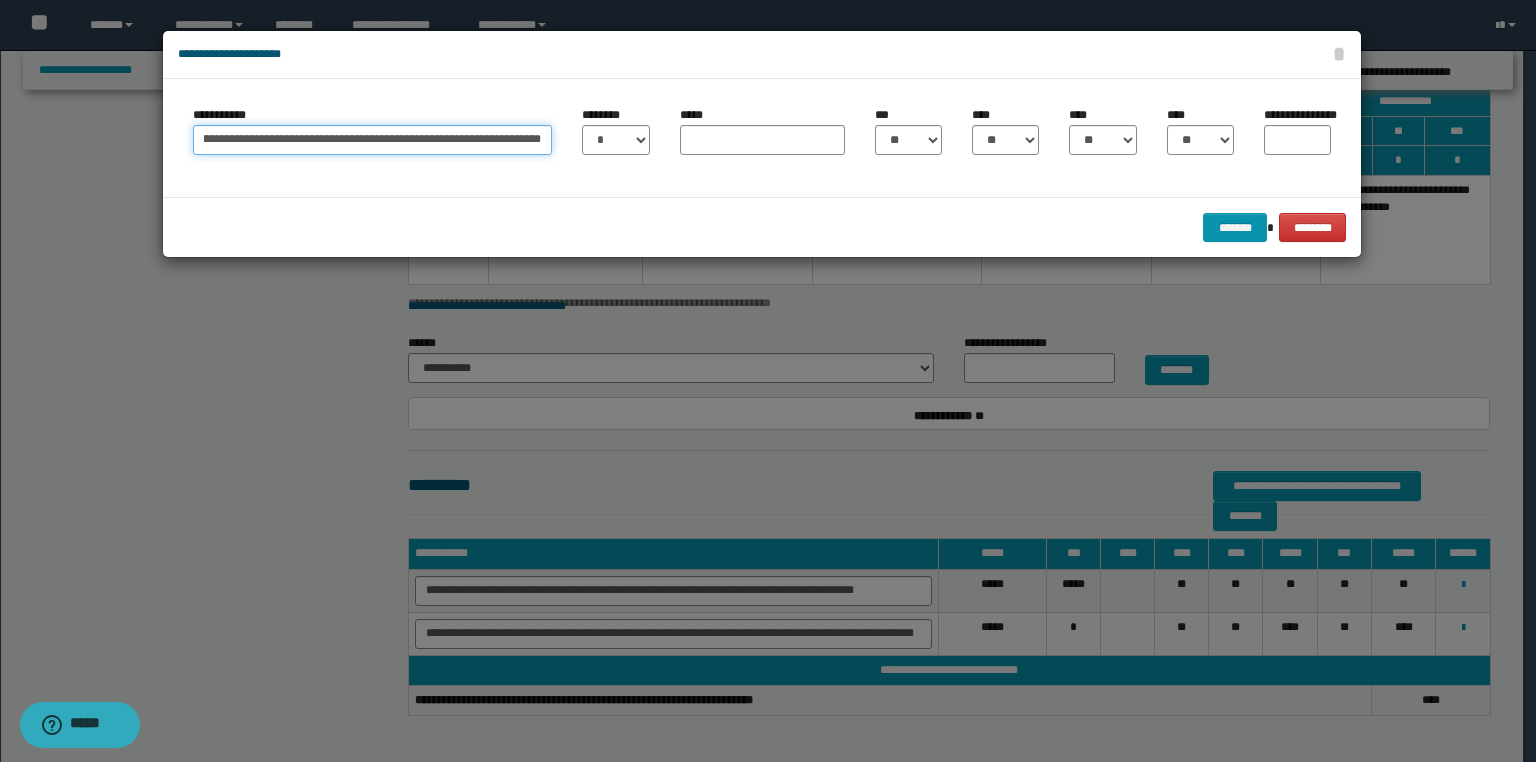 type on "**********" 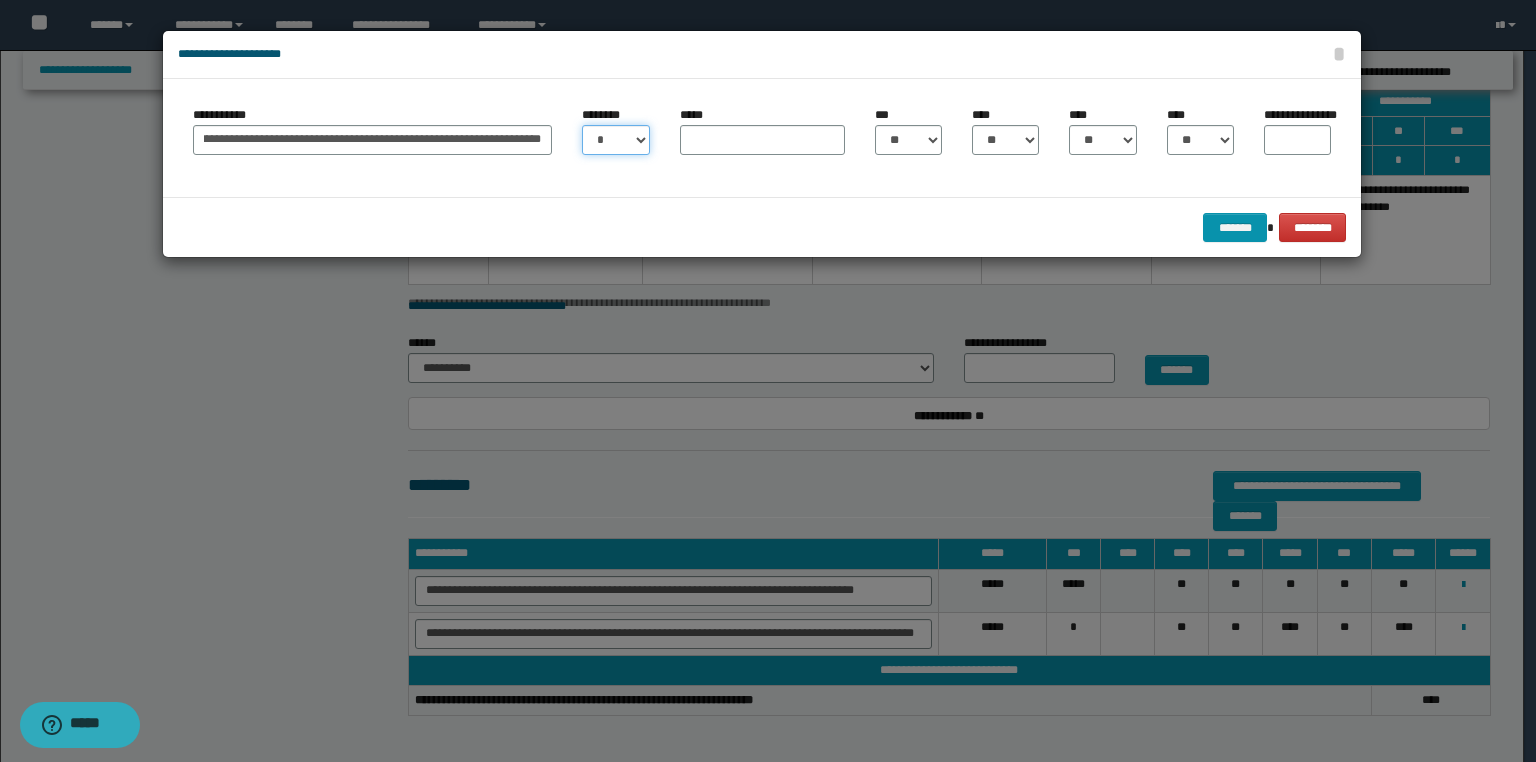 click on "*
*
*
*
*
*
*
*
*
**
**
**
**
**
**" at bounding box center [615, 140] 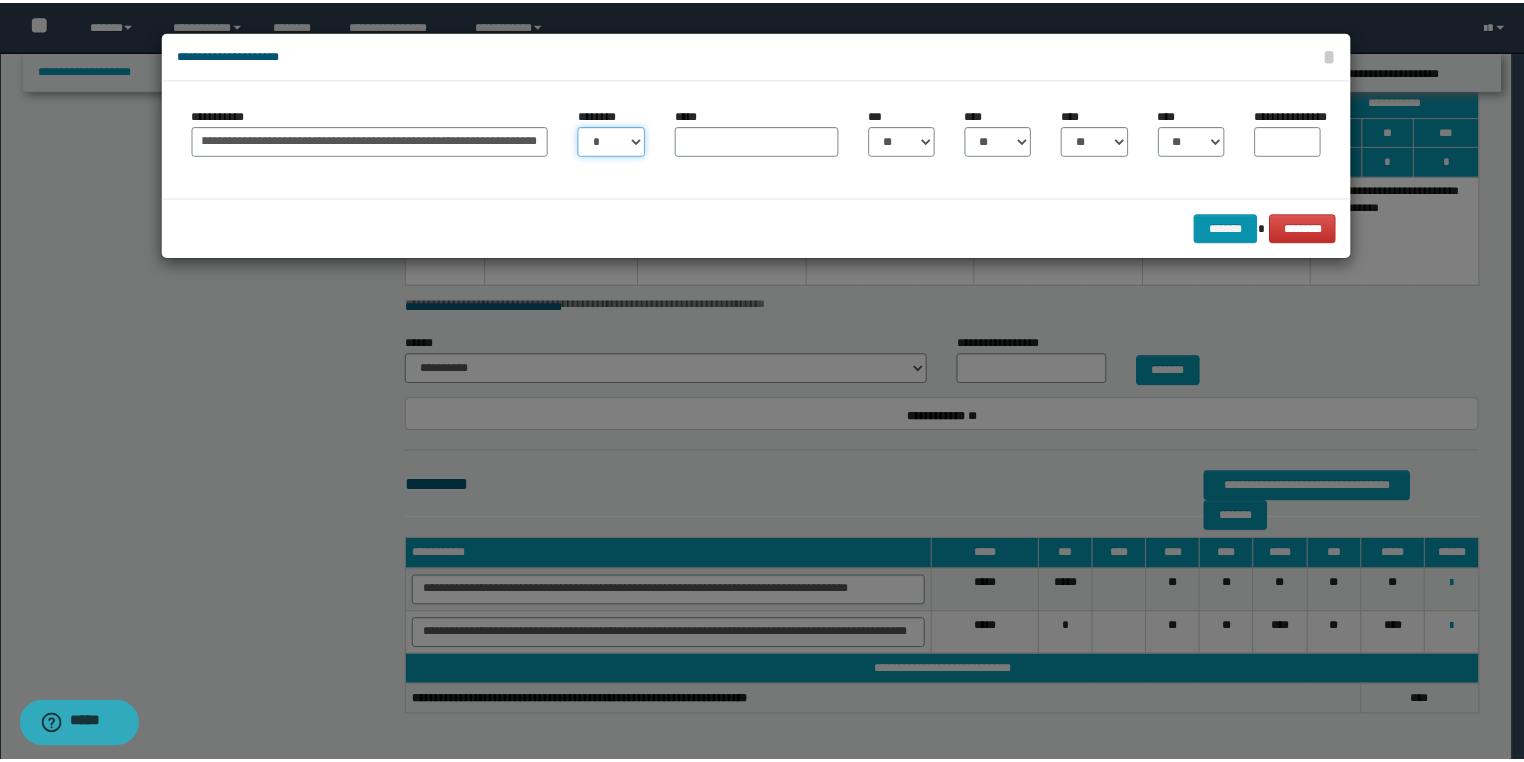 scroll, scrollTop: 0, scrollLeft: 0, axis: both 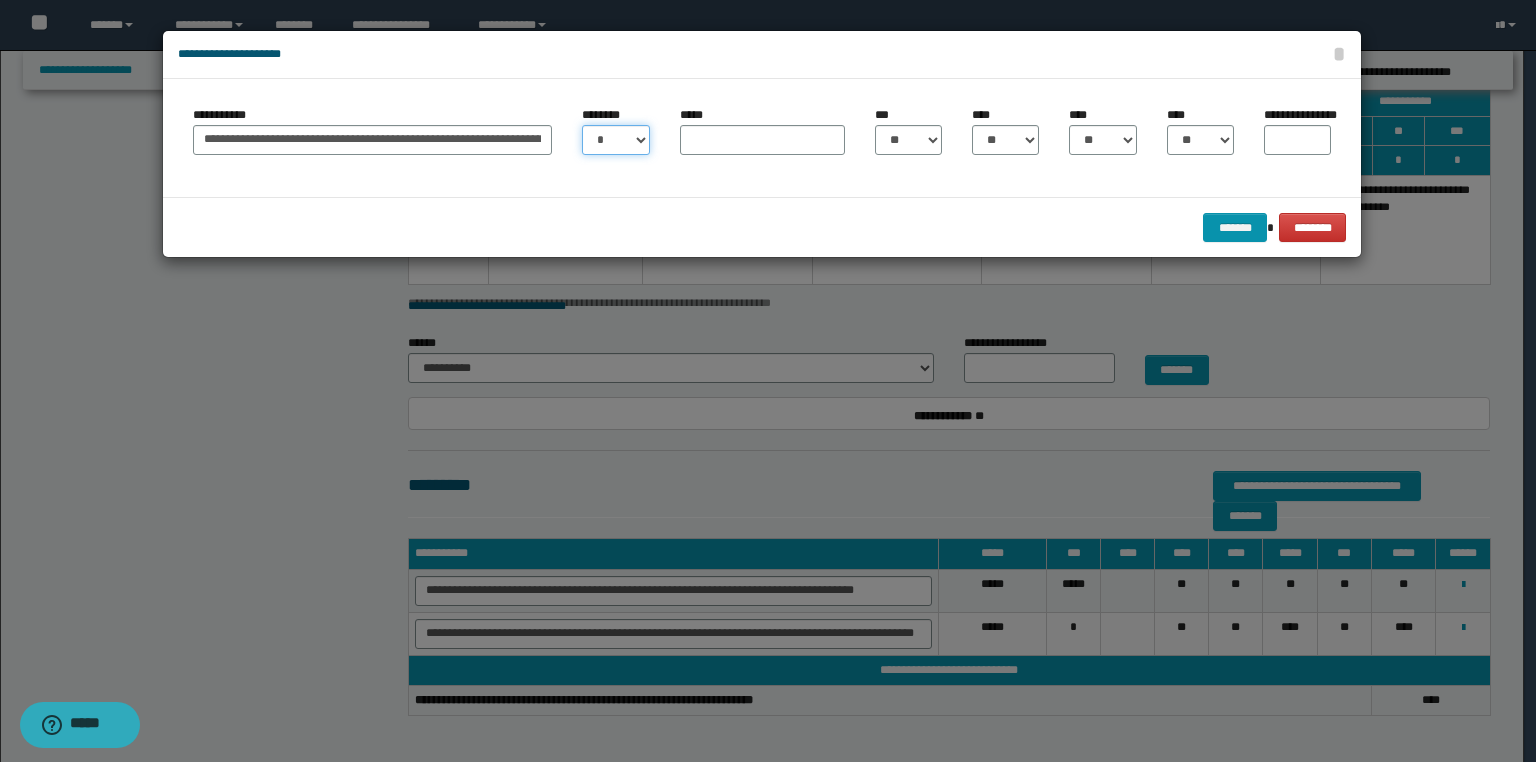 select on "**" 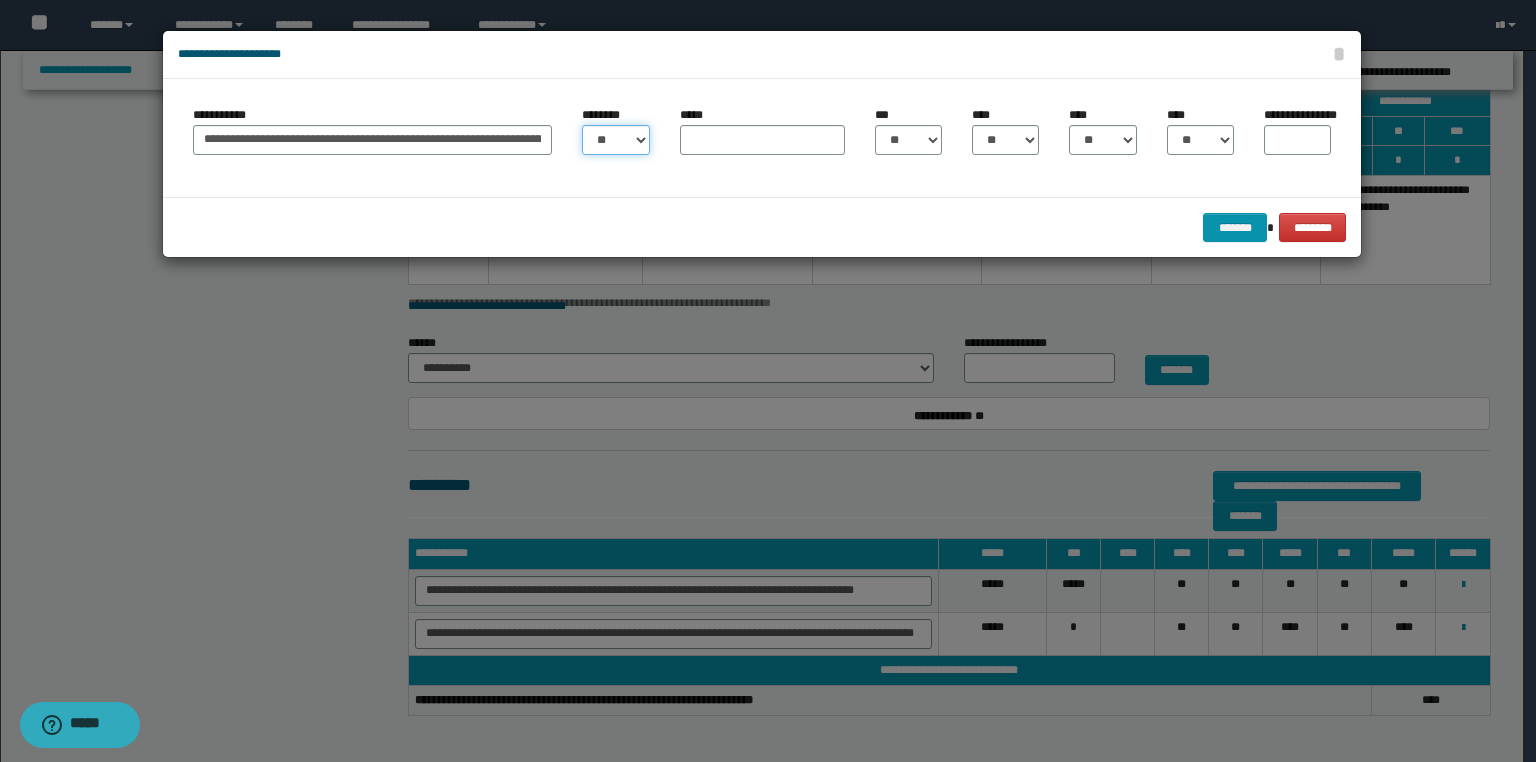 click on "*
*
*
*
*
*
*
*
*
**
**
**
**
**
**" at bounding box center [615, 140] 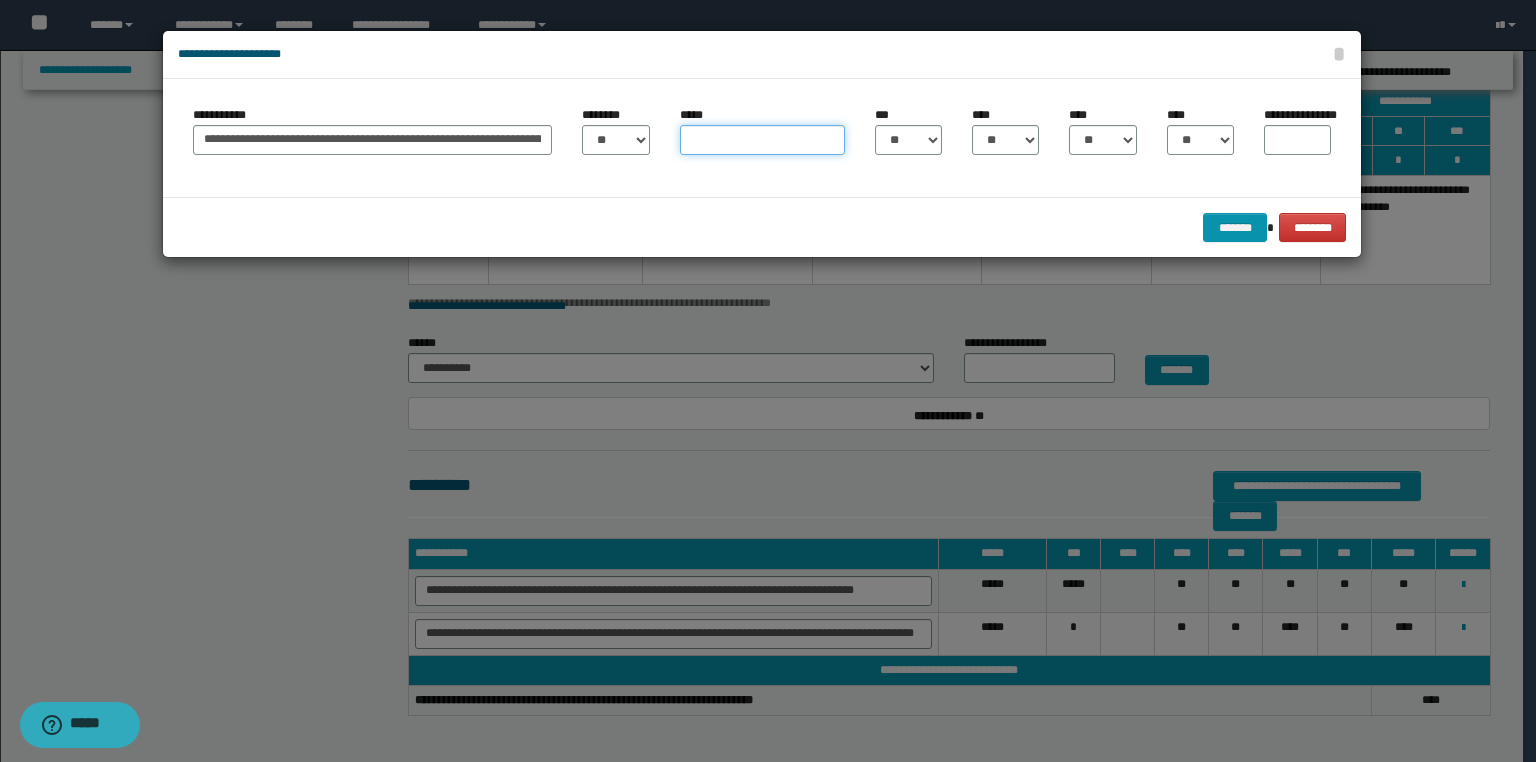 click on "*****" at bounding box center [762, 140] 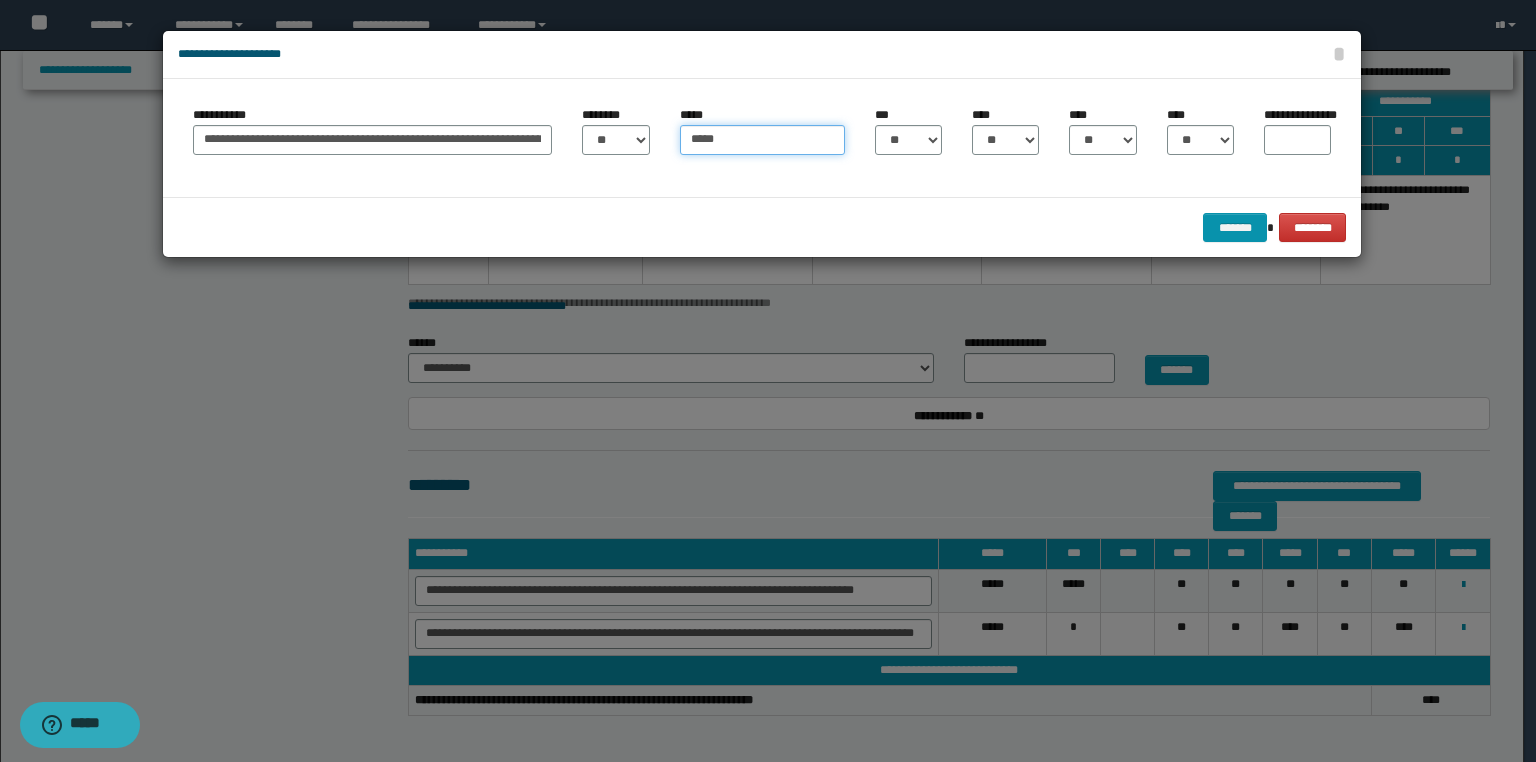 type on "*****" 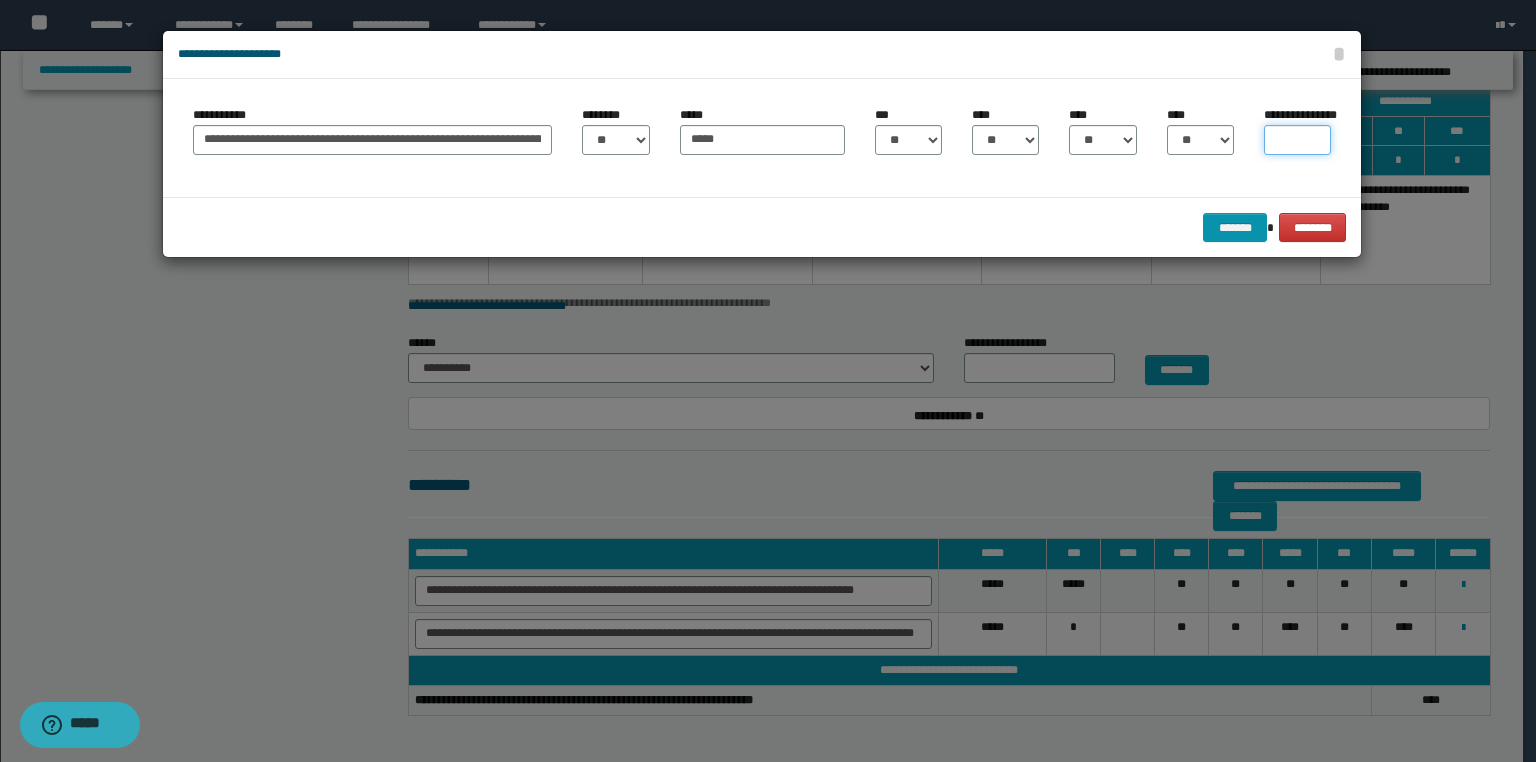 click on "**********" at bounding box center (1297, 140) 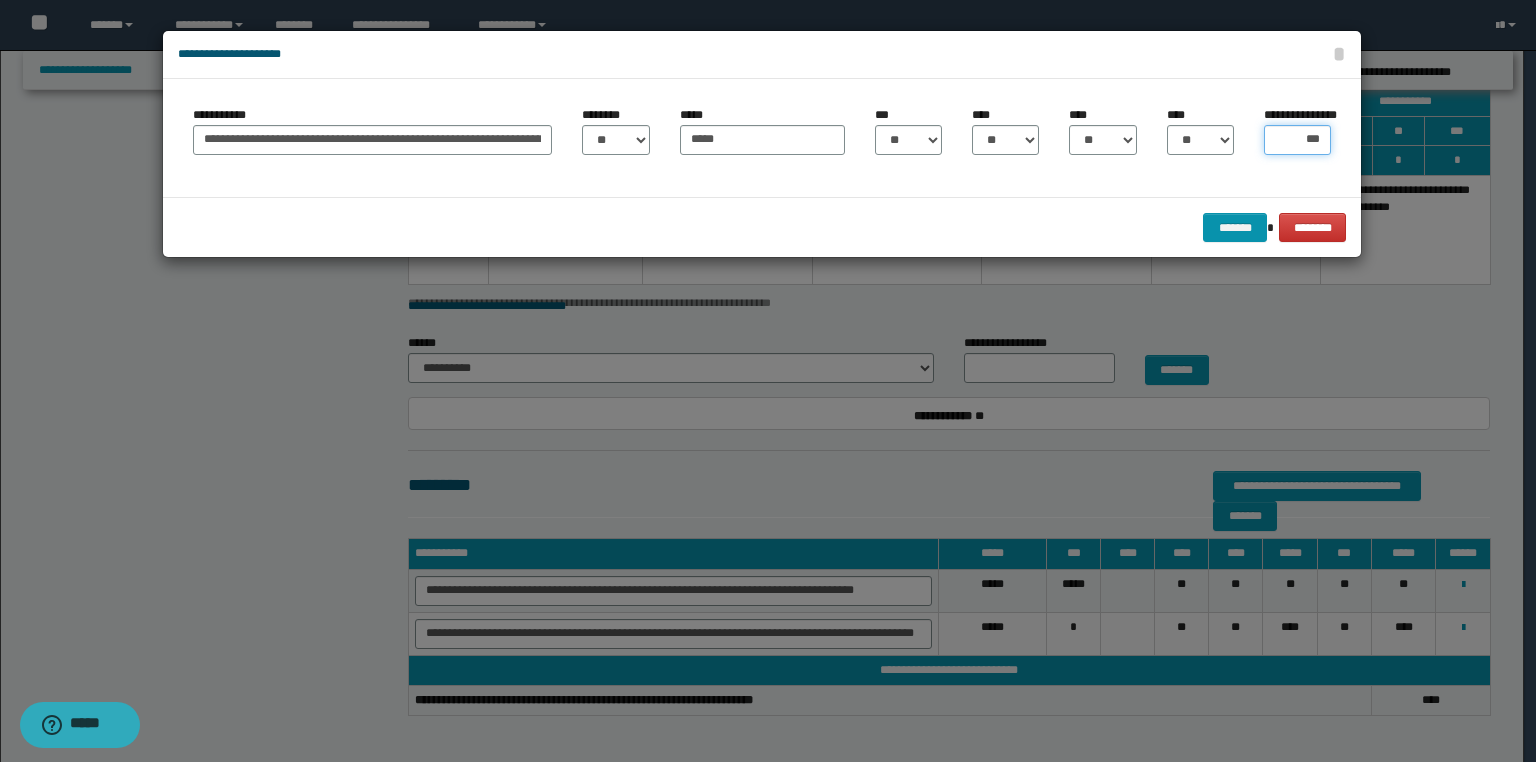 type on "****" 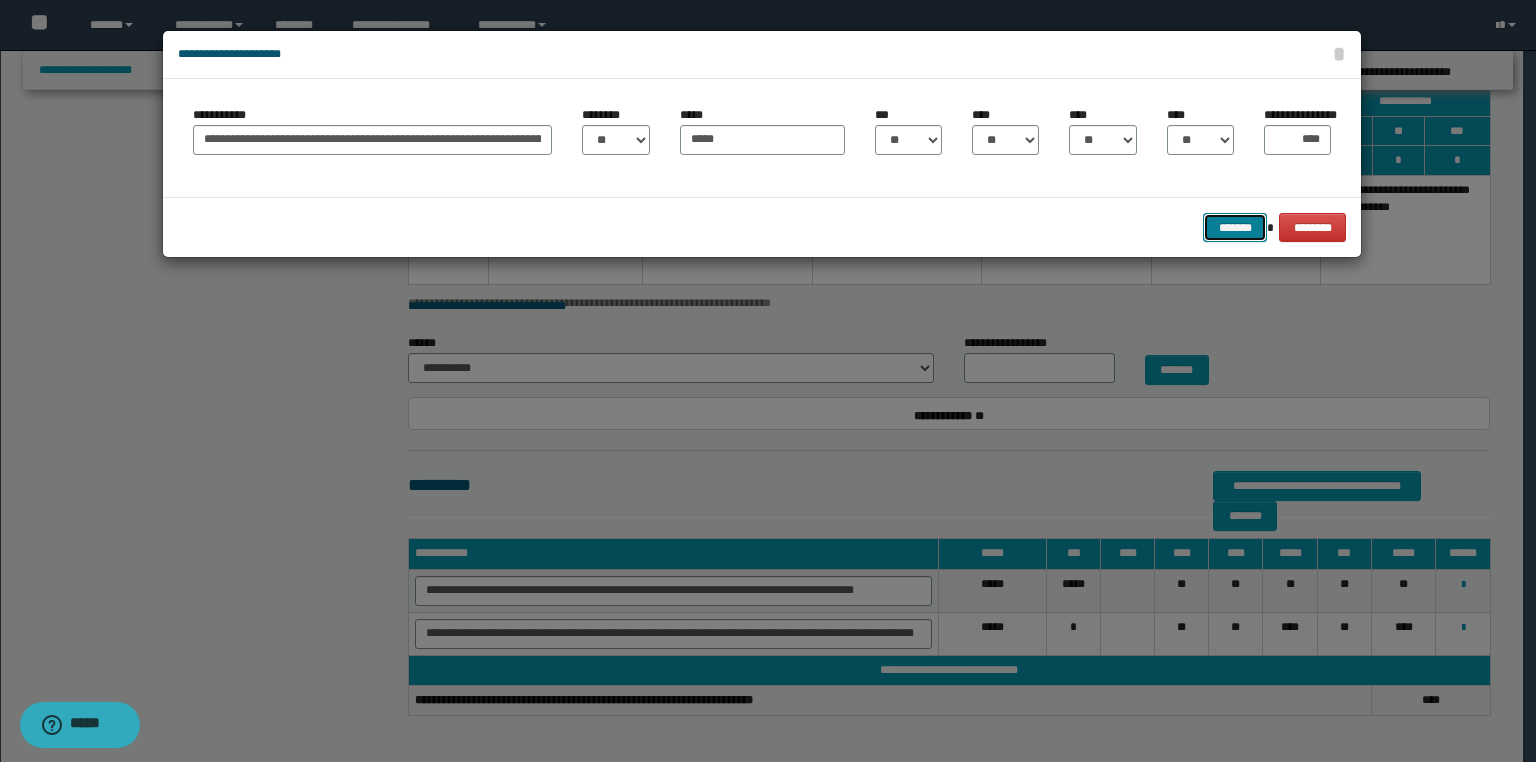 click on "*******" at bounding box center (1235, 228) 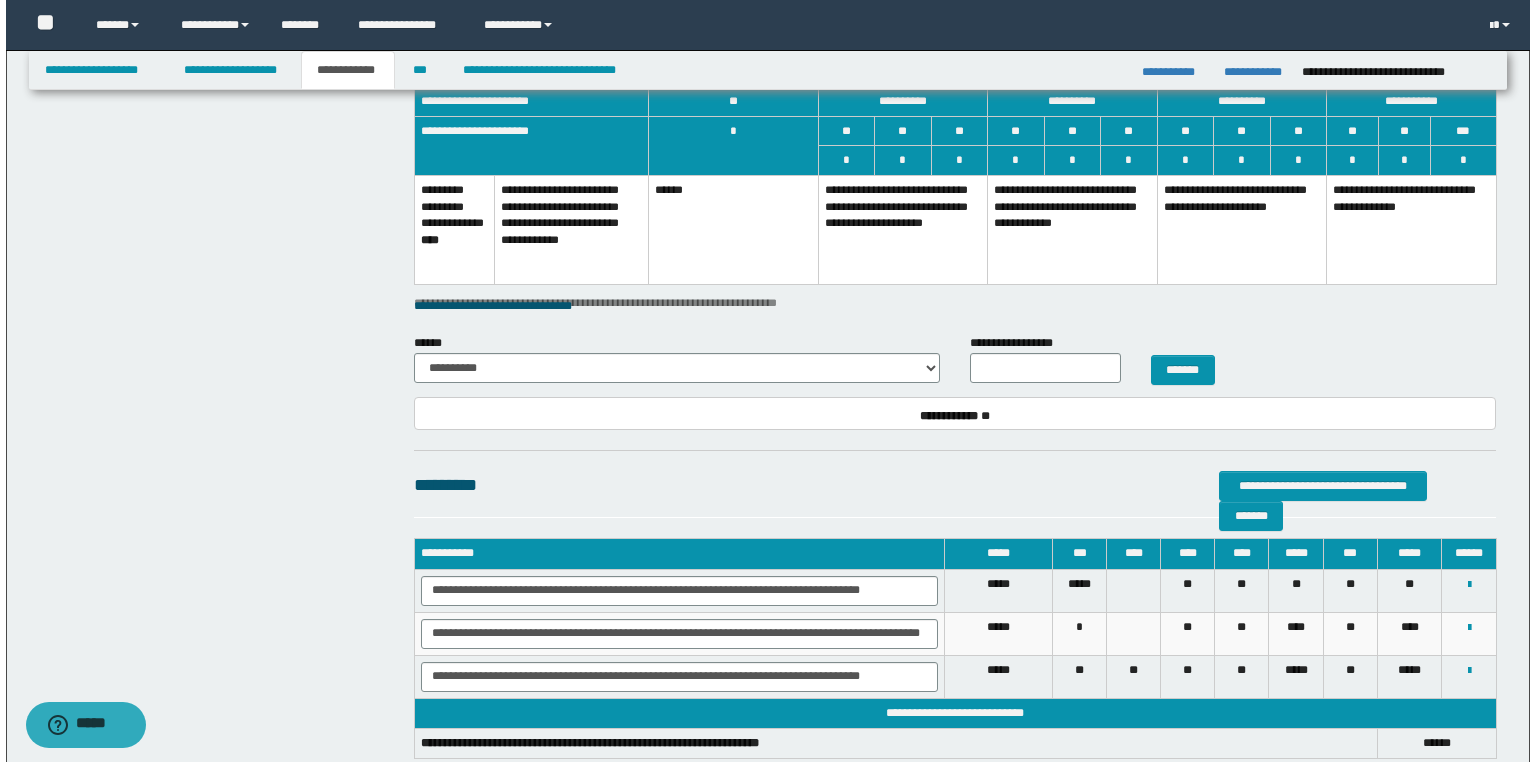 scroll, scrollTop: 2256, scrollLeft: 0, axis: vertical 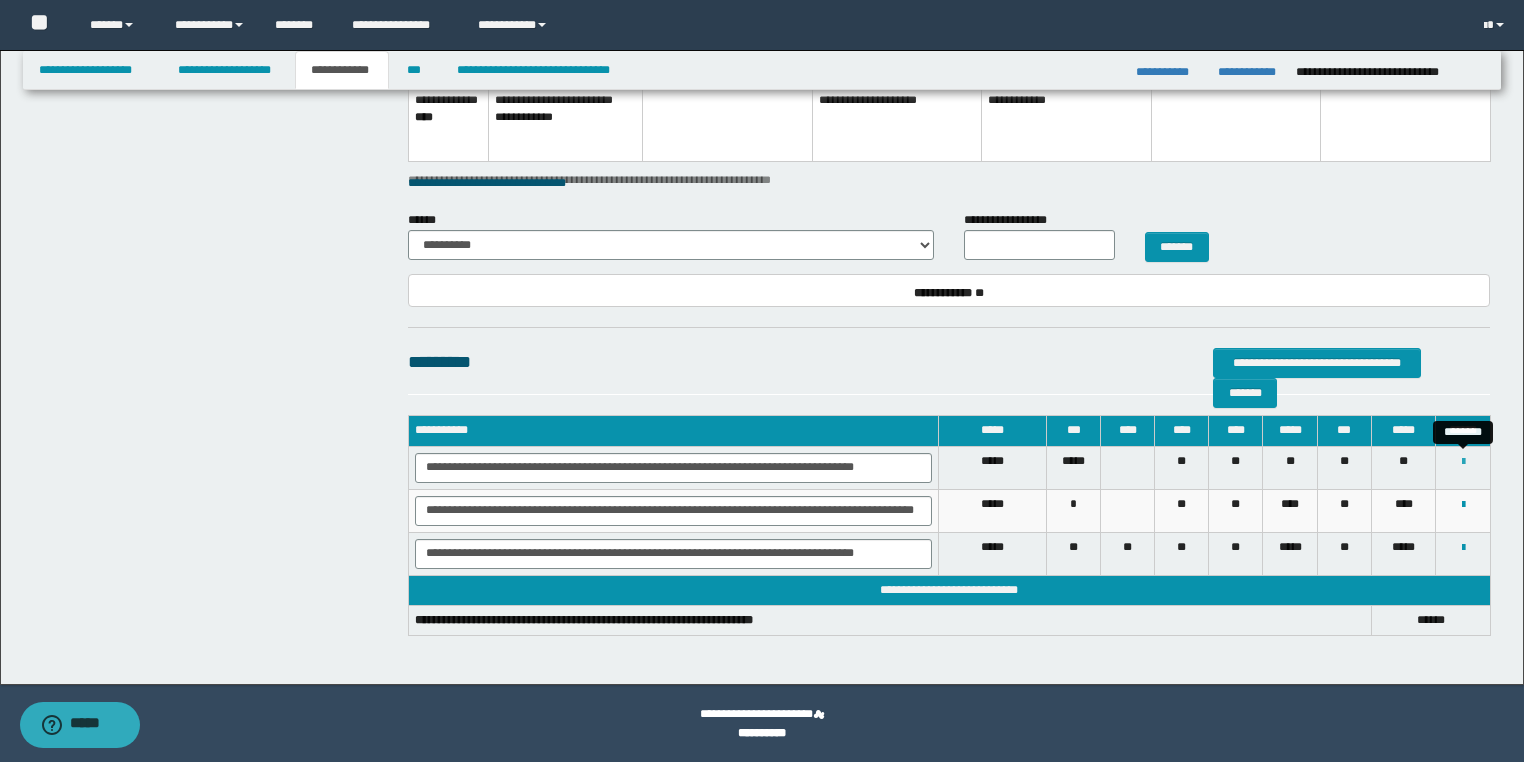 click at bounding box center (1463, 462) 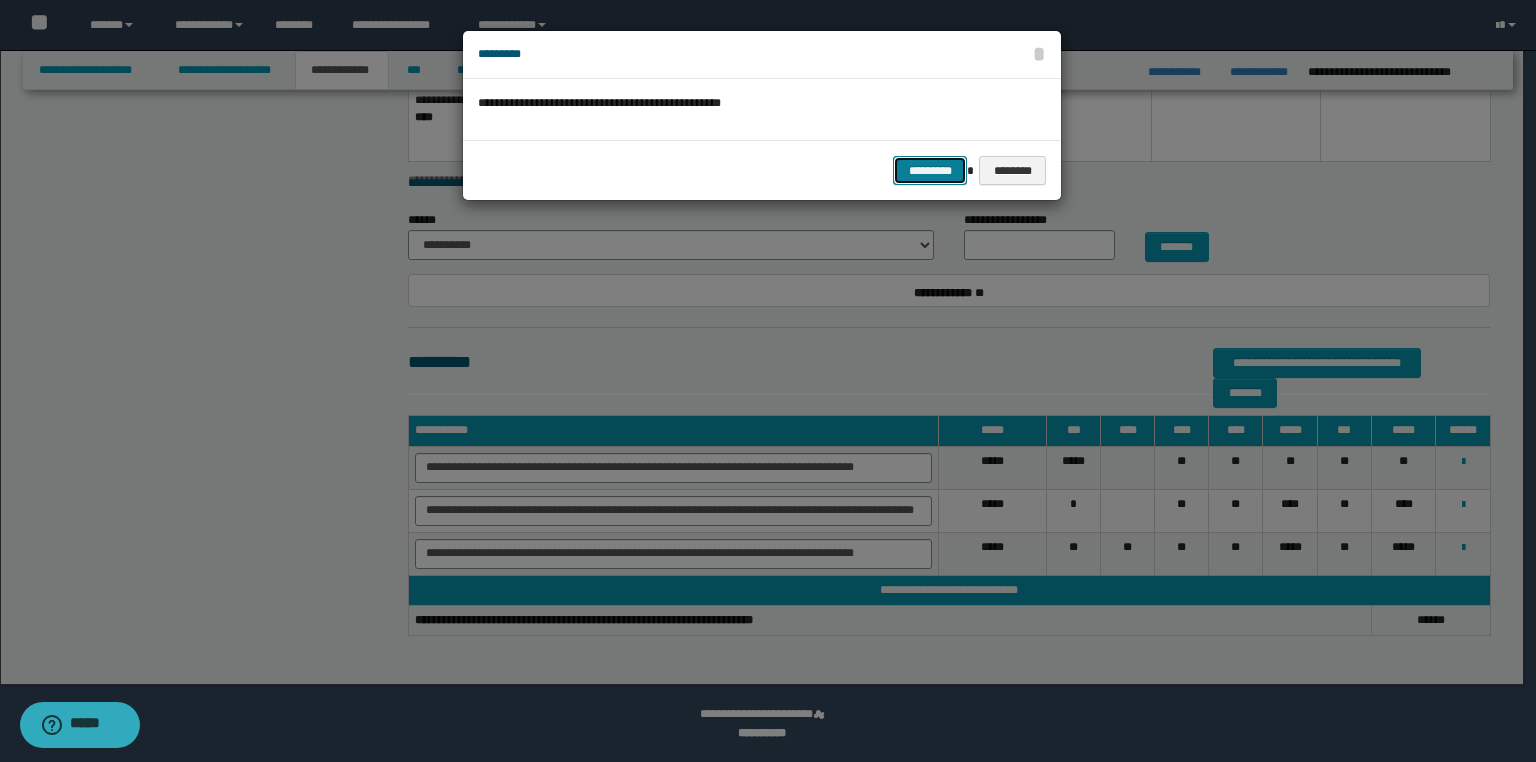 click on "*********" at bounding box center (930, 171) 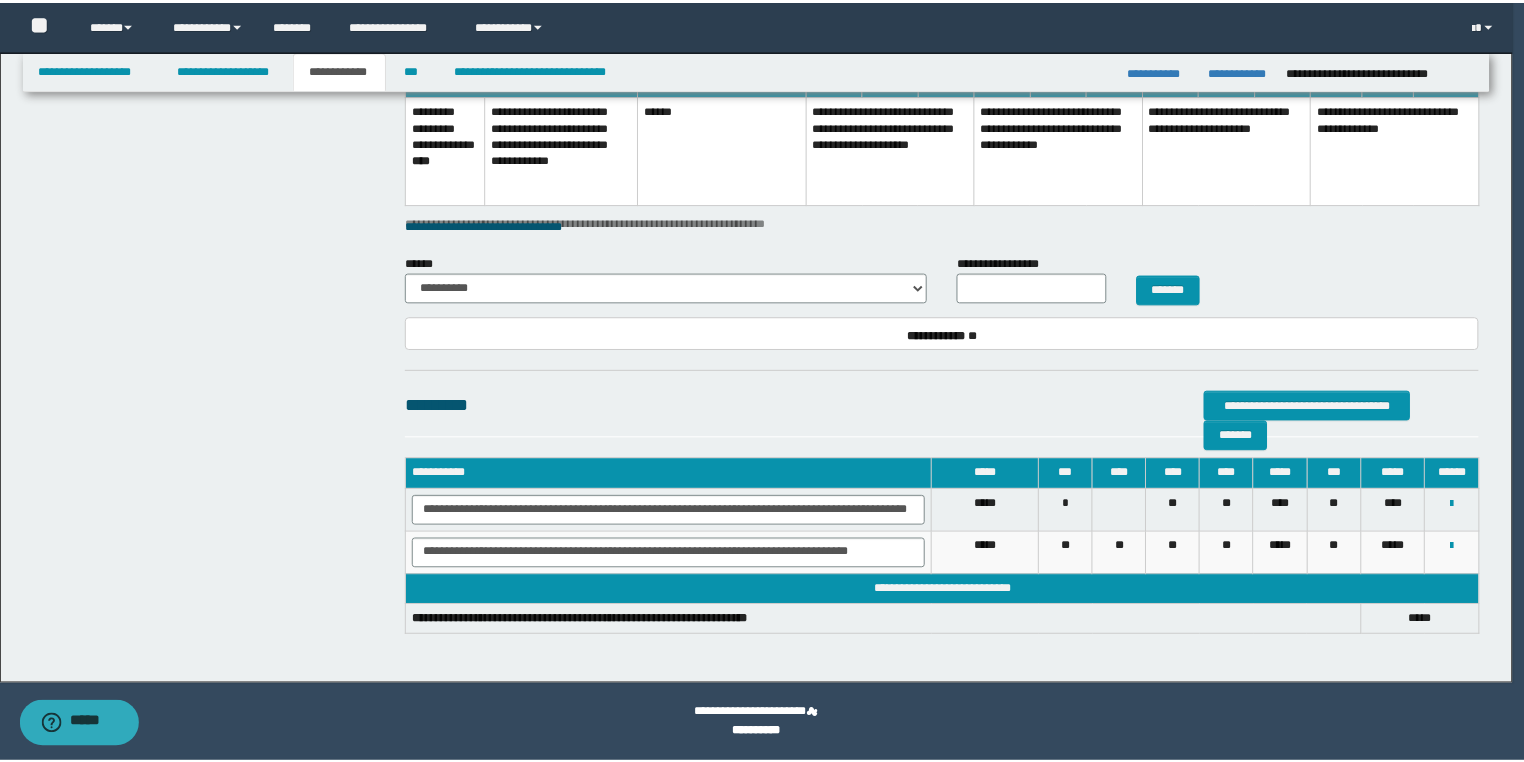 scroll, scrollTop: 2187, scrollLeft: 0, axis: vertical 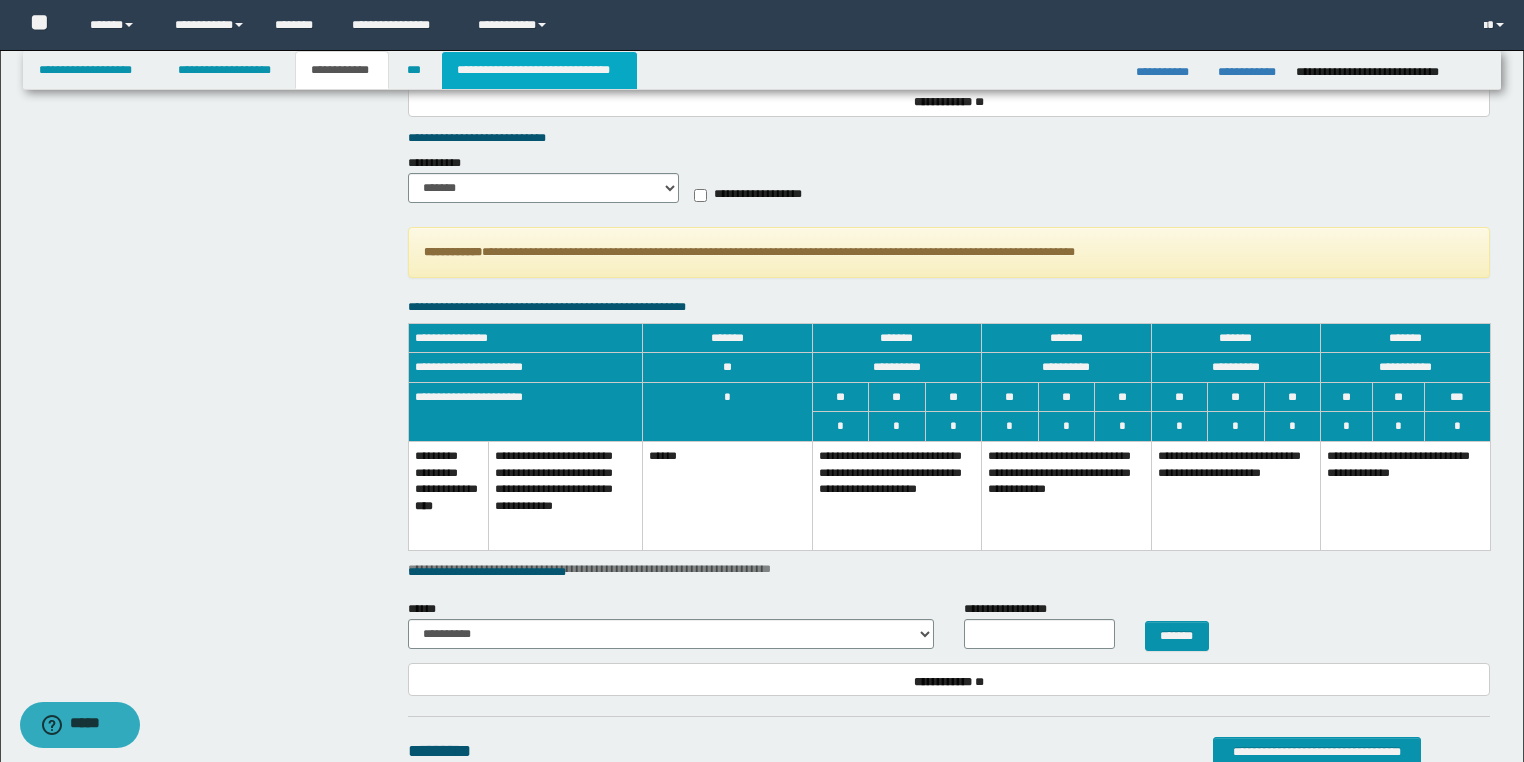 click on "**********" at bounding box center (539, 70) 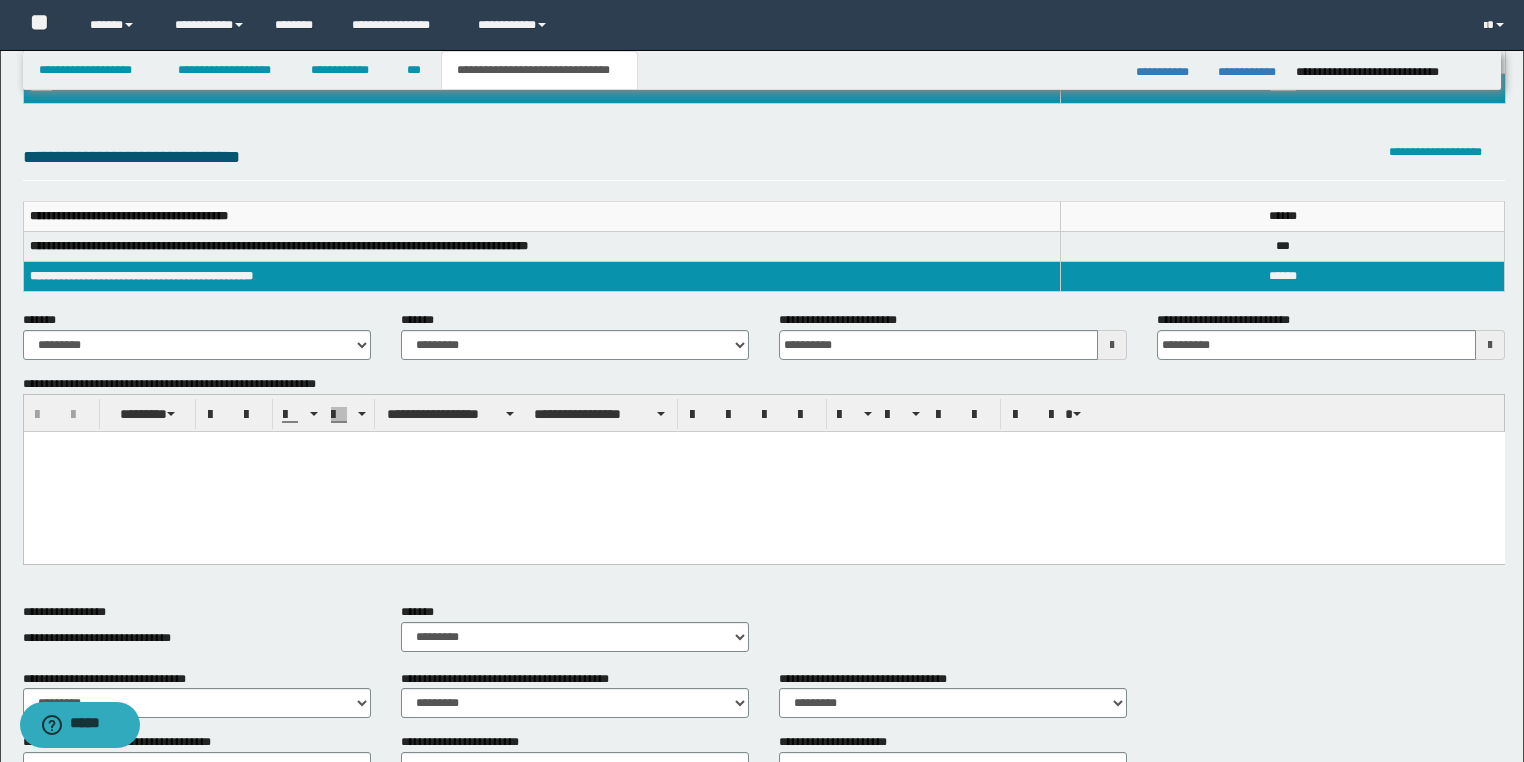 scroll, scrollTop: 0, scrollLeft: 0, axis: both 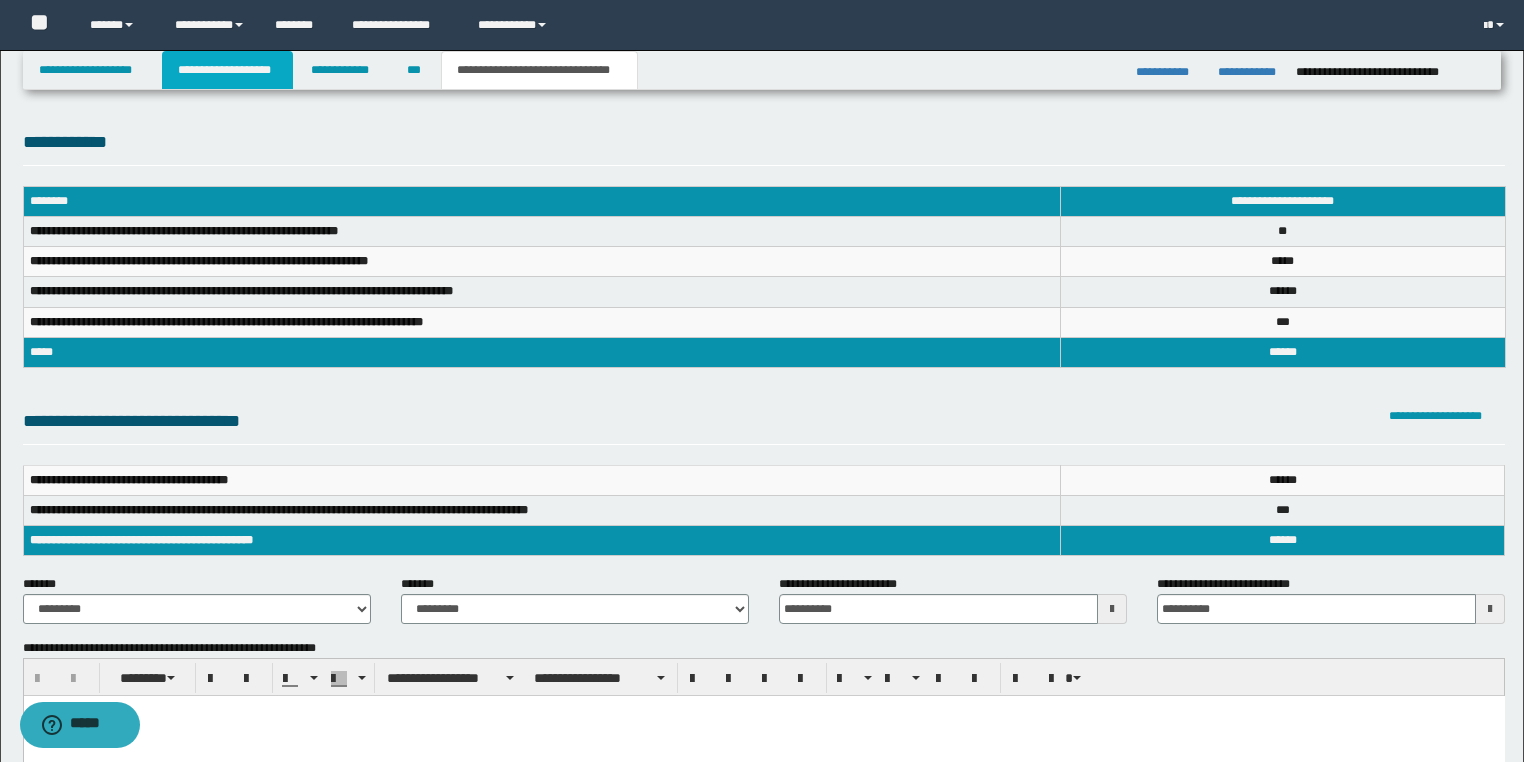 drag, startPoint x: 243, startPoint y: 73, endPoint x: 400, endPoint y: 156, distance: 177.58942 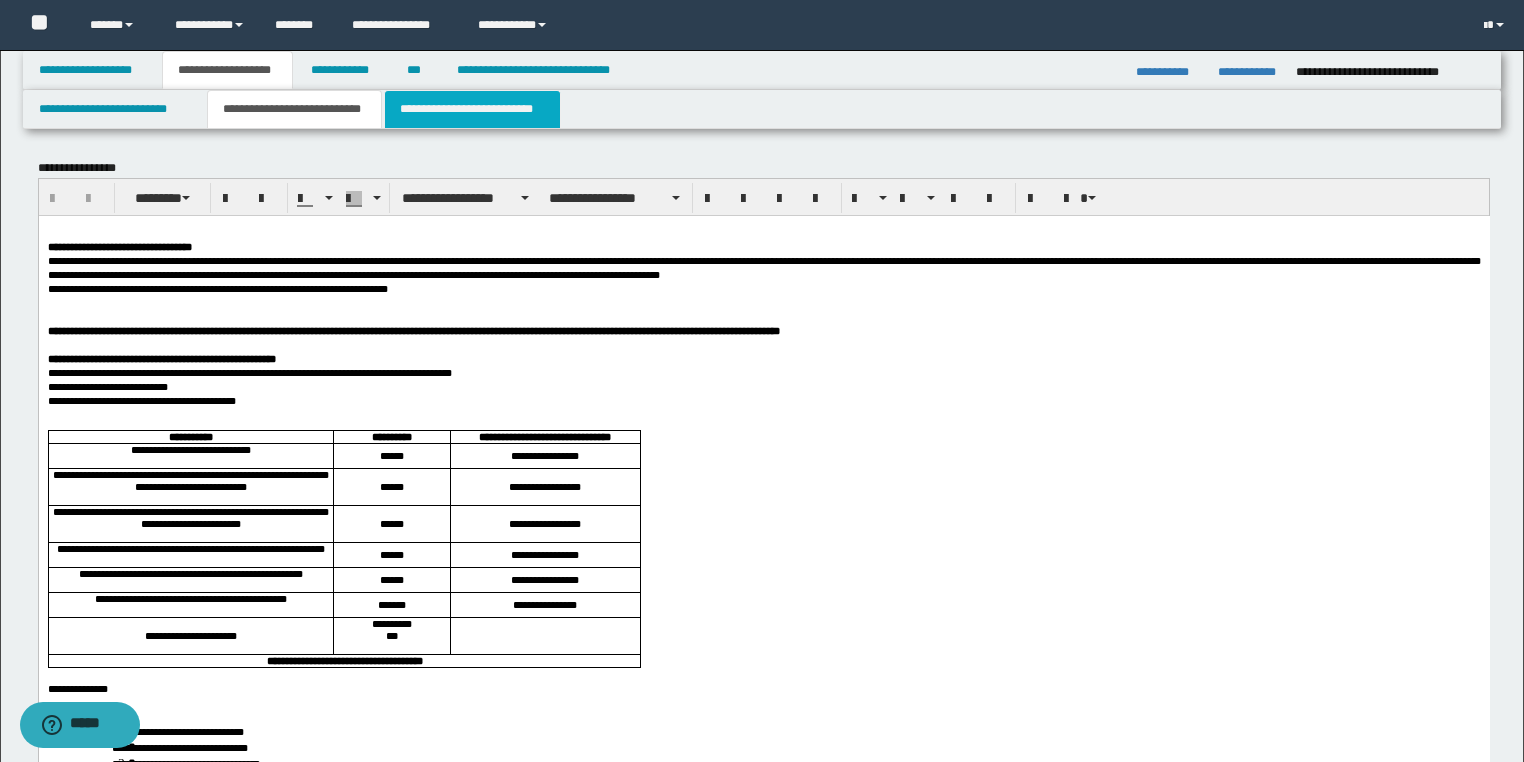 click on "**********" at bounding box center [472, 109] 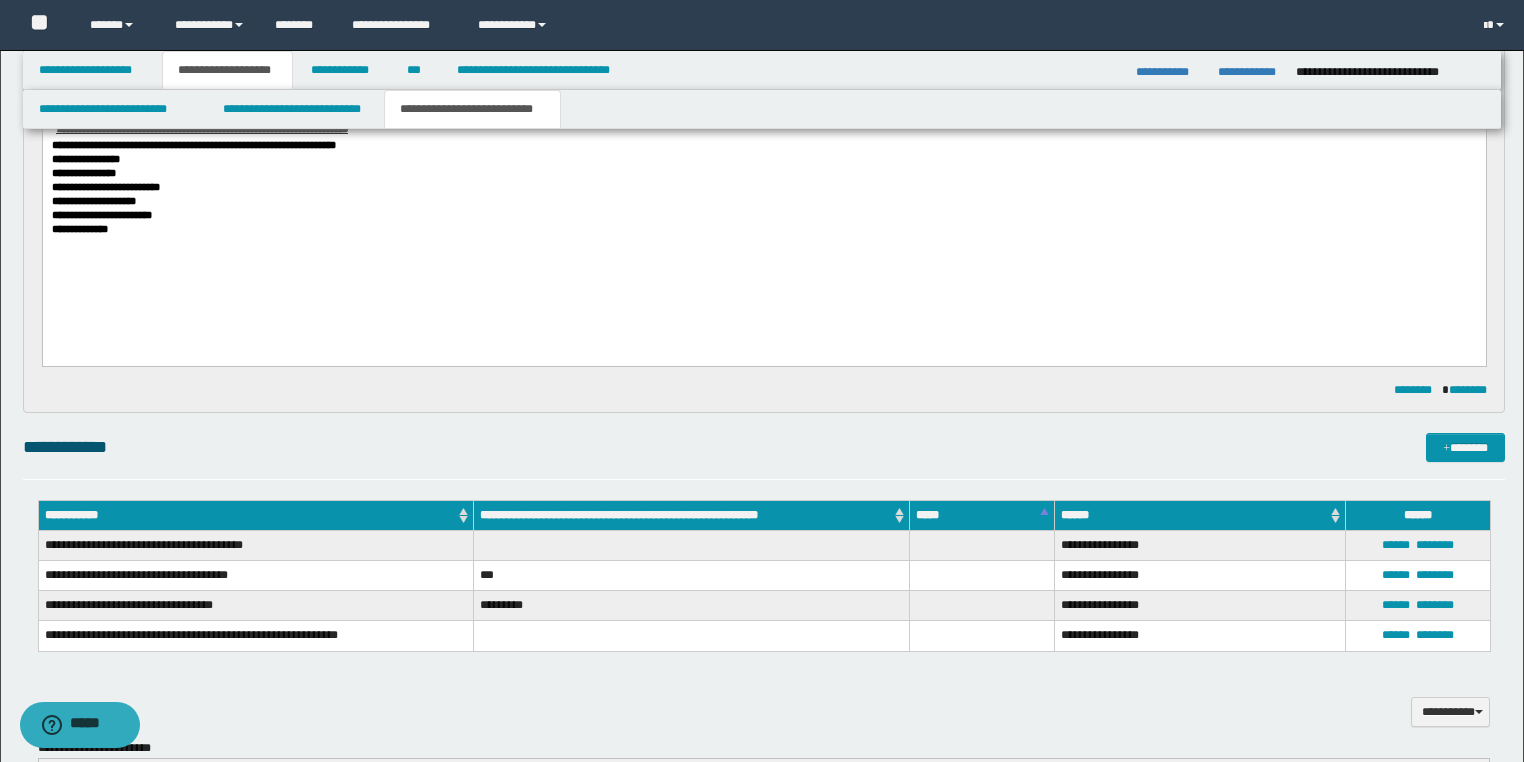 scroll, scrollTop: 1000, scrollLeft: 0, axis: vertical 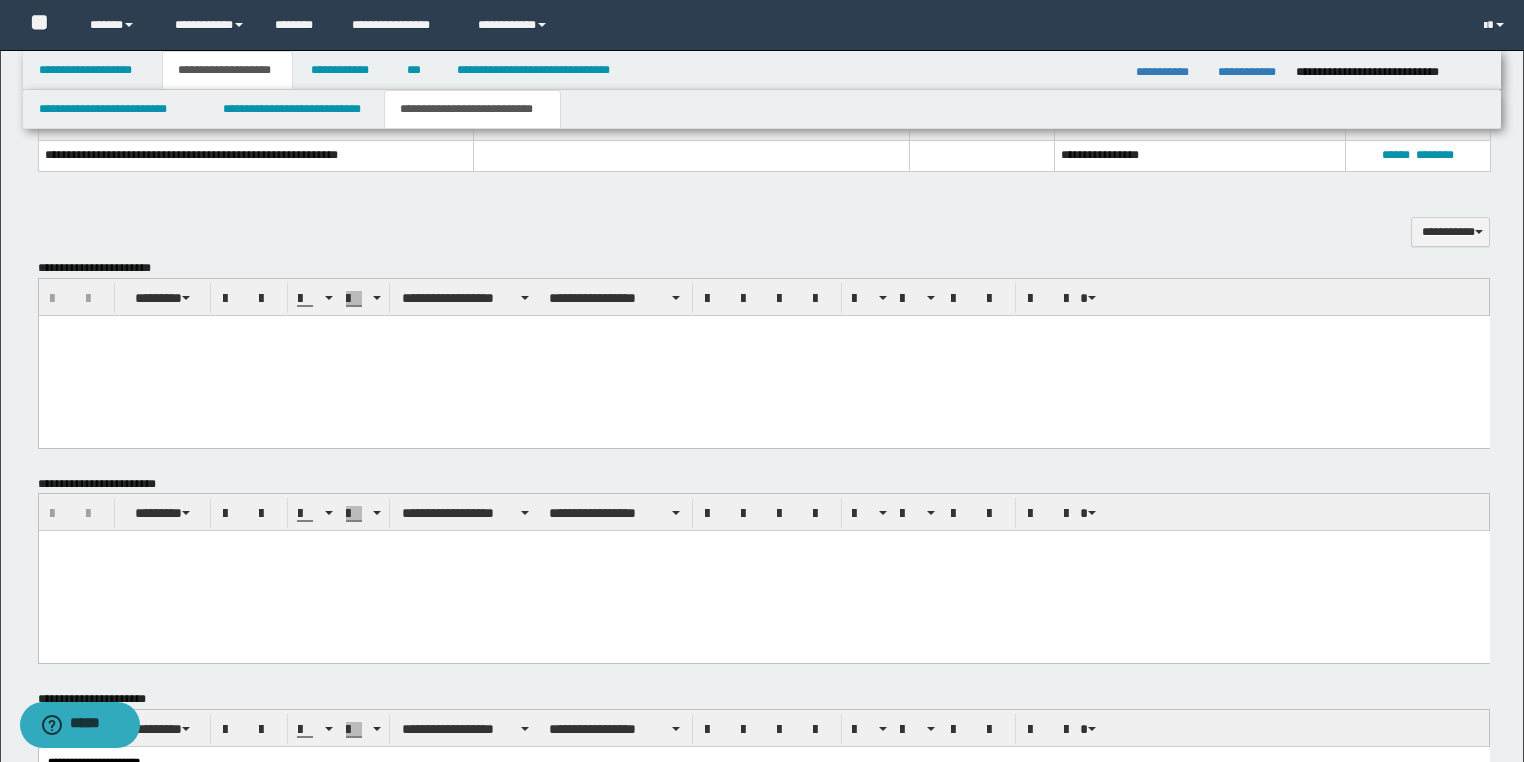click at bounding box center (763, 355) 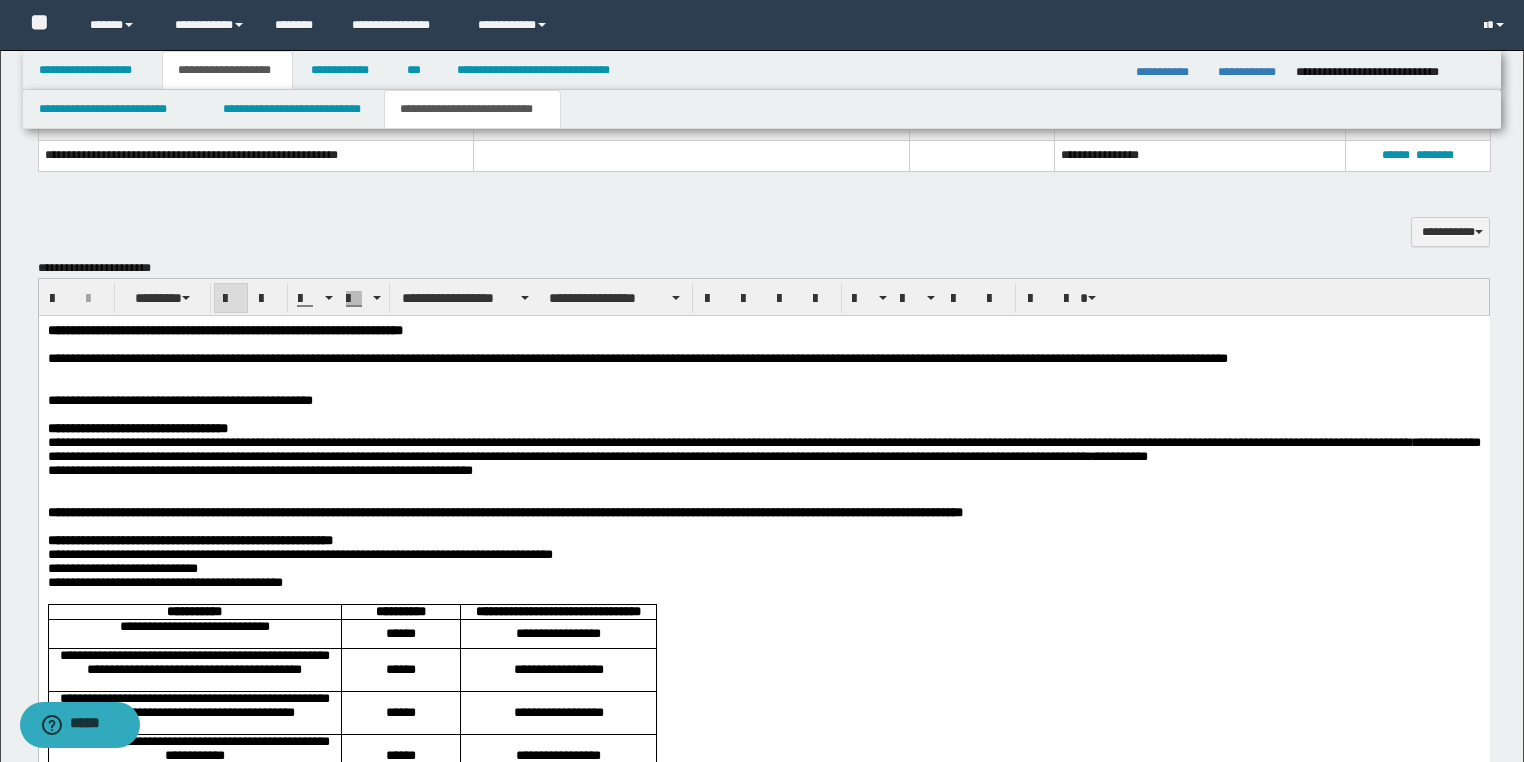 click on "**********" at bounding box center (179, 399) 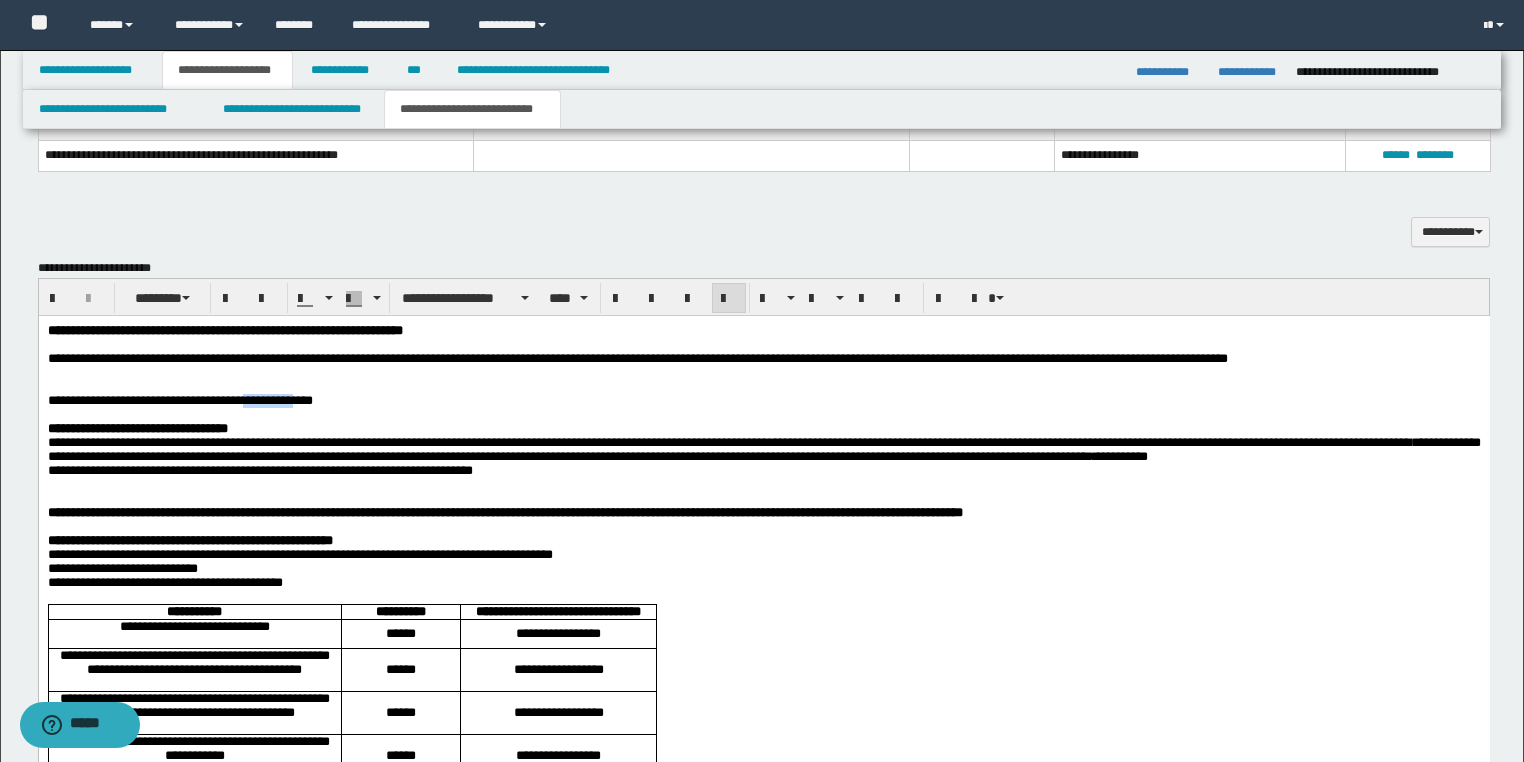 click on "**********" at bounding box center (179, 399) 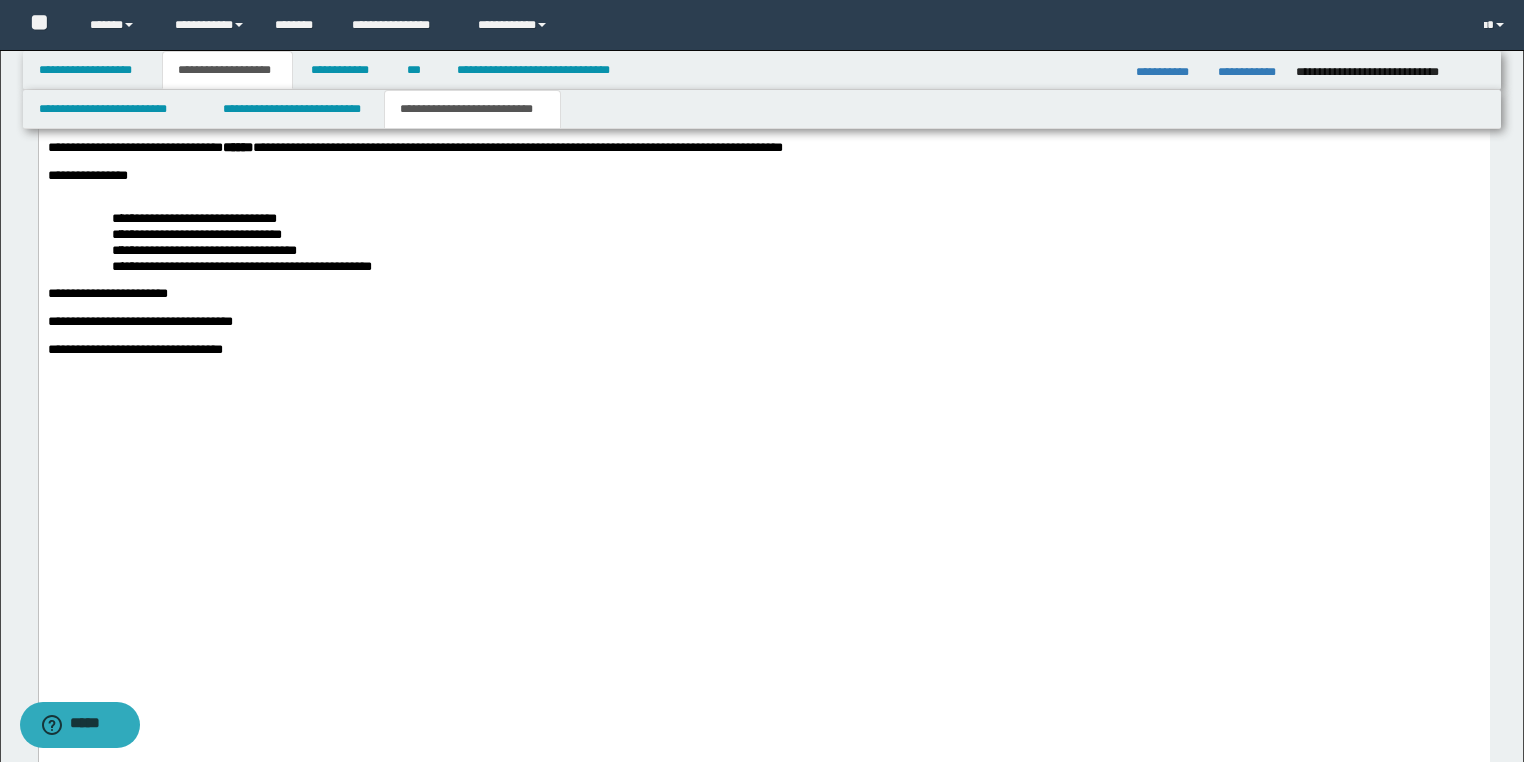 scroll, scrollTop: 2840, scrollLeft: 0, axis: vertical 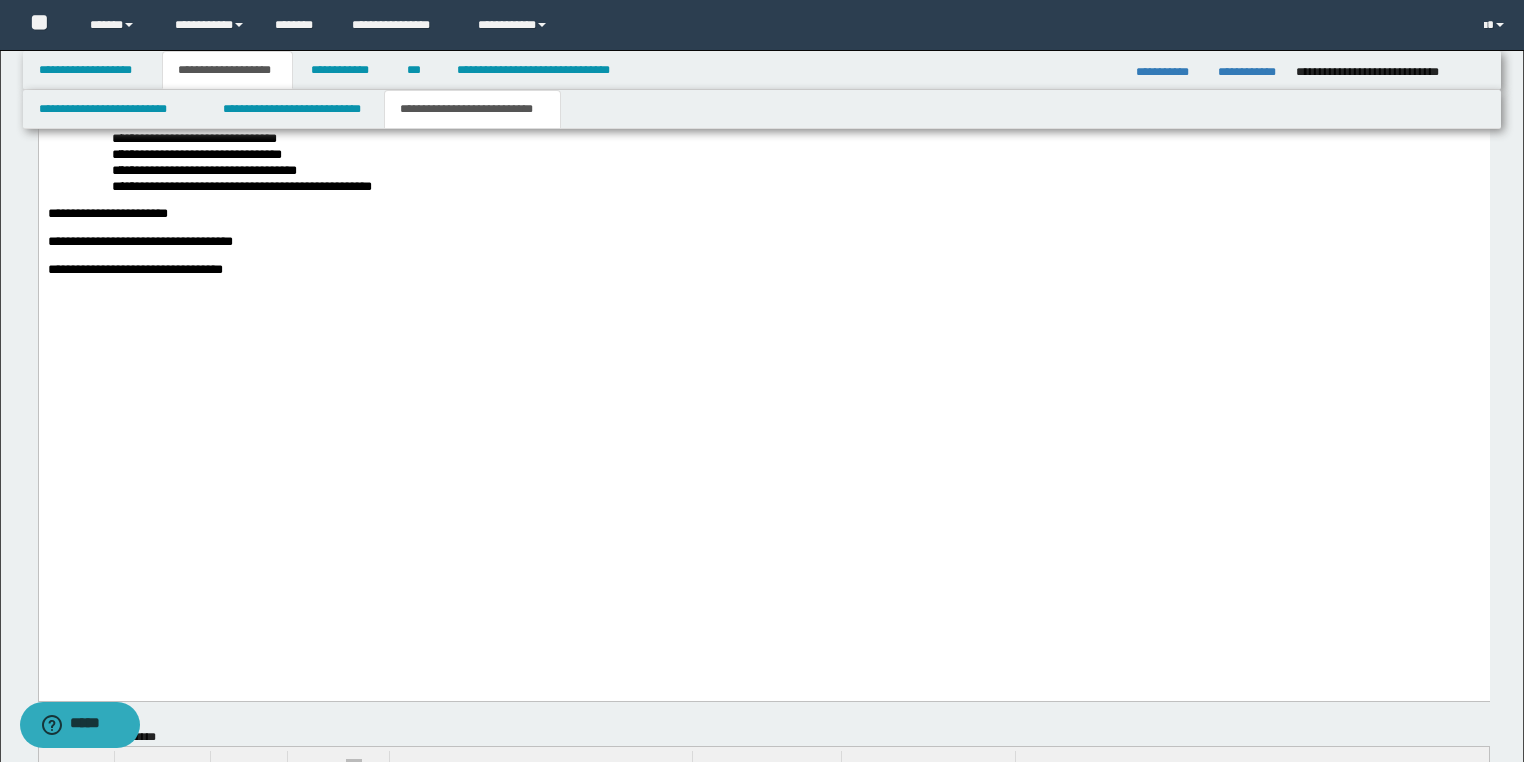 click on "**********" at bounding box center [763, 40] 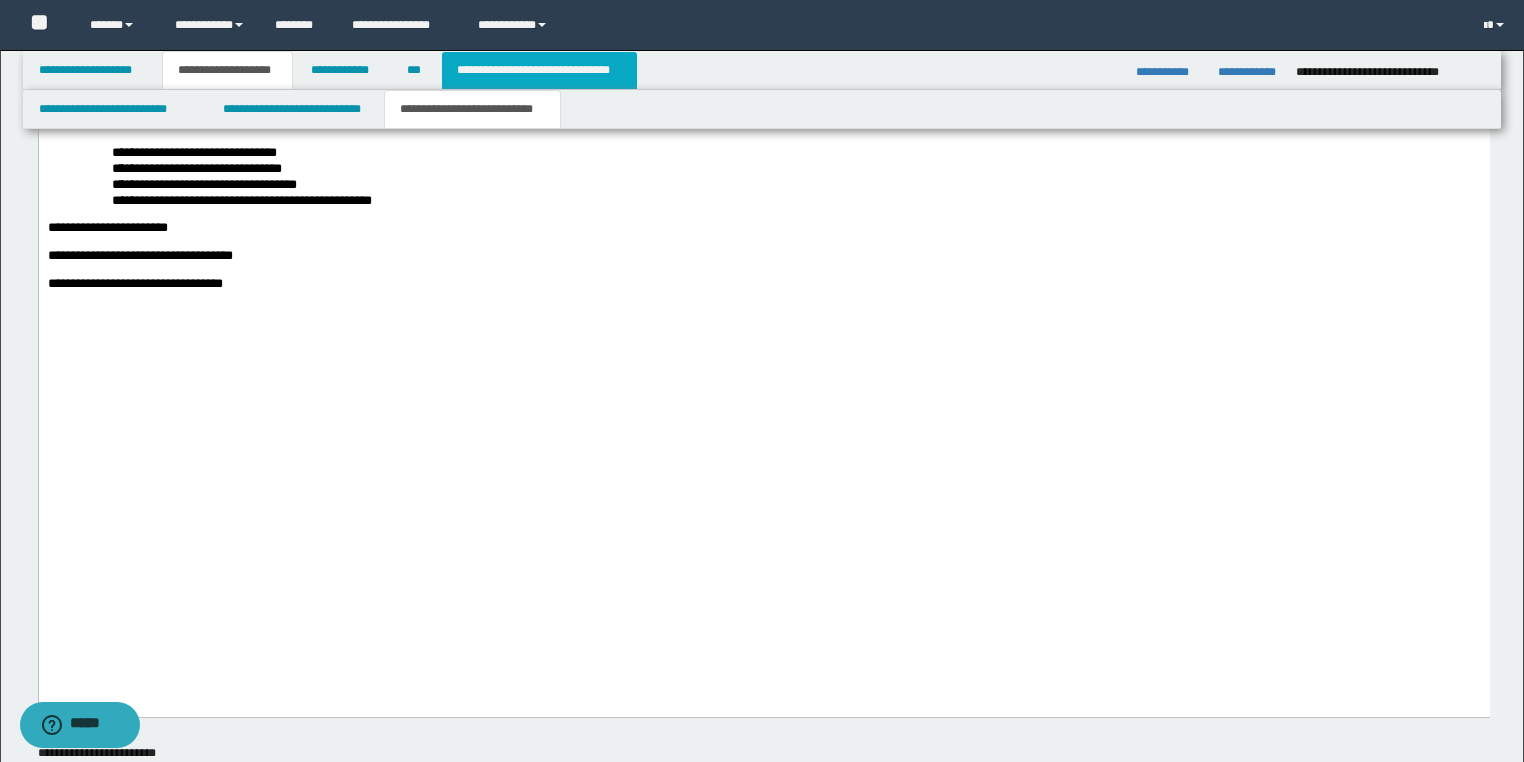 click on "**********" at bounding box center [539, 70] 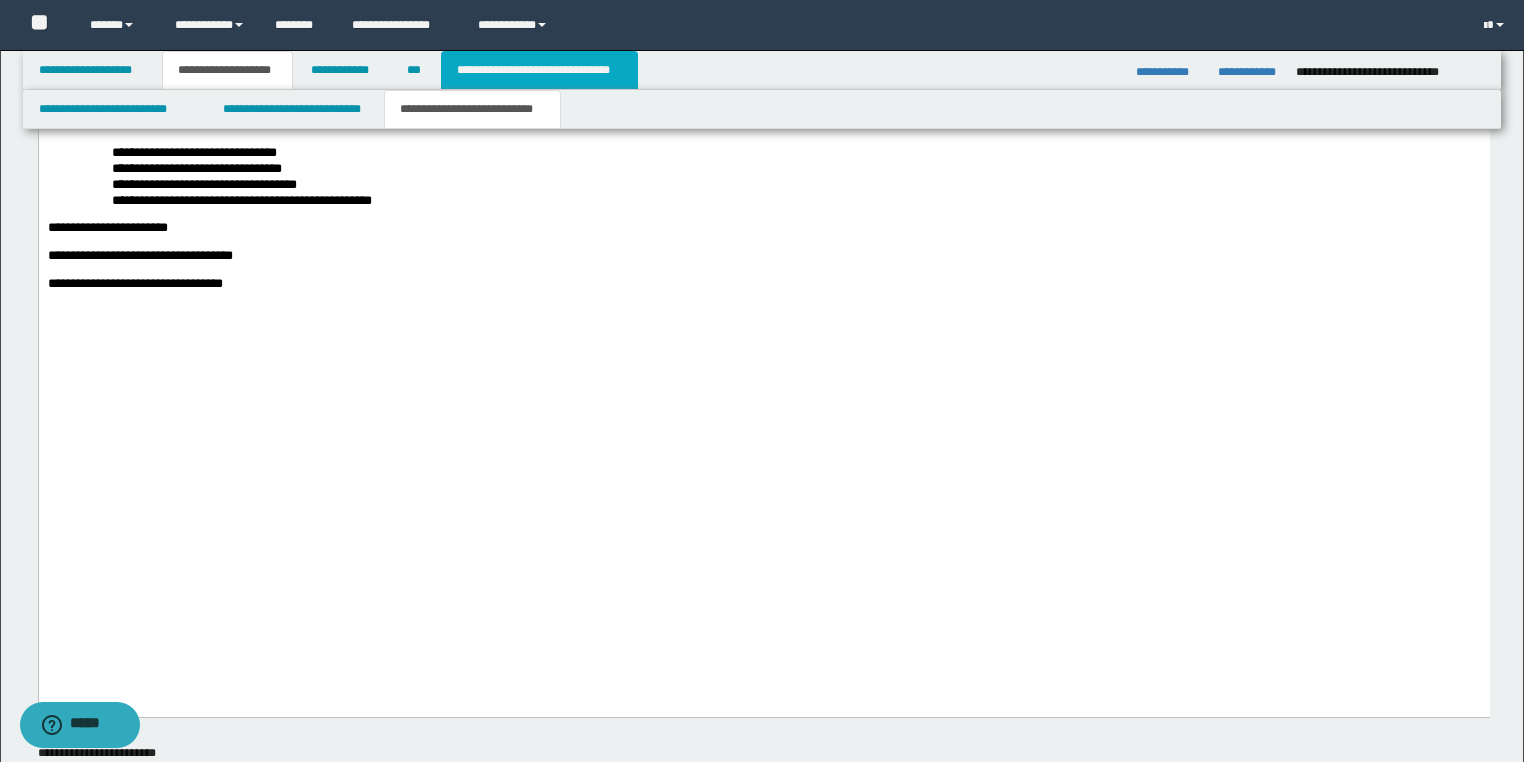 type on "**********" 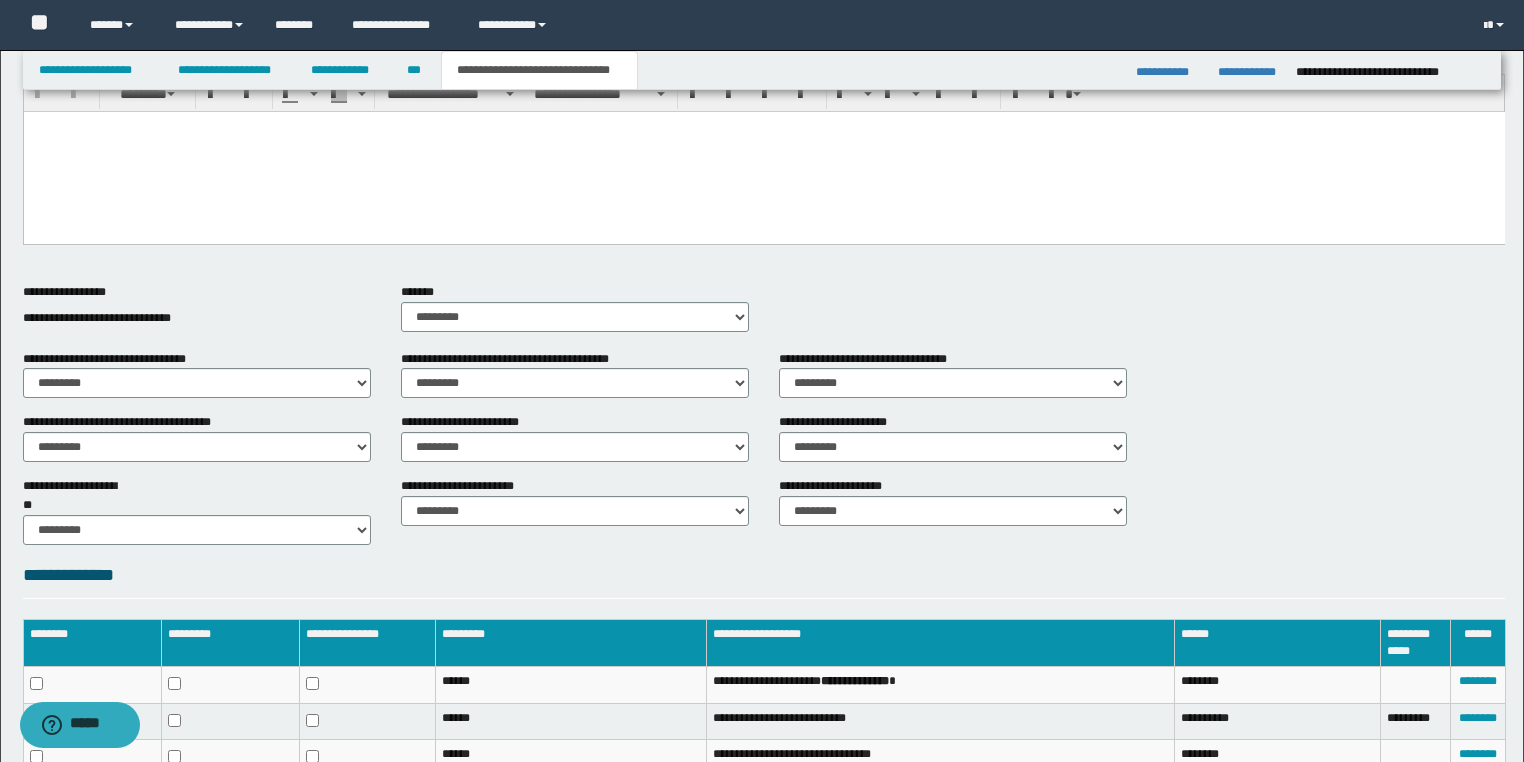 scroll, scrollTop: 504, scrollLeft: 0, axis: vertical 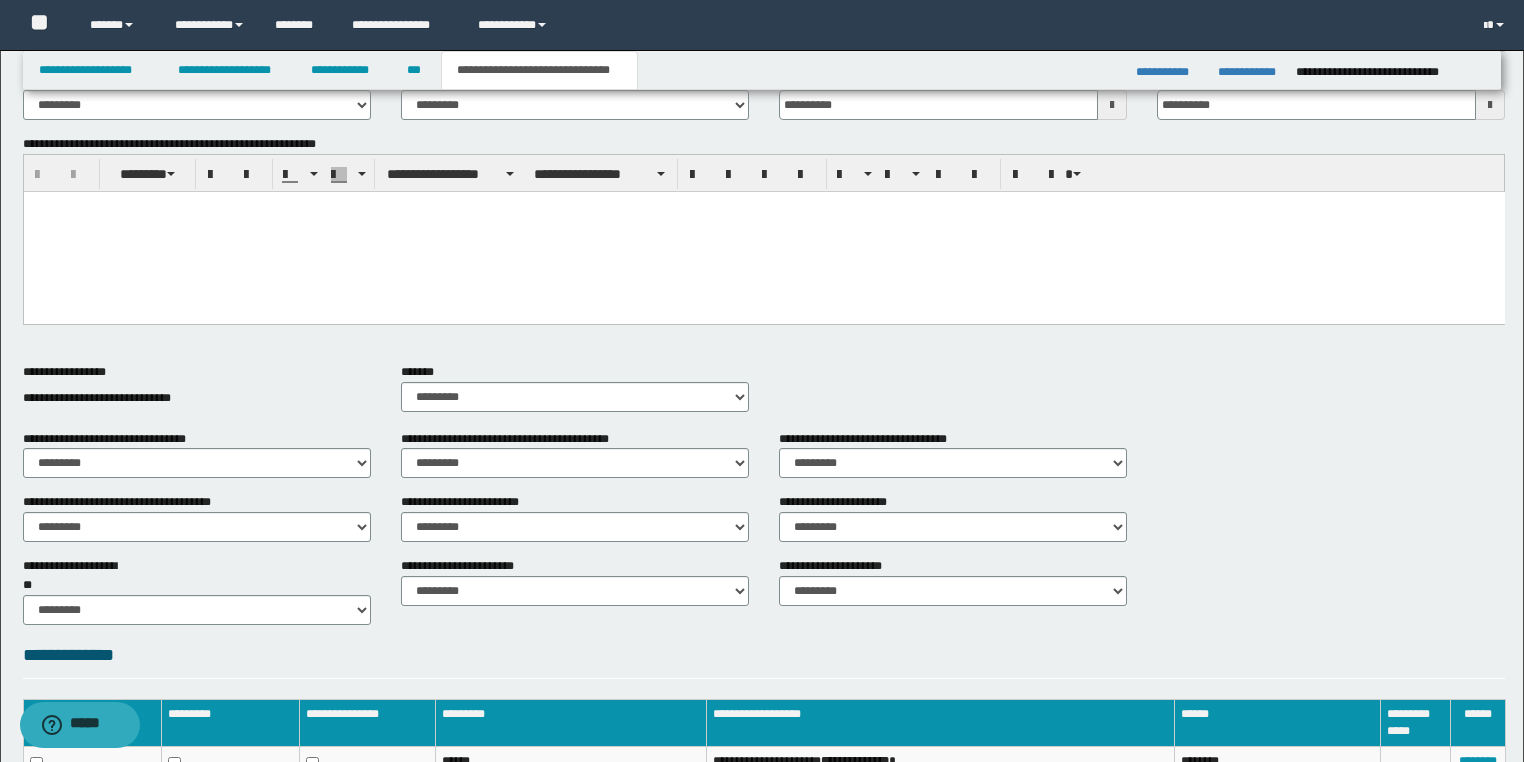 click at bounding box center (763, 231) 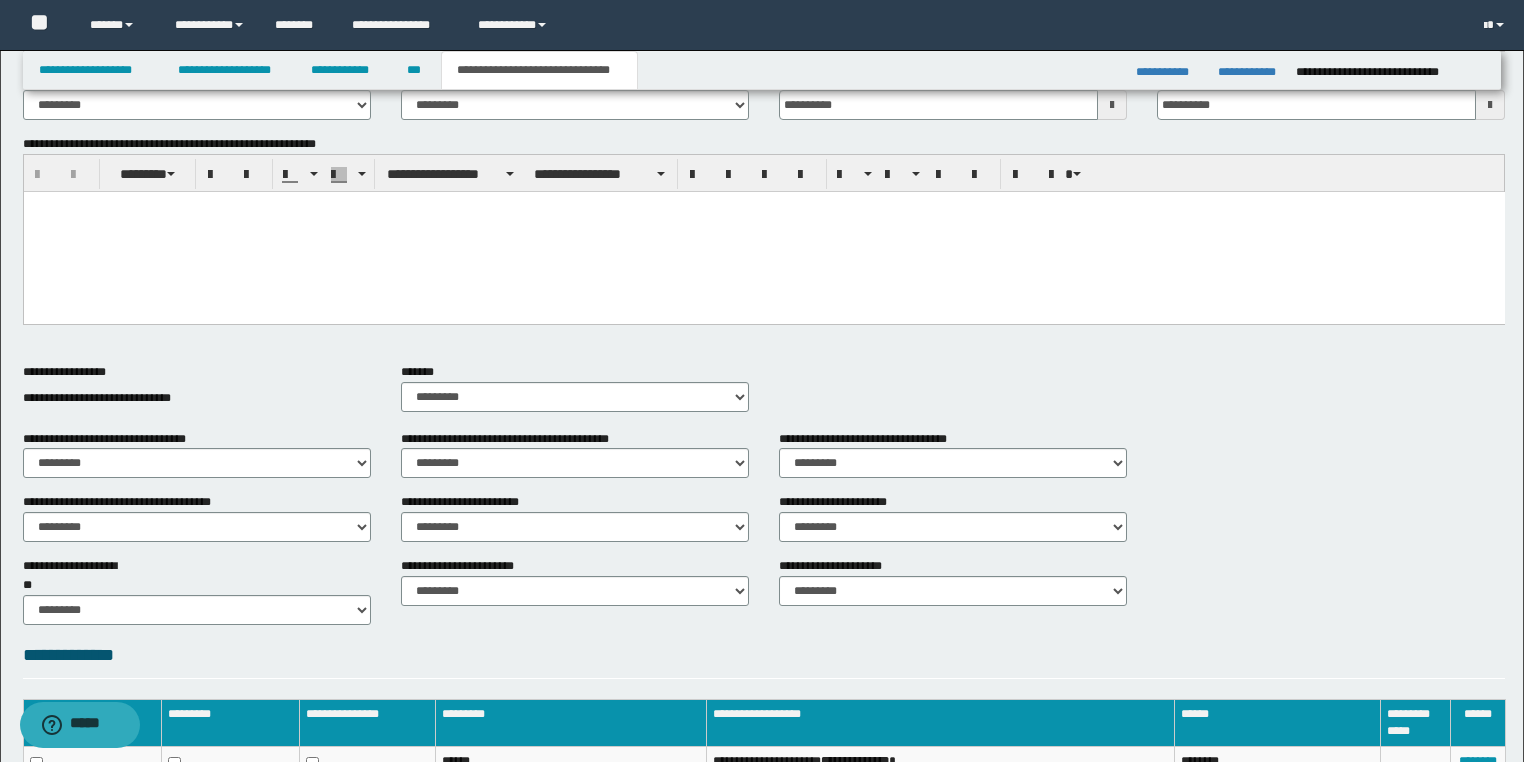 type 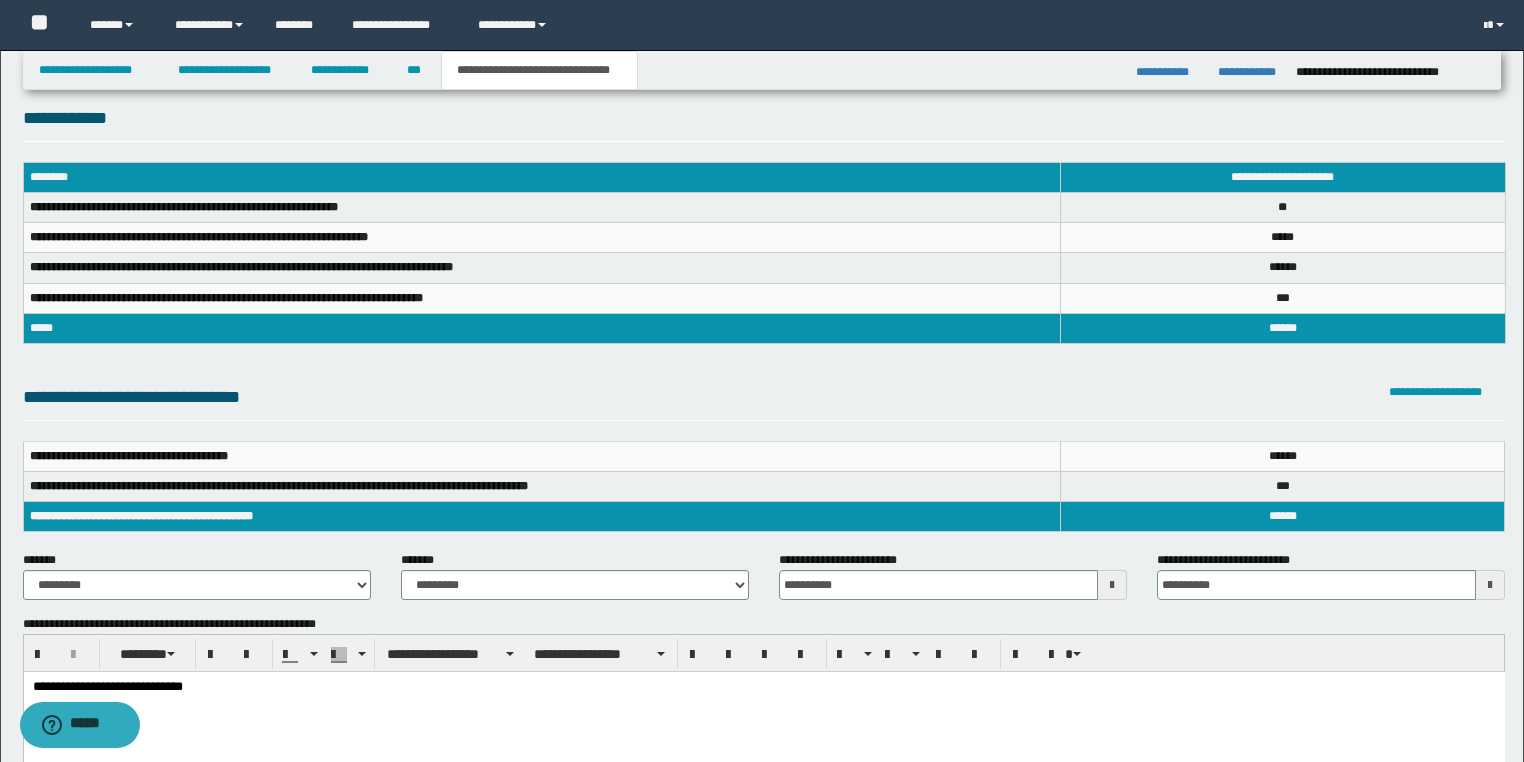 scroll, scrollTop: 0, scrollLeft: 0, axis: both 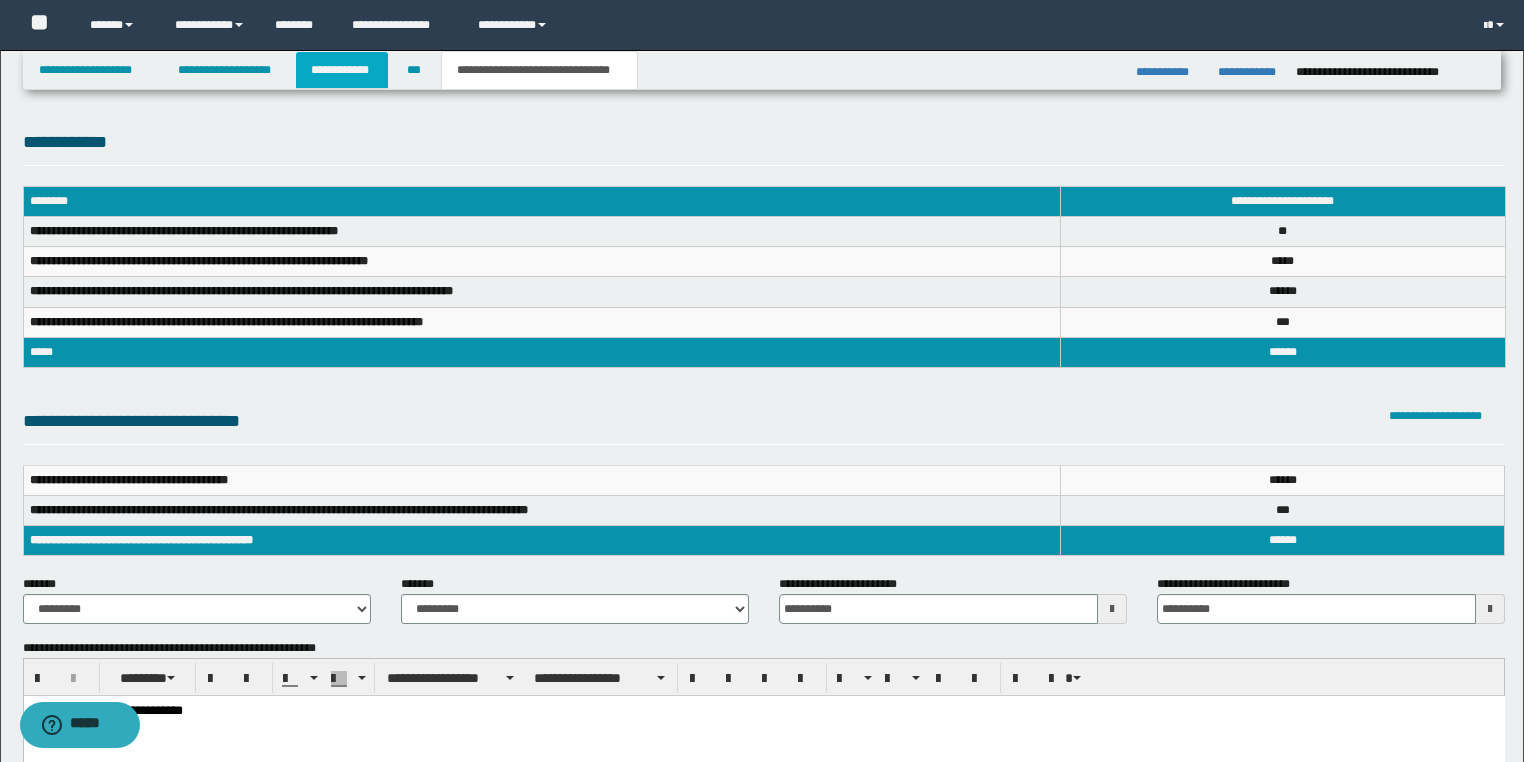 click on "**********" at bounding box center (342, 70) 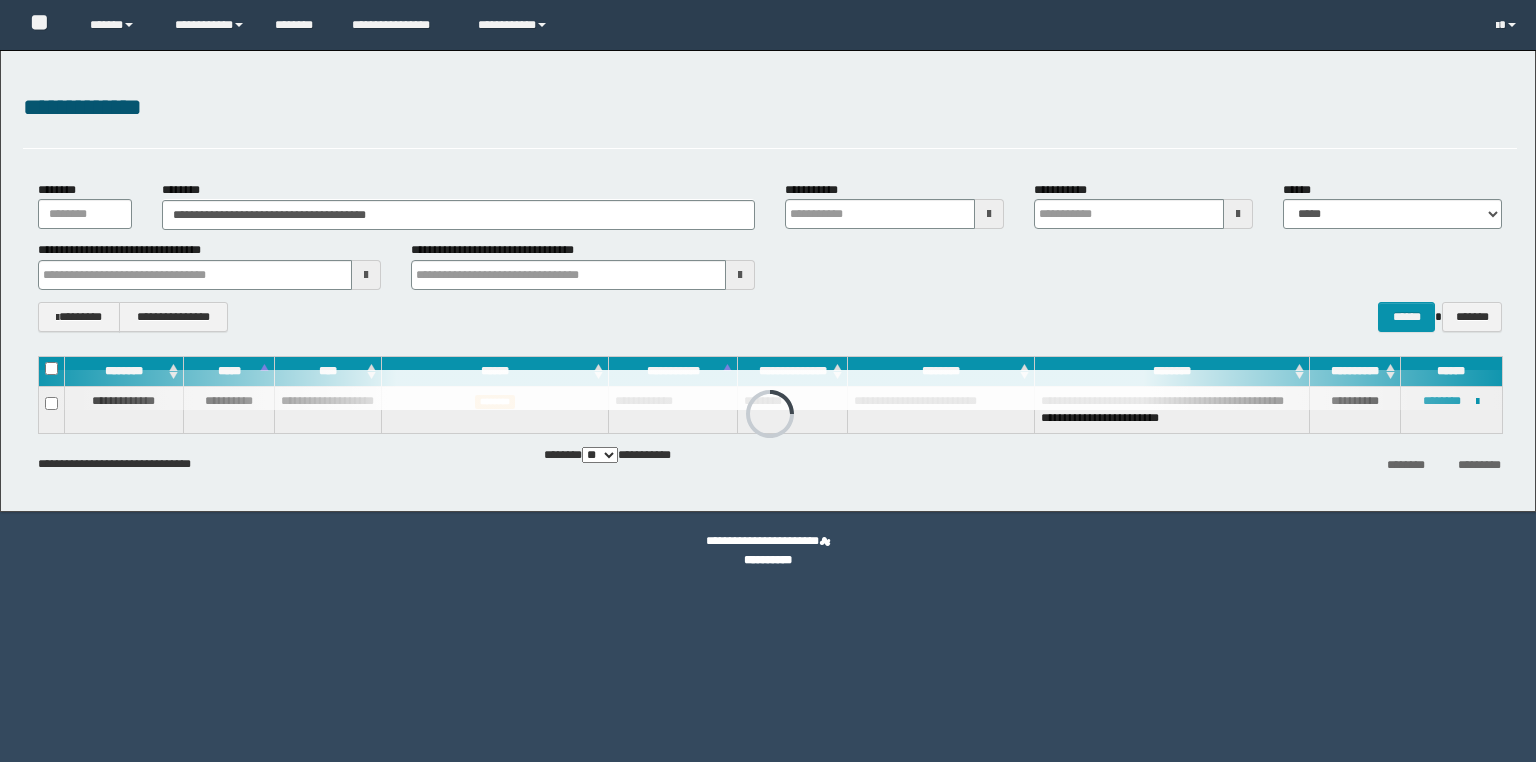scroll, scrollTop: 0, scrollLeft: 0, axis: both 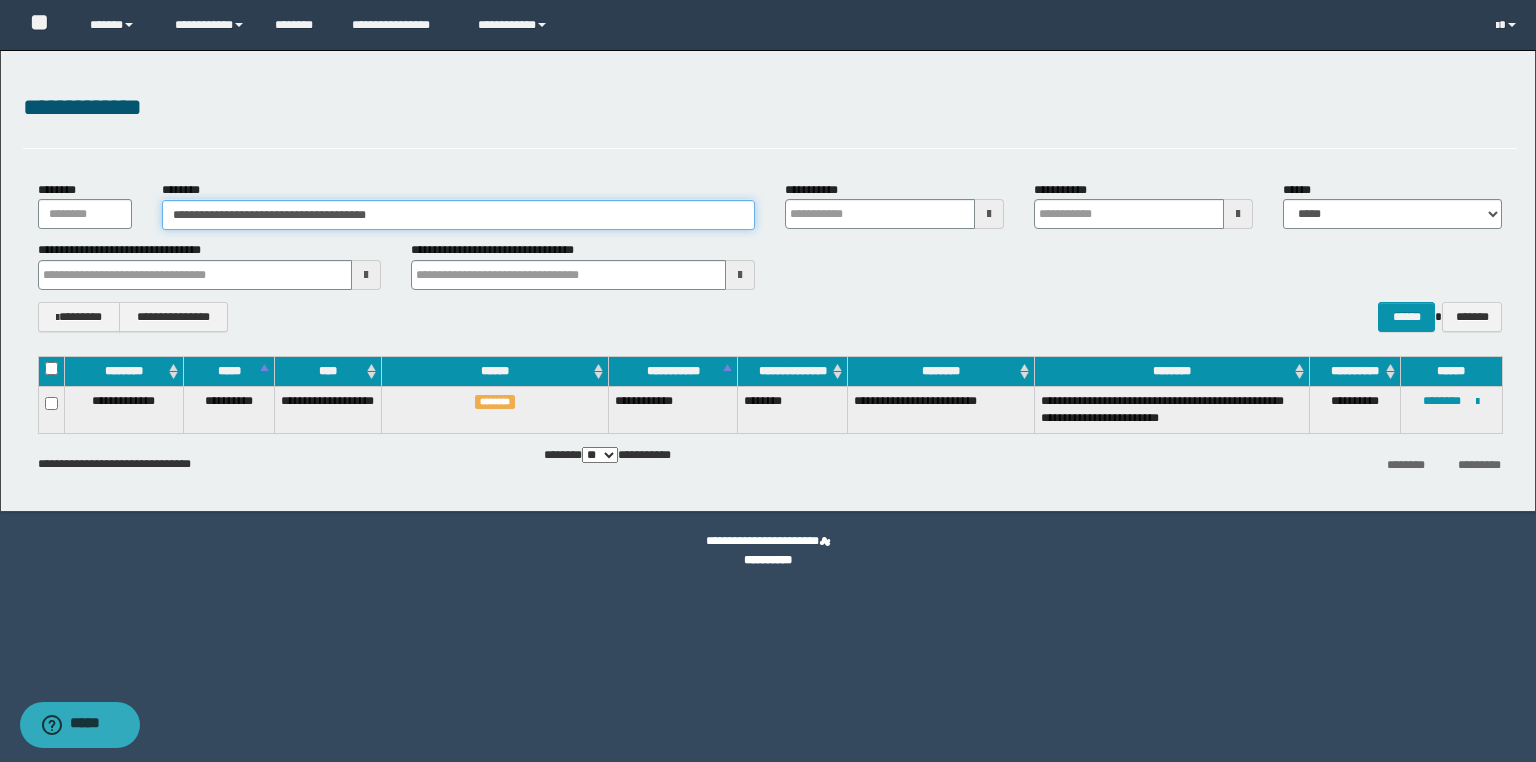 drag, startPoint x: 0, startPoint y: 0, endPoint x: 139, endPoint y: 211, distance: 252.66974 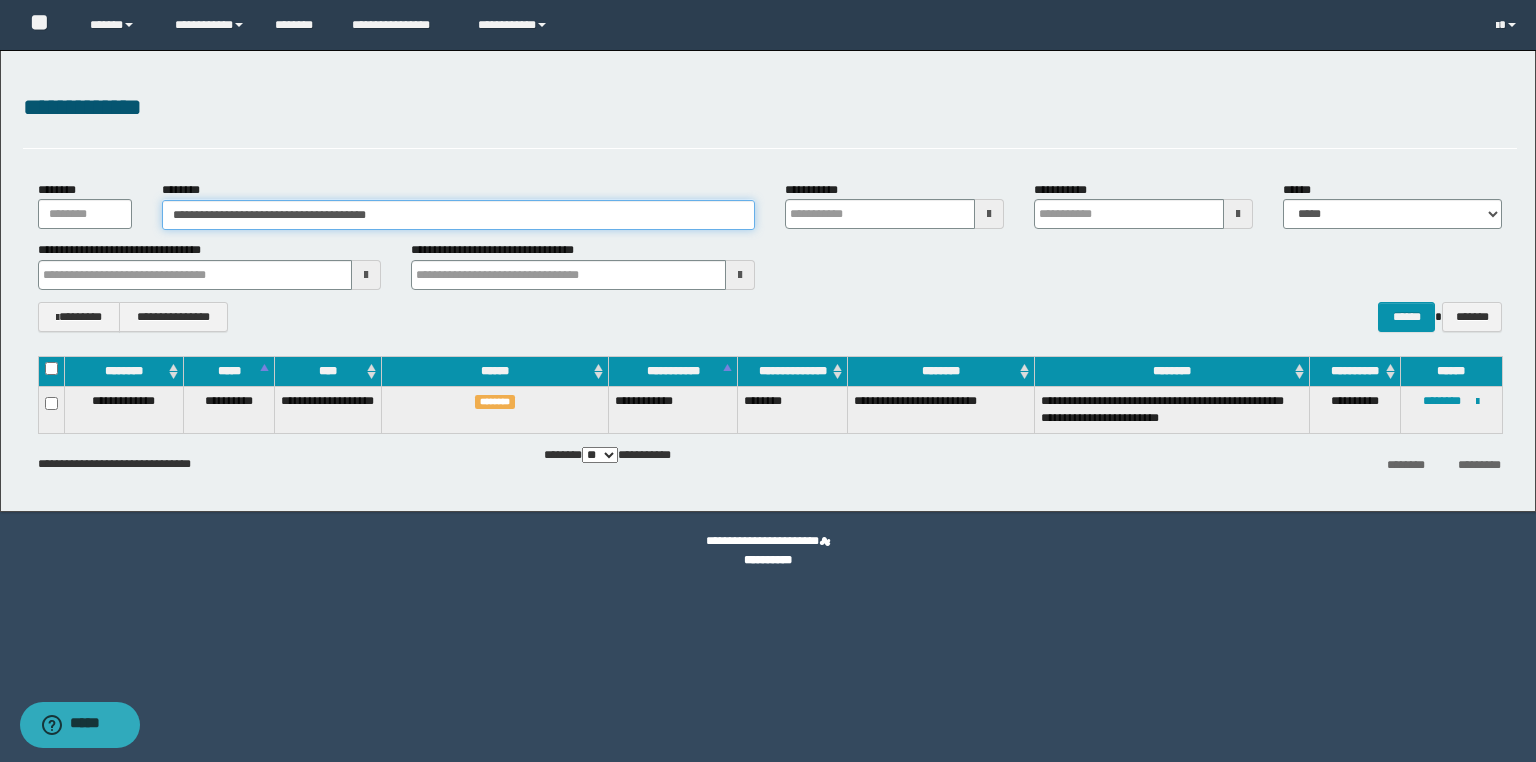 paste 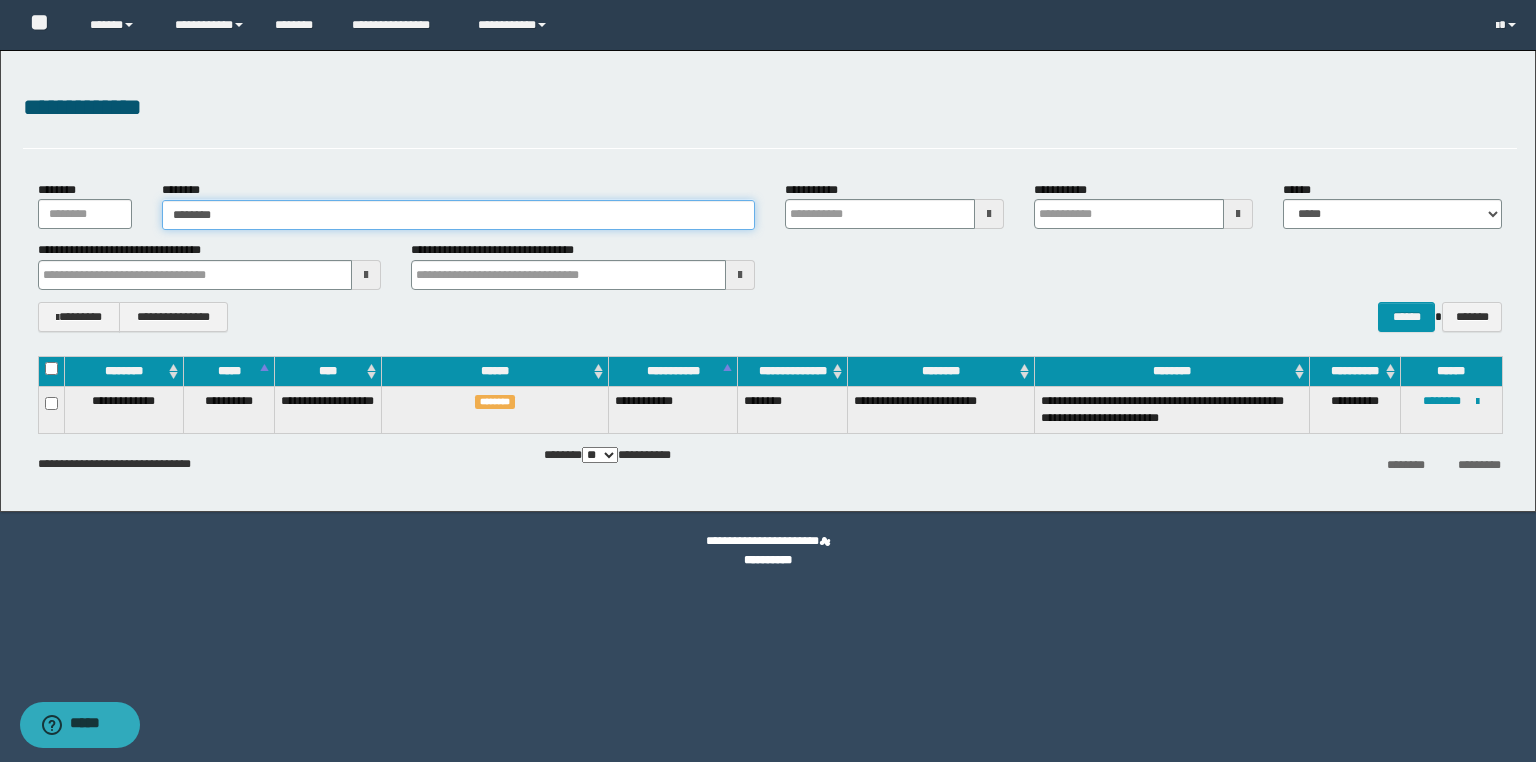 type on "********" 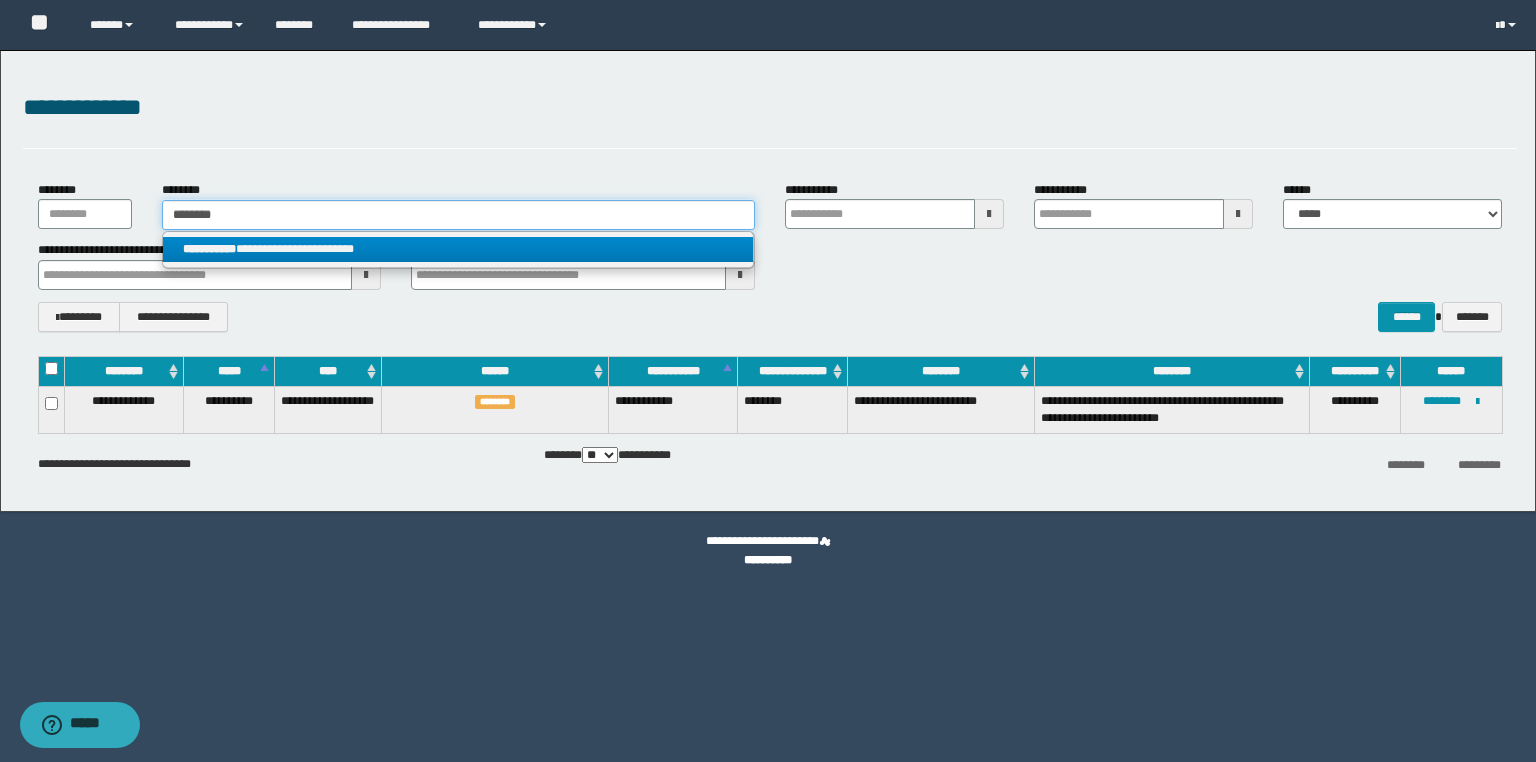 type on "********" 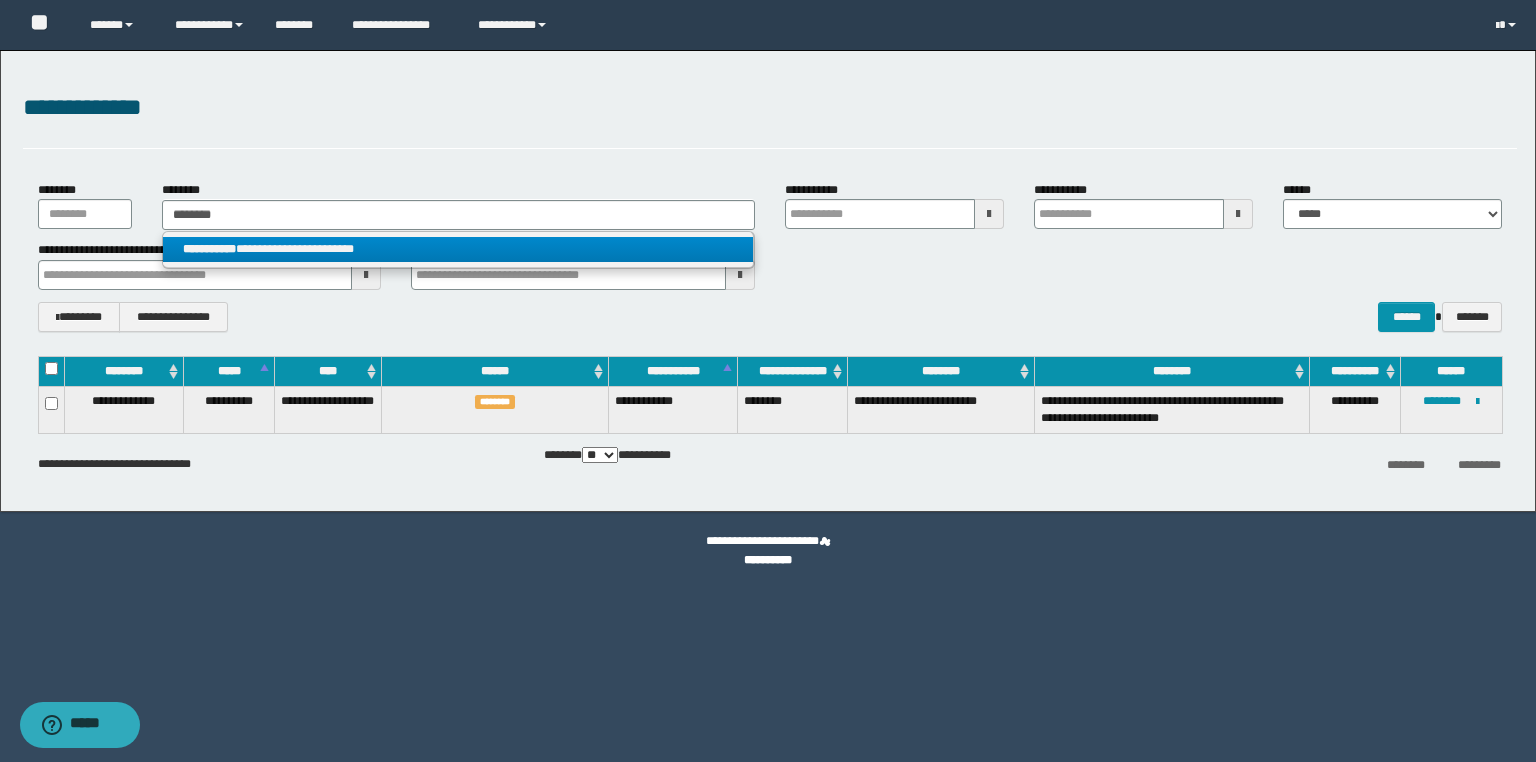 drag, startPoint x: 276, startPoint y: 247, endPoint x: 1490, endPoint y: 427, distance: 1227.2717 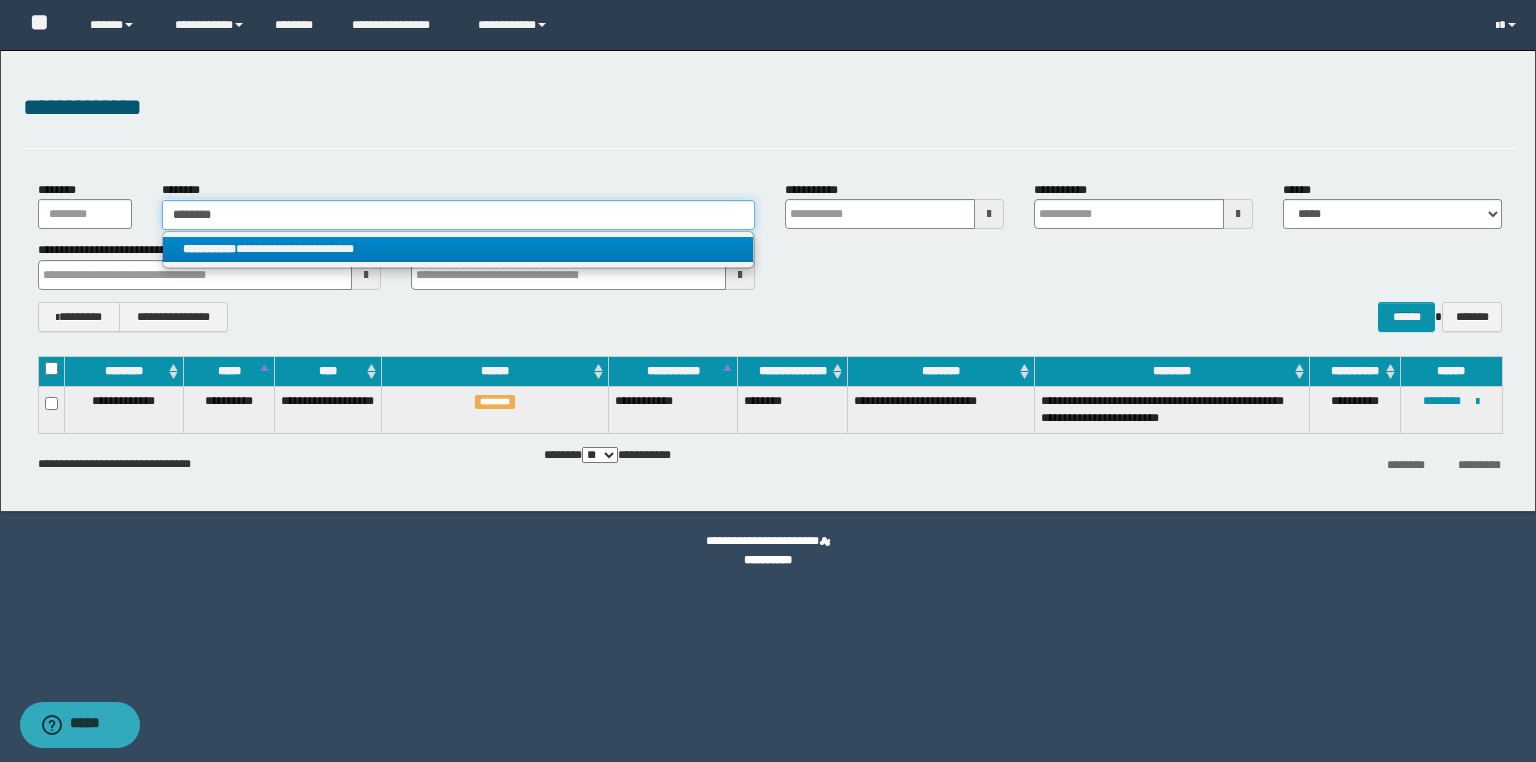 type 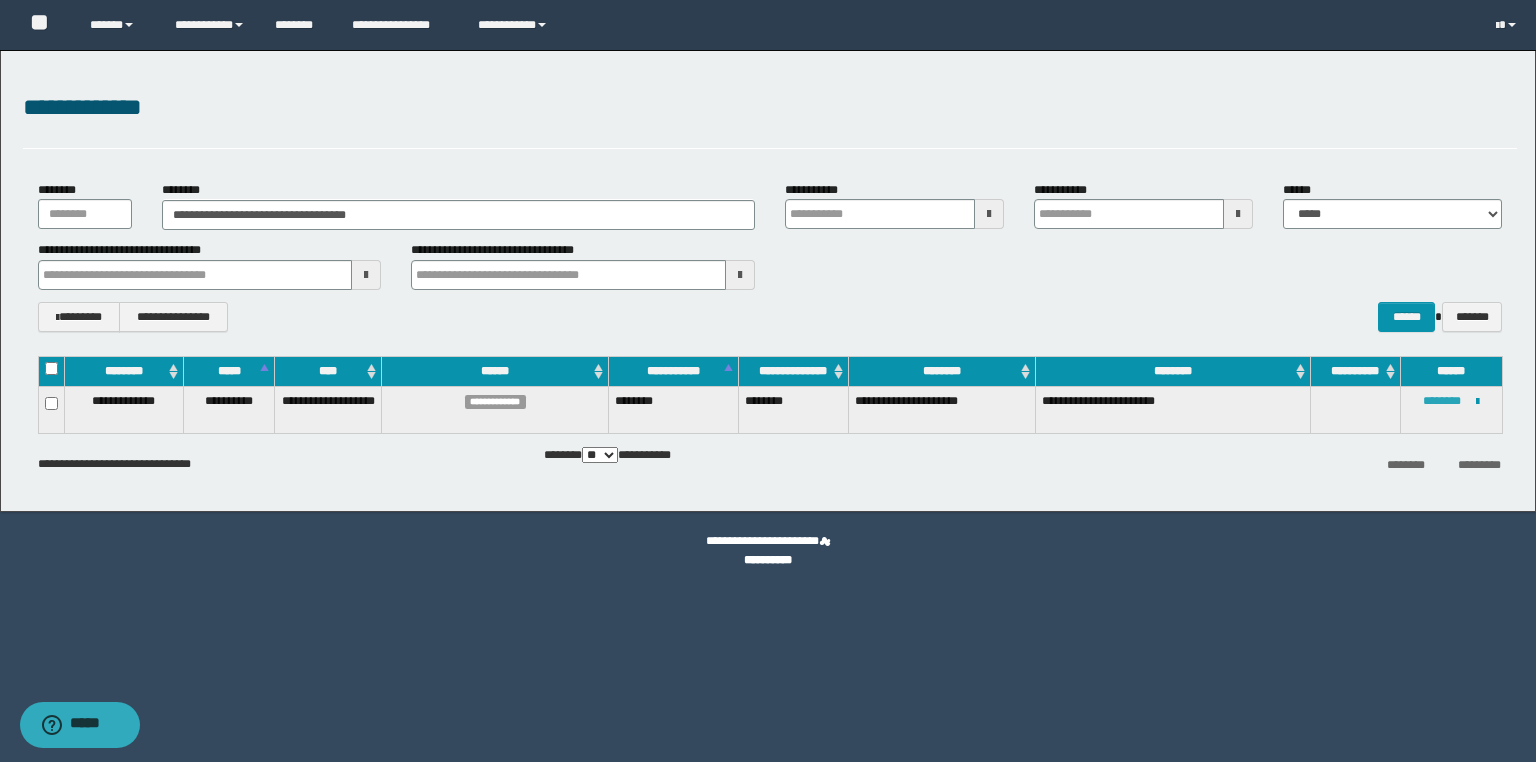 click on "********" at bounding box center [1442, 401] 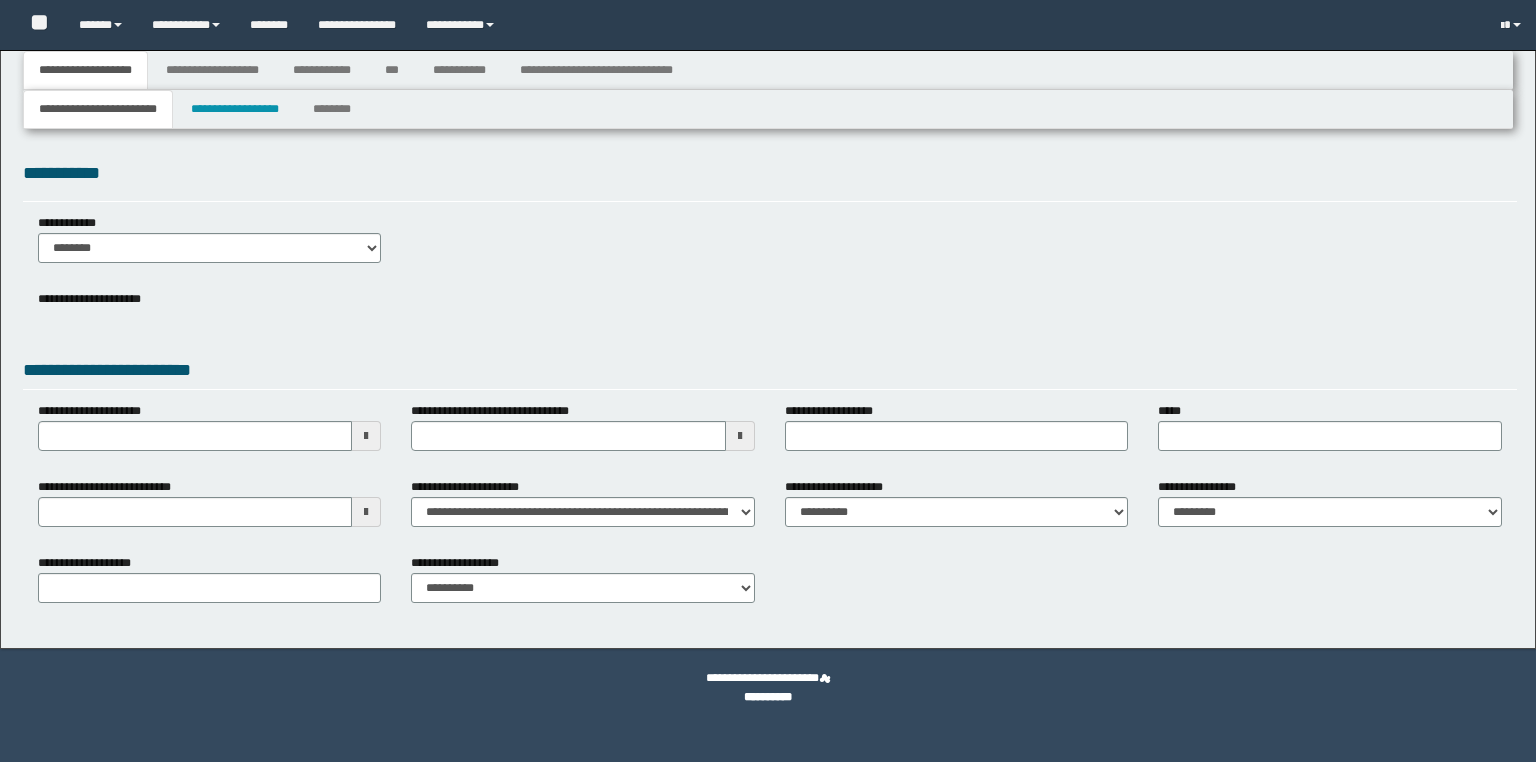 scroll, scrollTop: 0, scrollLeft: 0, axis: both 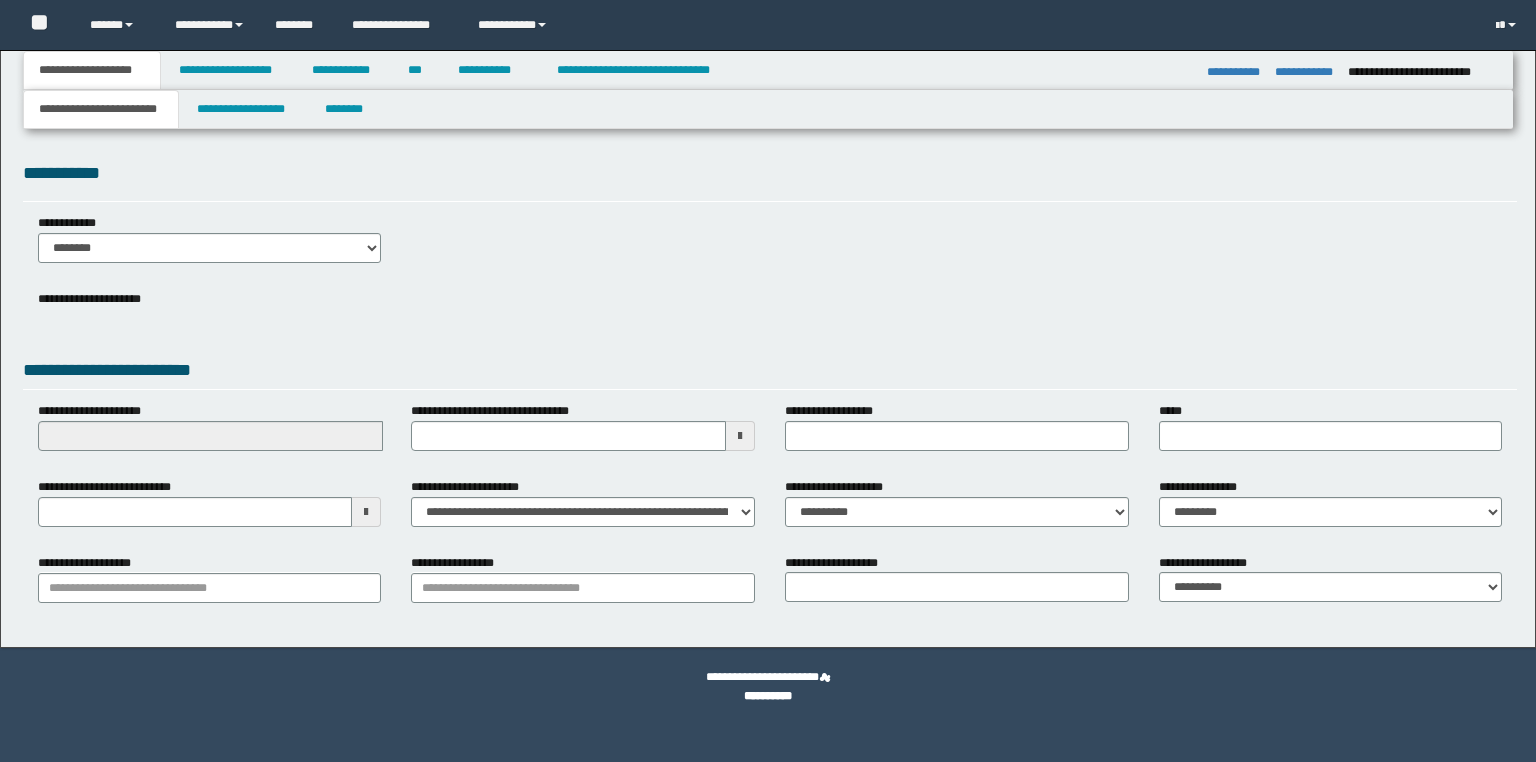 select on "*" 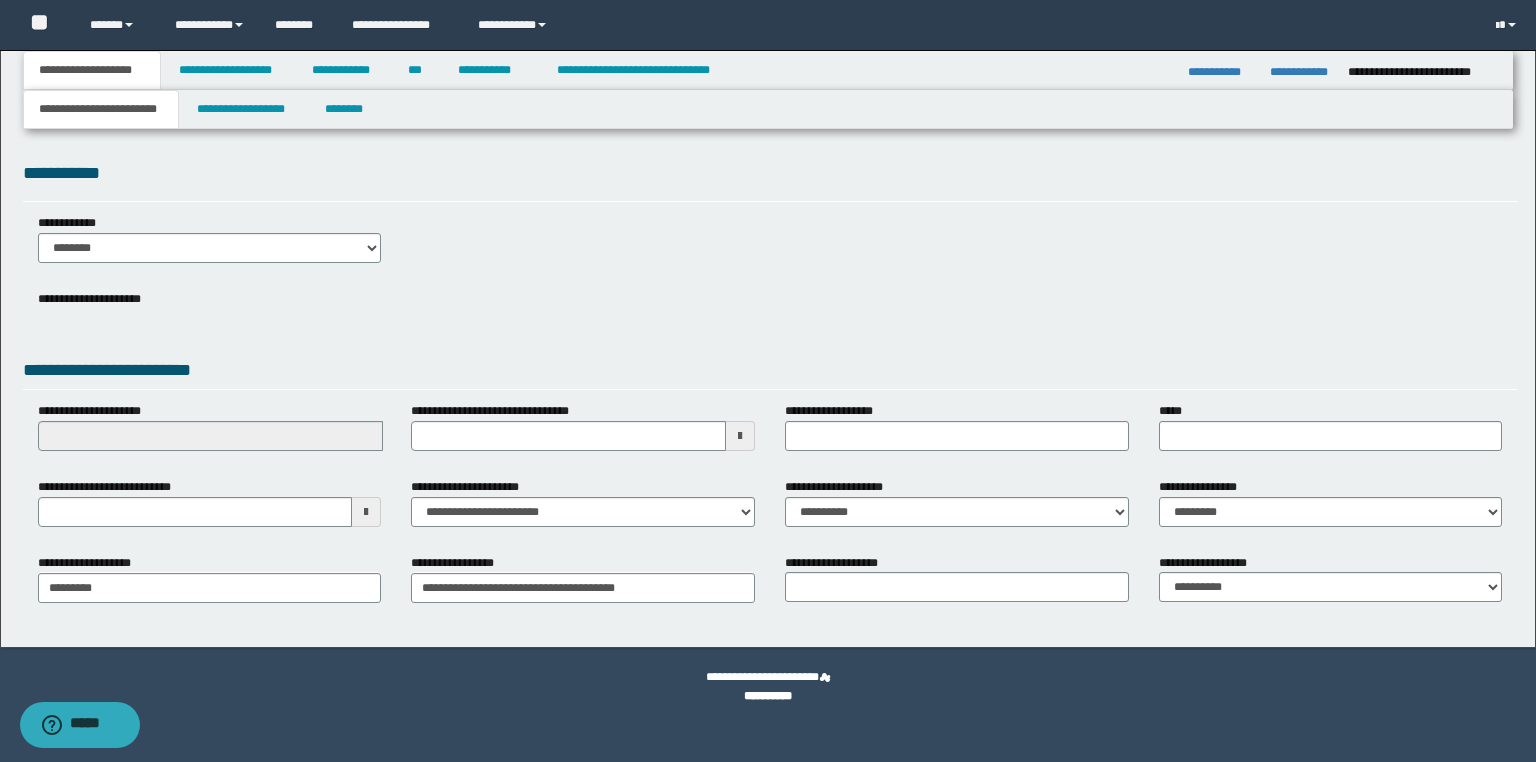 scroll, scrollTop: 0, scrollLeft: 0, axis: both 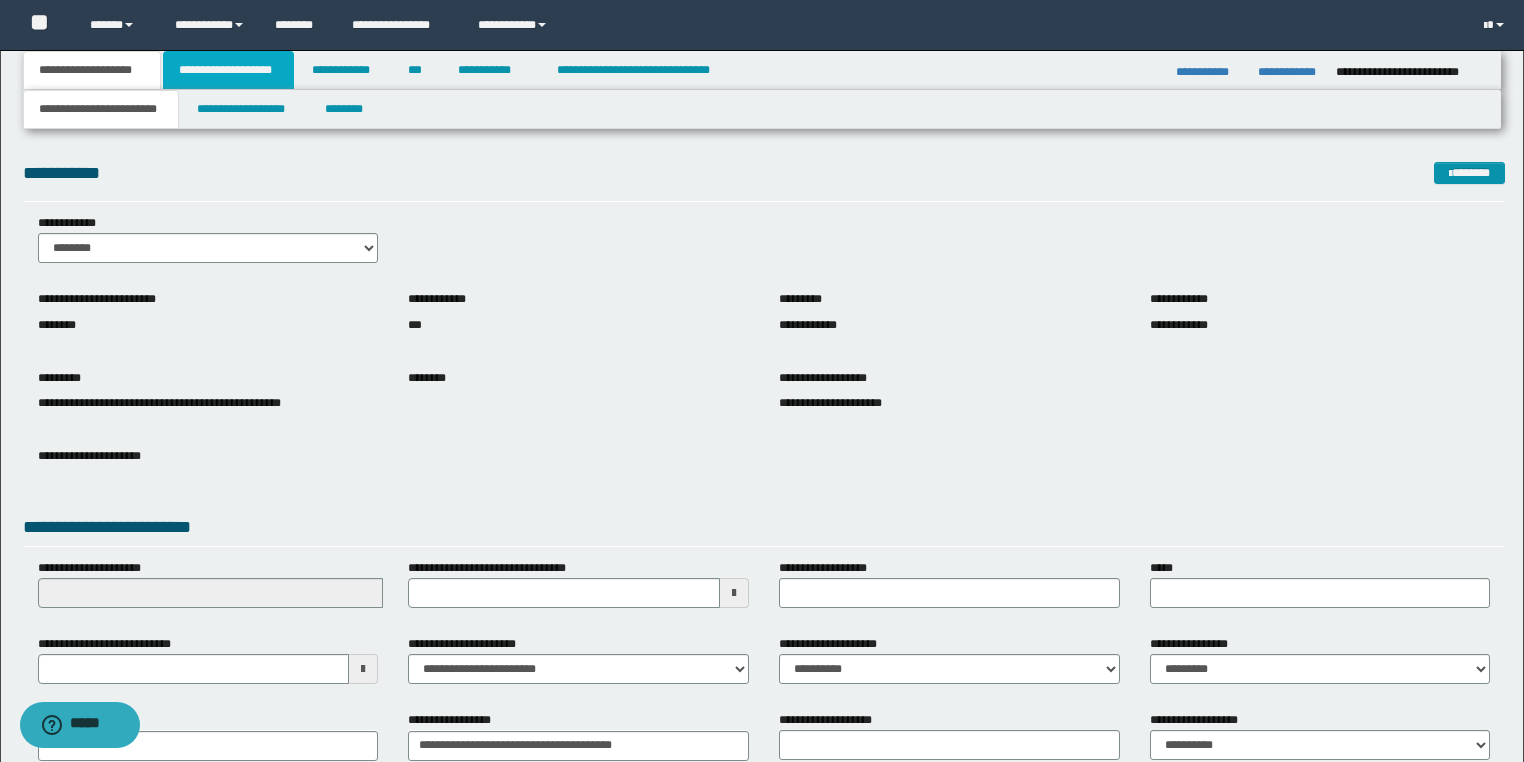 click on "**********" at bounding box center [228, 70] 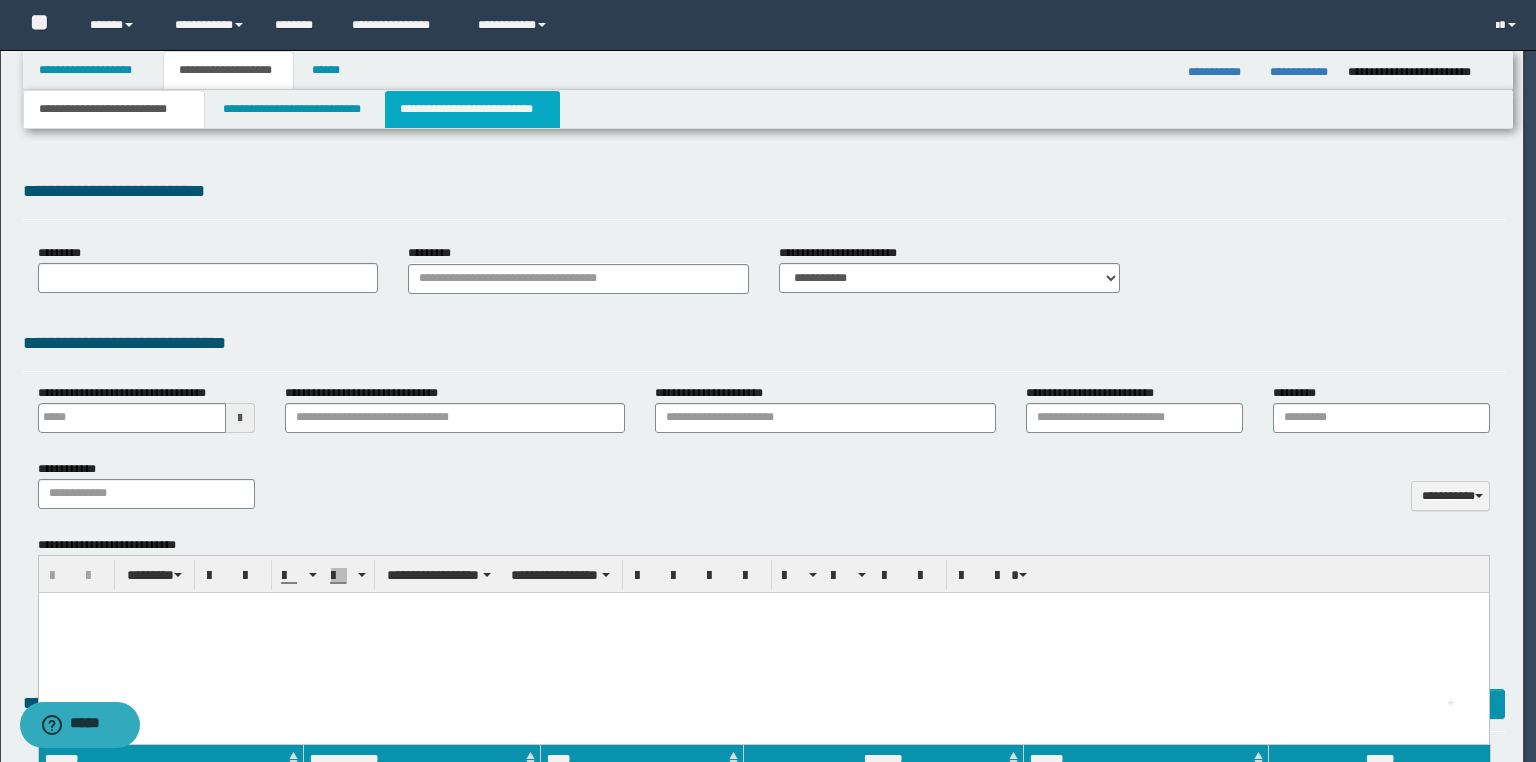 click on "**********" at bounding box center [472, 109] 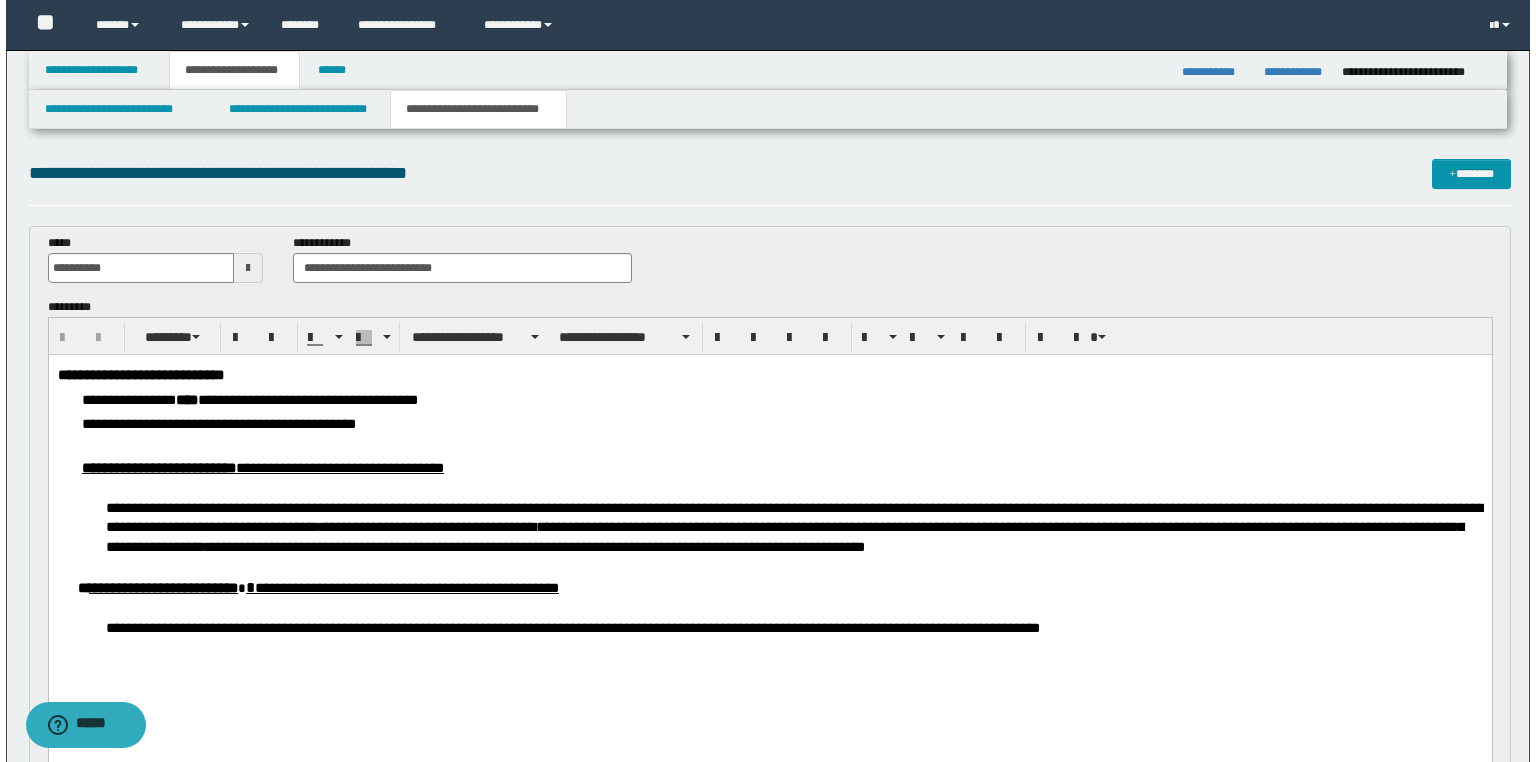 scroll, scrollTop: 0, scrollLeft: 0, axis: both 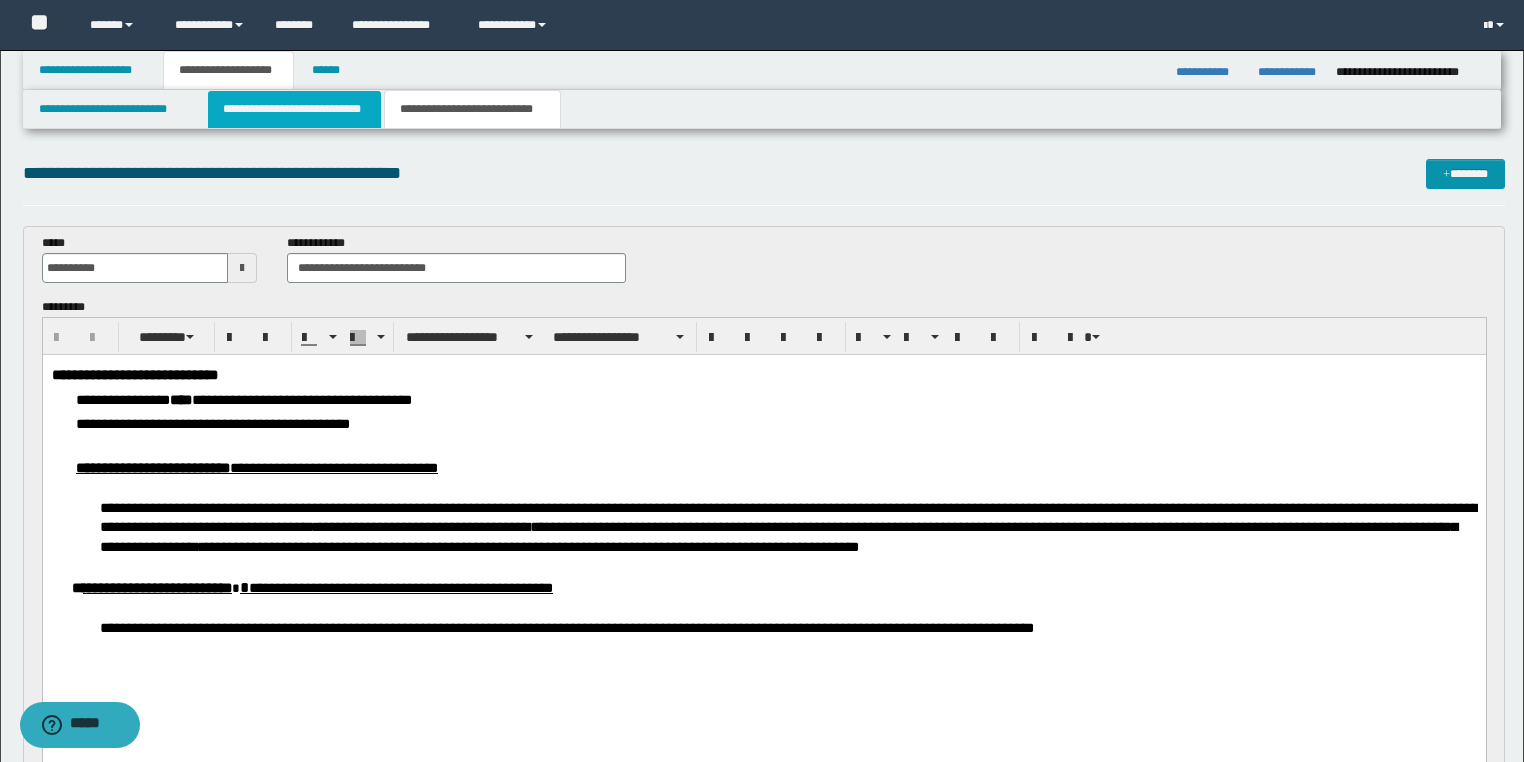 click on "**********" at bounding box center (294, 109) 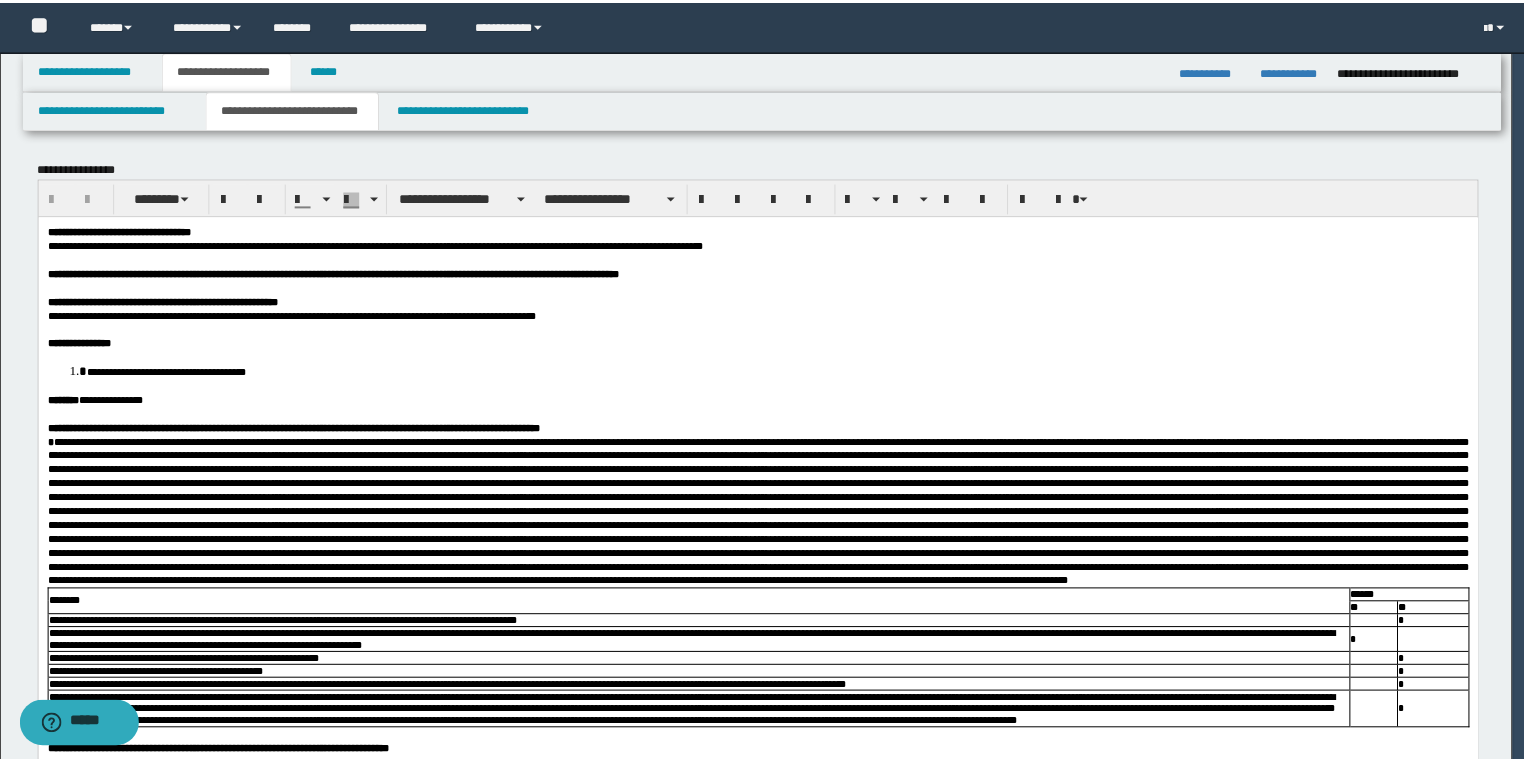scroll, scrollTop: 0, scrollLeft: 0, axis: both 